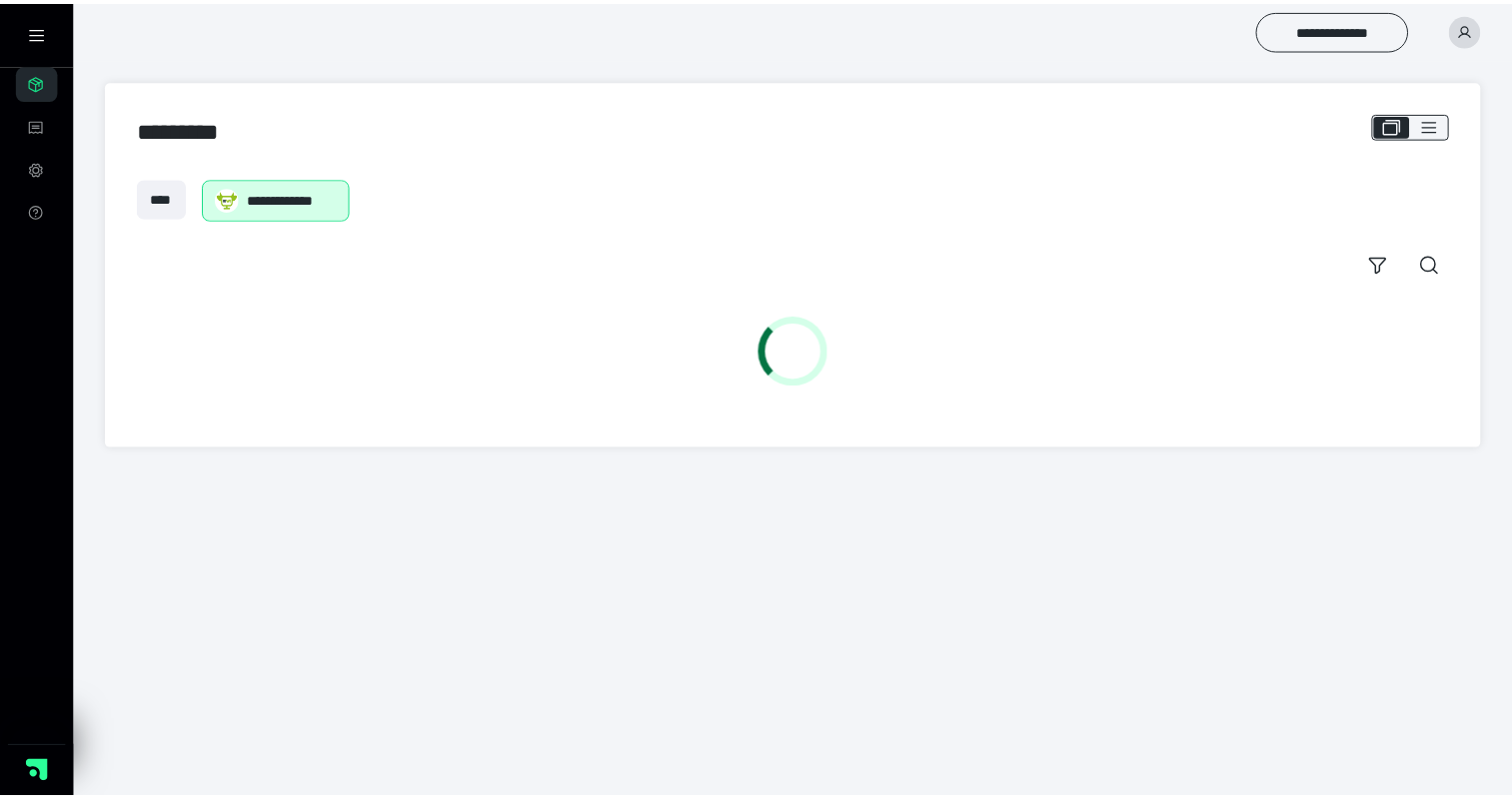 scroll, scrollTop: 0, scrollLeft: 0, axis: both 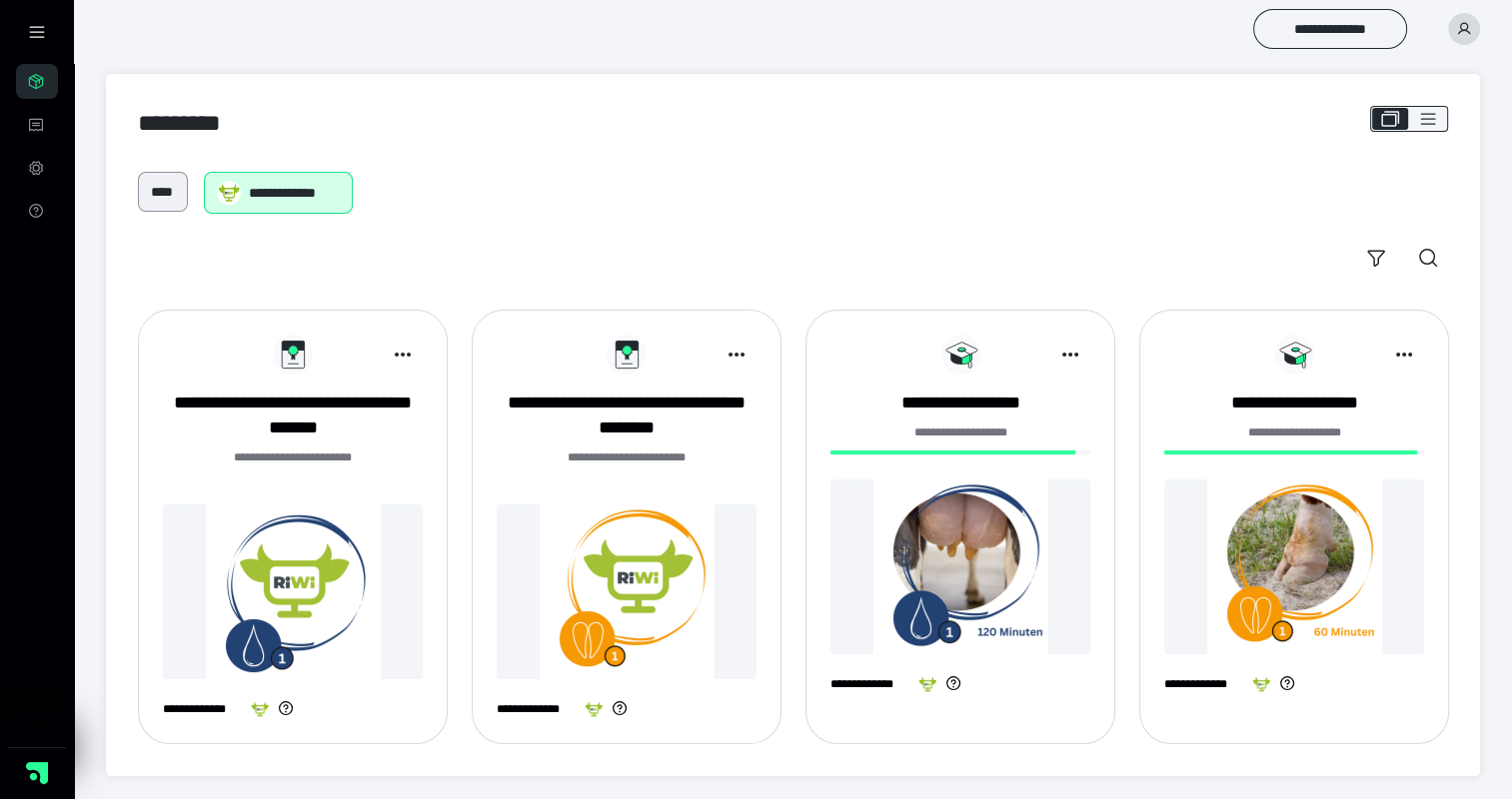 click on "****" at bounding box center (163, 192) 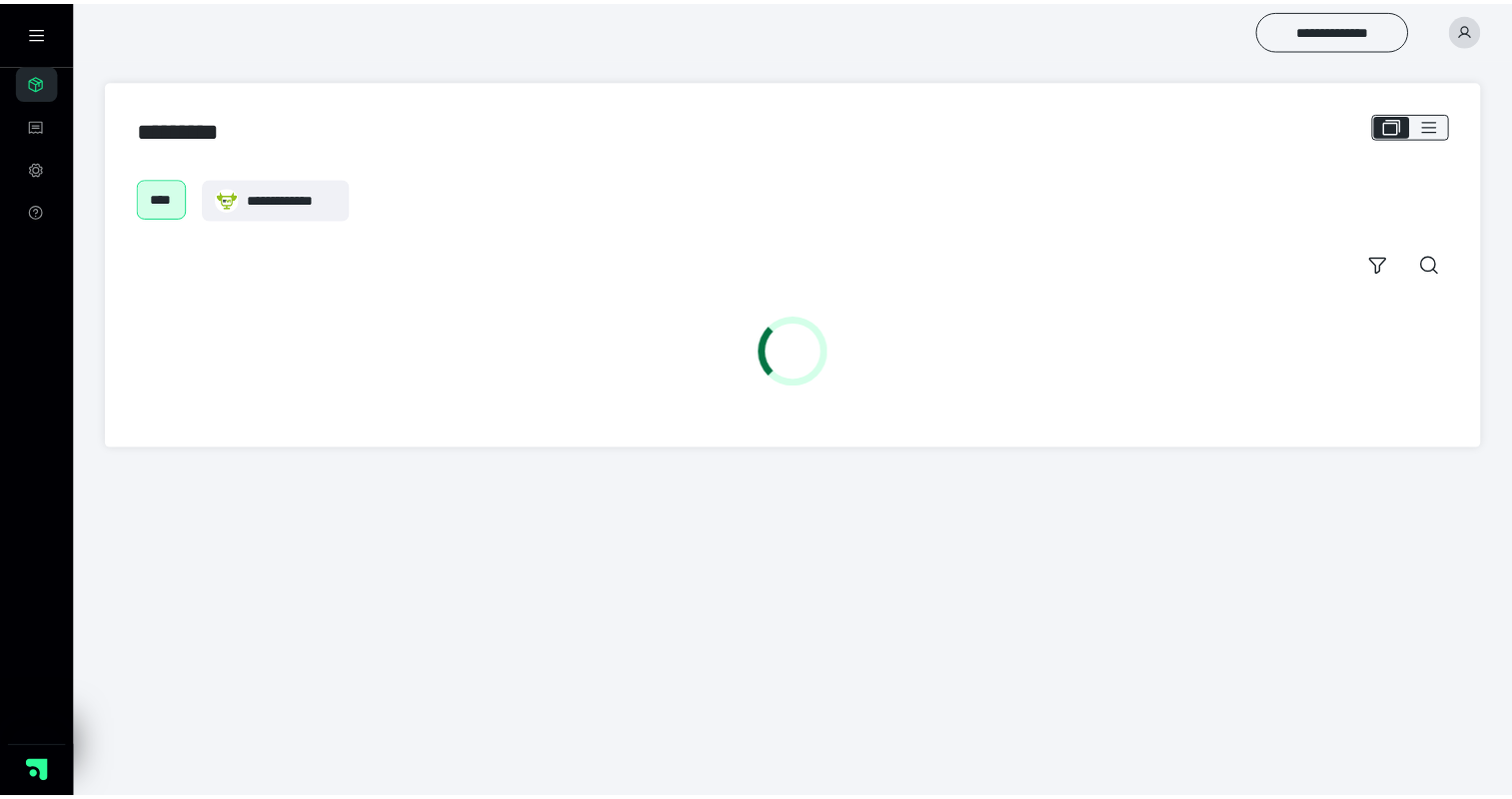 scroll, scrollTop: 0, scrollLeft: 0, axis: both 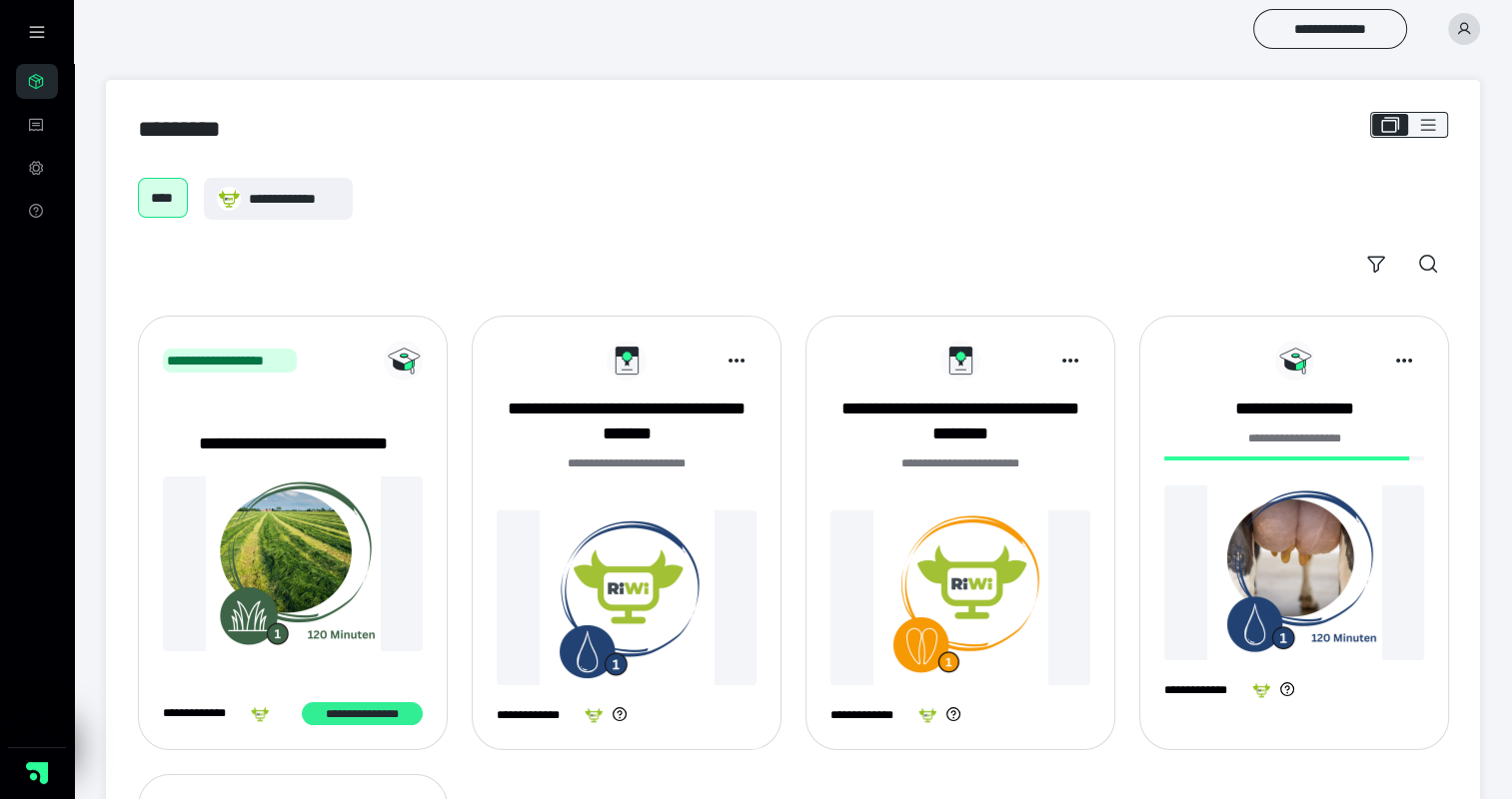 click on "**********" at bounding box center (362, 714) 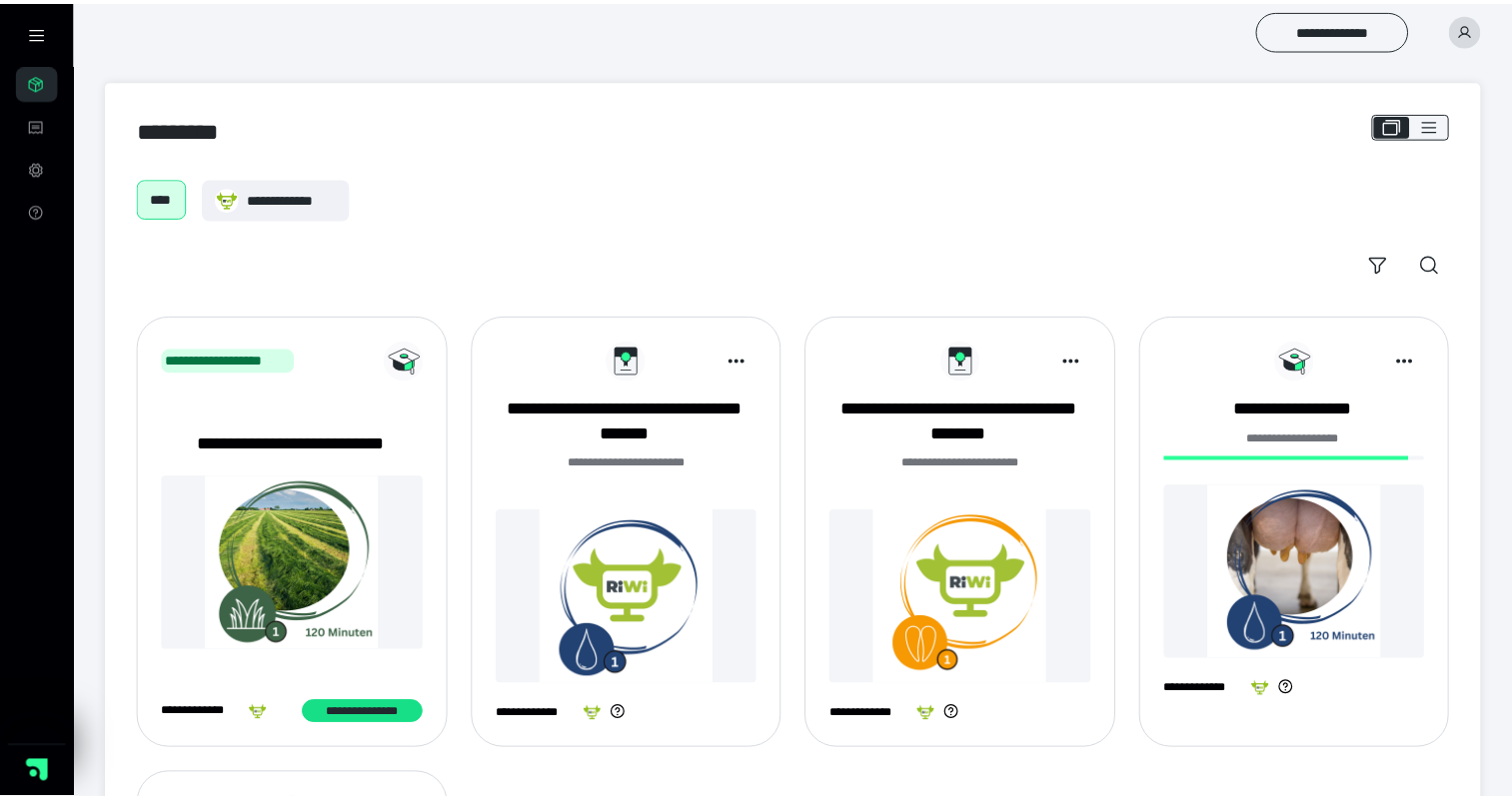 scroll, scrollTop: 0, scrollLeft: 0, axis: both 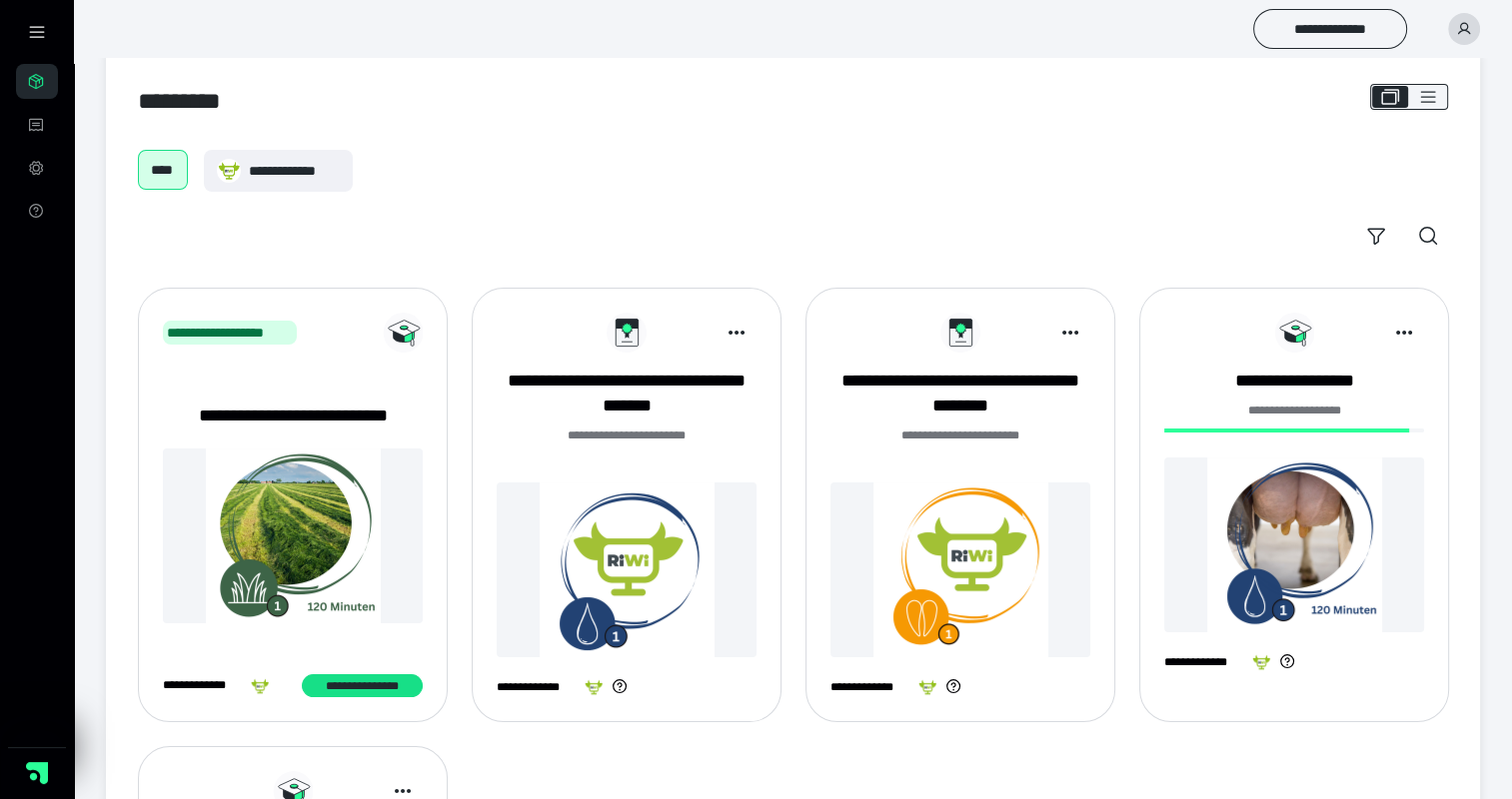 click at bounding box center (293, 535) 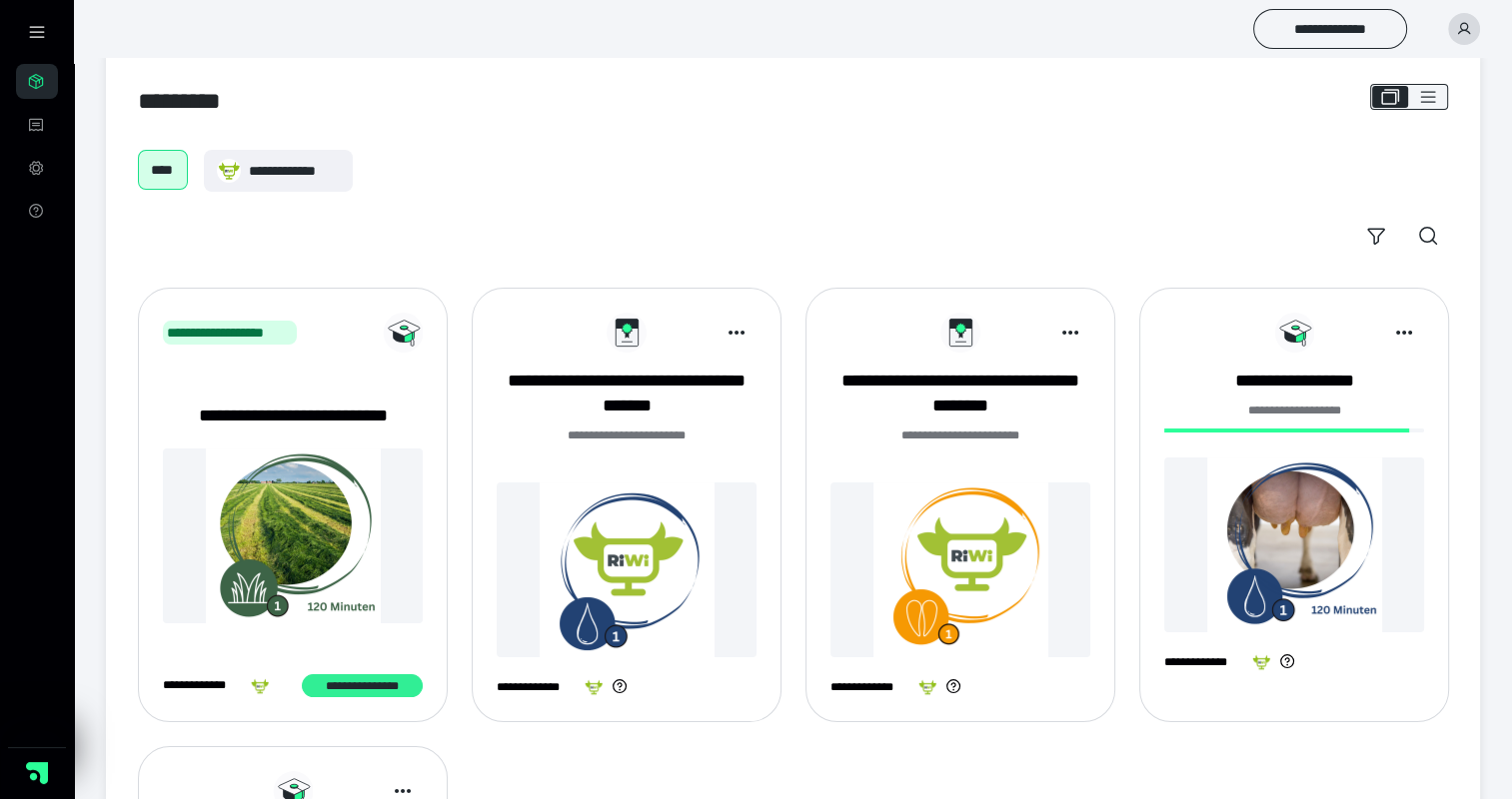 click on "**********" at bounding box center [362, 686] 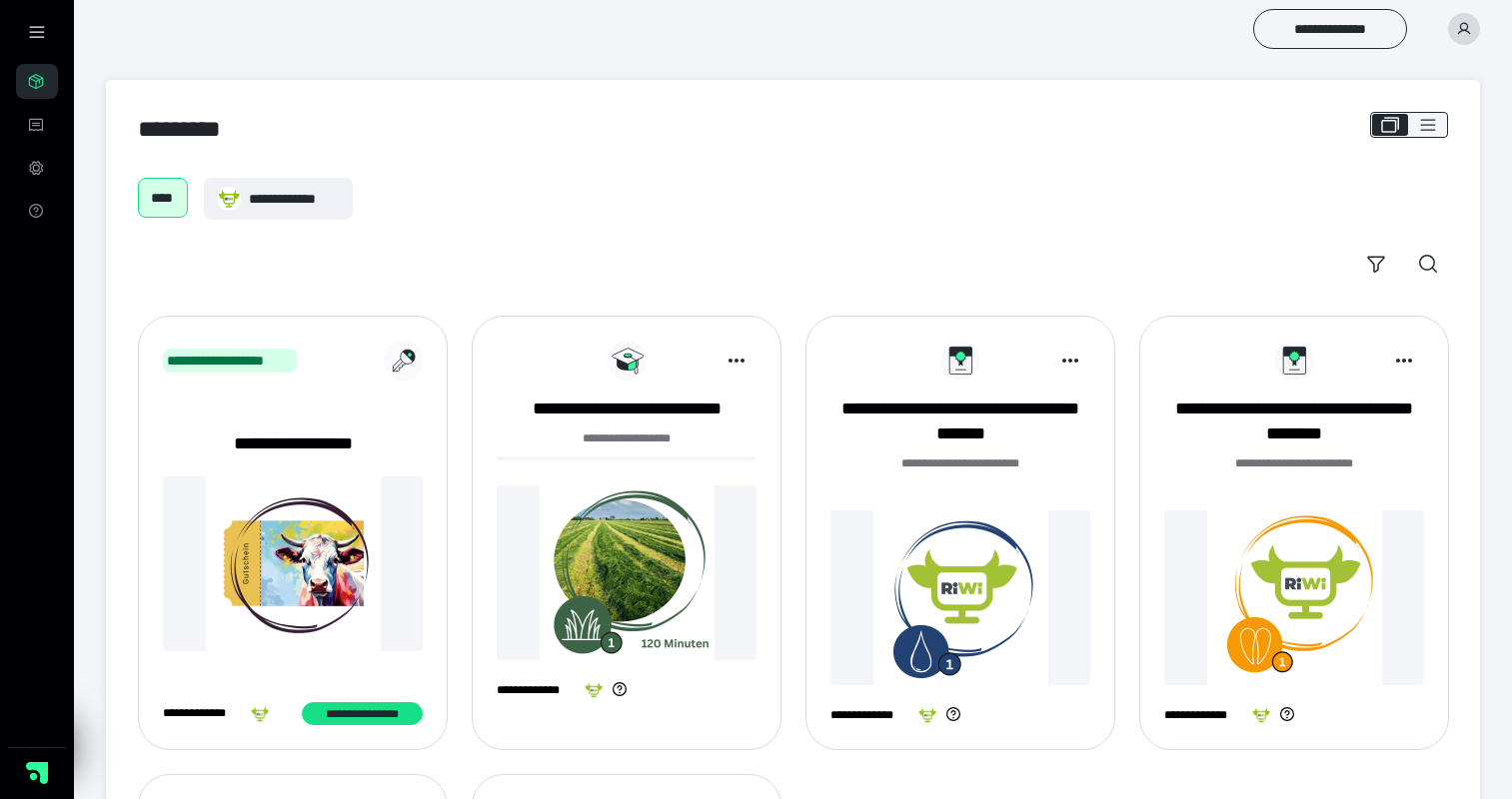 scroll, scrollTop: 0, scrollLeft: 0, axis: both 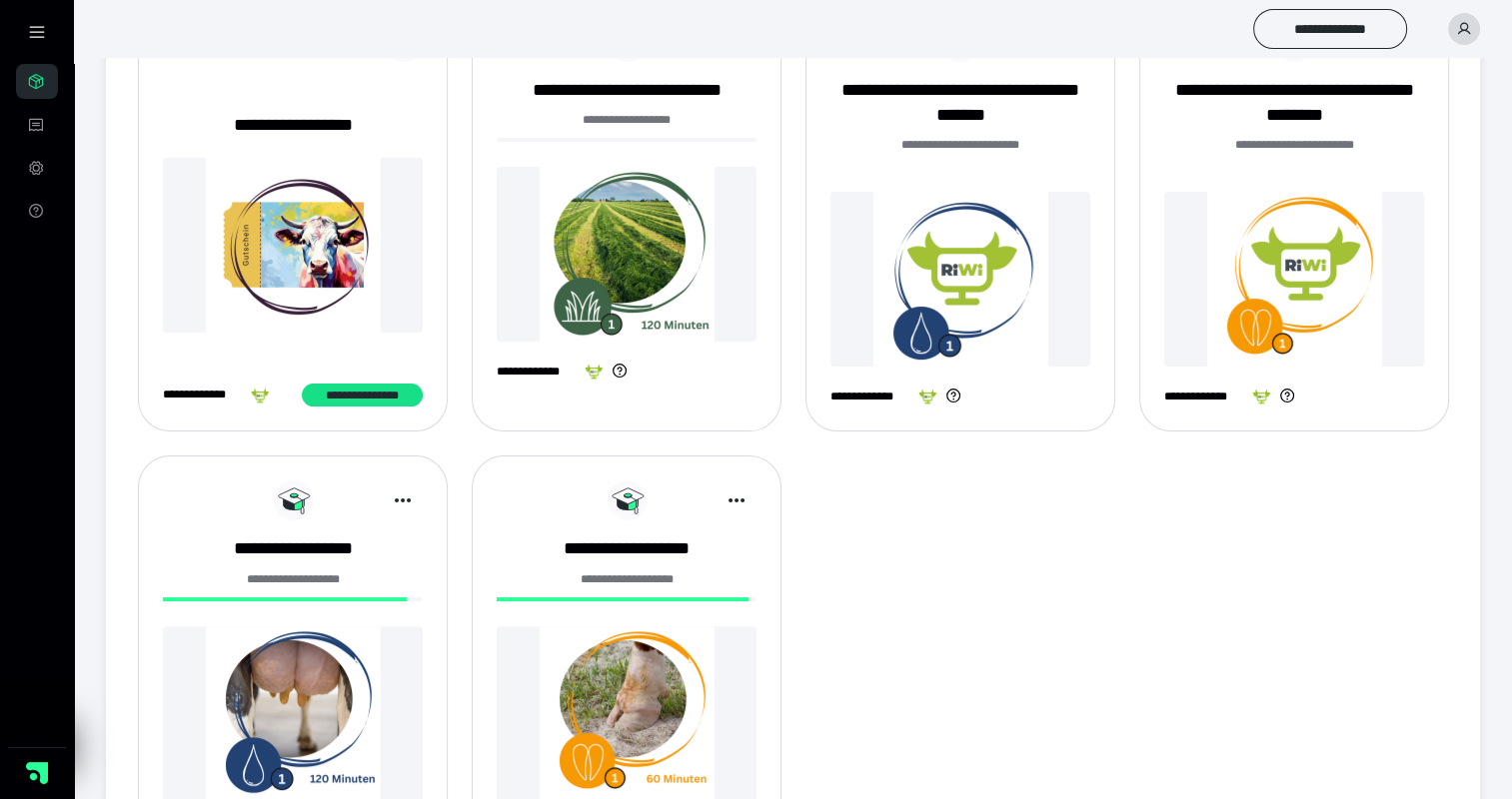click at bounding box center [627, 254] 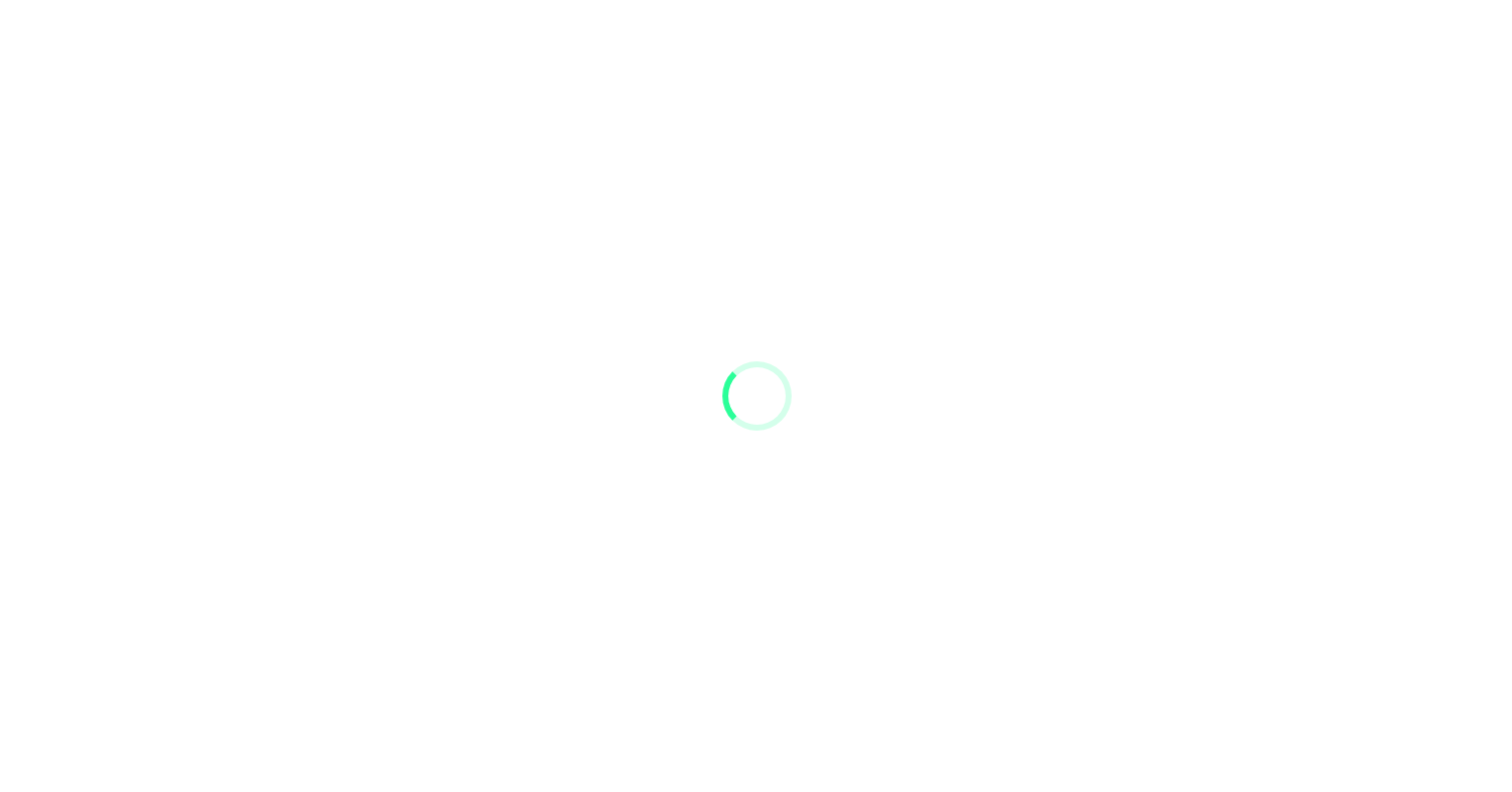scroll, scrollTop: 0, scrollLeft: 0, axis: both 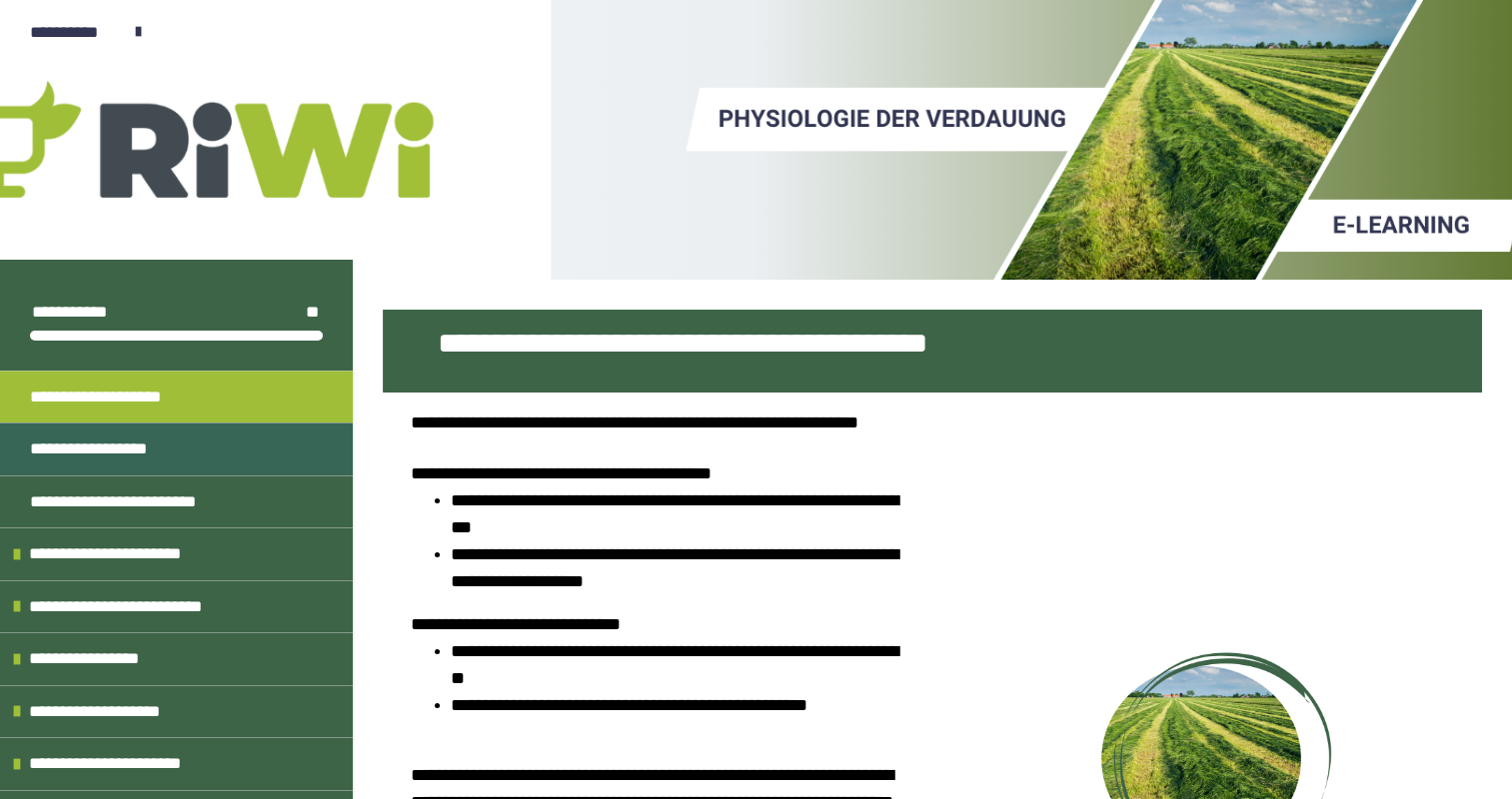 click on "**********" at bounding box center (176, 448) 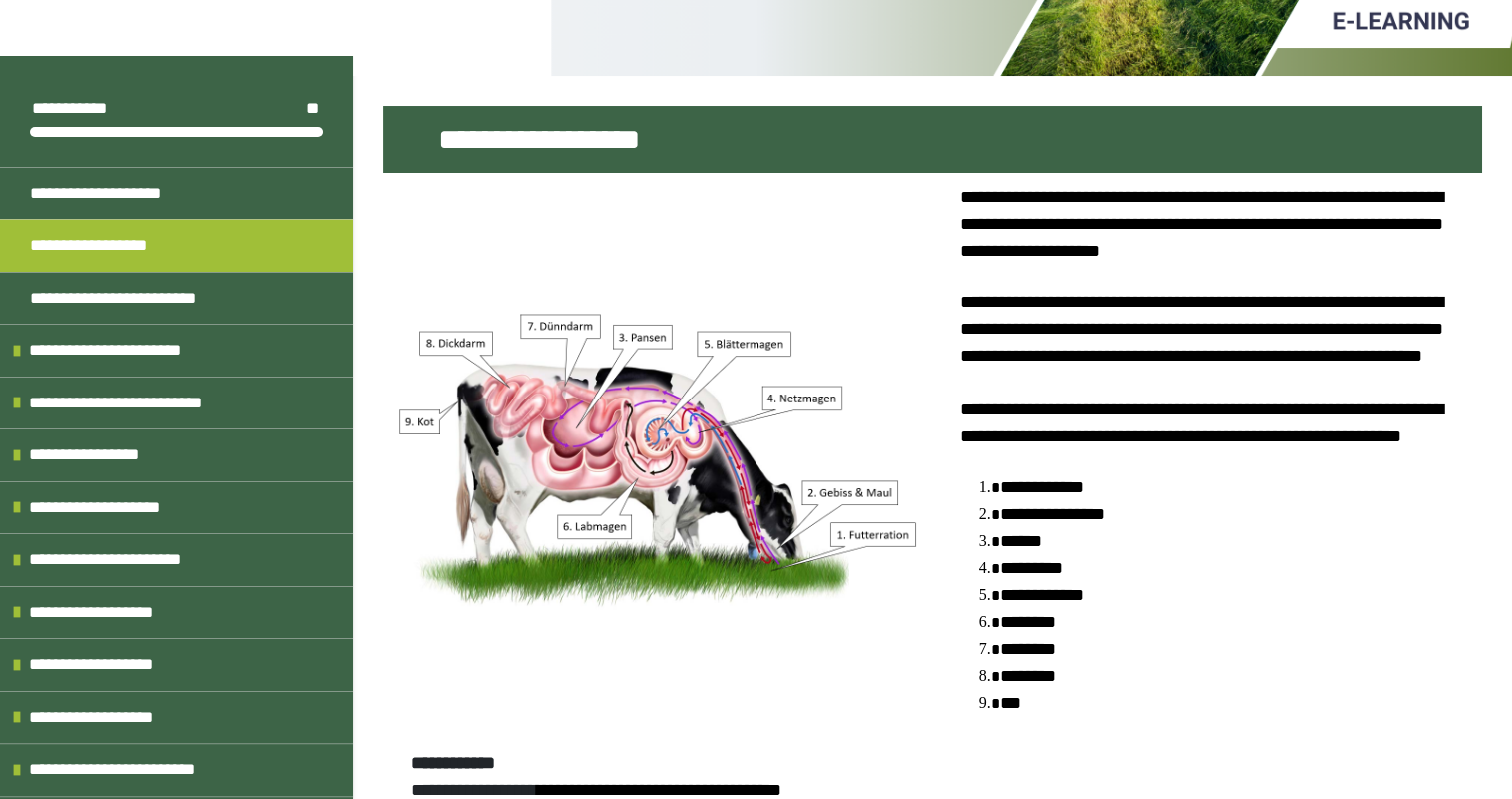 scroll, scrollTop: 211, scrollLeft: 0, axis: vertical 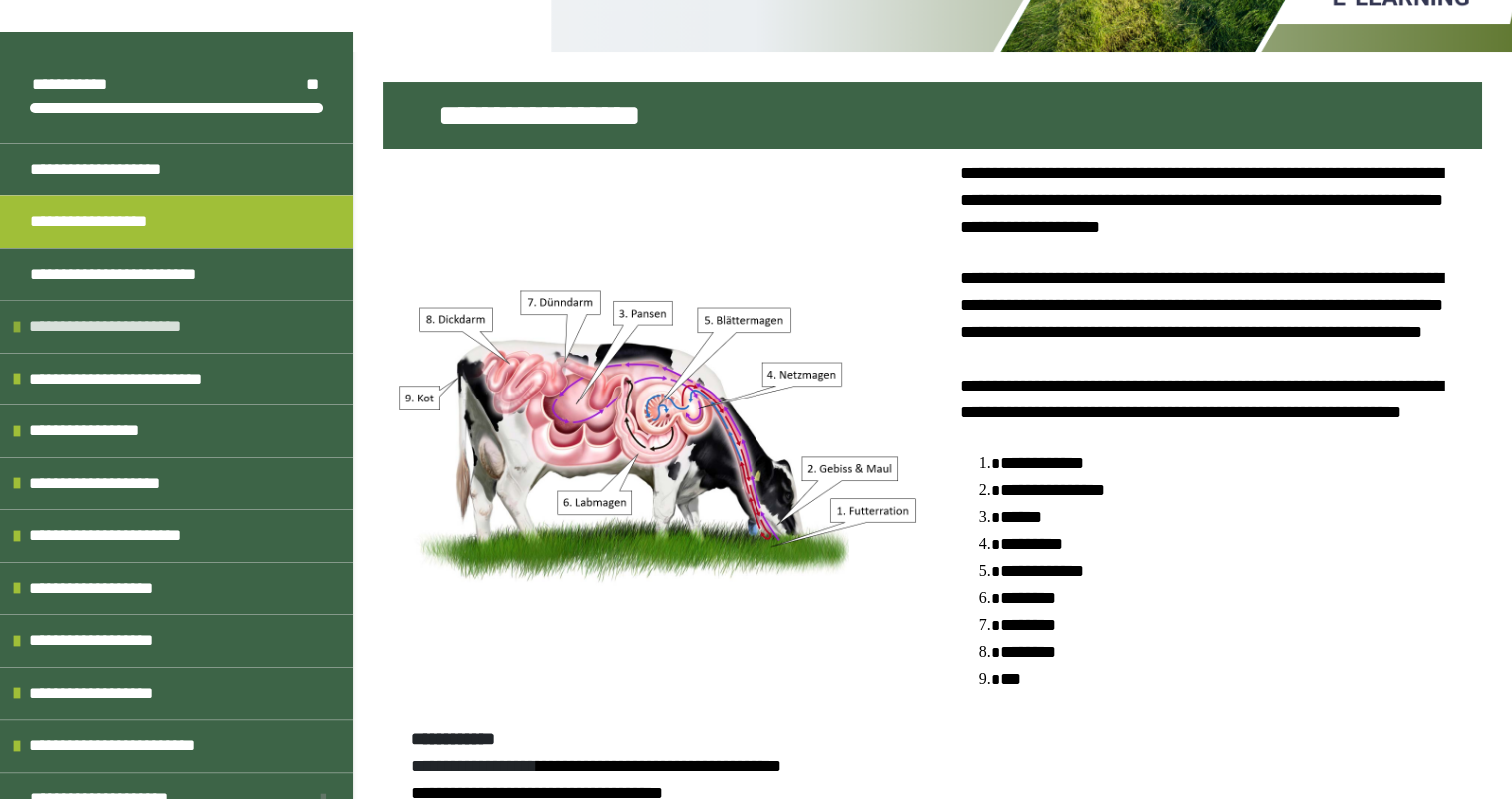 click on "**********" at bounding box center [110, 327] 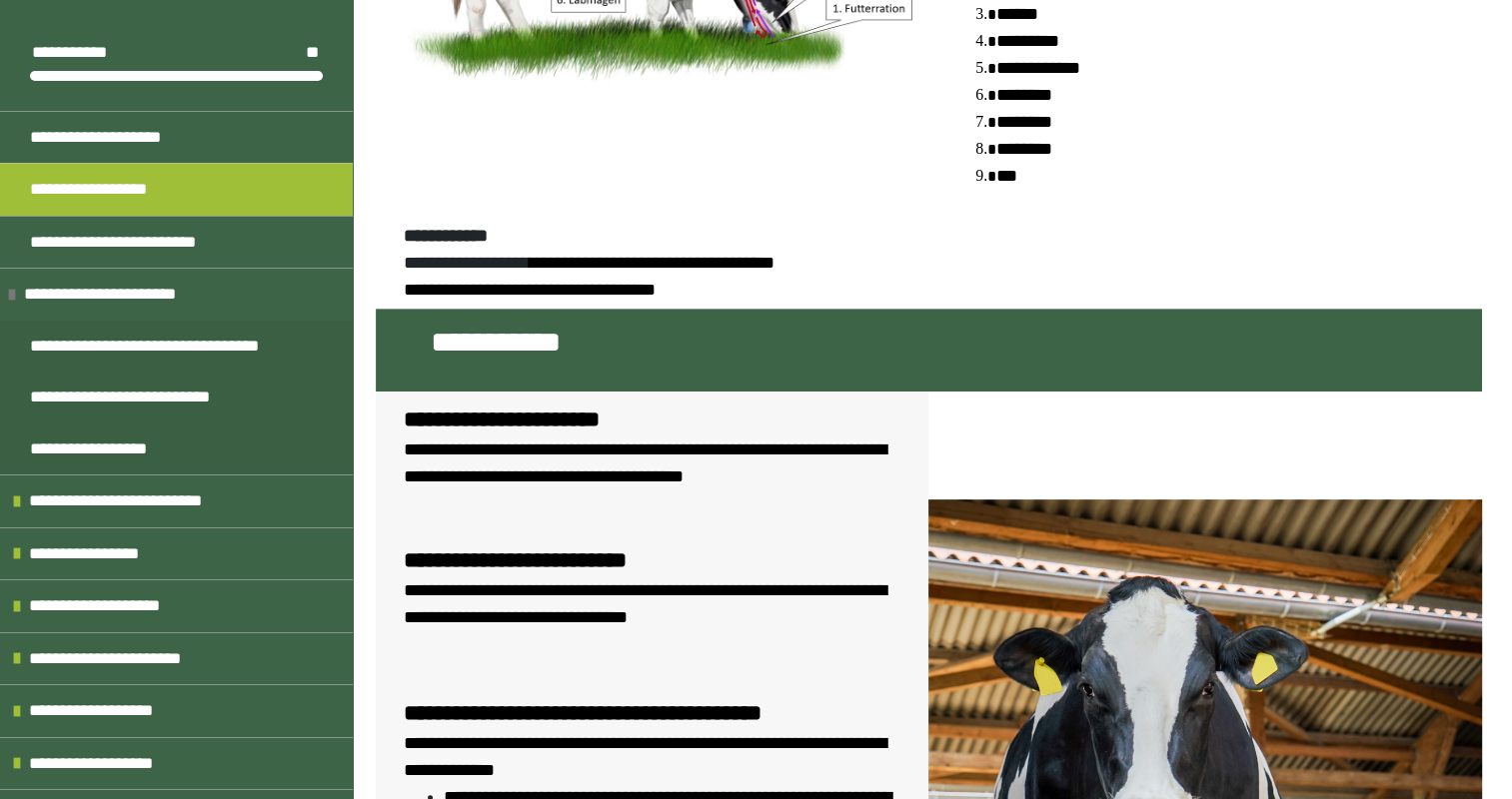 scroll, scrollTop: 739, scrollLeft: 0, axis: vertical 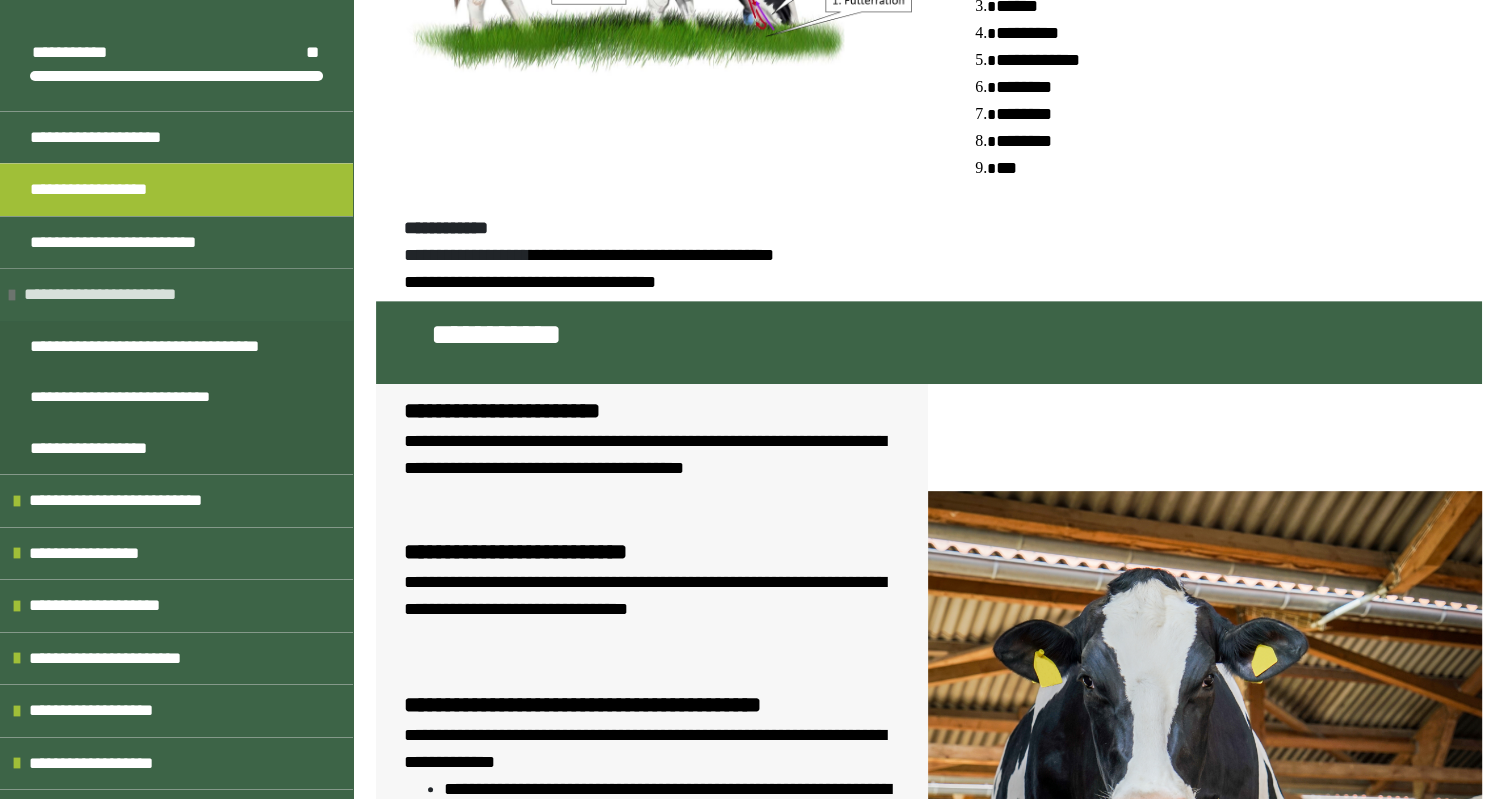 click on "**********" at bounding box center [105, 295] 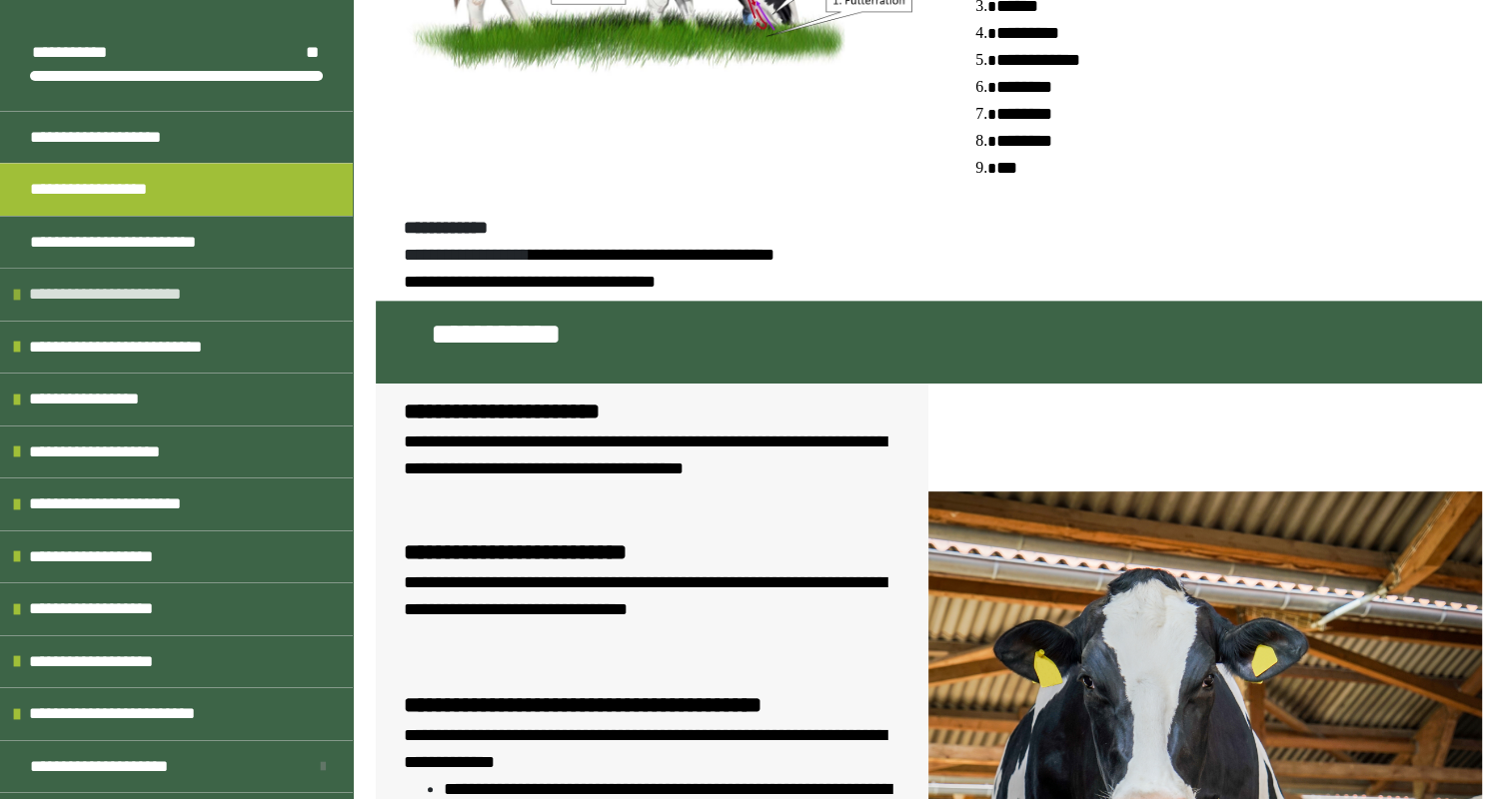 click on "**********" at bounding box center (110, 295) 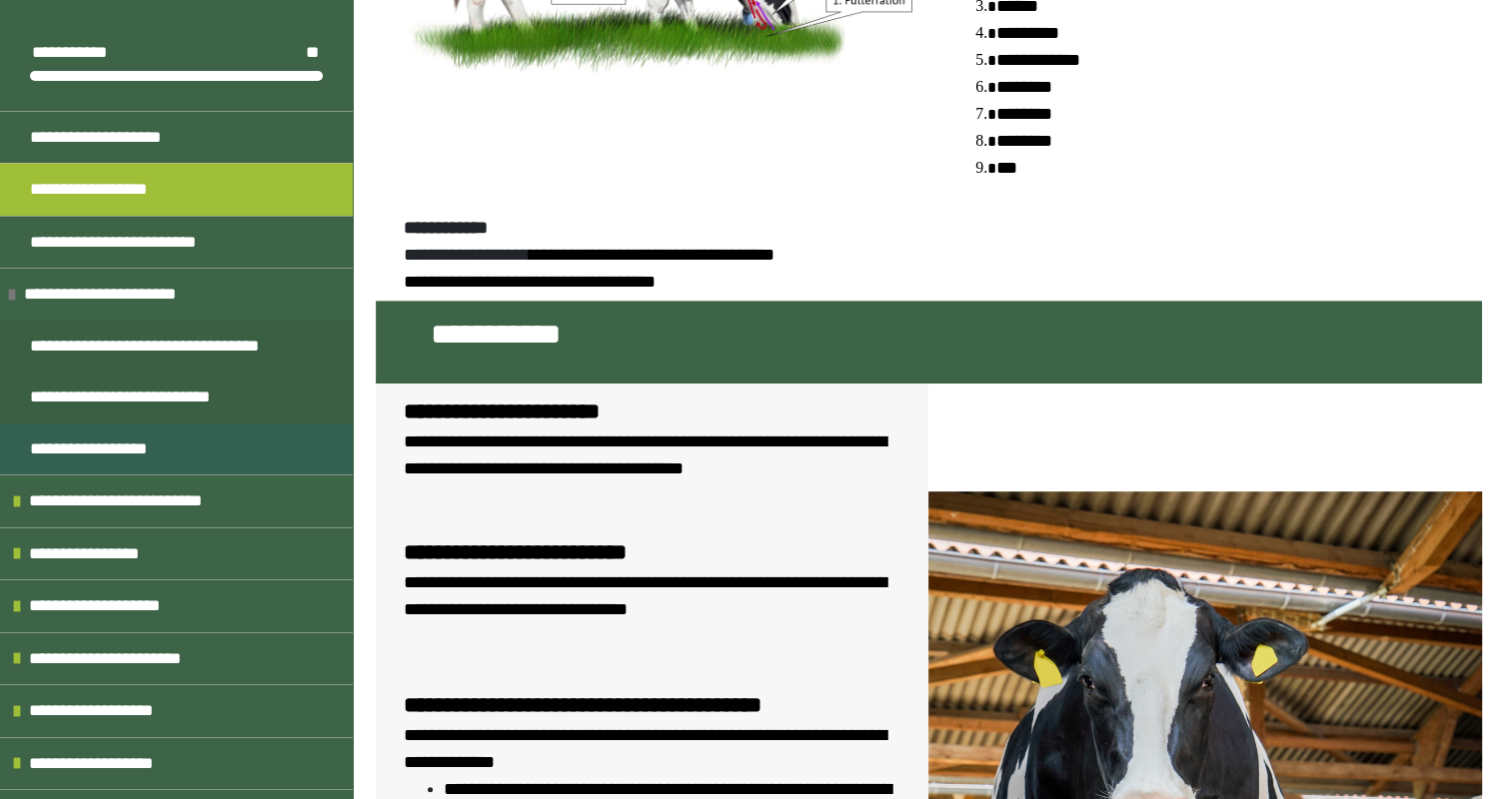 click on "**********" at bounding box center (99, 449) 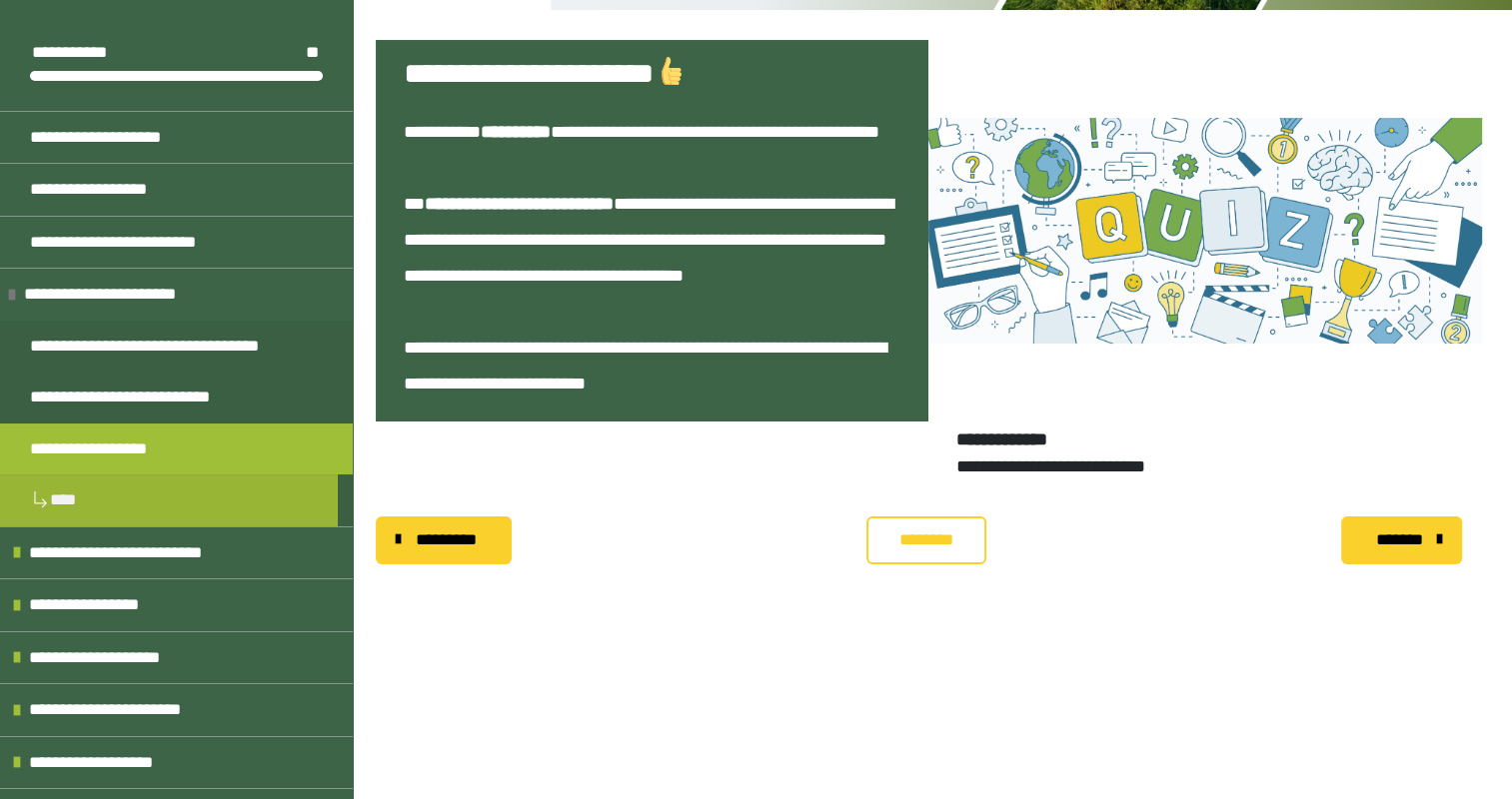 click on "********" at bounding box center (926, 540) 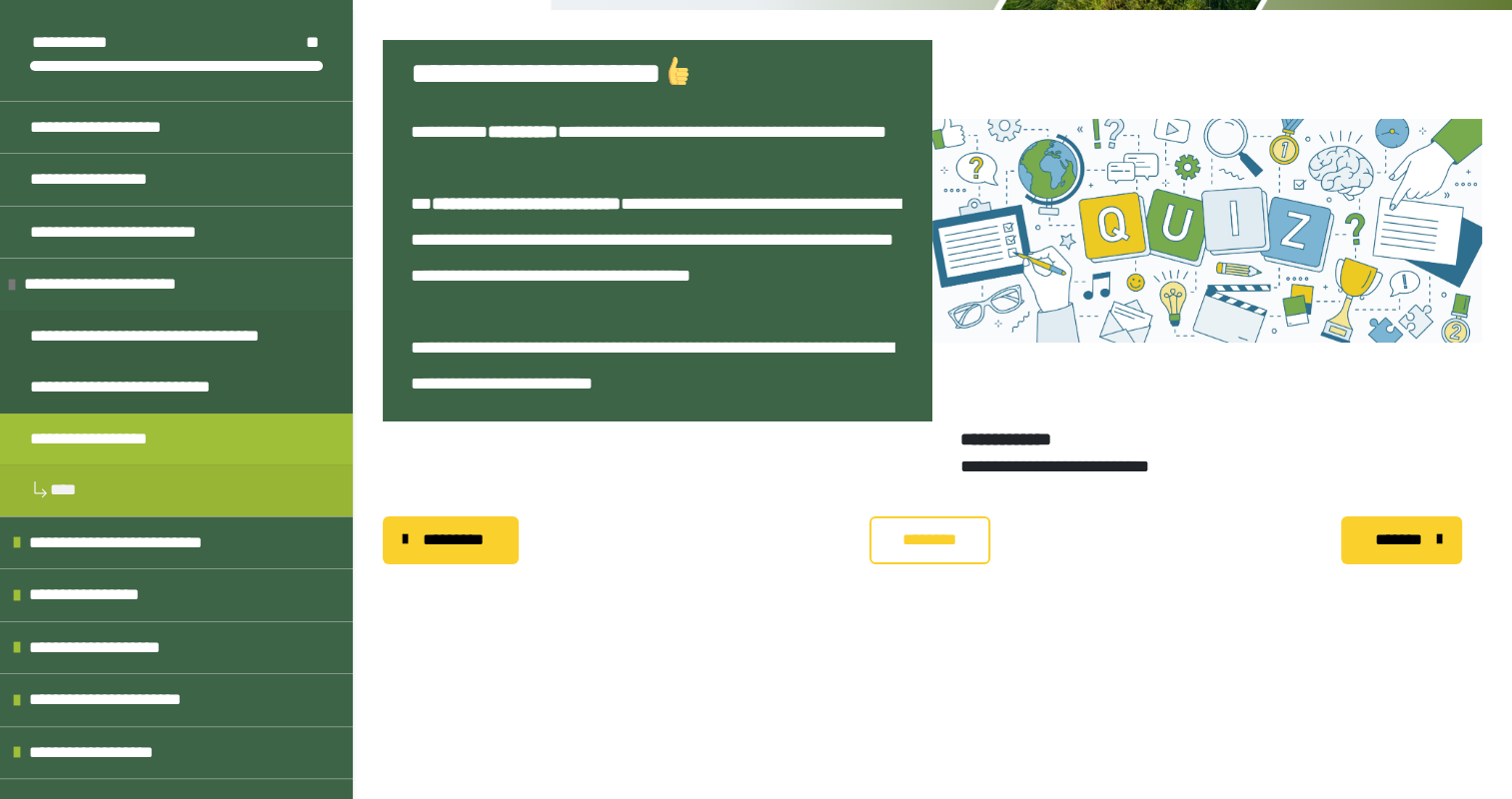 scroll, scrollTop: 0, scrollLeft: 0, axis: both 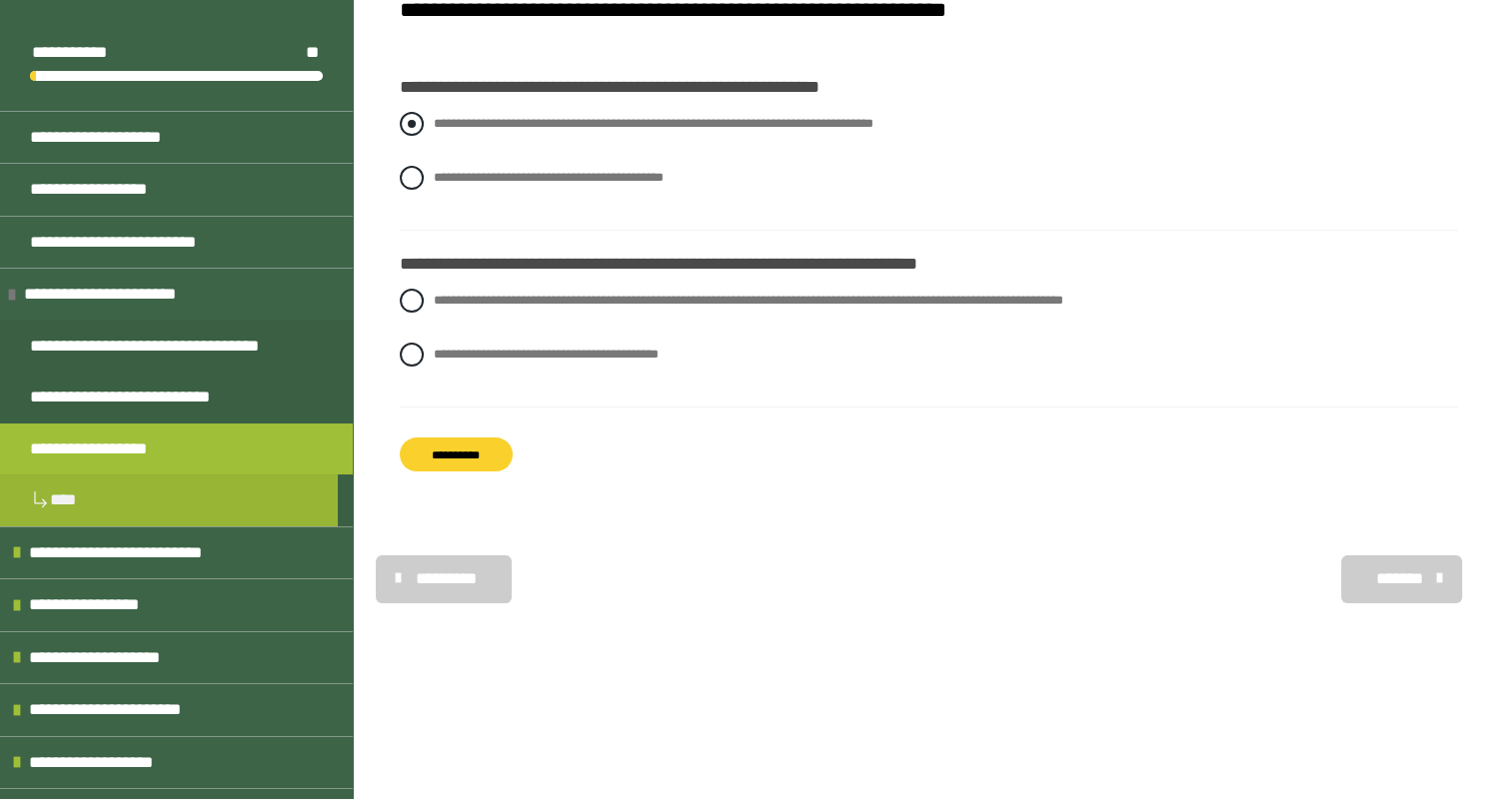 click at bounding box center (412, 124) 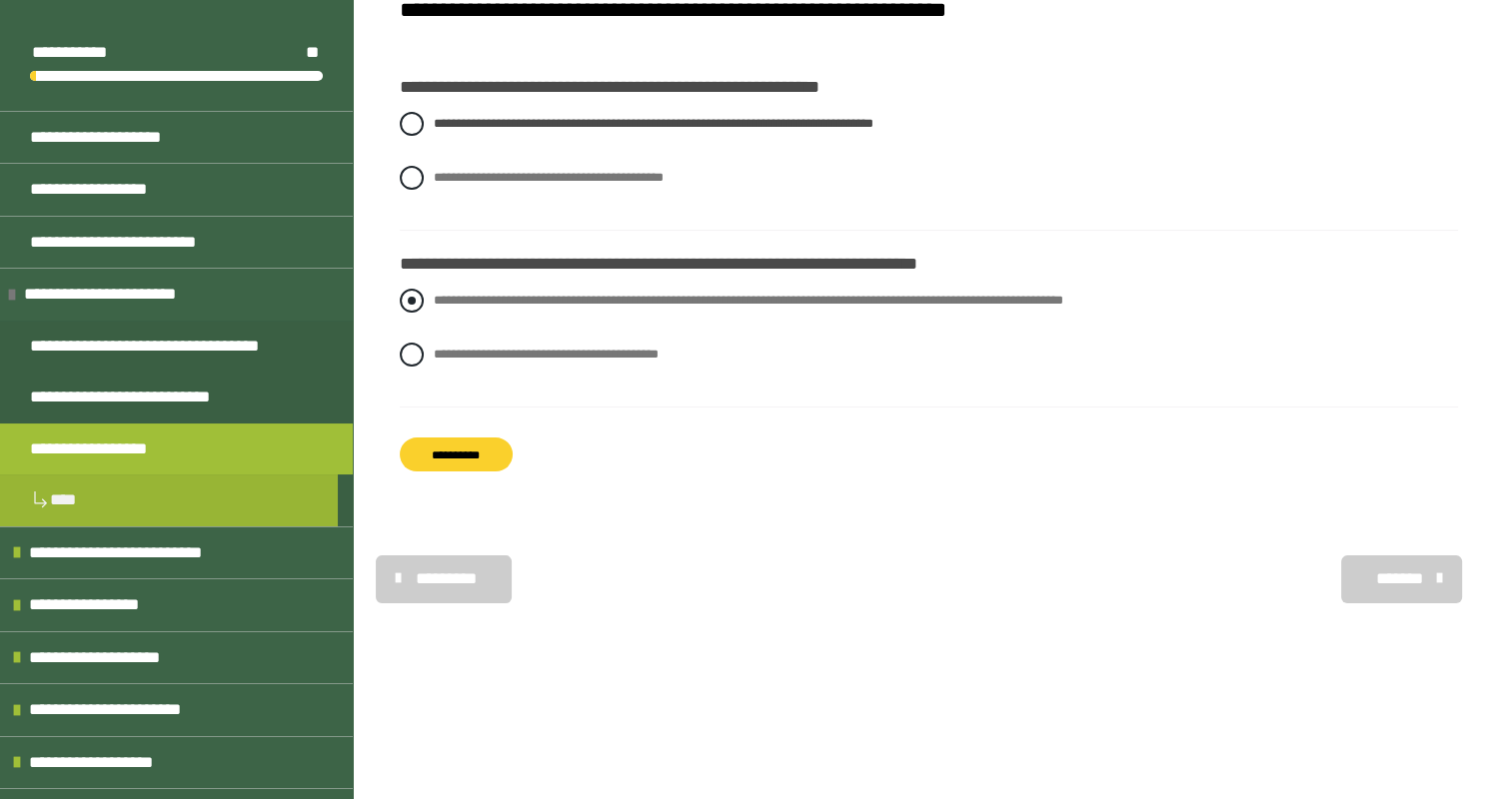 click at bounding box center [412, 301] 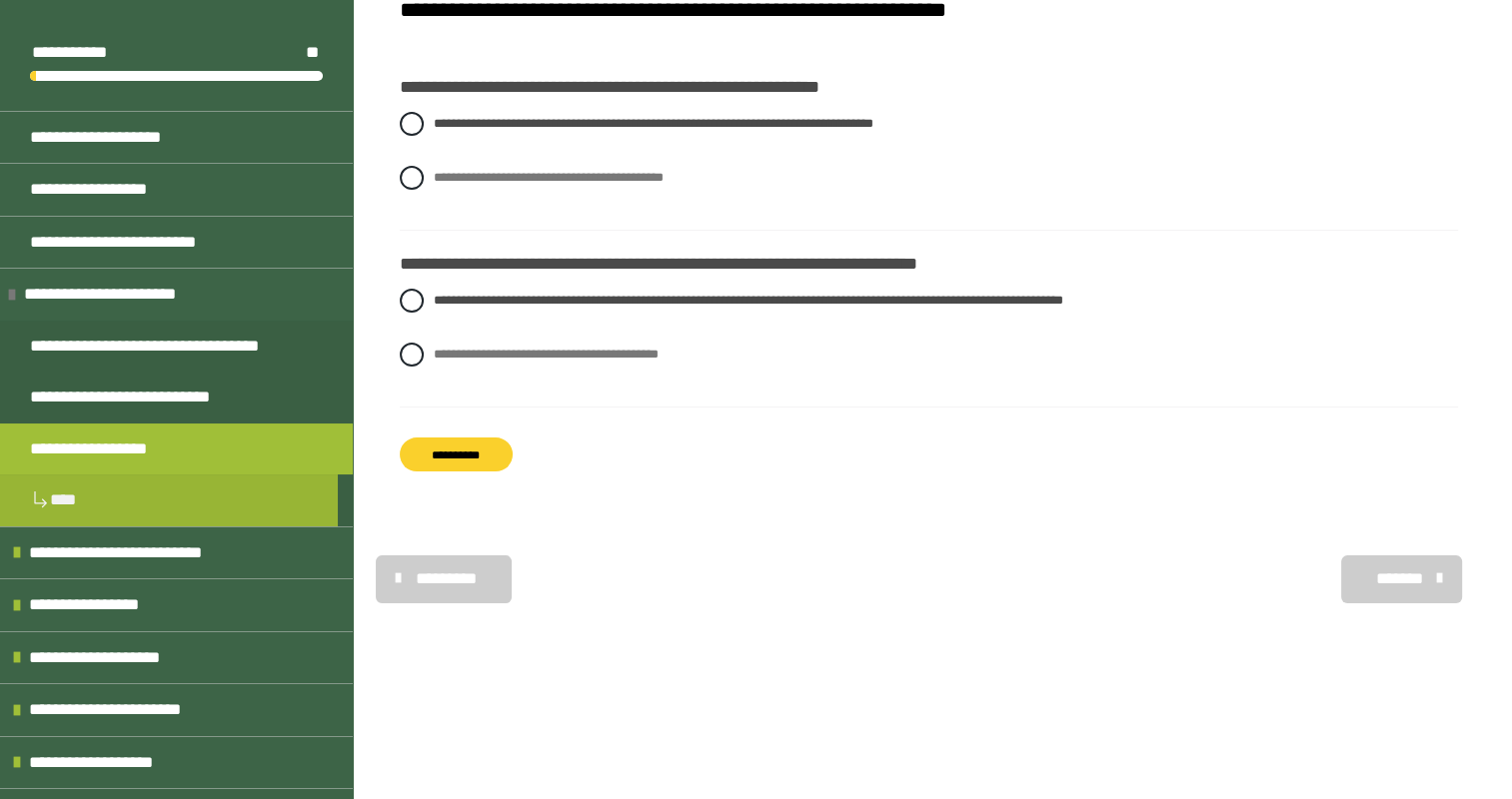 click on "**********" at bounding box center (456, 454) 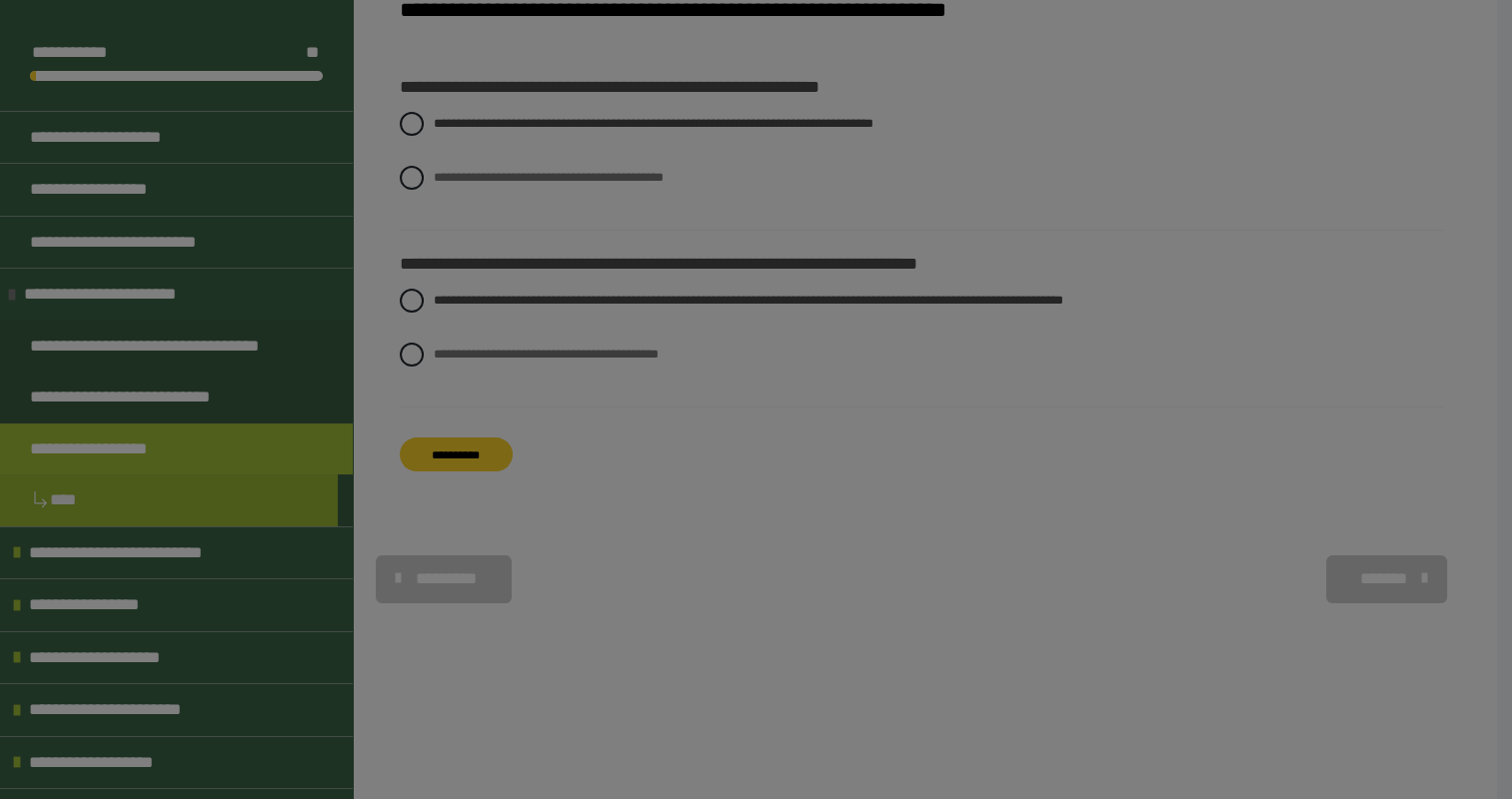scroll, scrollTop: 400, scrollLeft: 0, axis: vertical 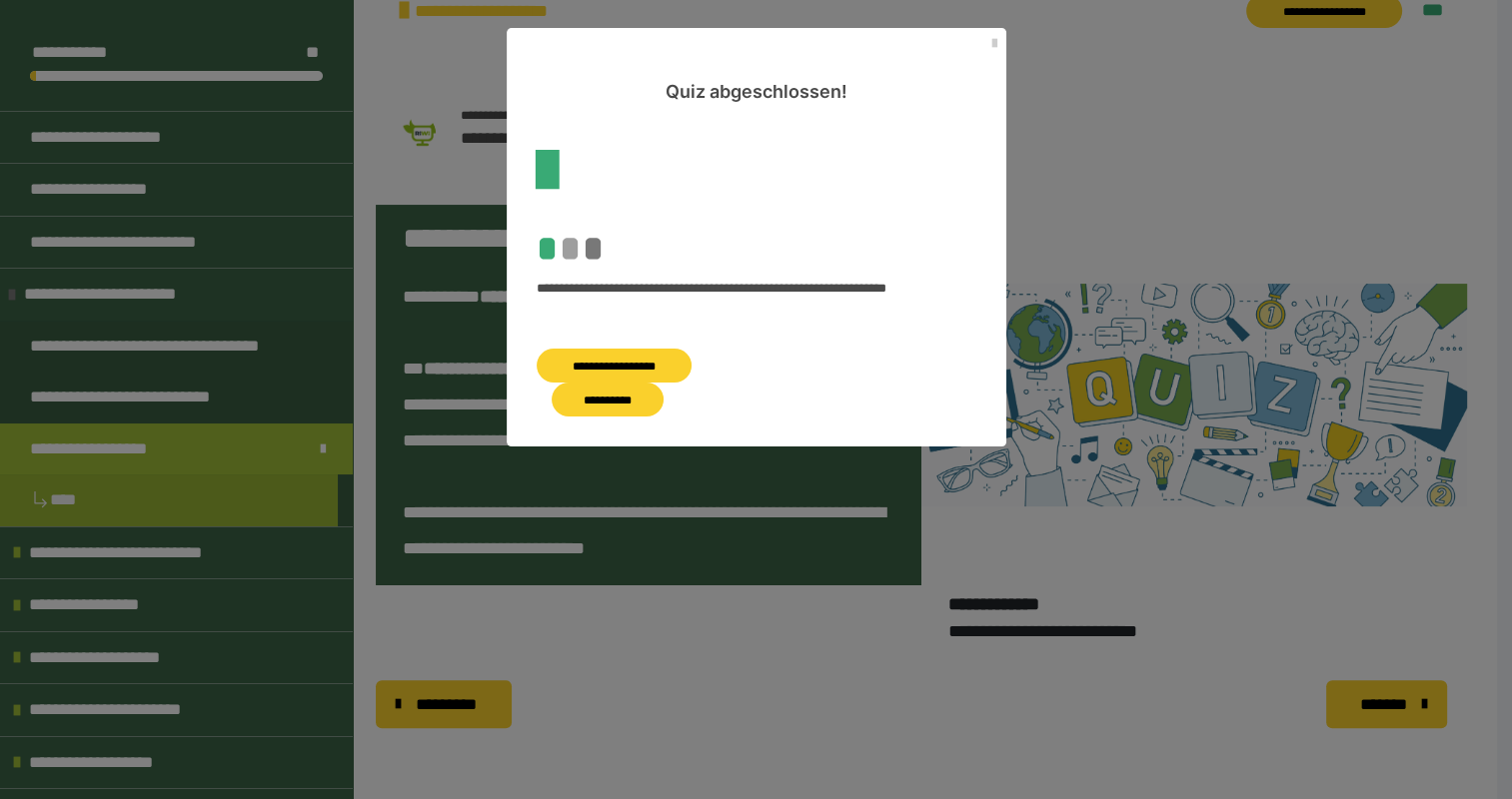 click on "**********" at bounding box center (608, 400) 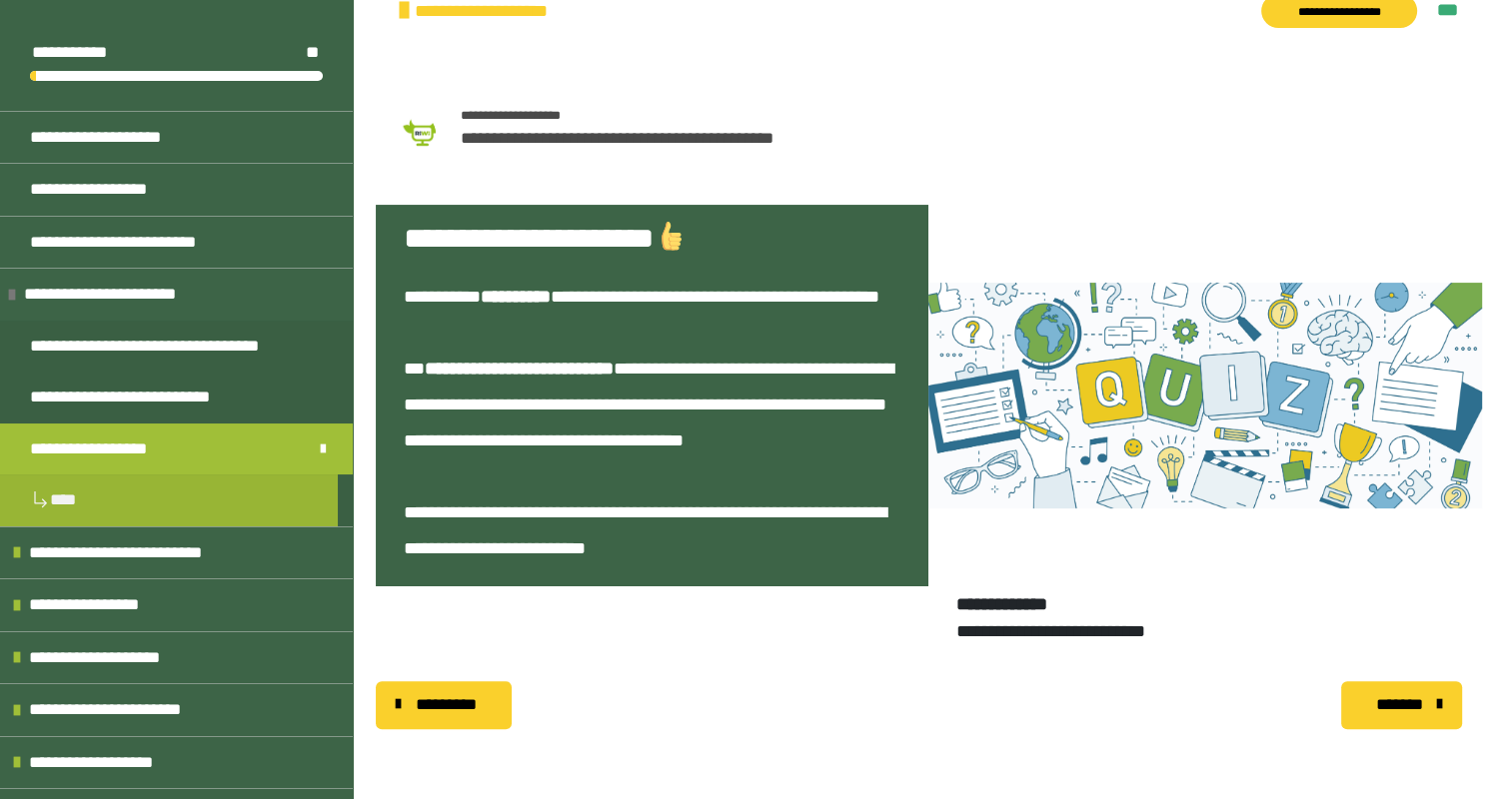 scroll, scrollTop: 131, scrollLeft: 0, axis: vertical 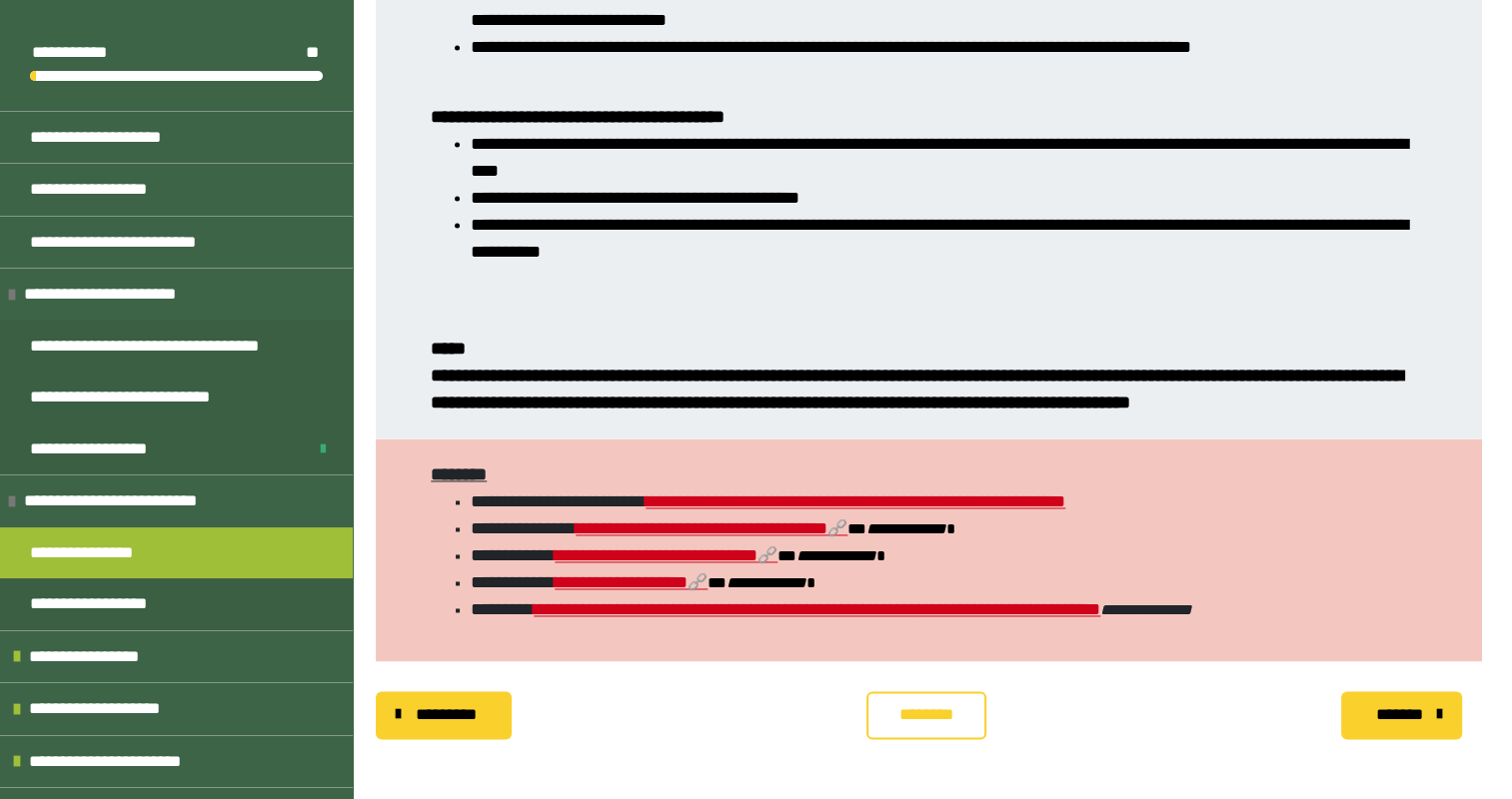 click on "*******" at bounding box center [1399, 715] 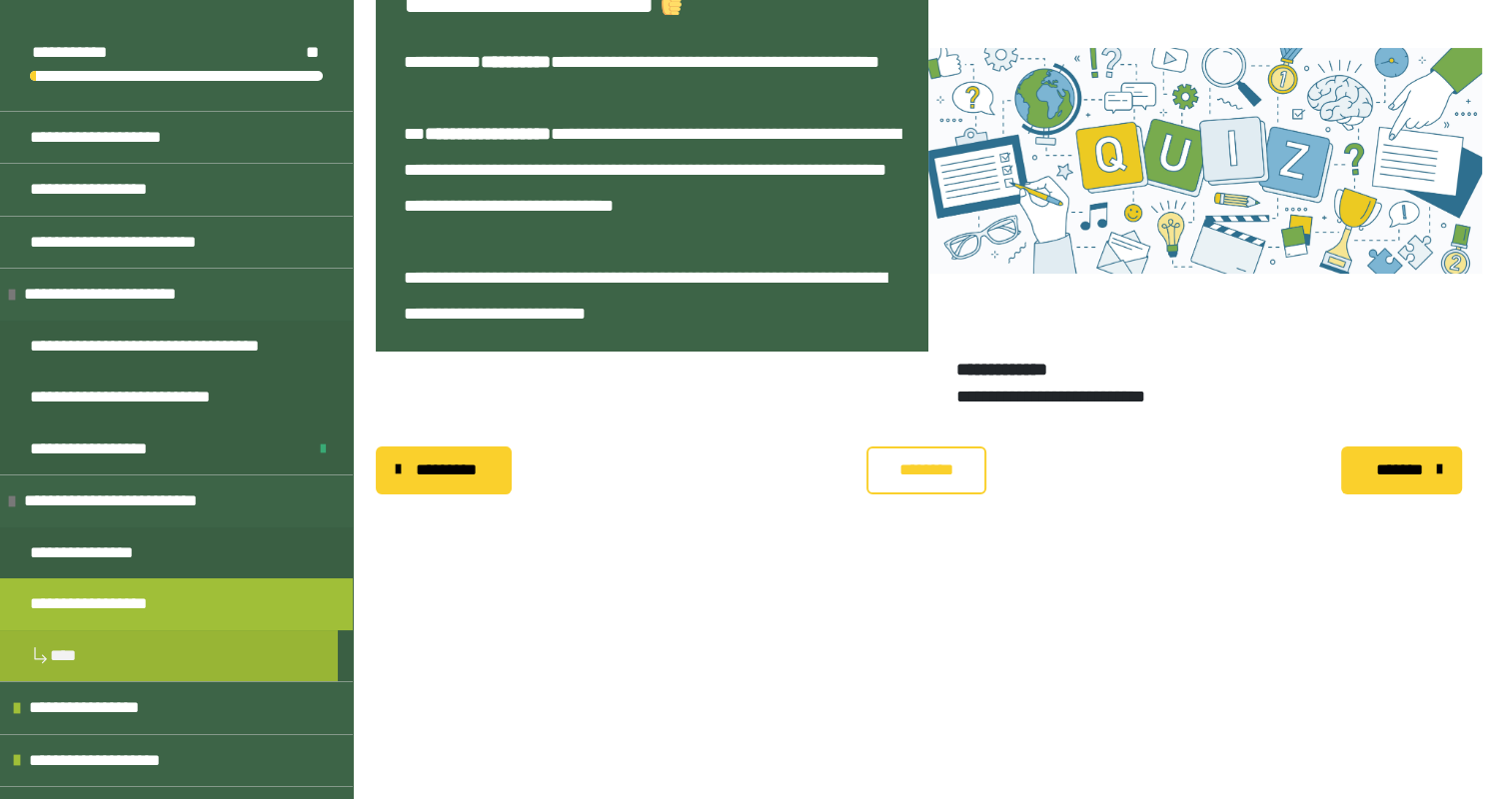 scroll, scrollTop: 340, scrollLeft: 0, axis: vertical 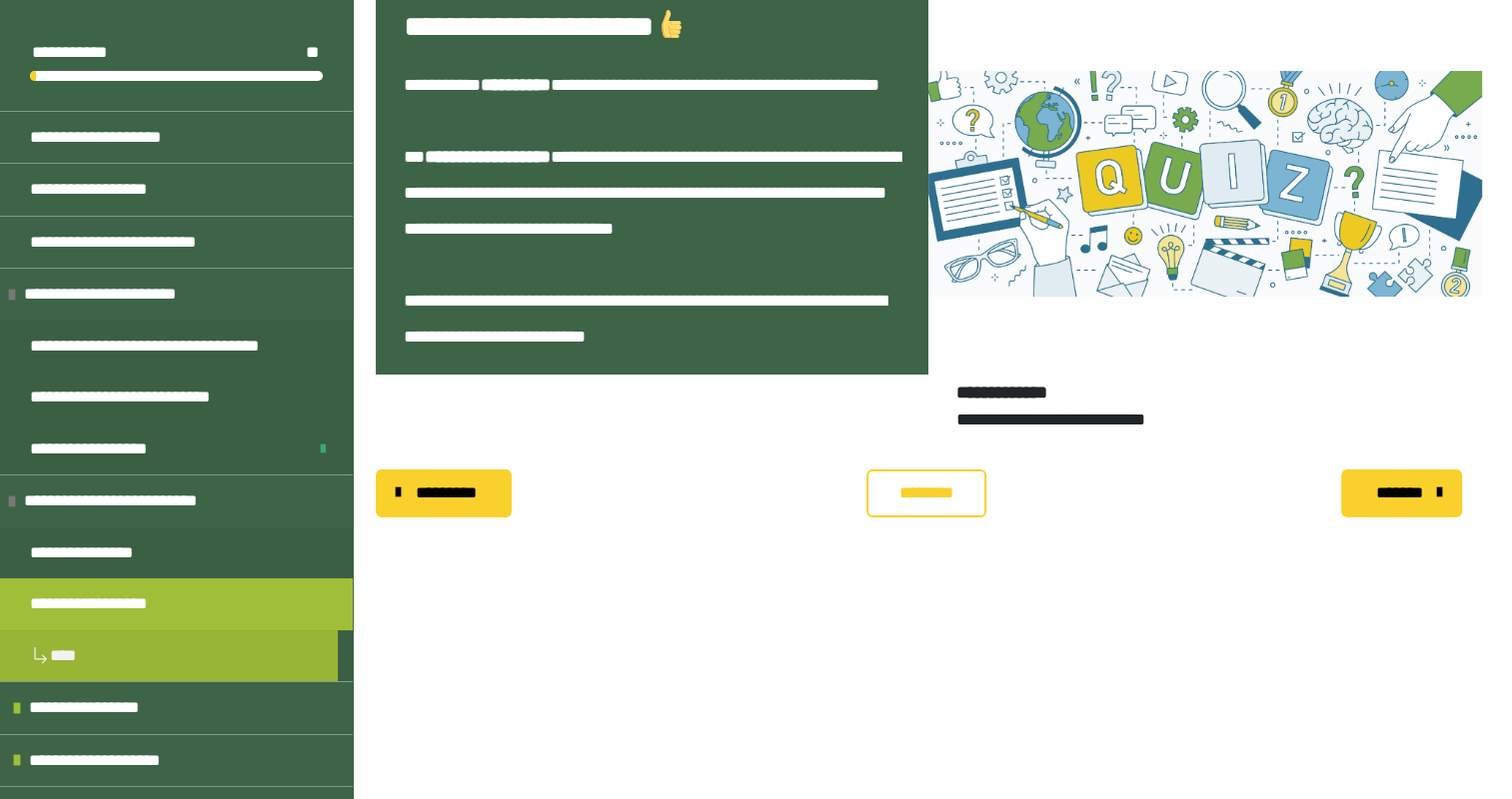 click on "********" at bounding box center (926, 493) 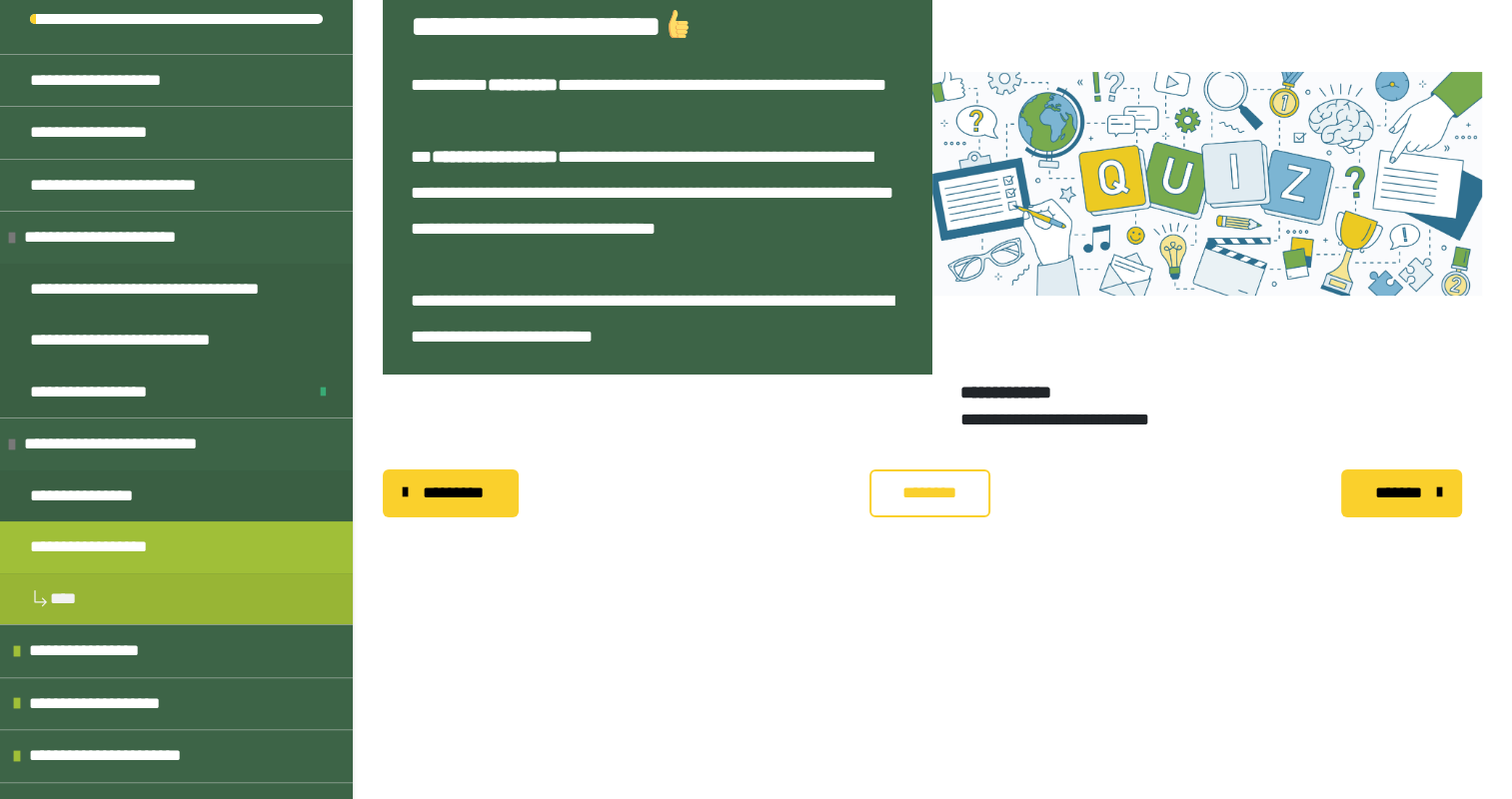 scroll, scrollTop: 0, scrollLeft: 0, axis: both 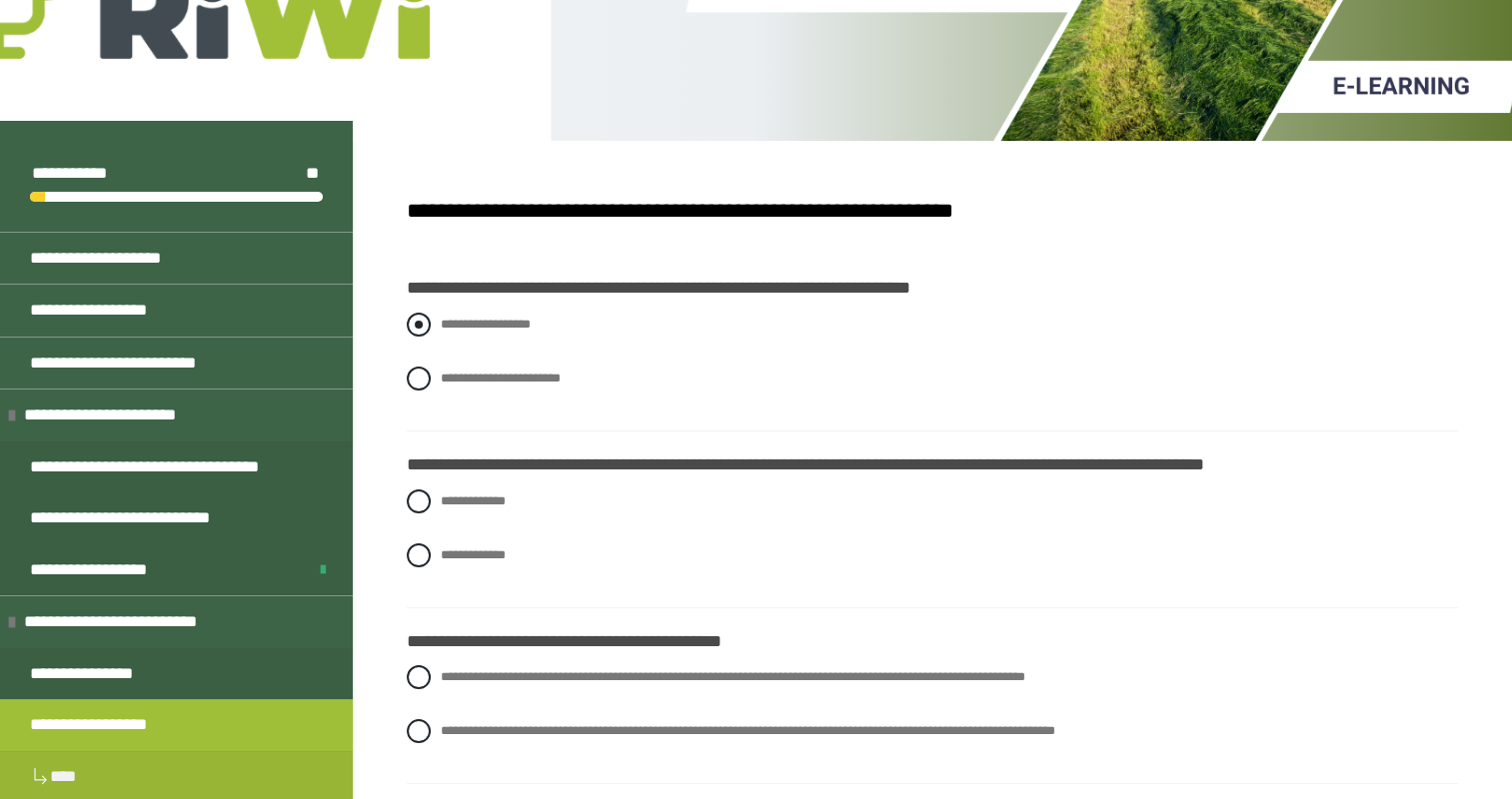 click at bounding box center (419, 325) 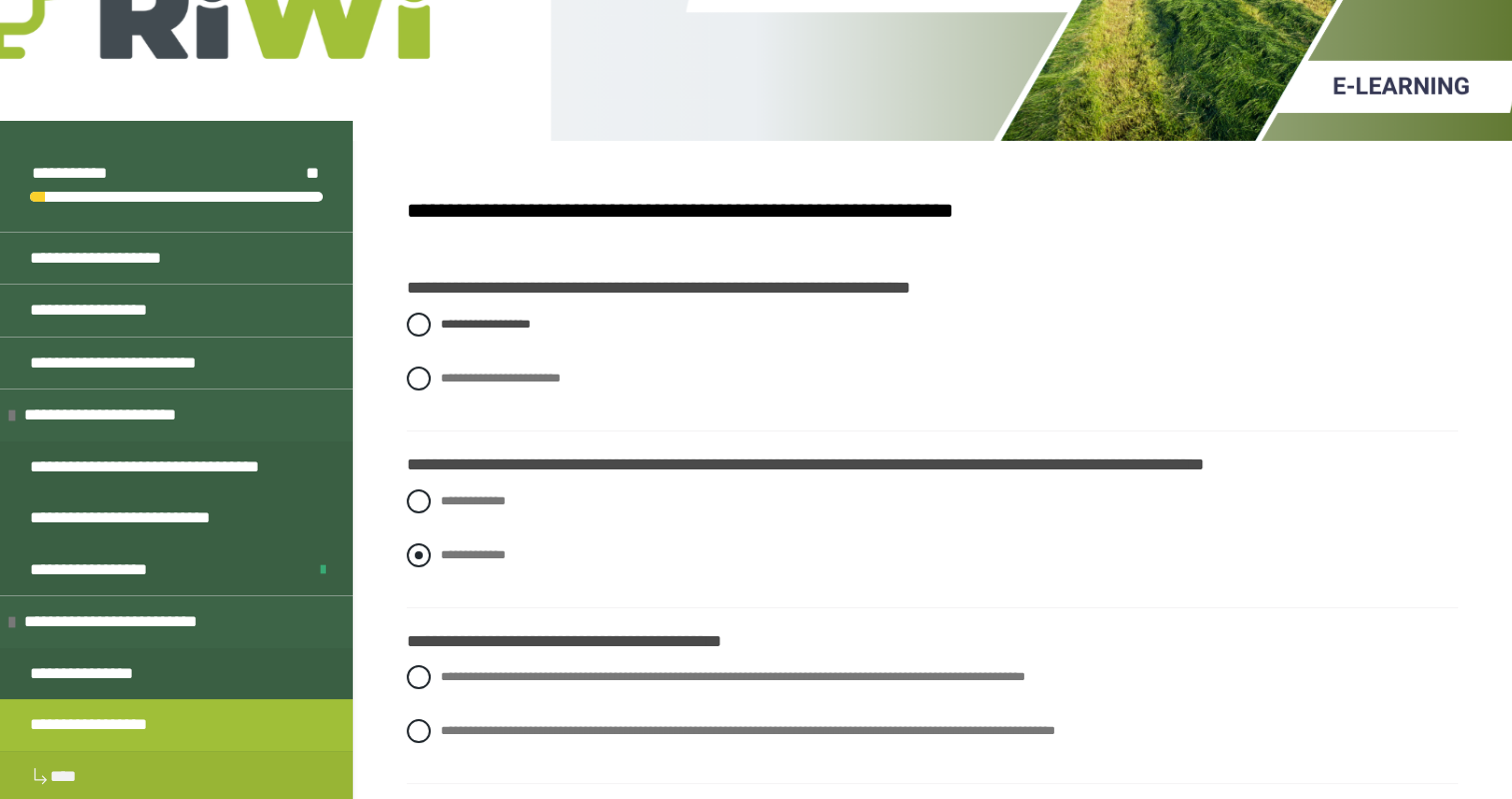 click at bounding box center (419, 555) 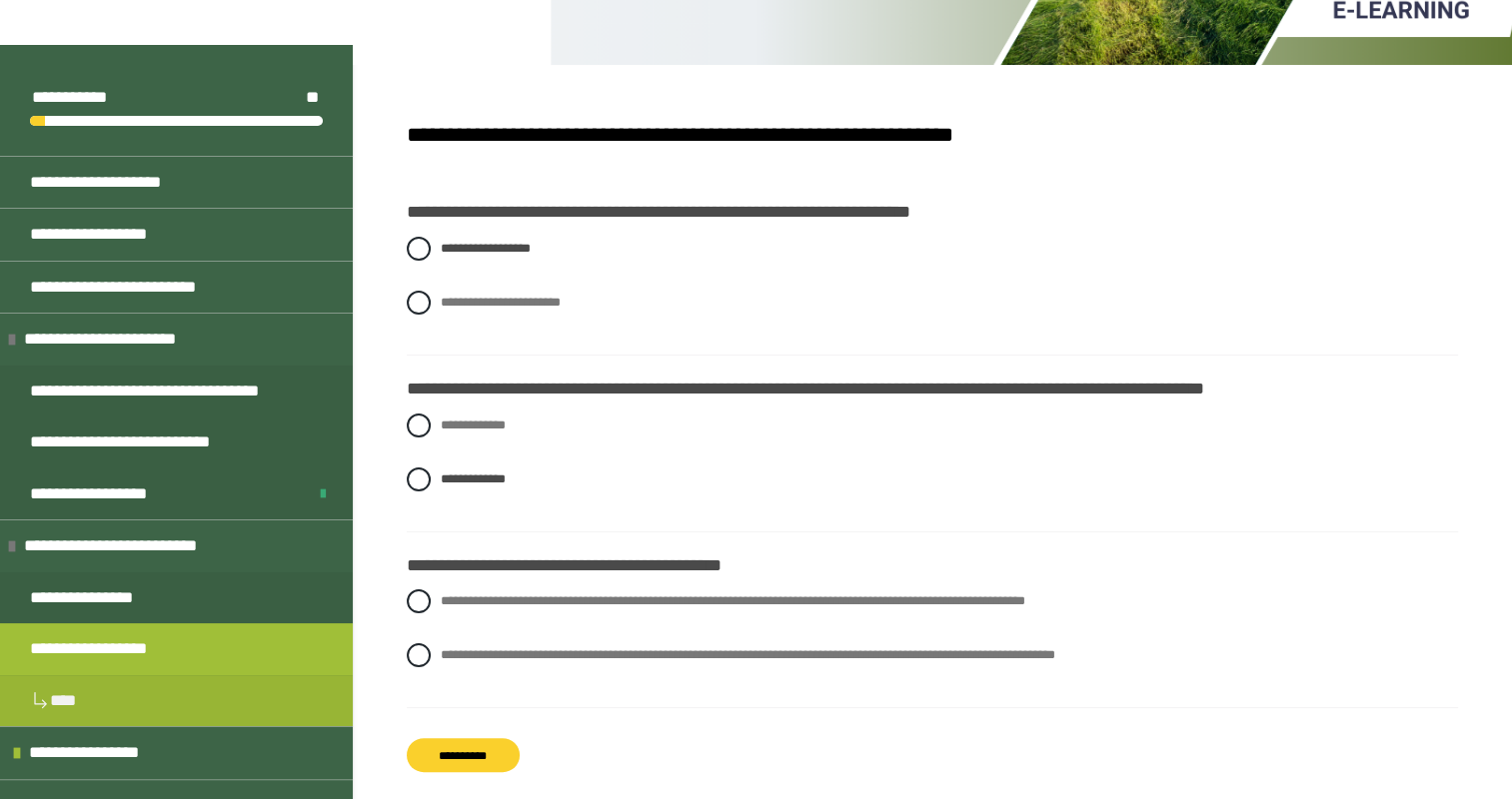 scroll, scrollTop: 223, scrollLeft: 0, axis: vertical 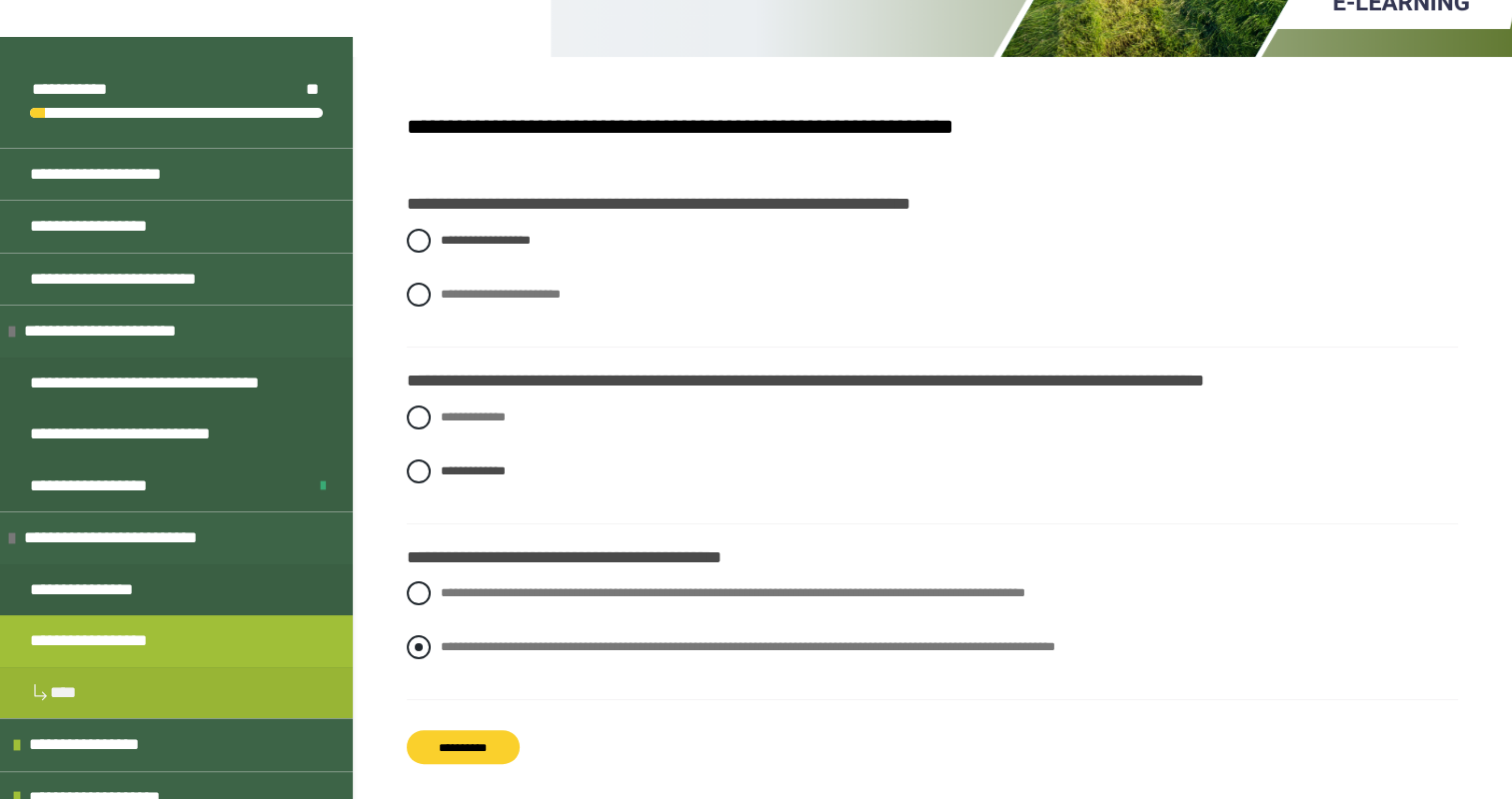 click at bounding box center [419, 647] 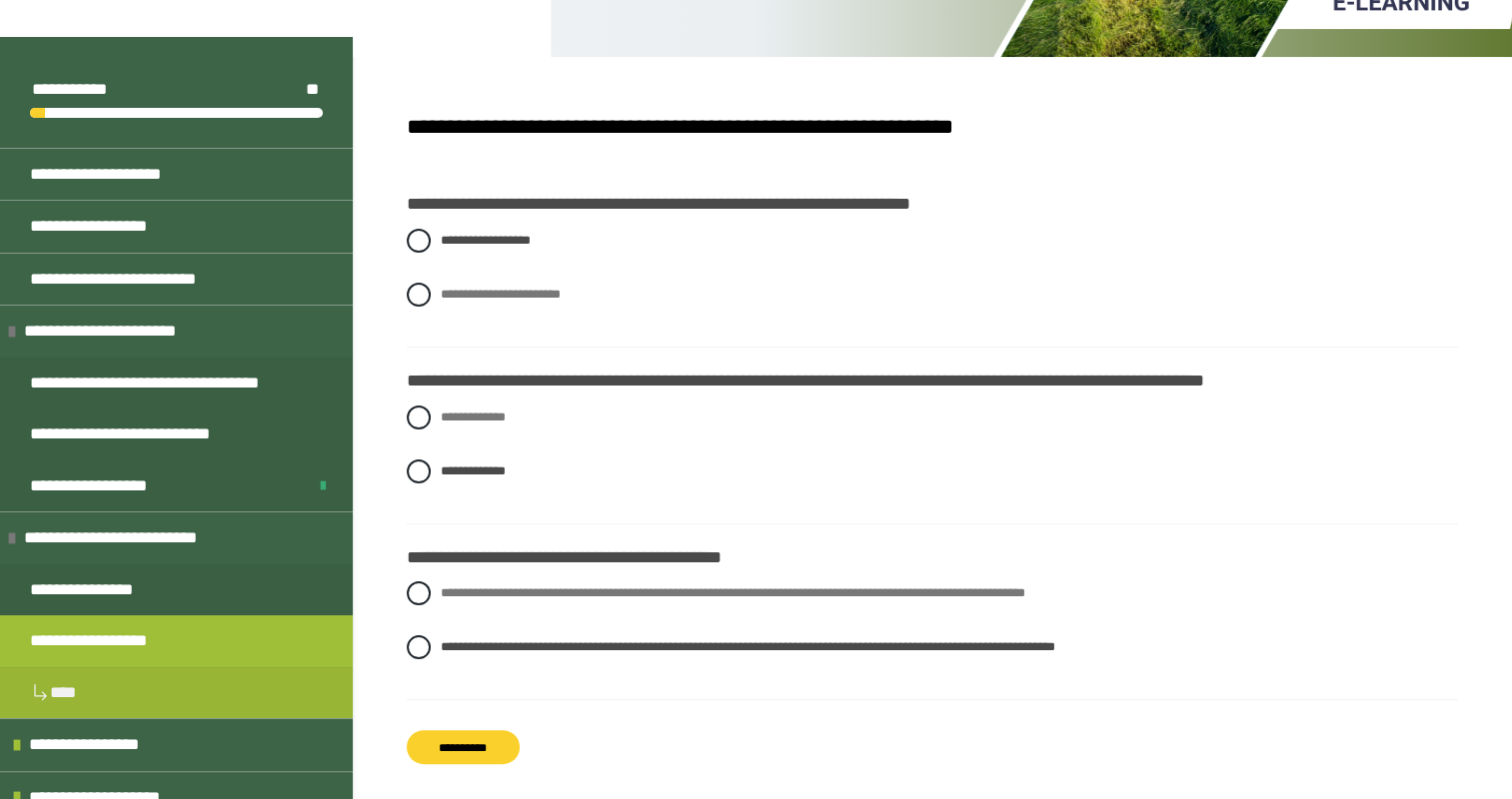 click on "**********" at bounding box center (463, 747) 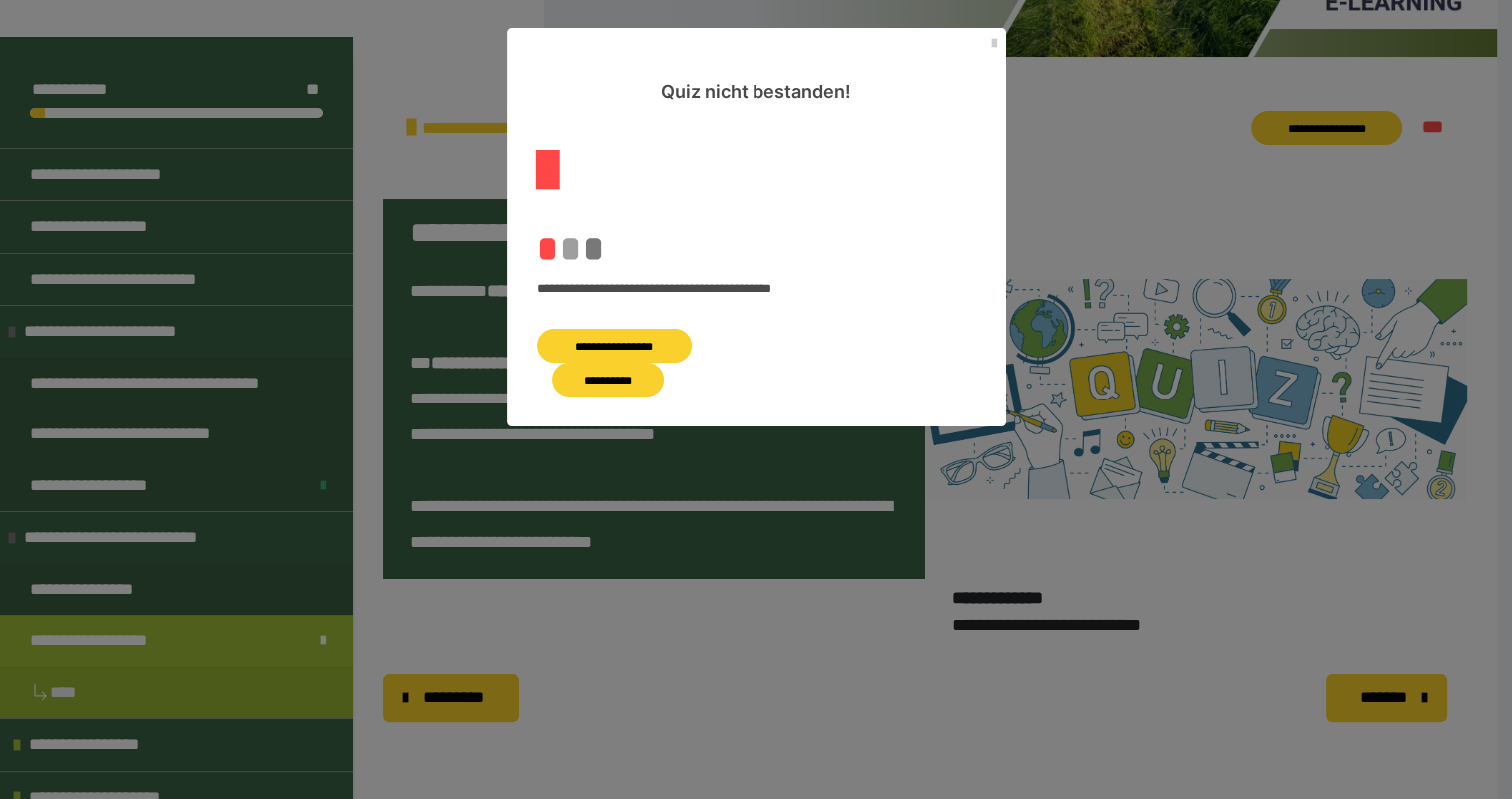 click on "**********" at bounding box center [615, 346] 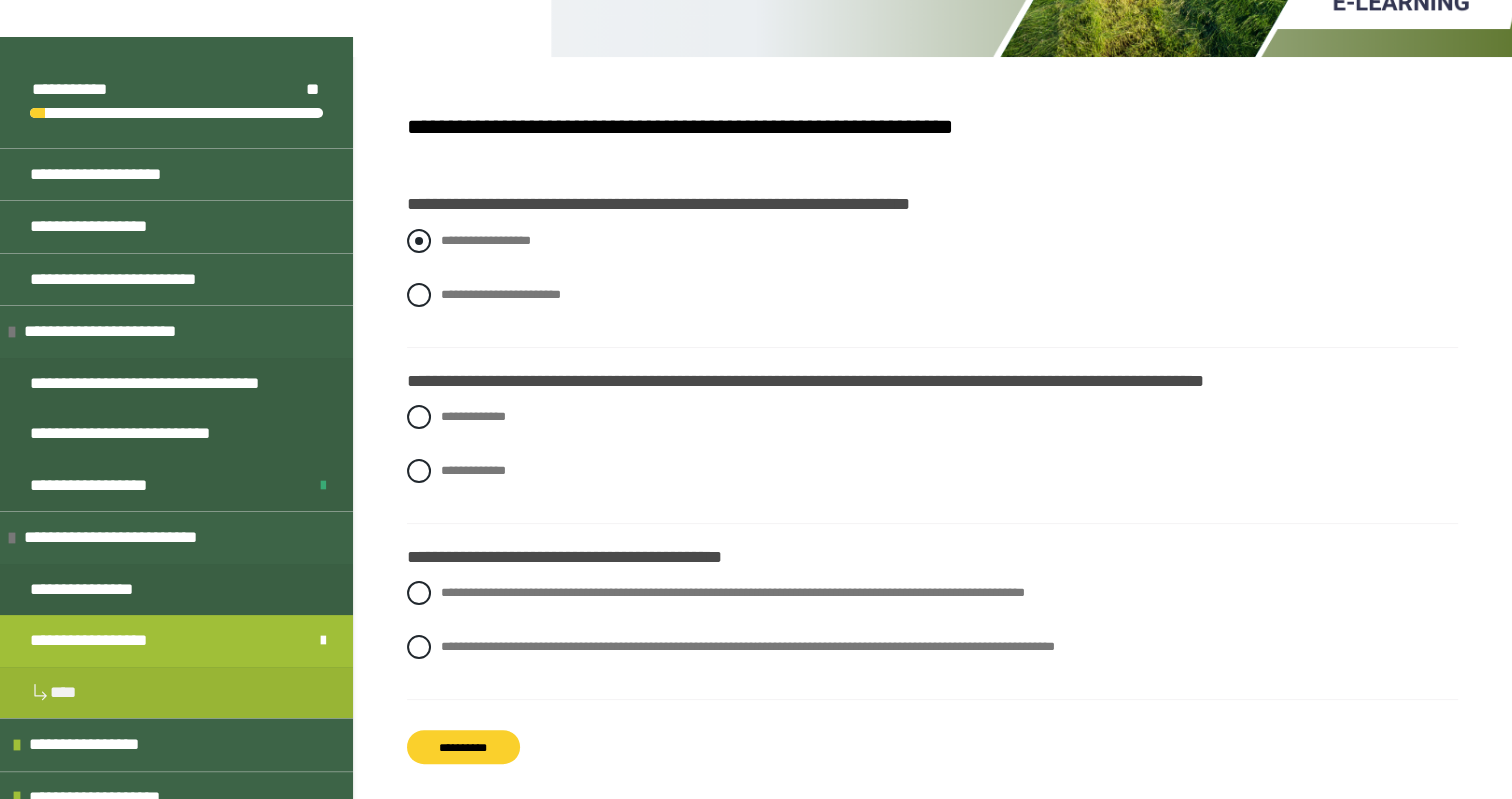 click at bounding box center [419, 241] 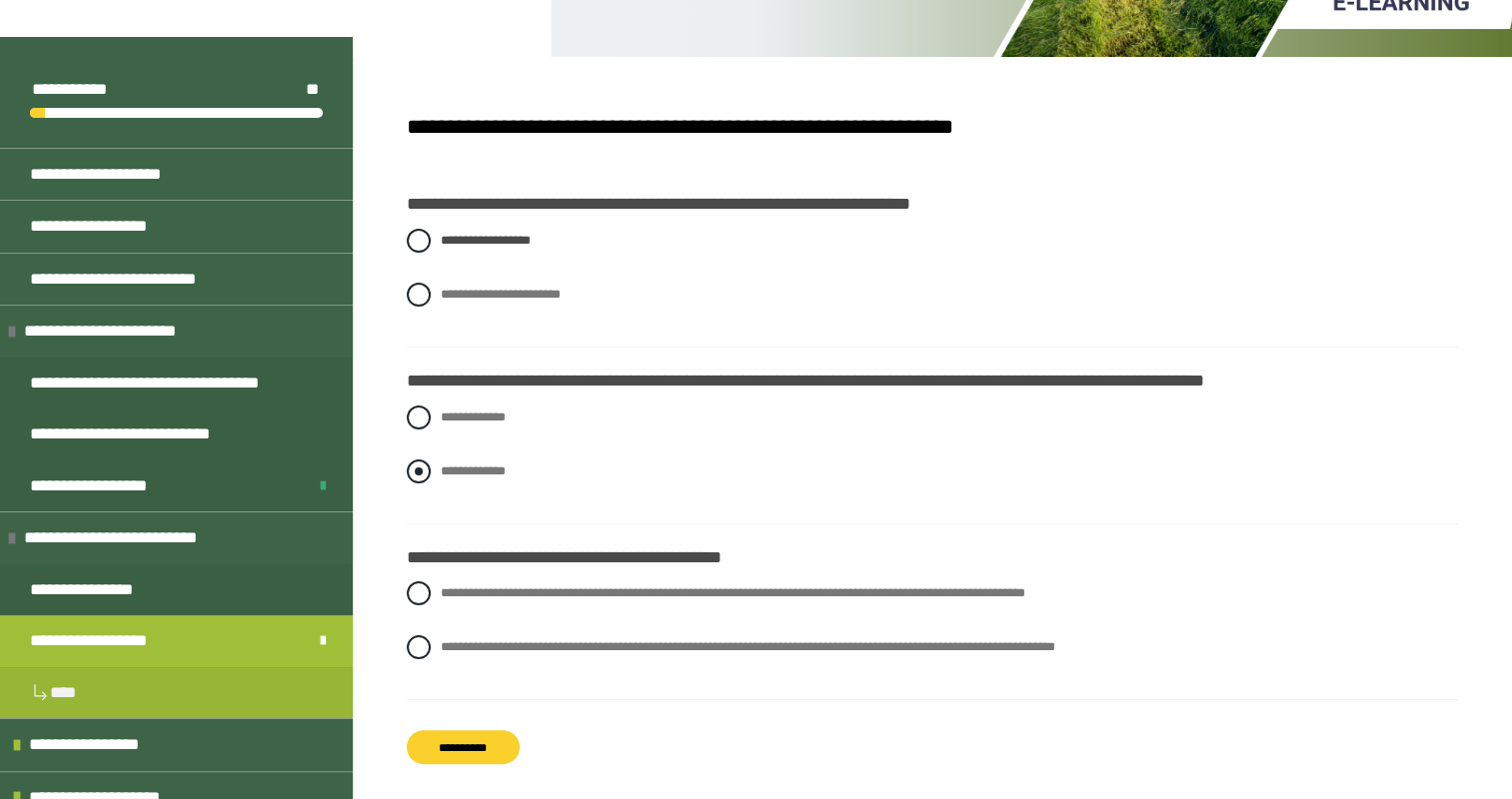 click at bounding box center [419, 471] 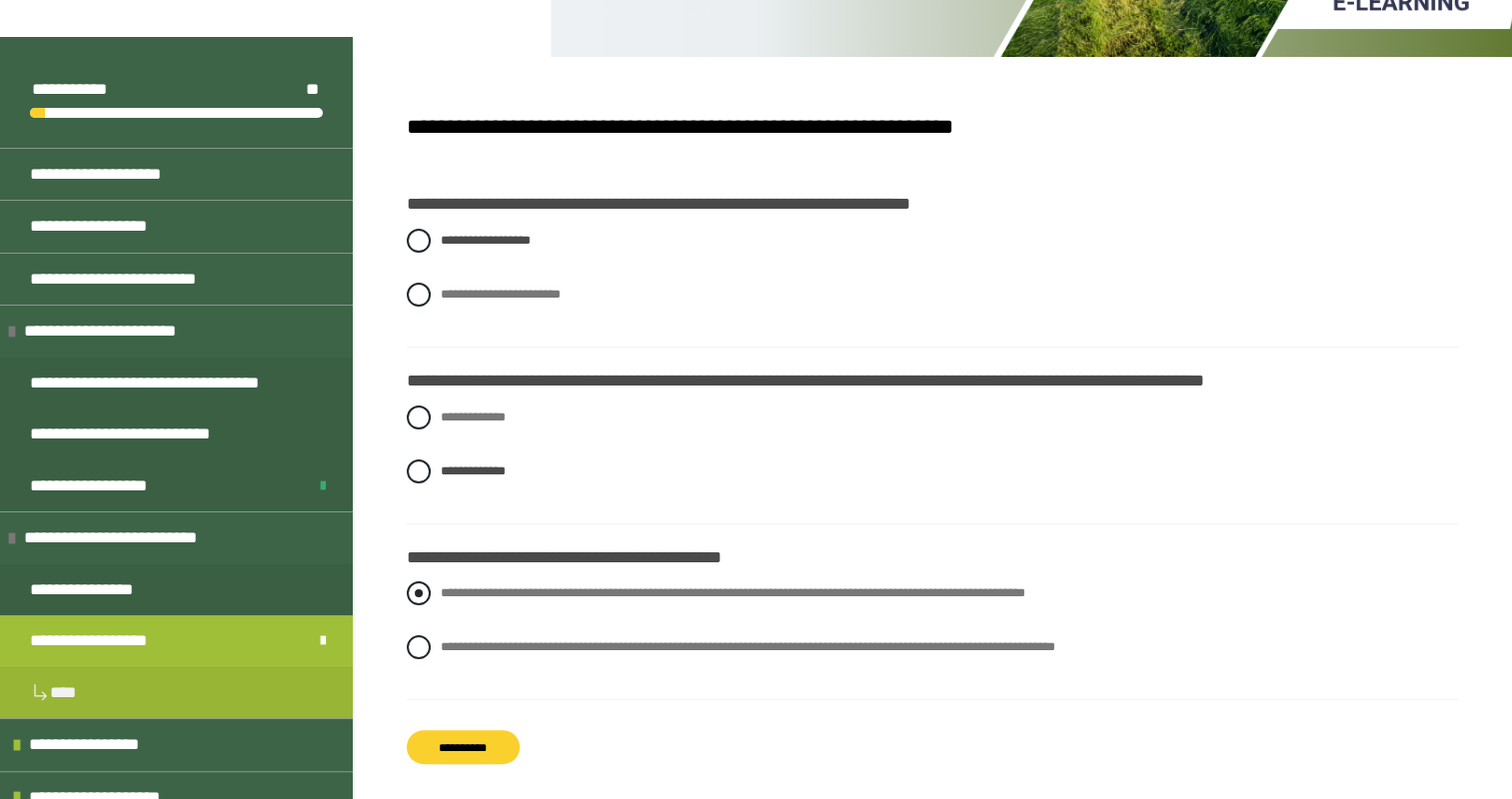 click at bounding box center (419, 593) 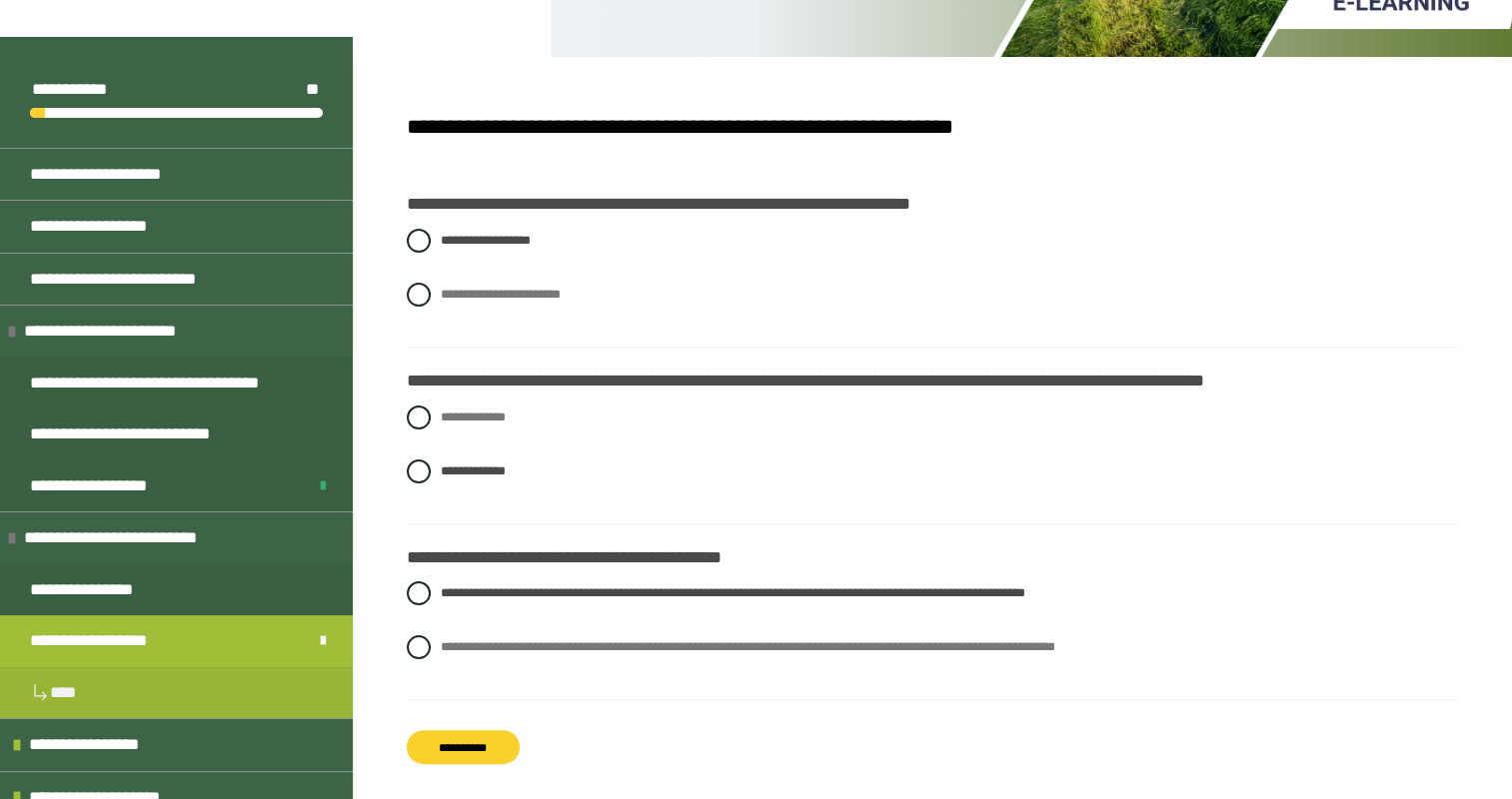 click on "**********" at bounding box center [463, 747] 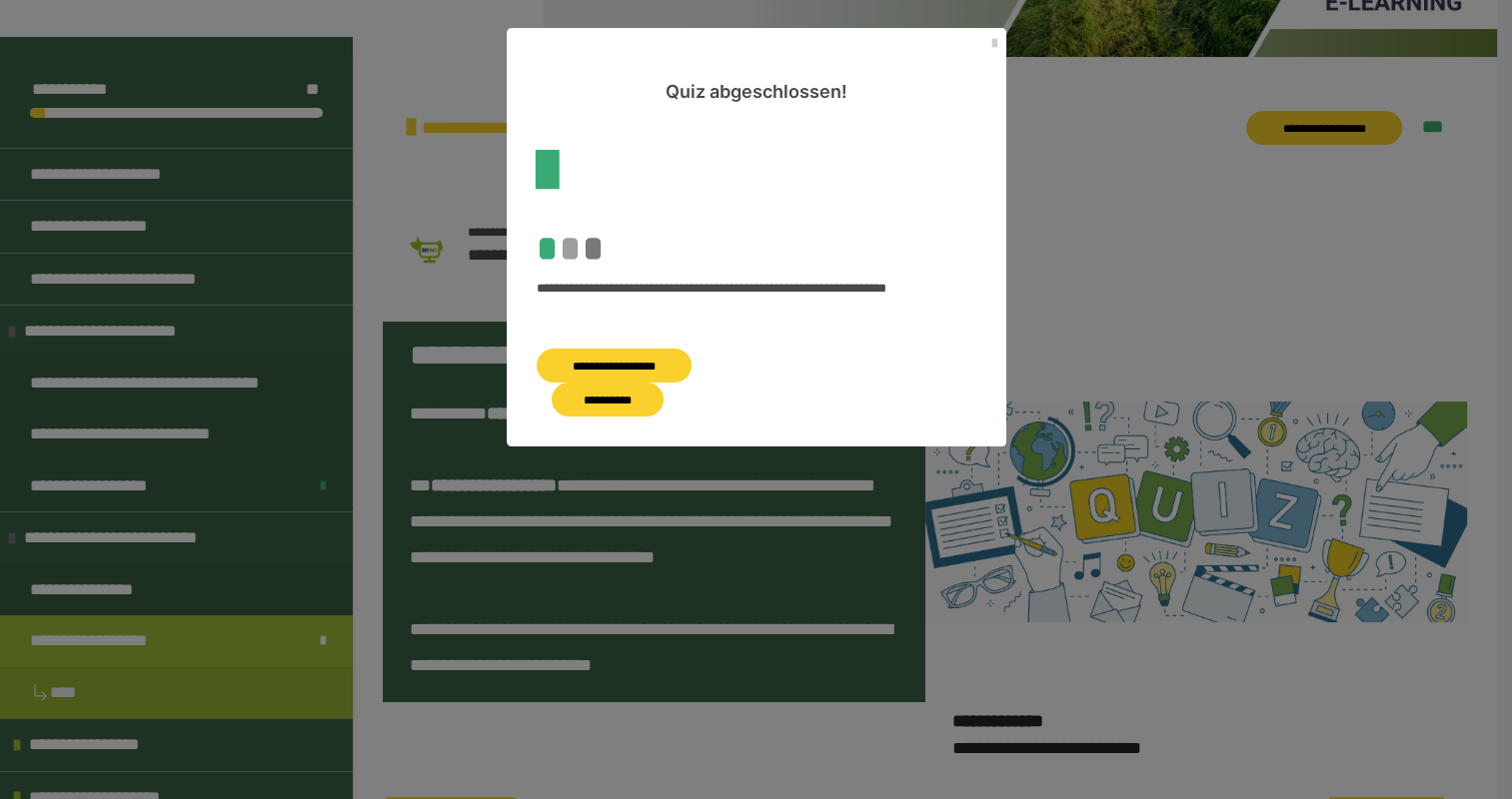 click on "**********" at bounding box center [608, 400] 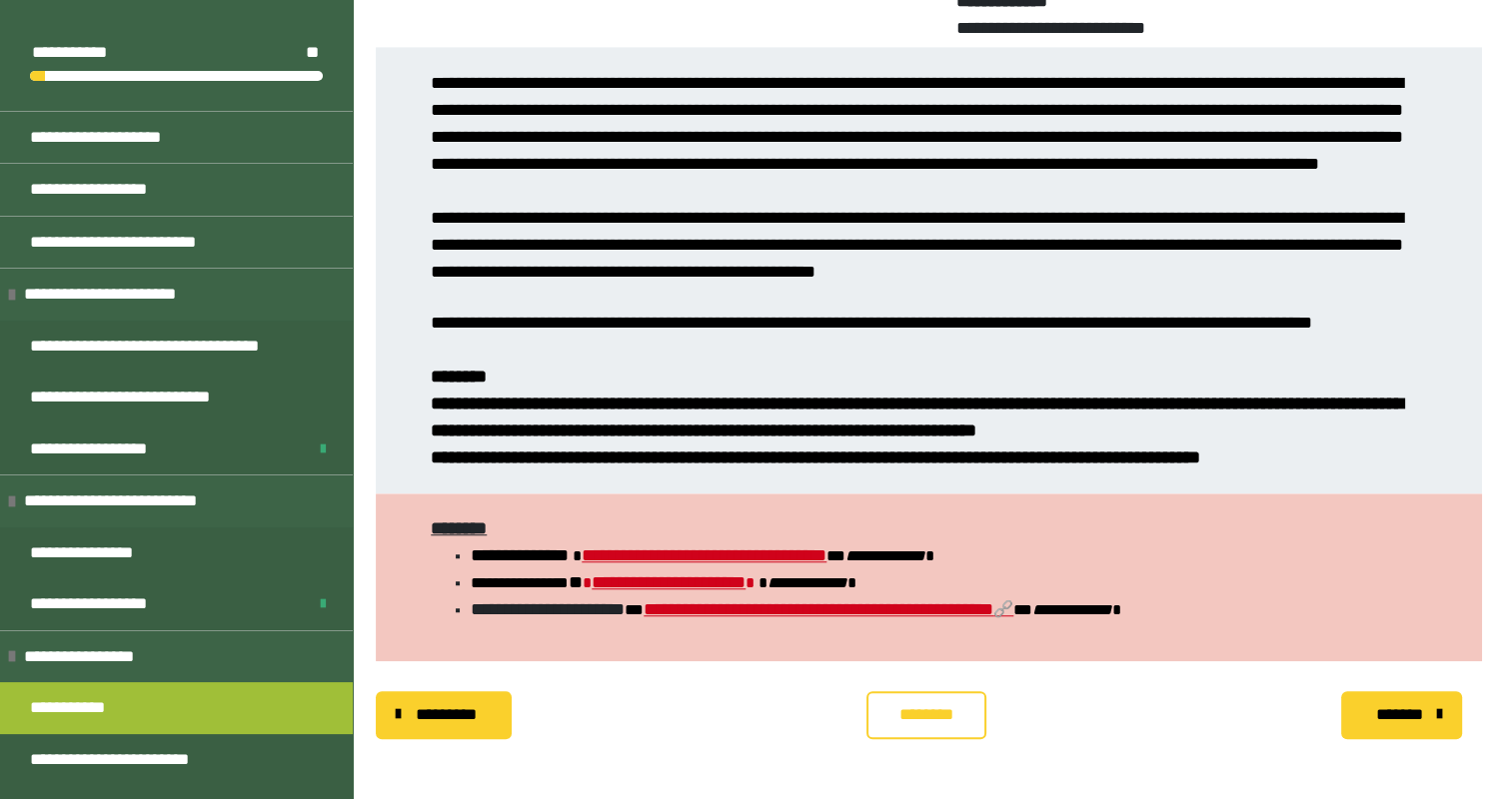 scroll, scrollTop: 1551, scrollLeft: 0, axis: vertical 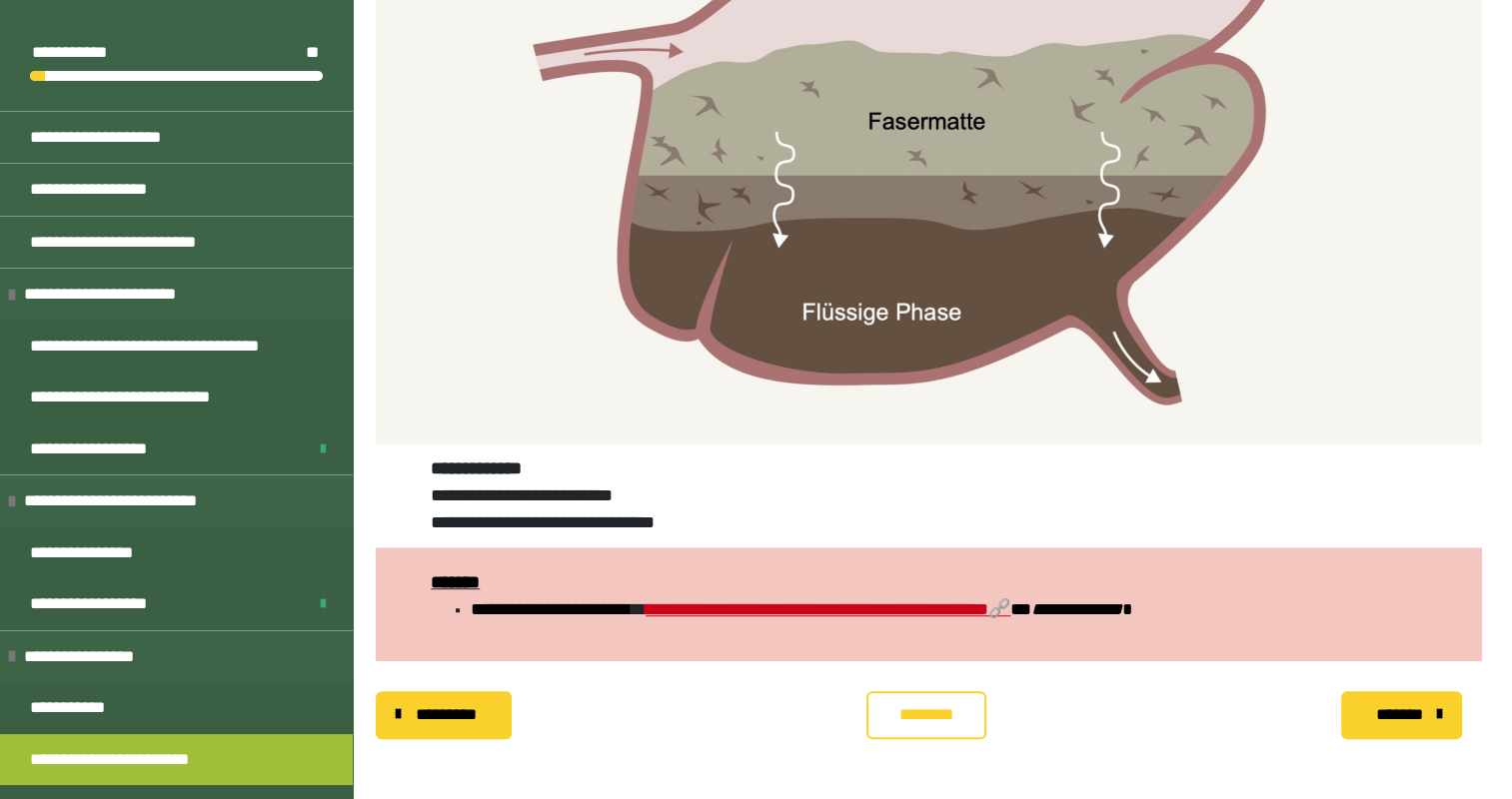click on "*******" at bounding box center [1399, 715] 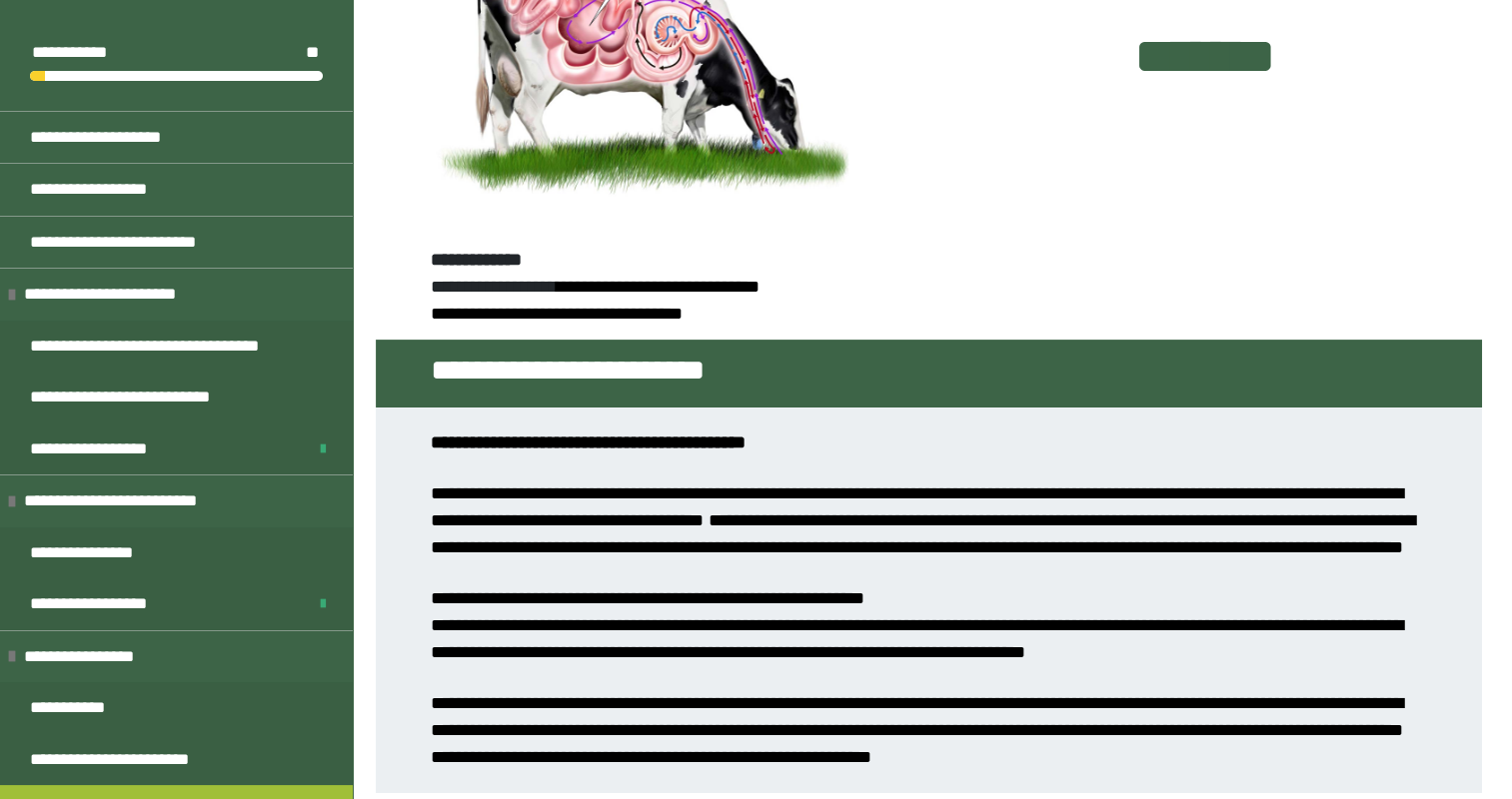 scroll, scrollTop: 451, scrollLeft: 0, axis: vertical 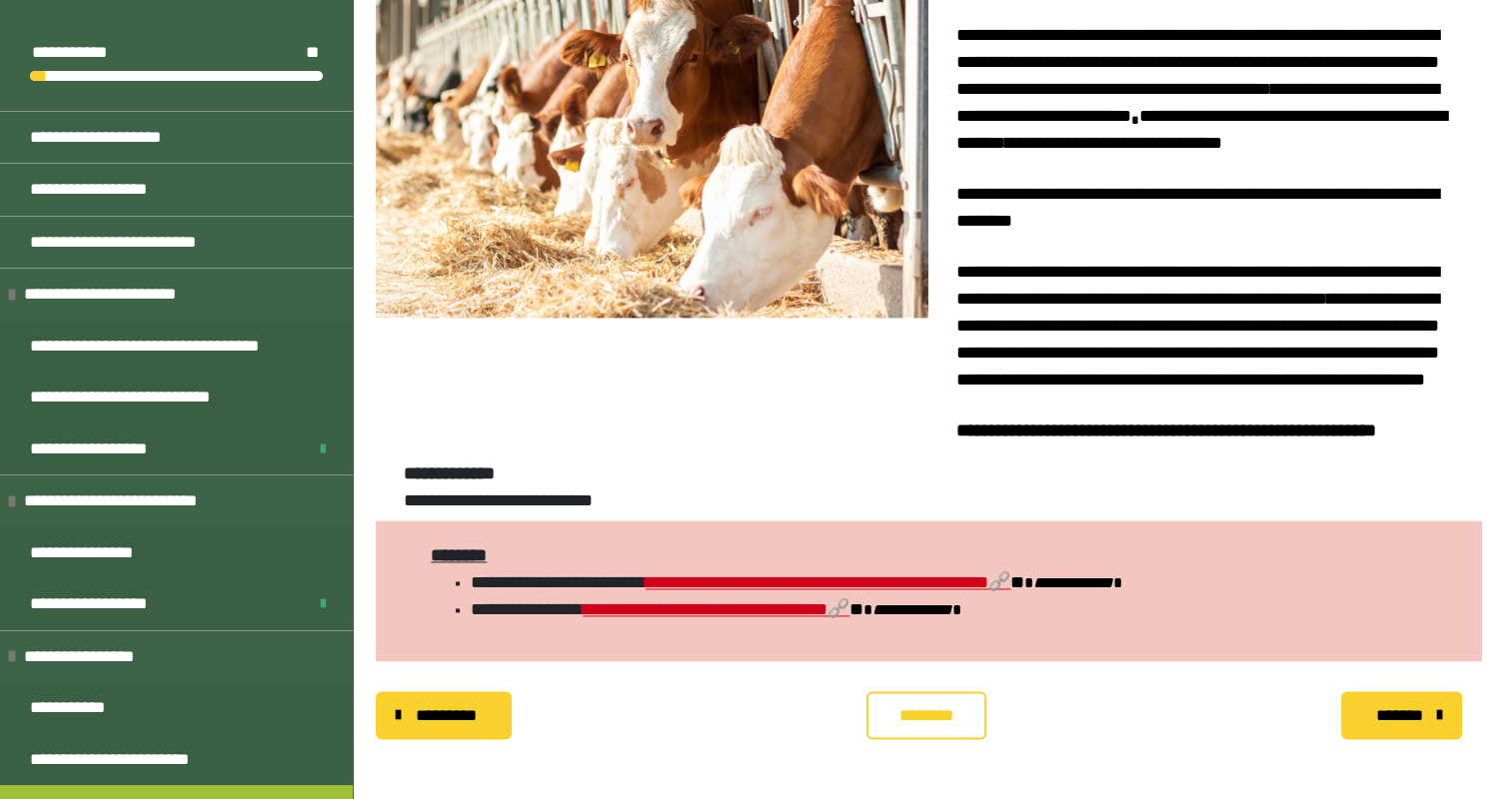 click on "*******" at bounding box center [1399, 716] 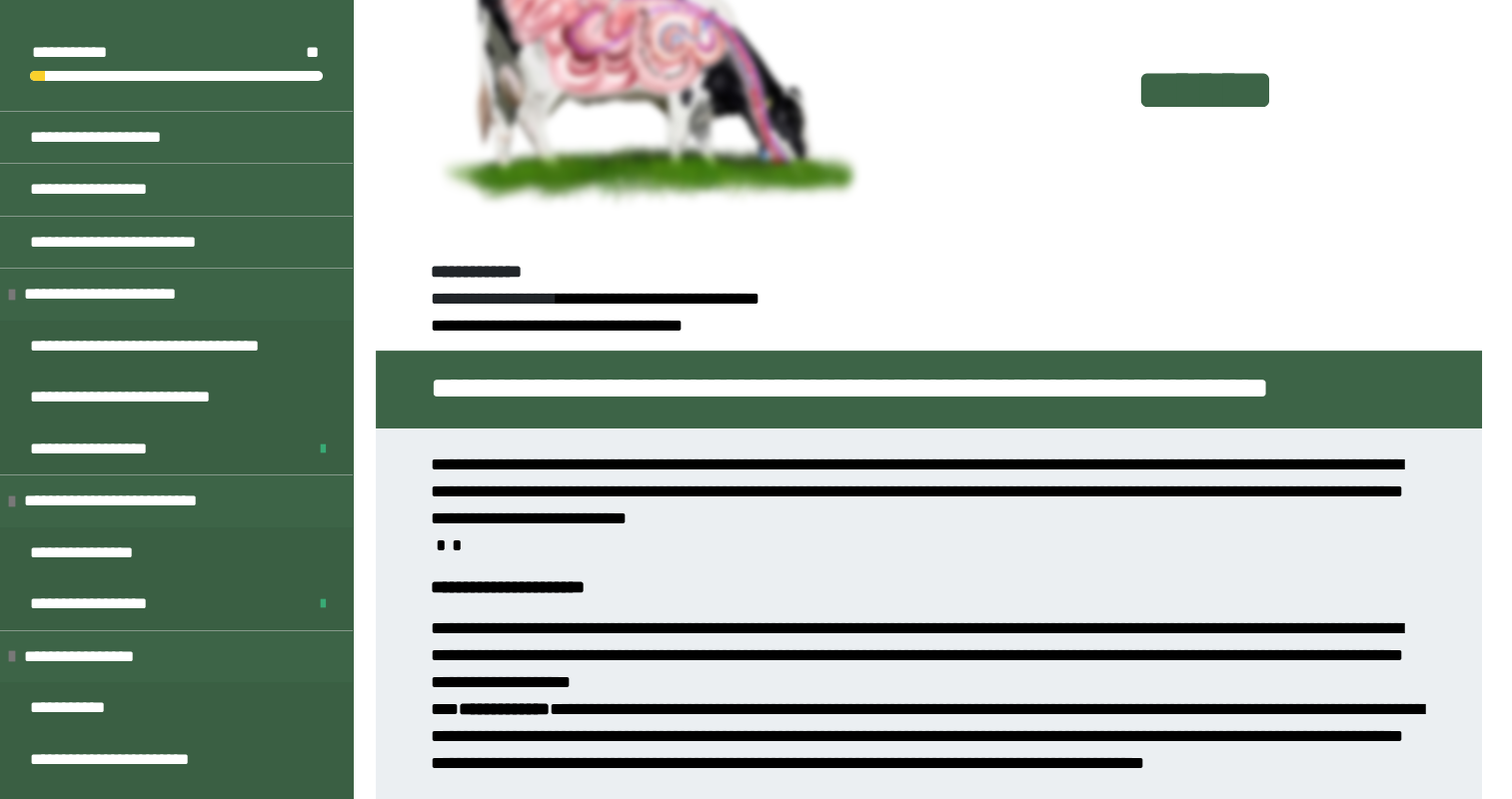 scroll, scrollTop: 360, scrollLeft: 0, axis: vertical 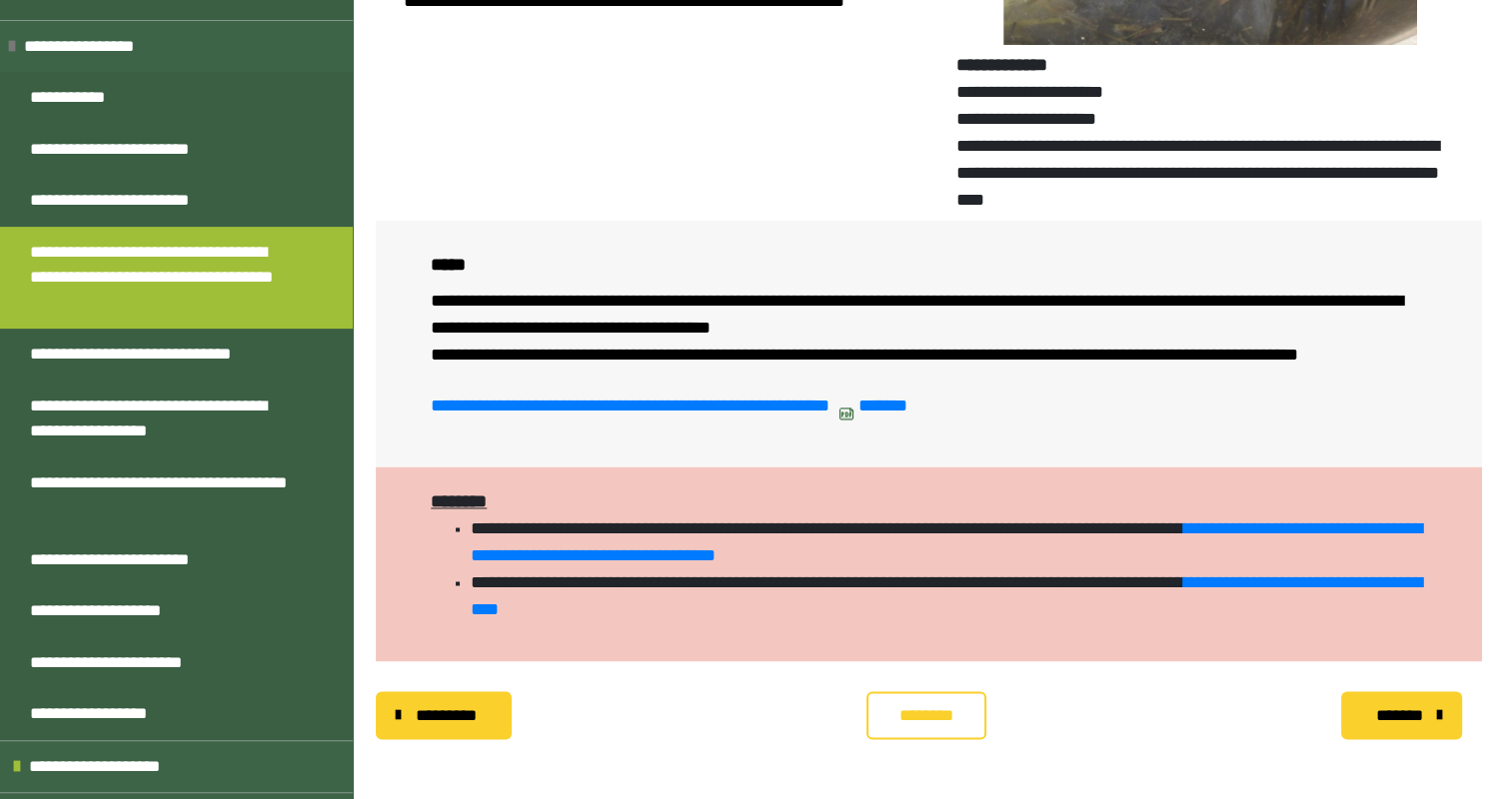 click on "*******" at bounding box center (1401, 715) 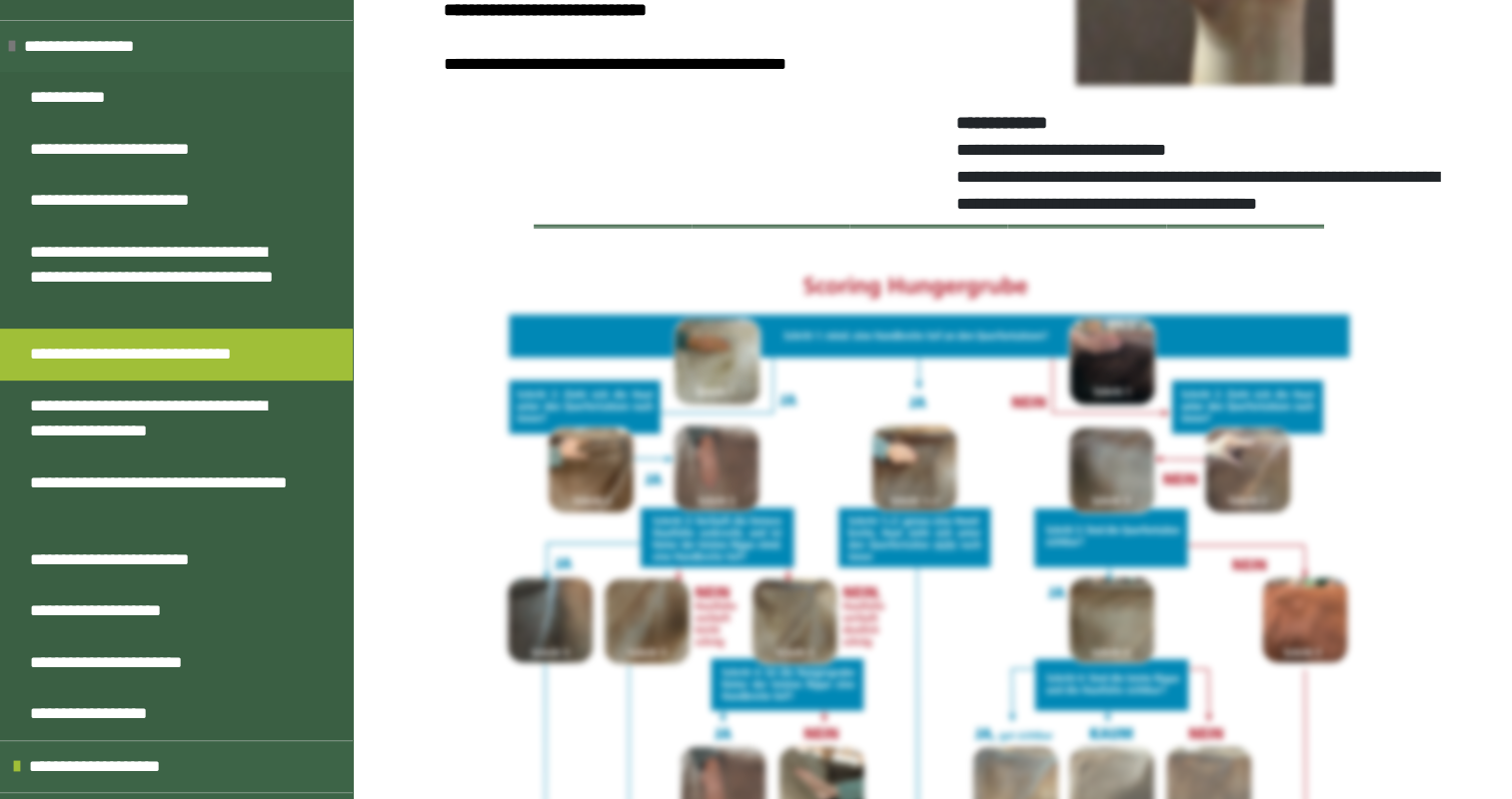 click on "**********" at bounding box center (928, -492) 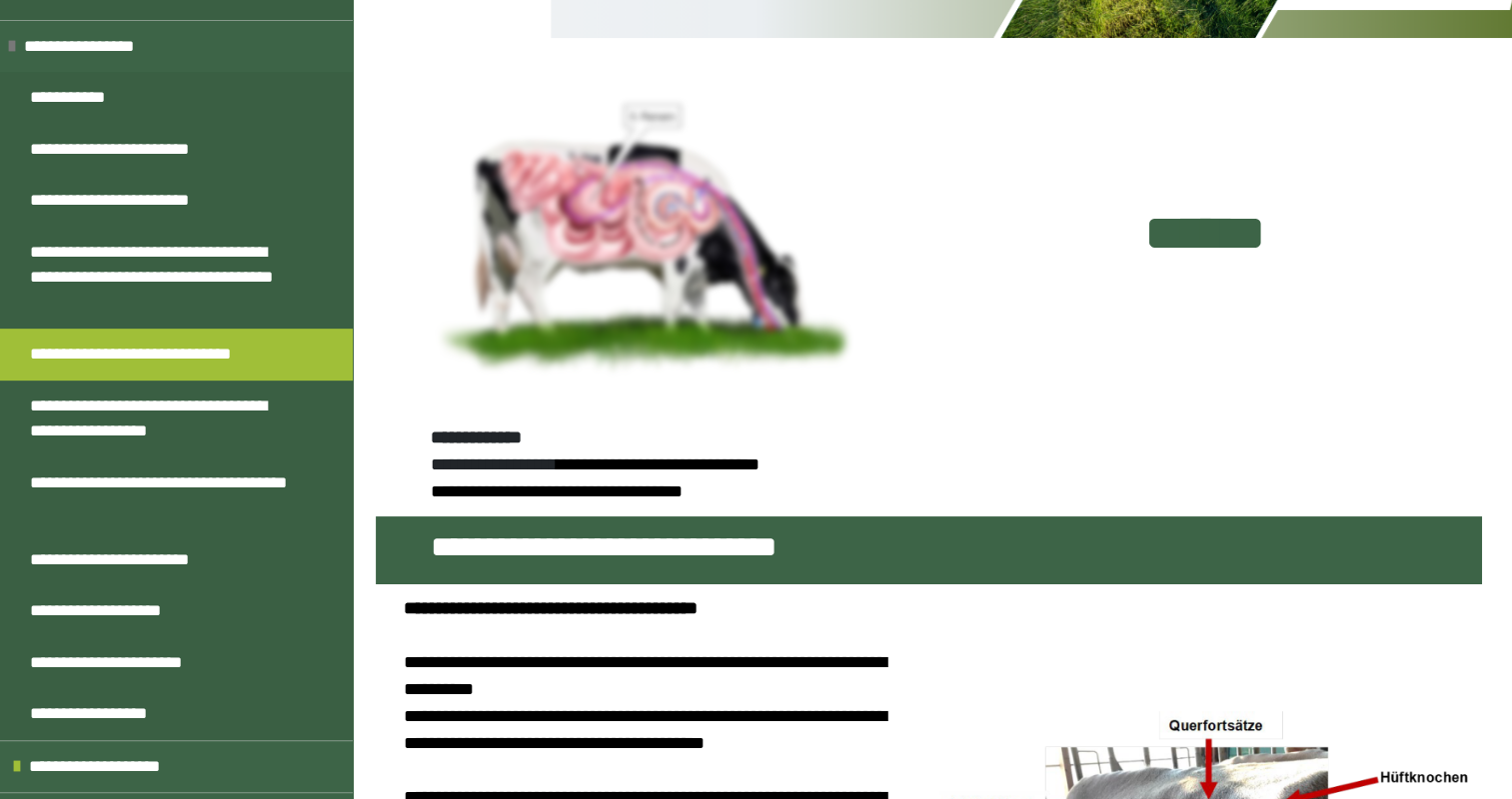 scroll, scrollTop: 216, scrollLeft: 0, axis: vertical 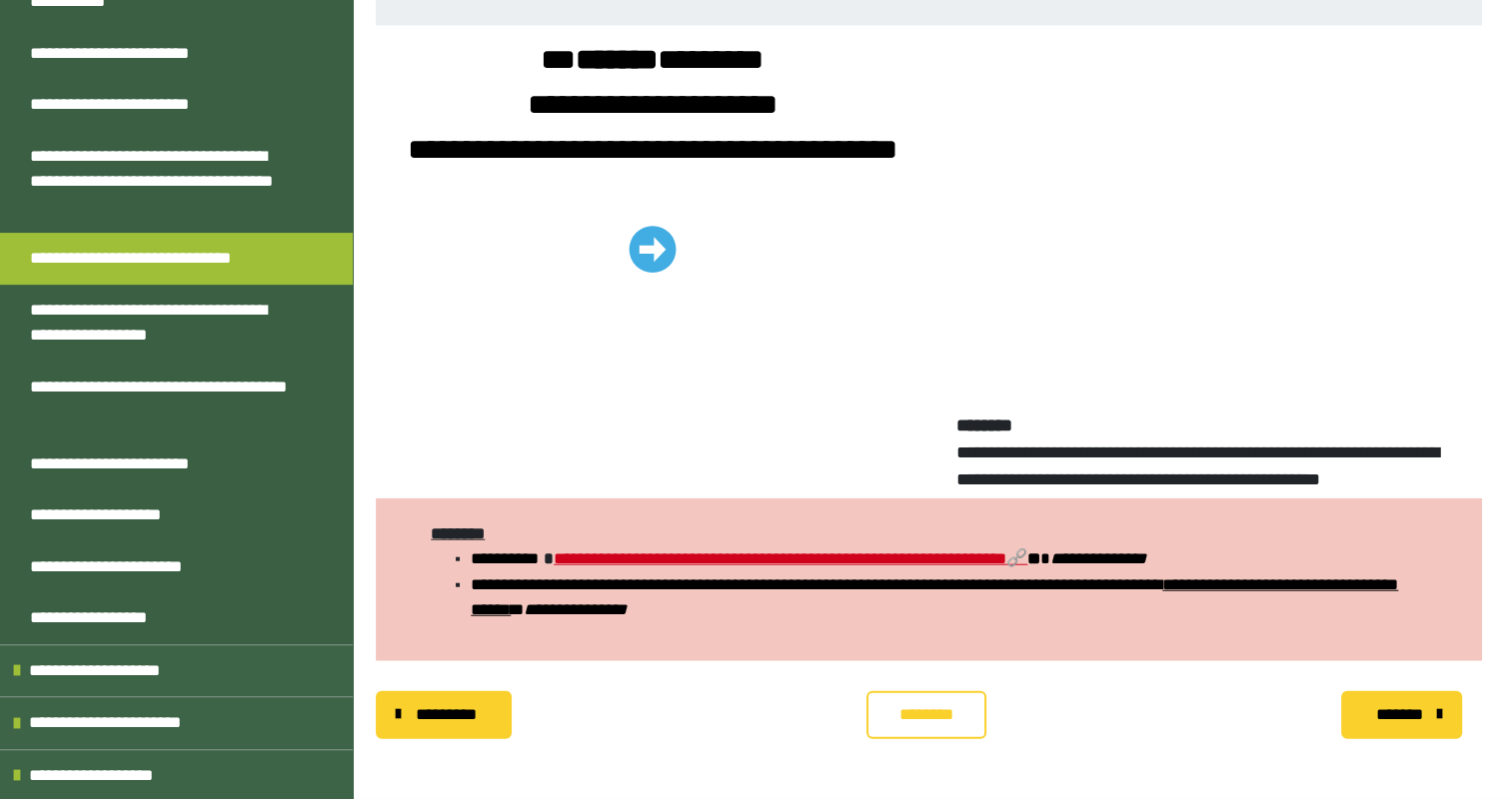 click on "*******" at bounding box center [1399, 715] 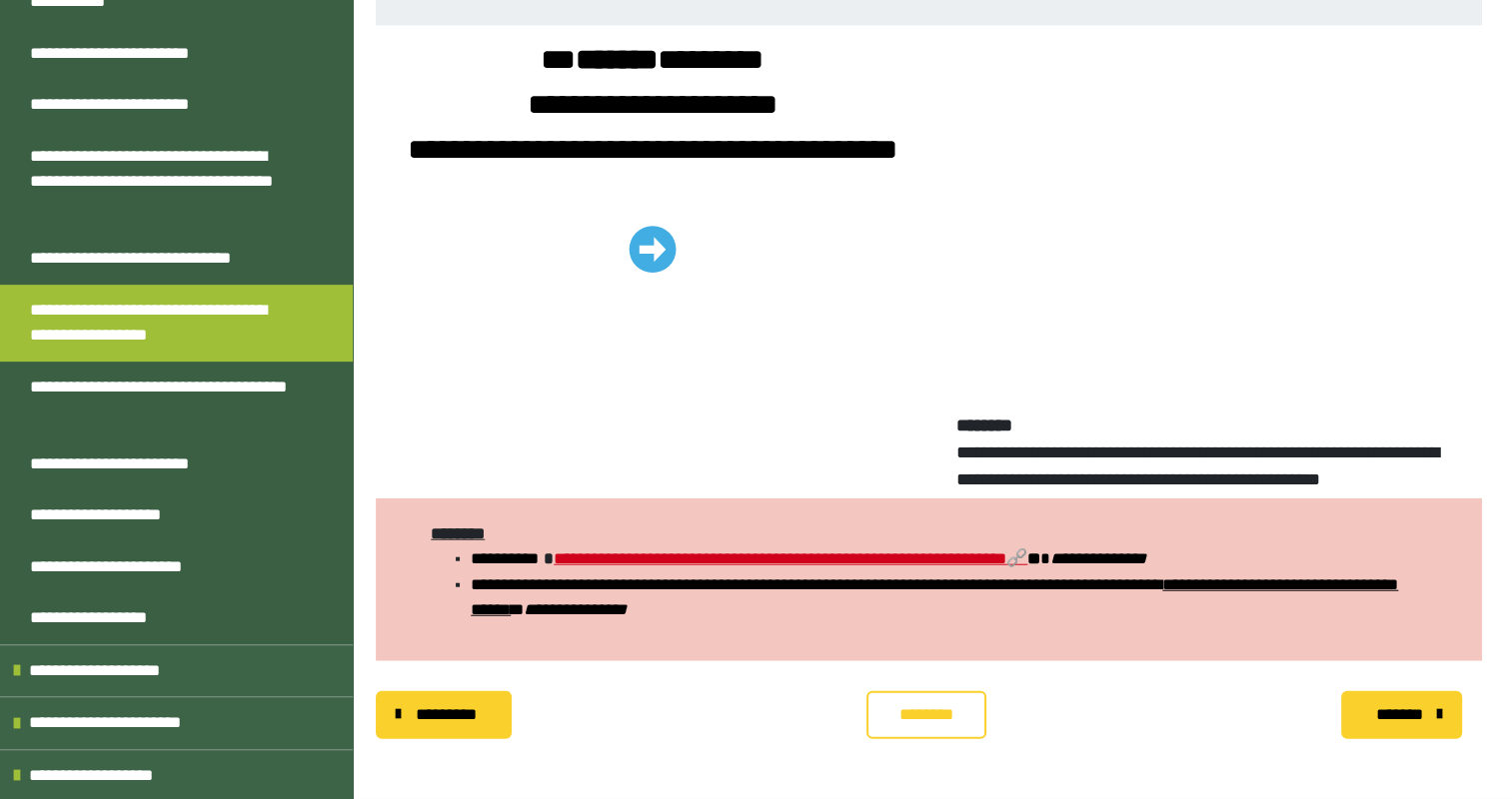 scroll, scrollTop: 2308, scrollLeft: 0, axis: vertical 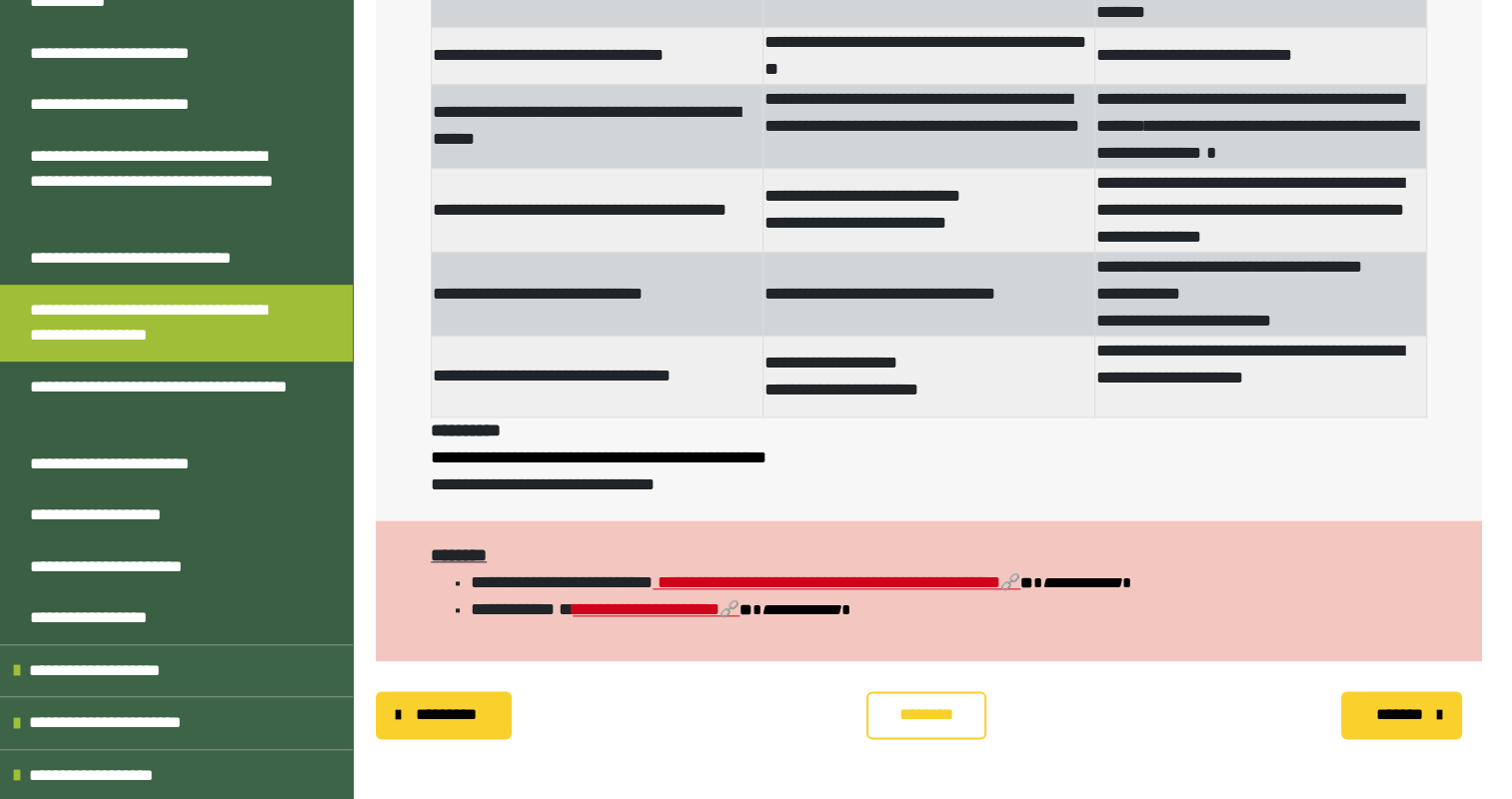 click at bounding box center [1439, 715] 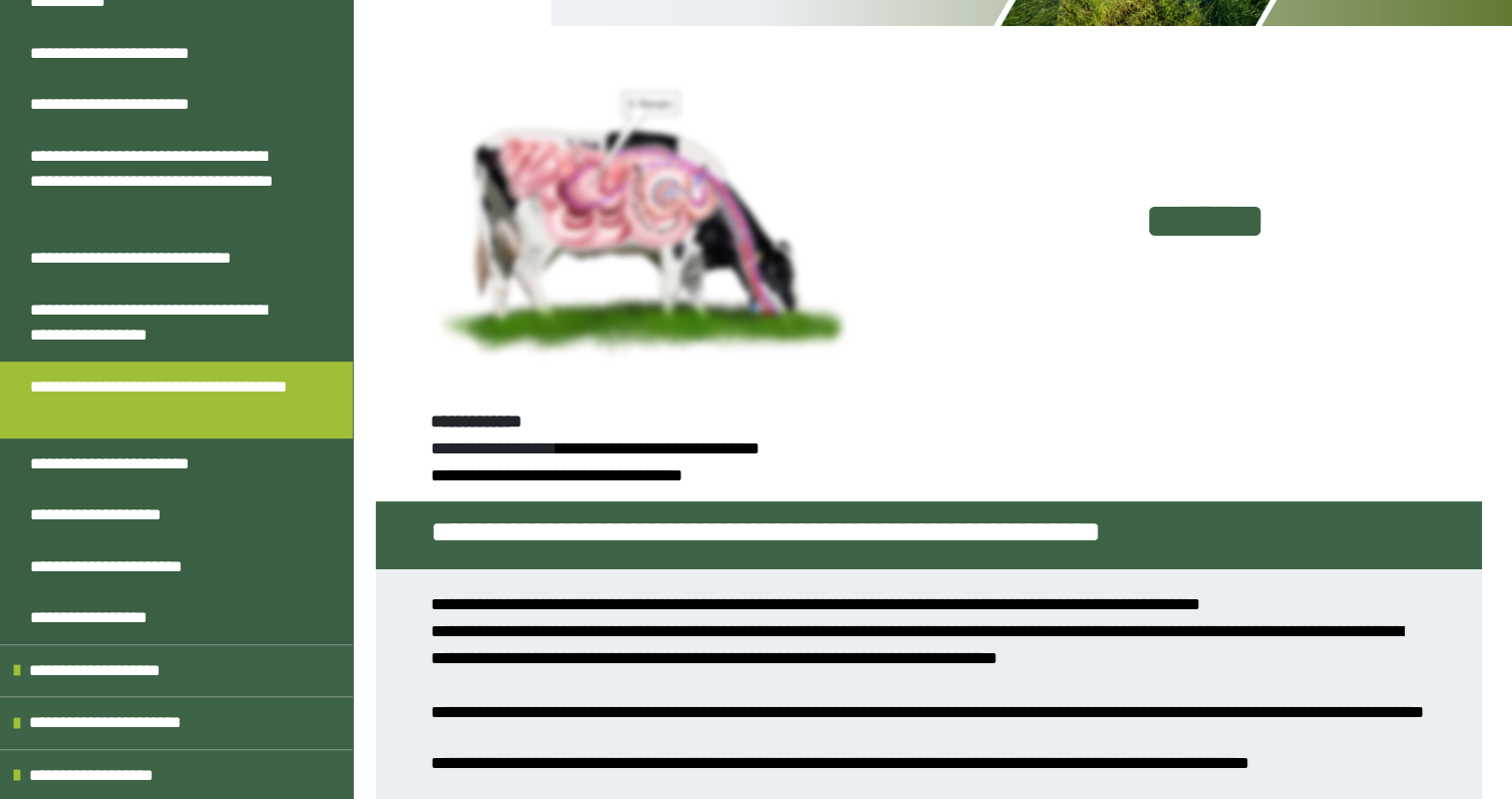scroll, scrollTop: 168, scrollLeft: 0, axis: vertical 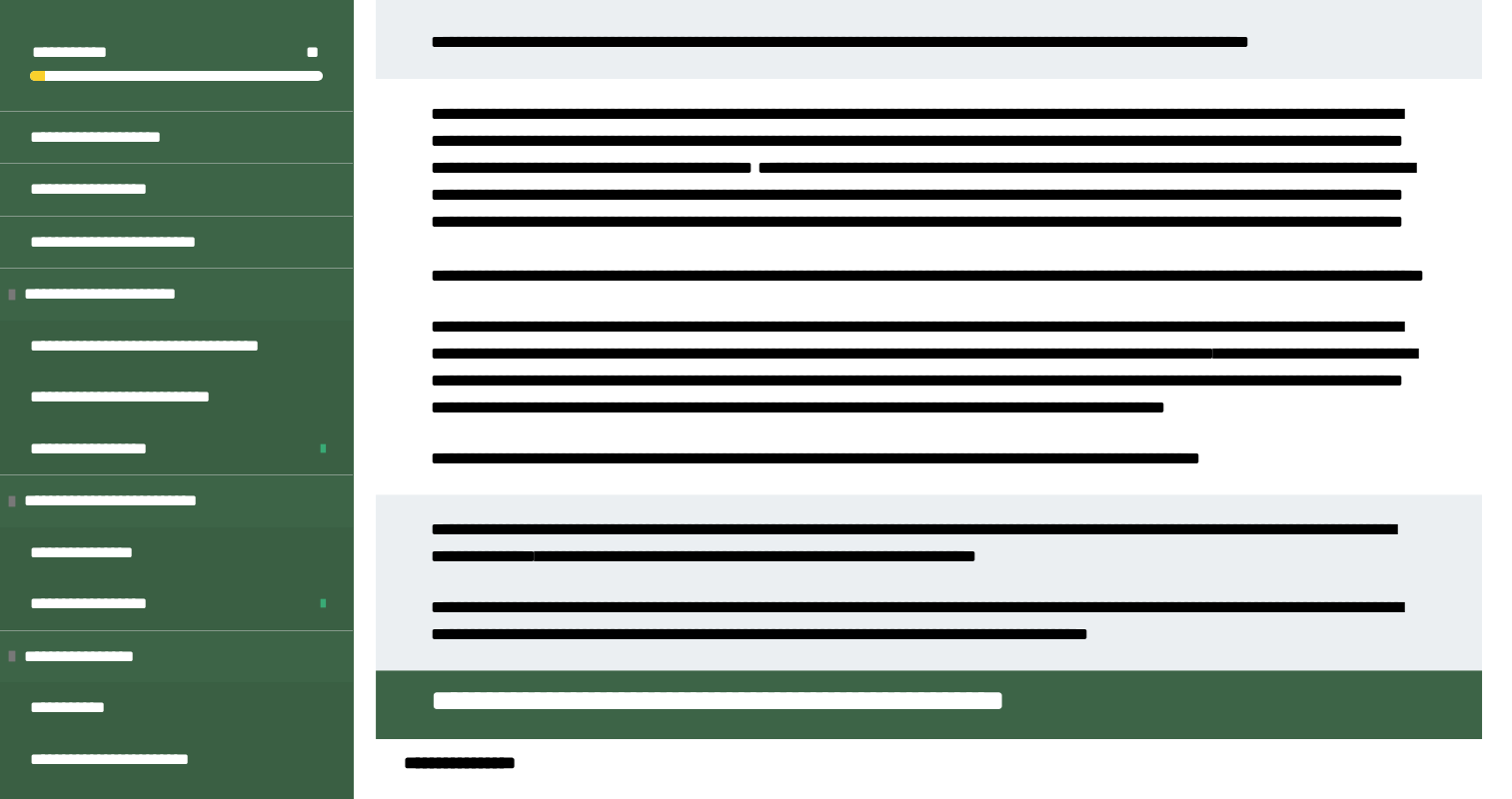 click on "**********" at bounding box center [928, 287] 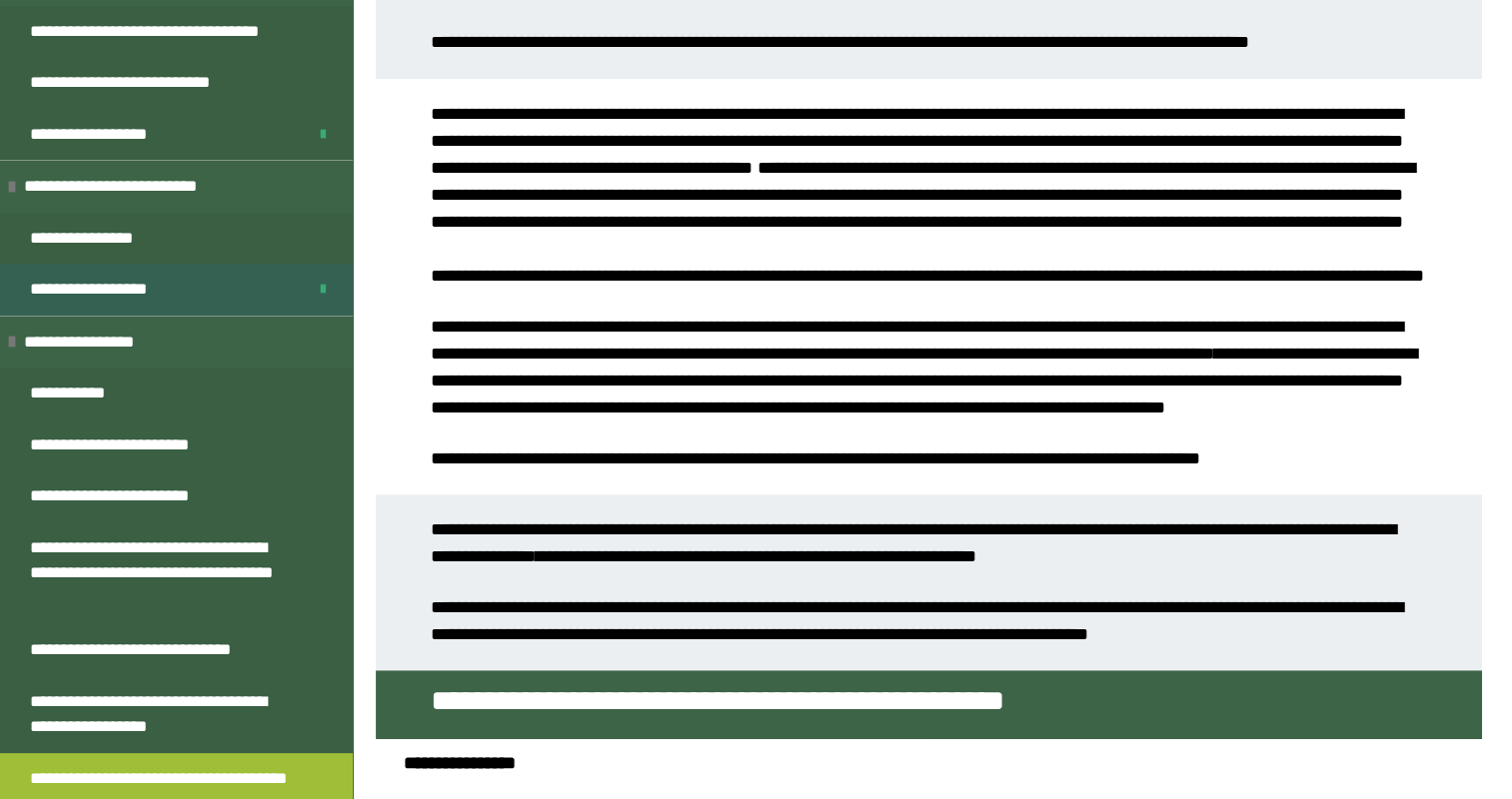 scroll, scrollTop: 348, scrollLeft: 0, axis: vertical 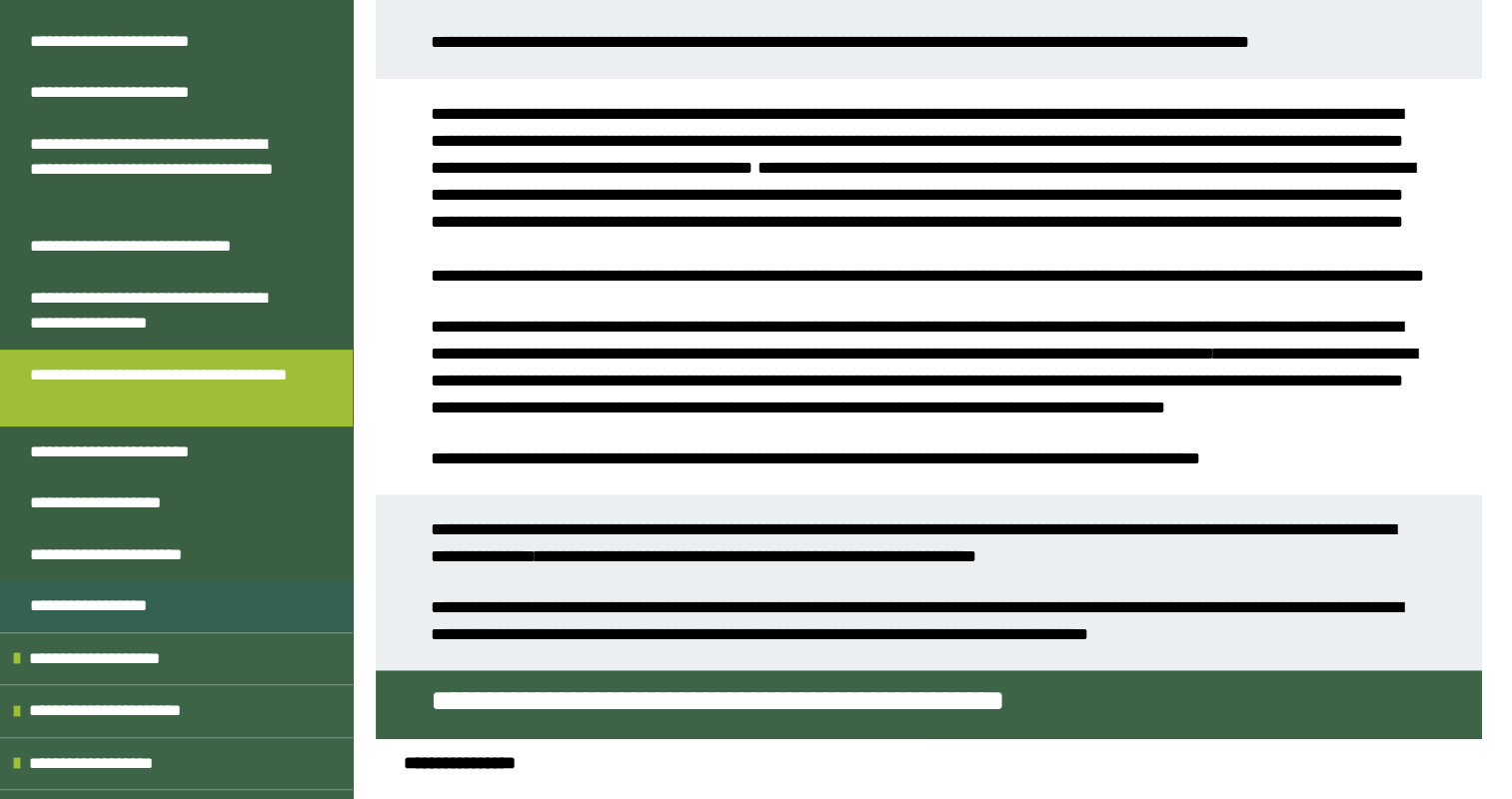 click on "**********" at bounding box center (99, 606) 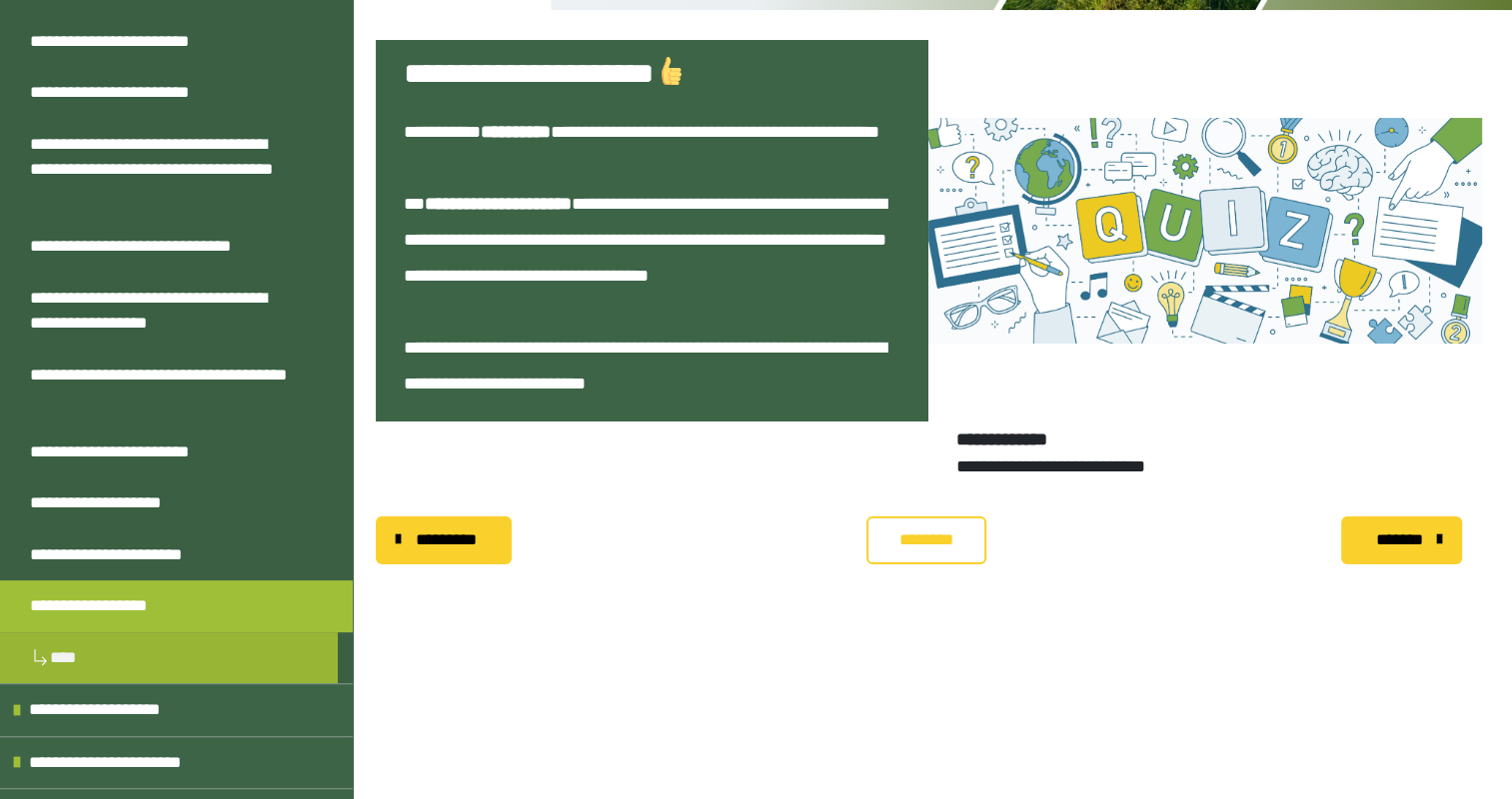 click on "********" at bounding box center [926, 540] 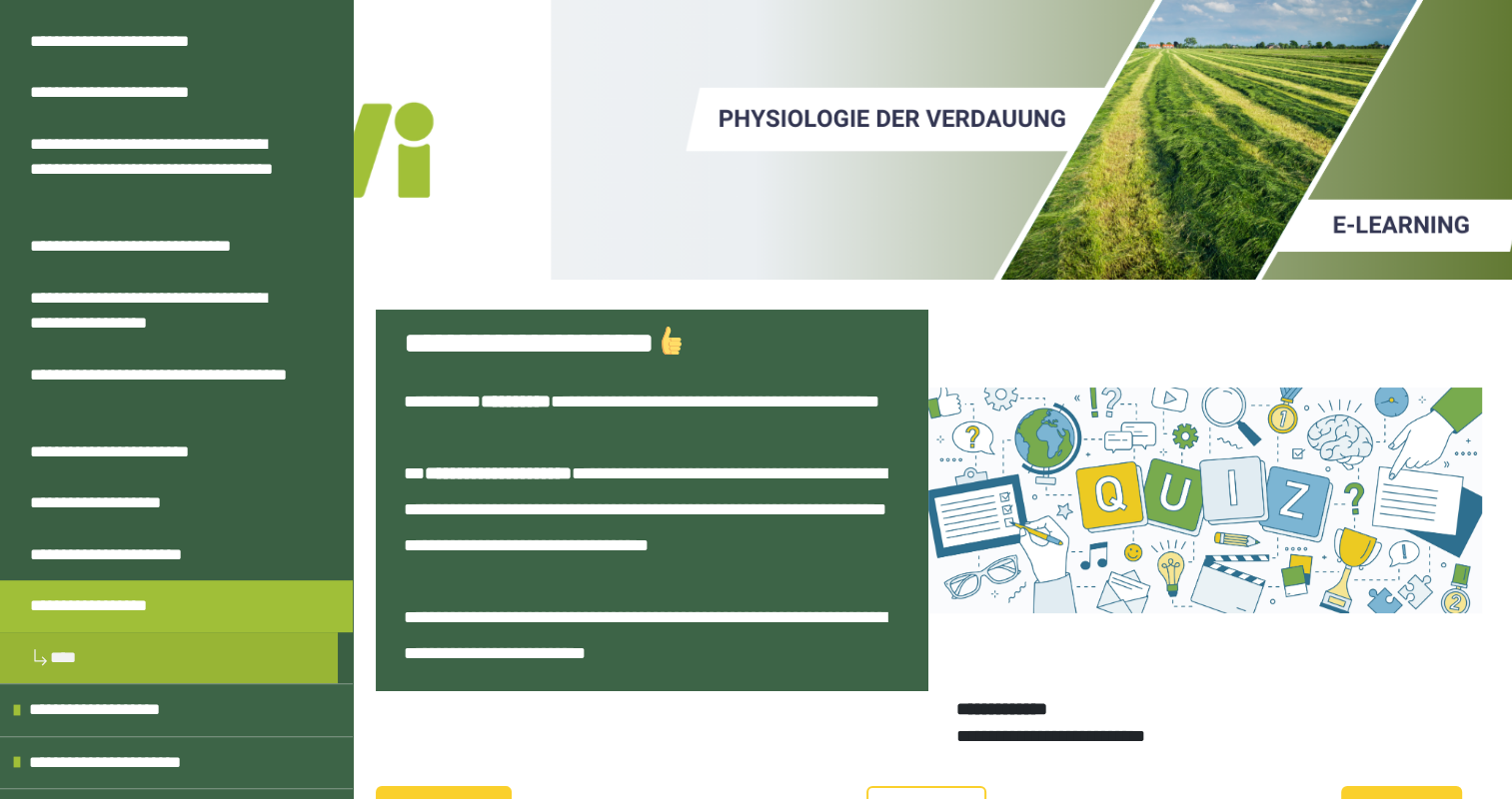 scroll, scrollTop: 0, scrollLeft: 0, axis: both 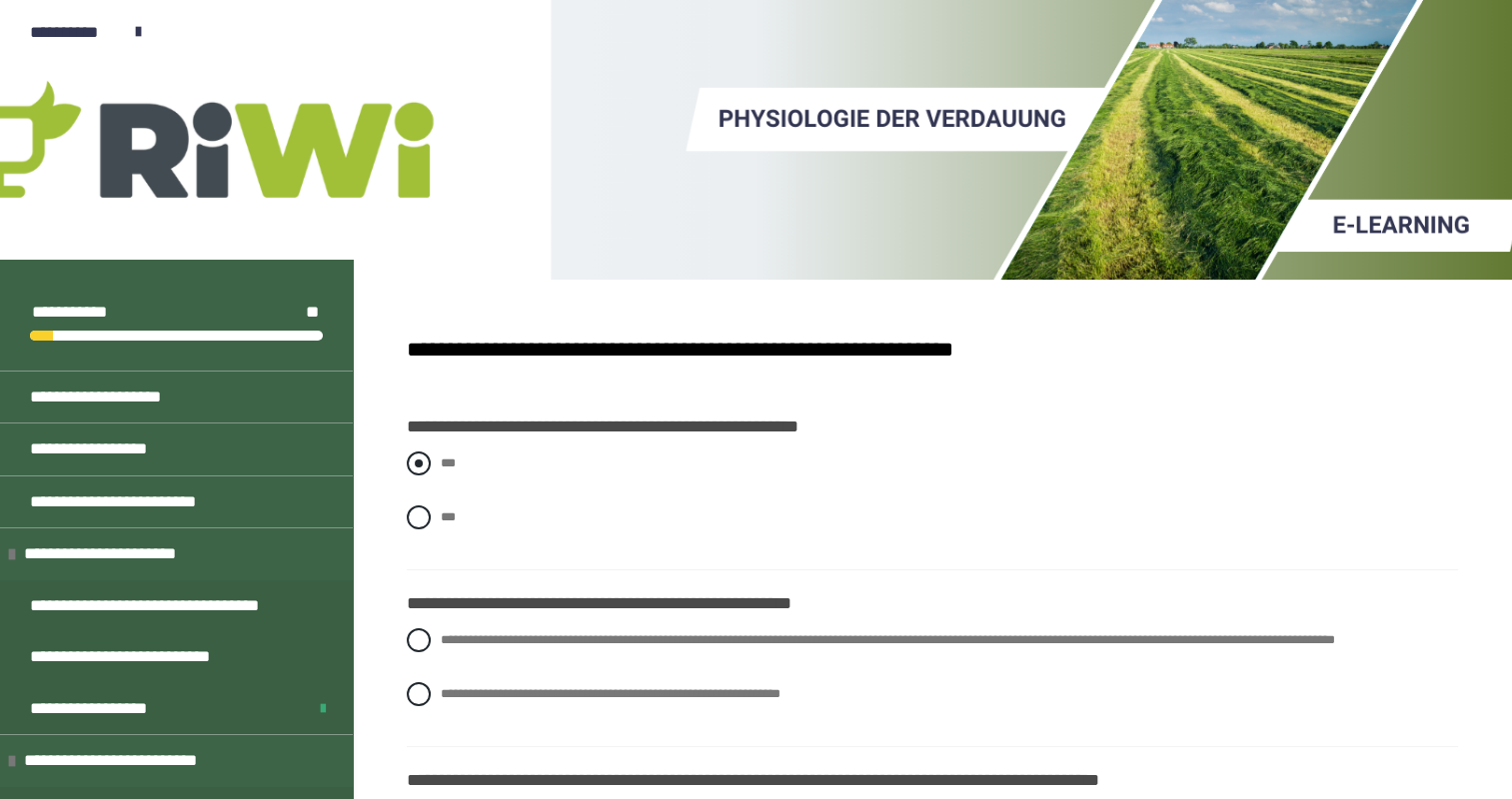 click at bounding box center [419, 463] 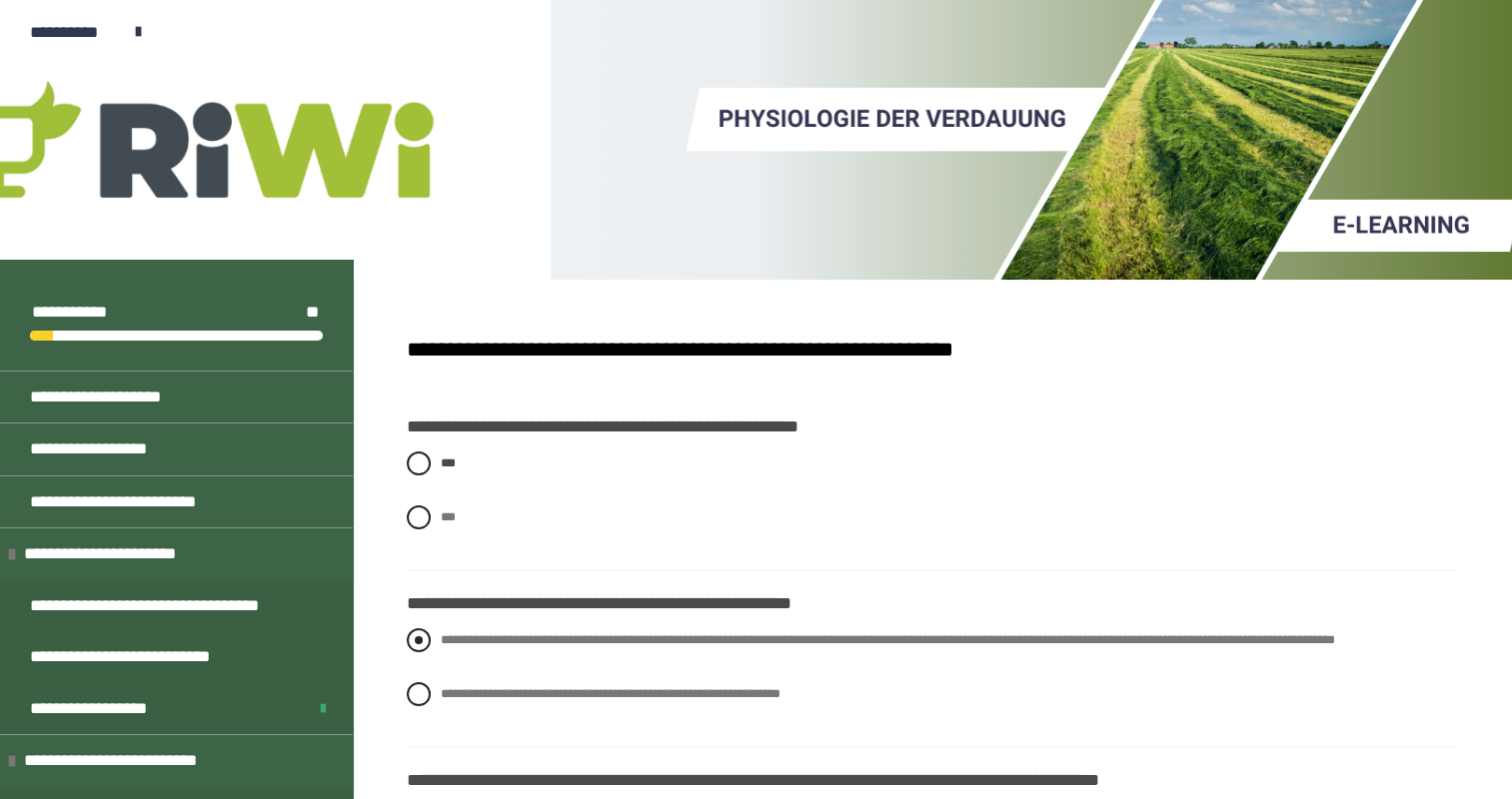 click at bounding box center (419, 640) 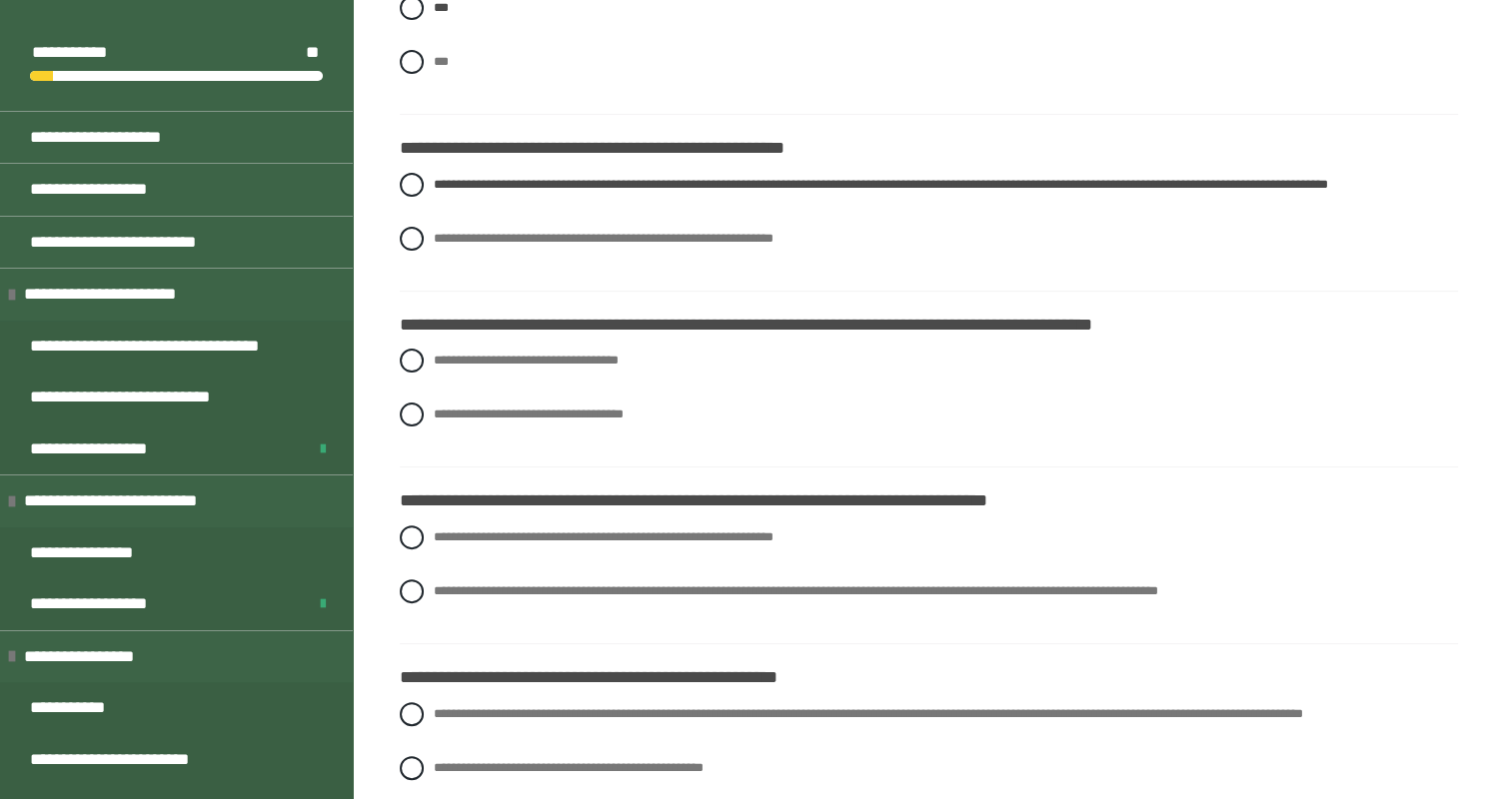 scroll, scrollTop: 463, scrollLeft: 0, axis: vertical 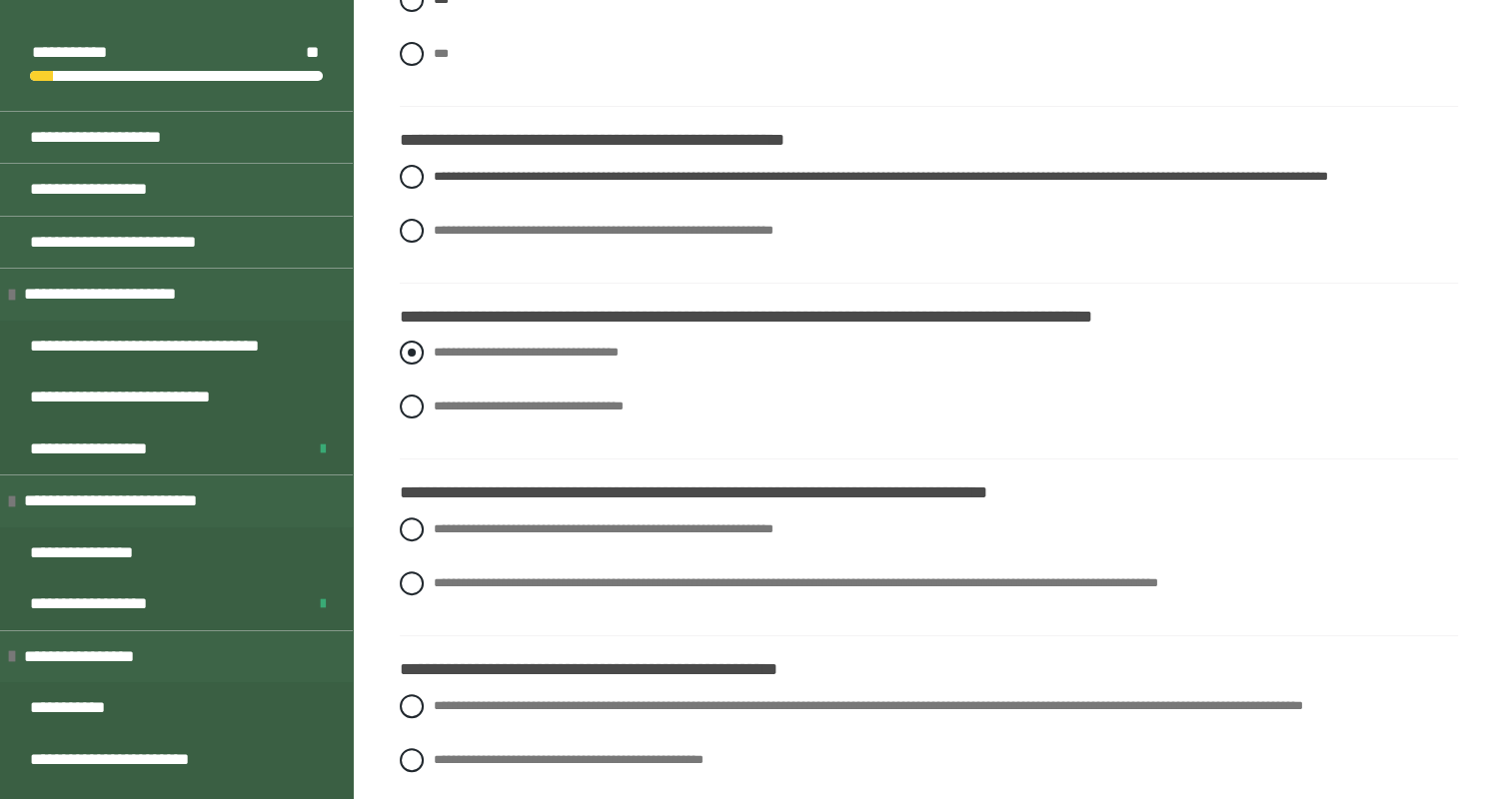 click at bounding box center (412, 353) 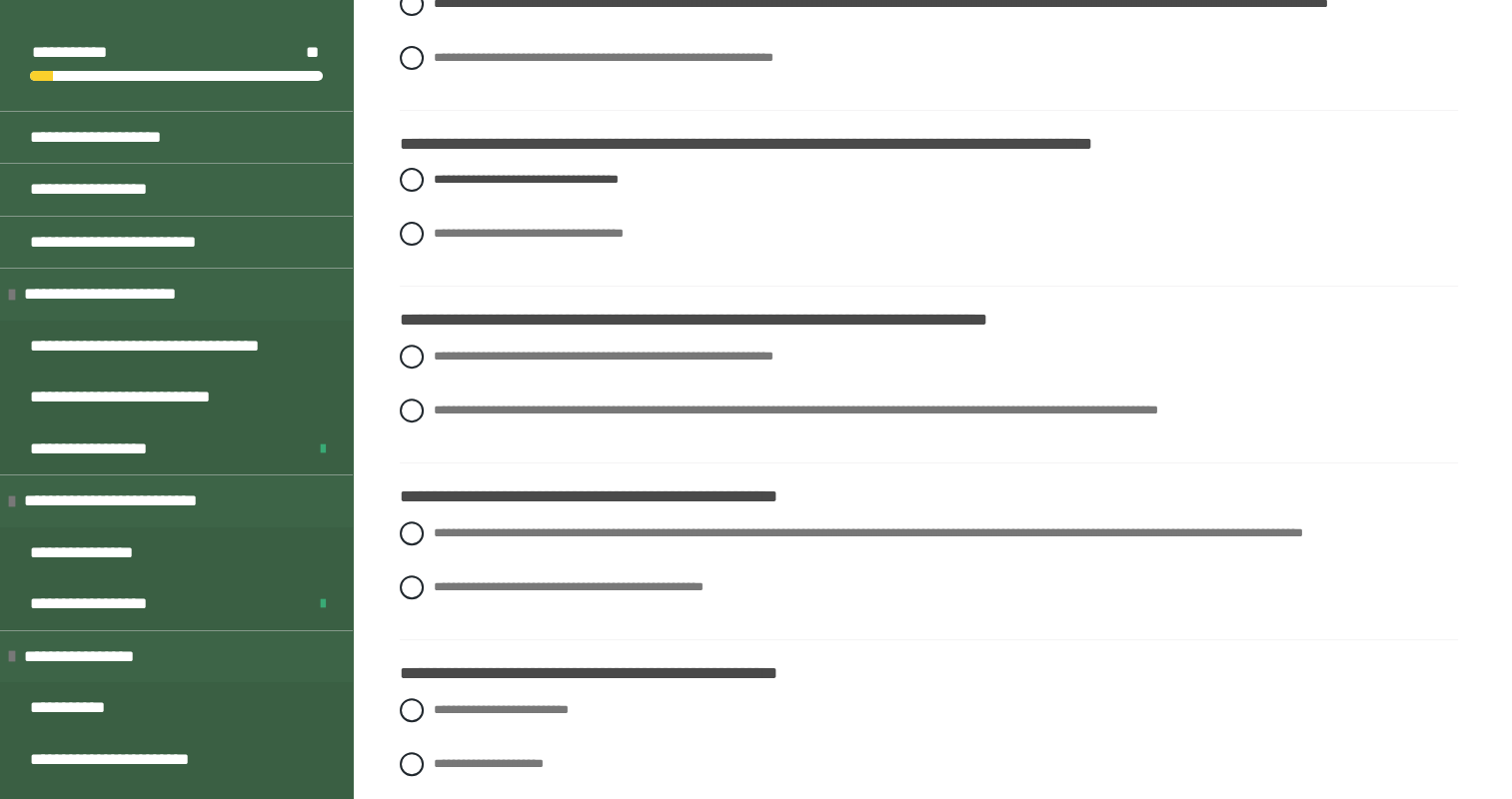 scroll, scrollTop: 642, scrollLeft: 0, axis: vertical 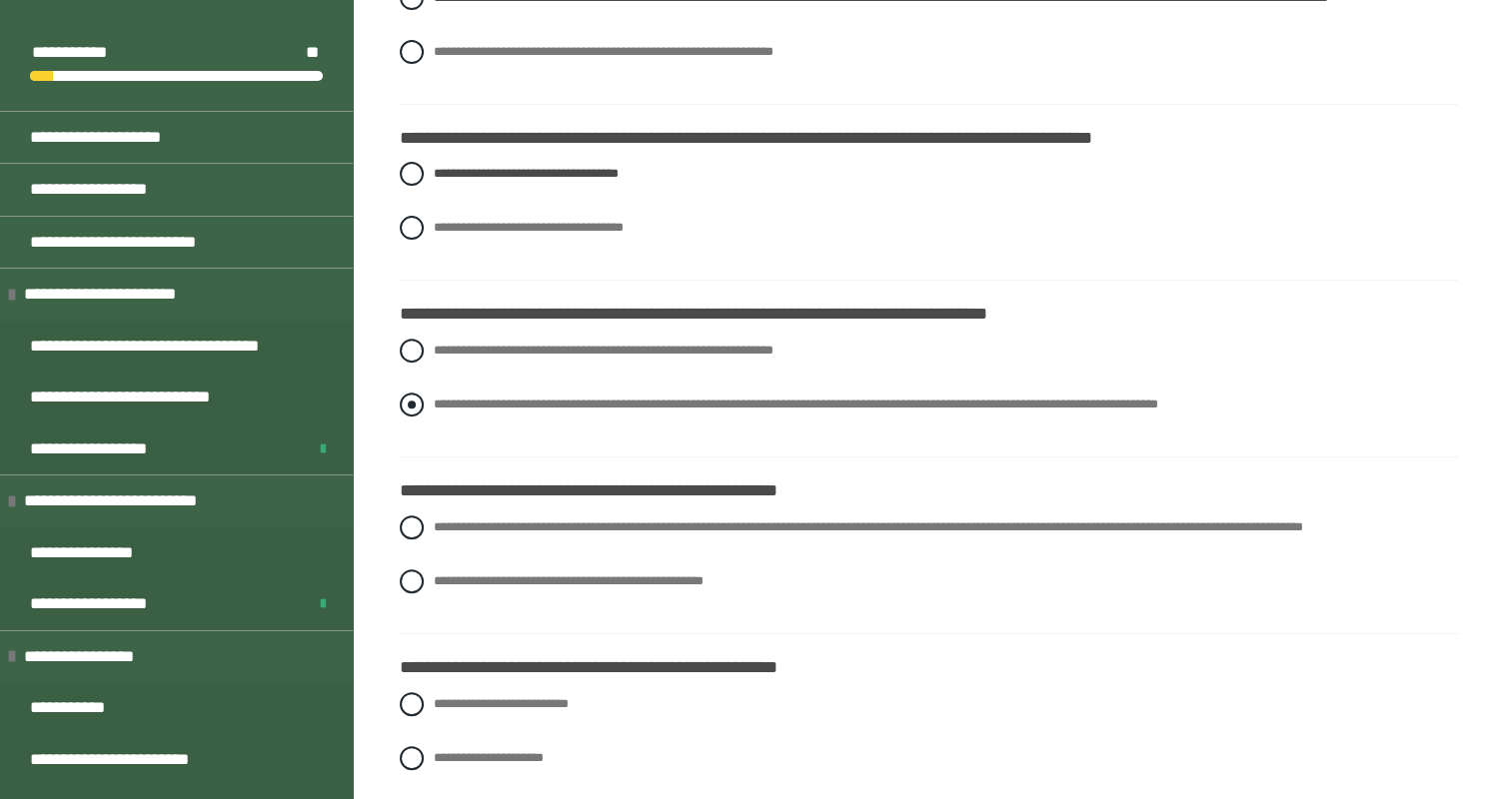click at bounding box center [412, 404] 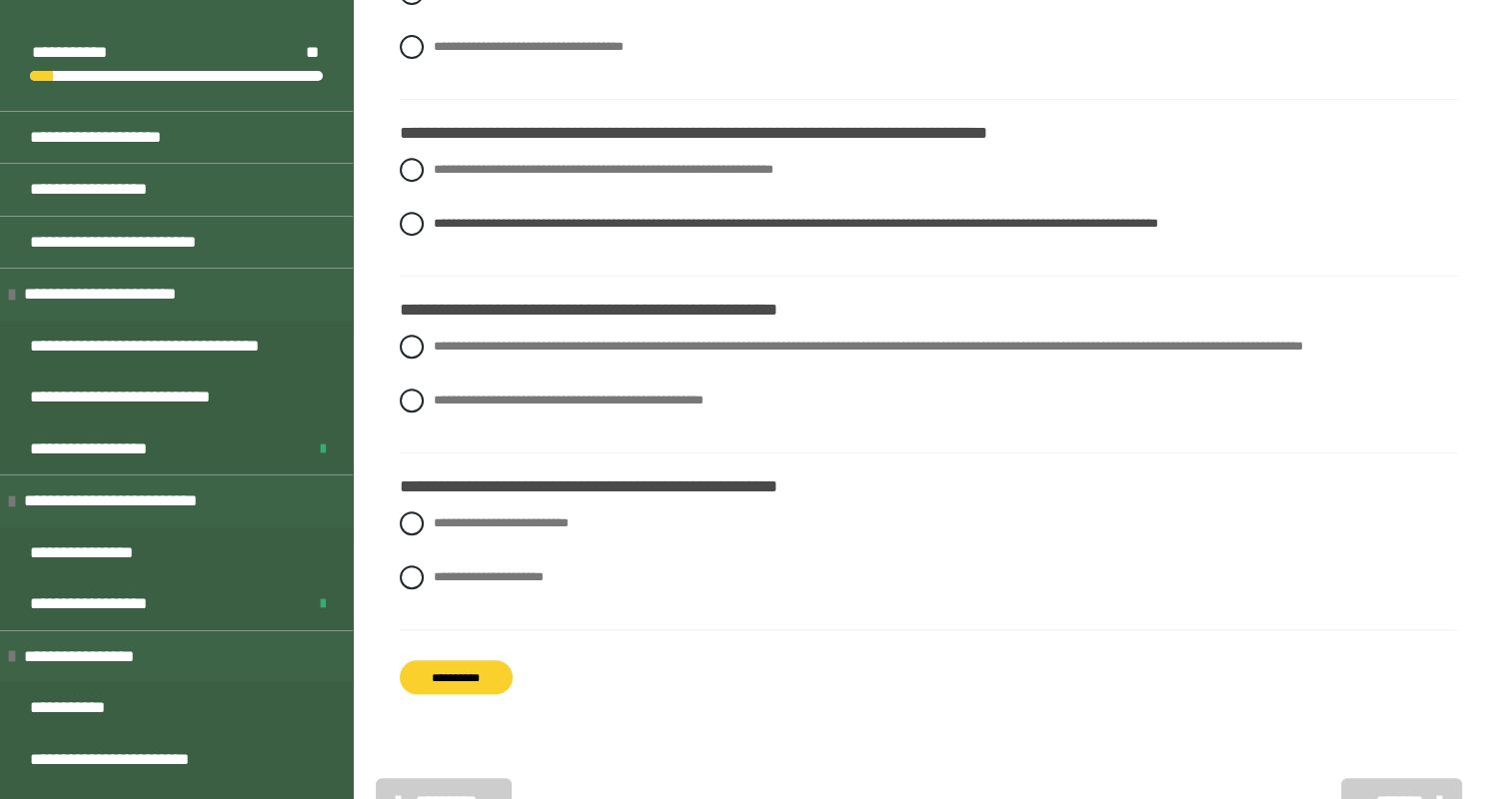 scroll, scrollTop: 800, scrollLeft: 0, axis: vertical 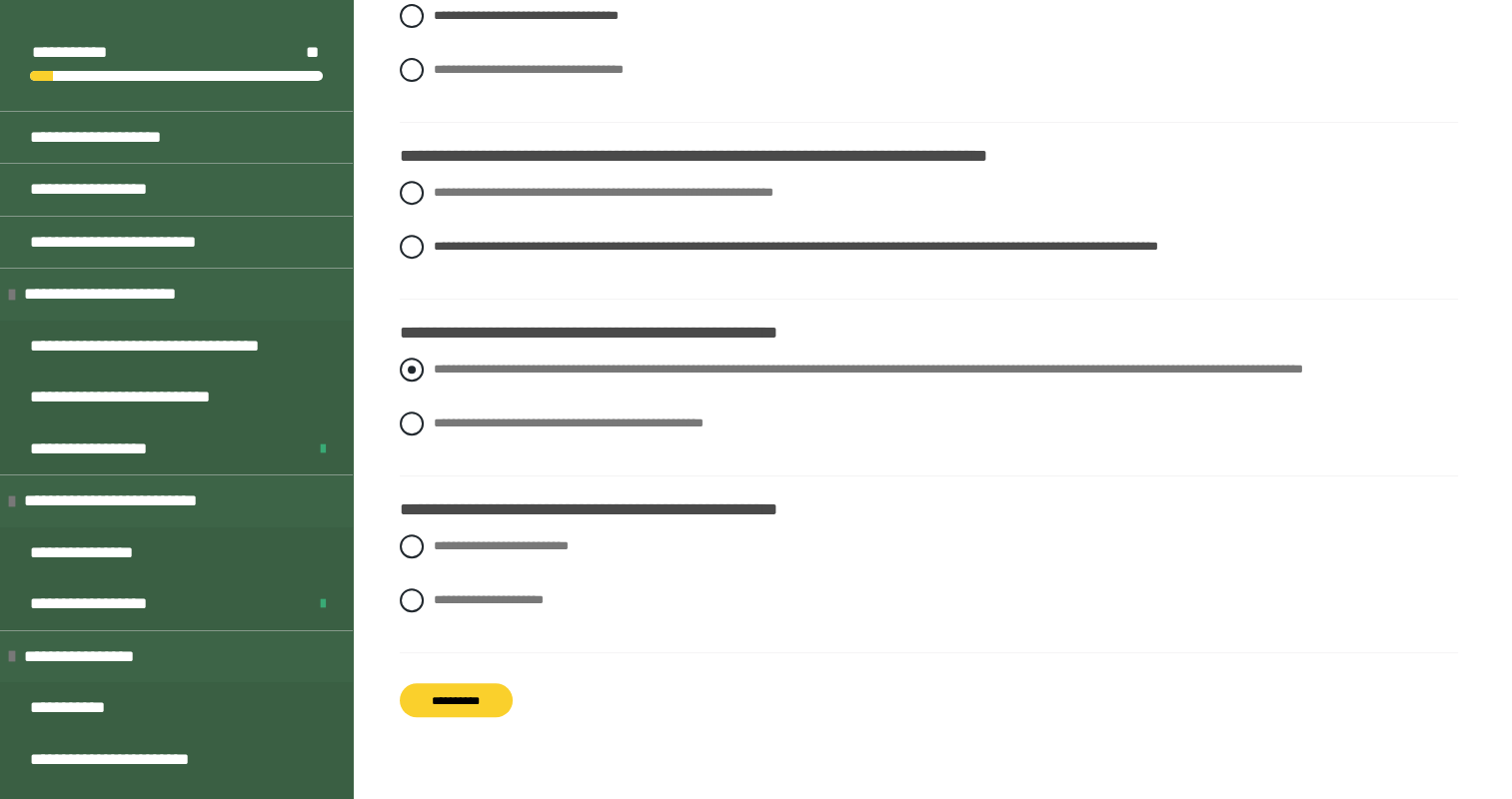 drag, startPoint x: 404, startPoint y: 391, endPoint x: 417, endPoint y: 398, distance: 14.764823 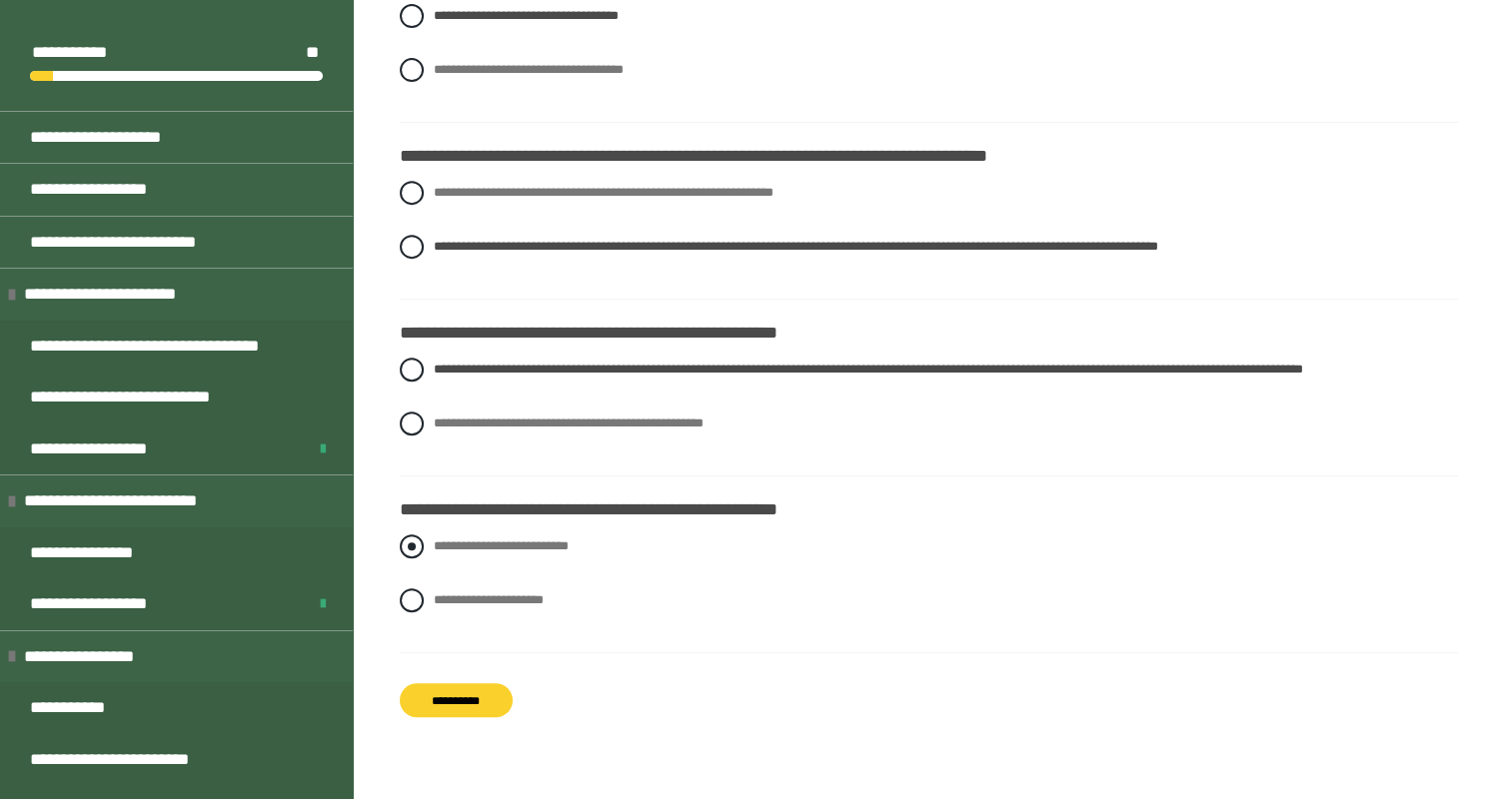 click at bounding box center [412, 546] 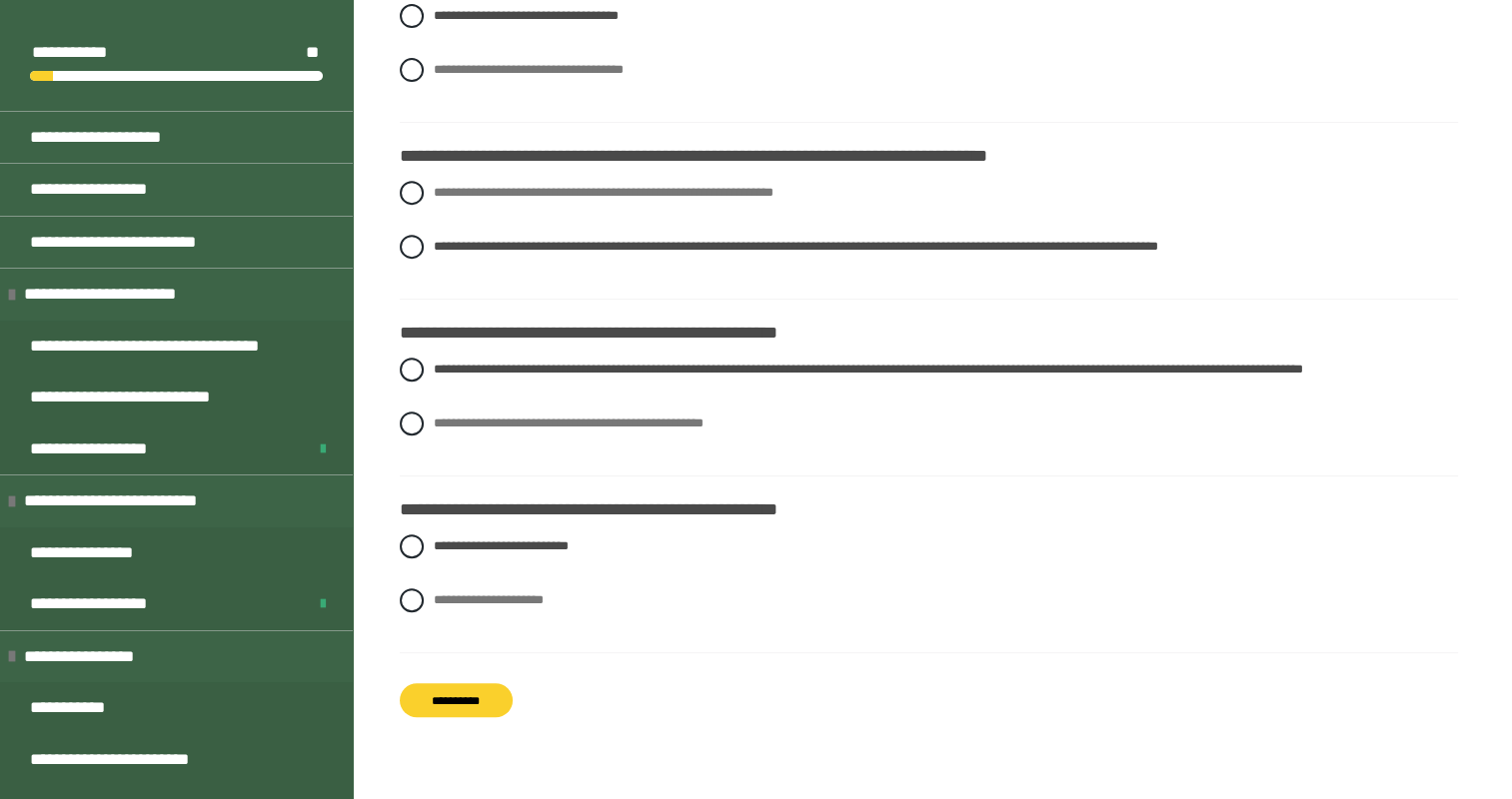 click on "**********" at bounding box center (456, 700) 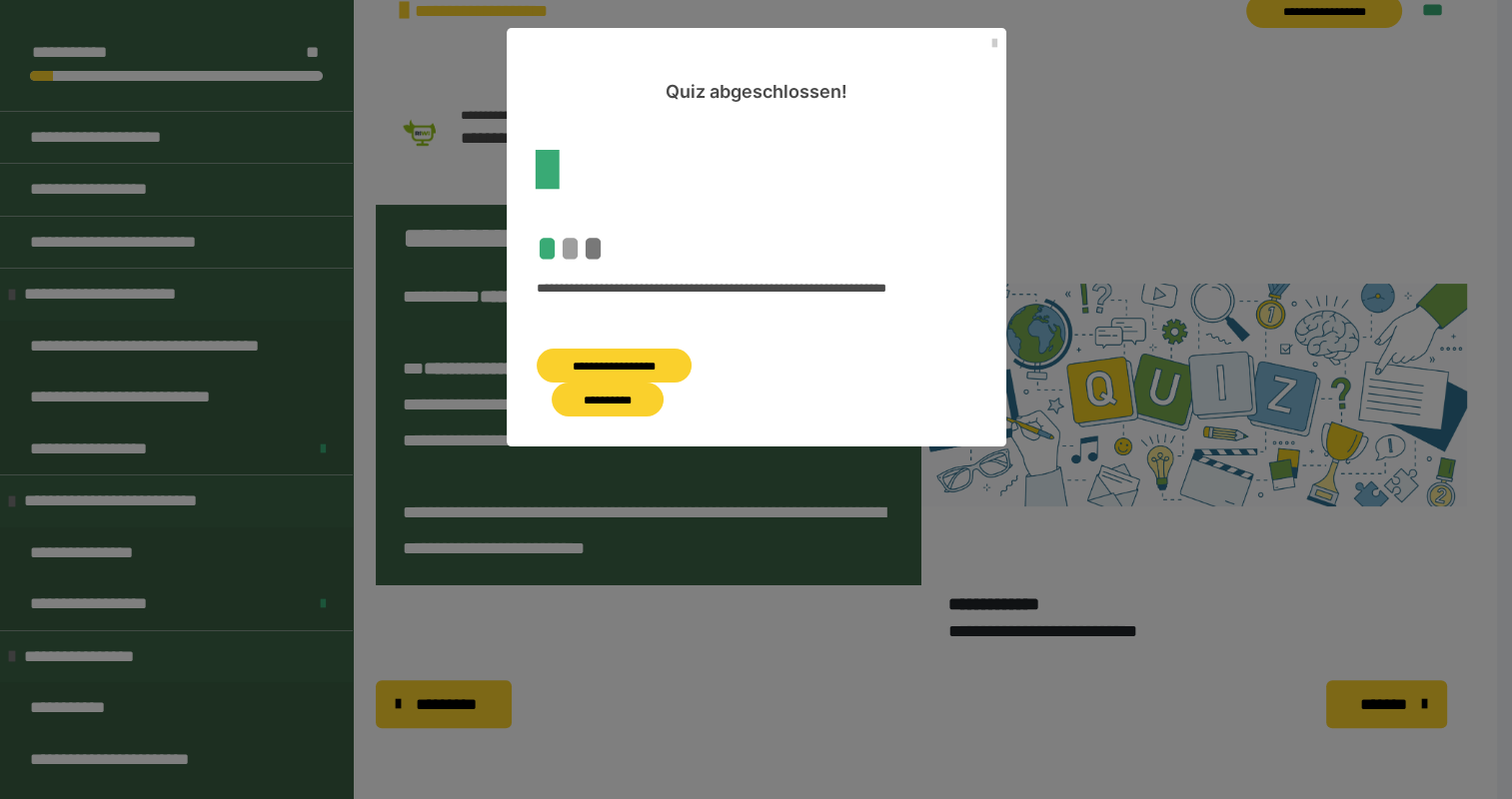scroll, scrollTop: 365, scrollLeft: 0, axis: vertical 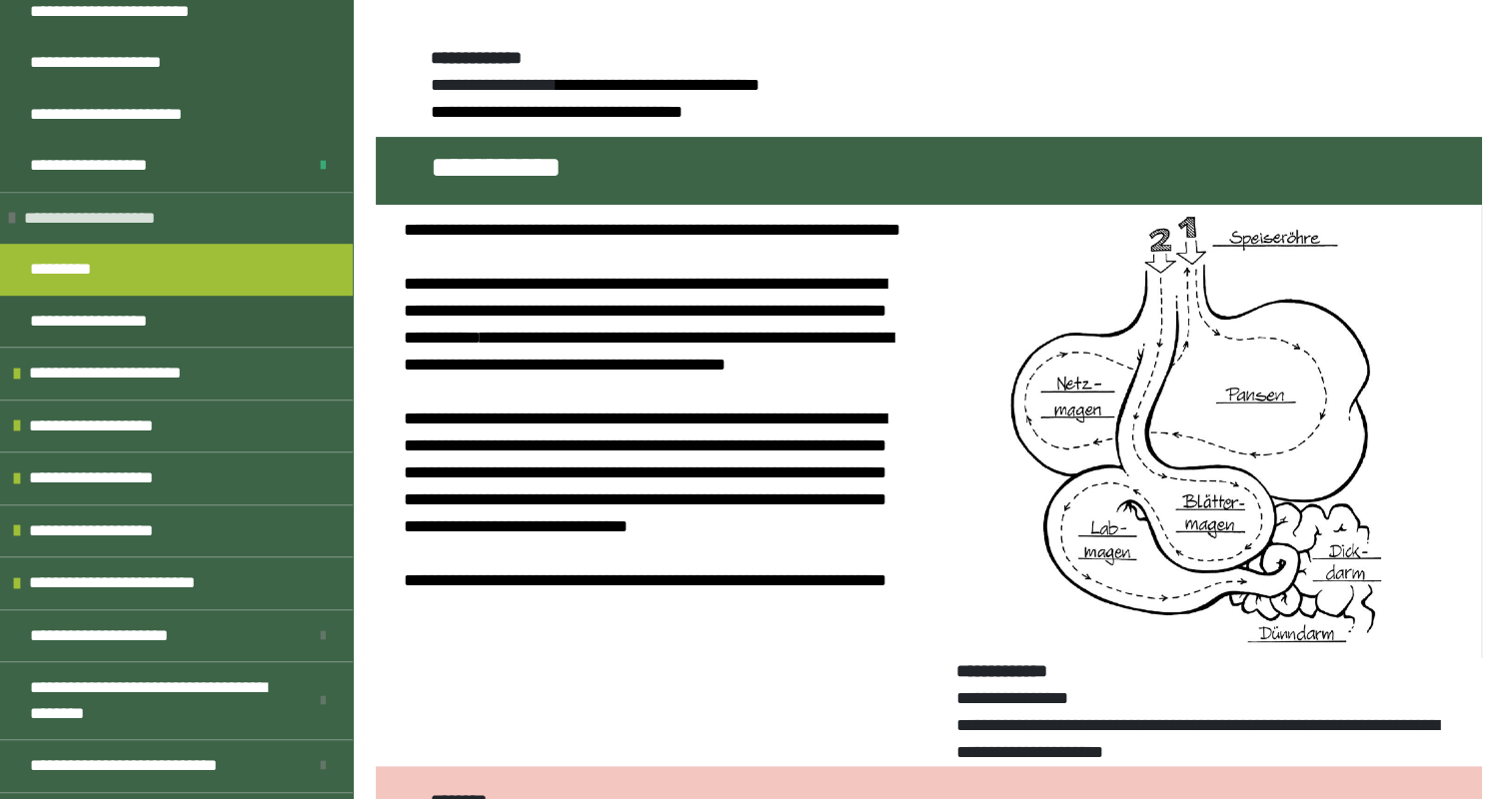click on "**********" at bounding box center (105, 219) 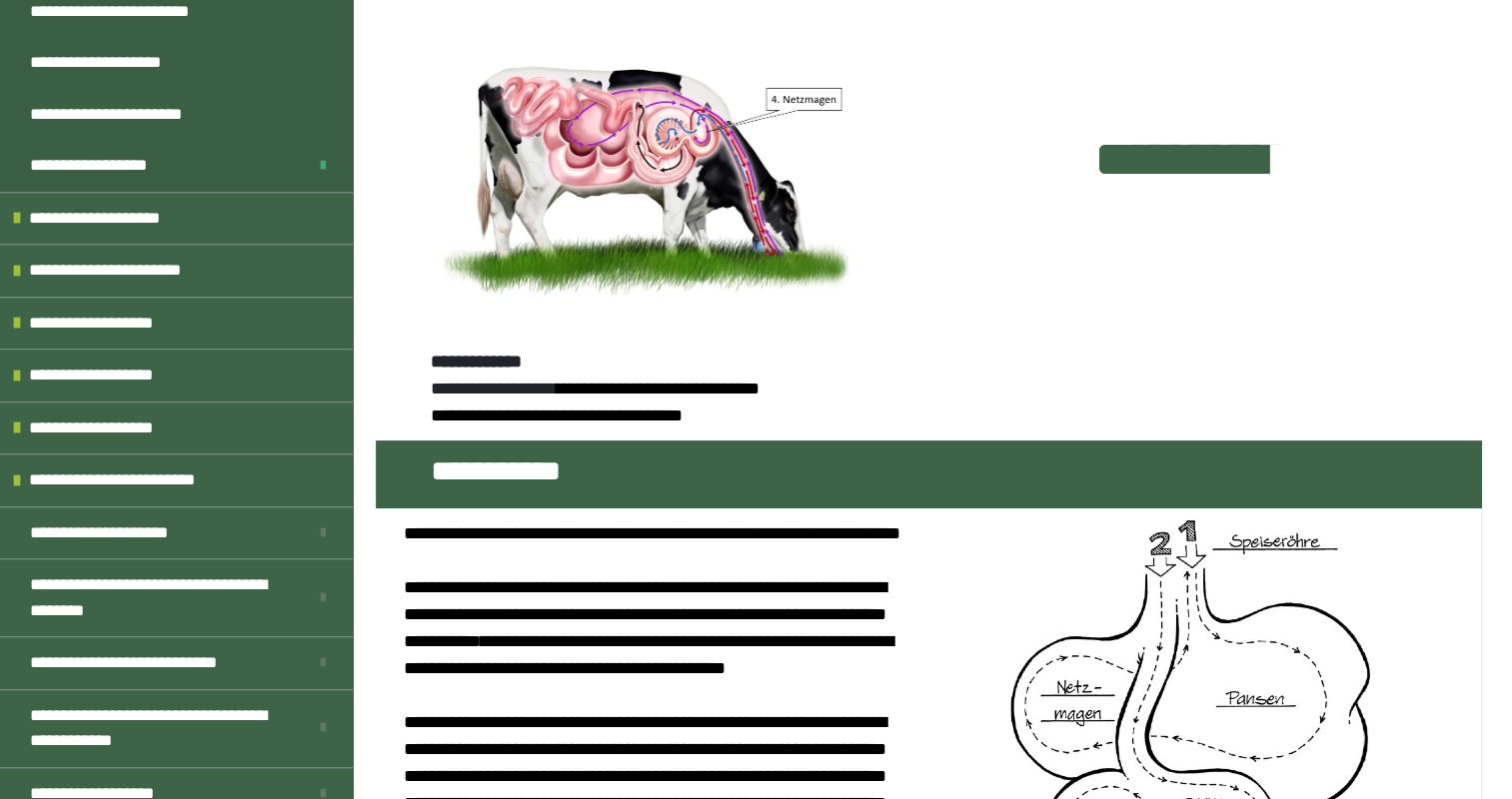 scroll, scrollTop: 235, scrollLeft: 0, axis: vertical 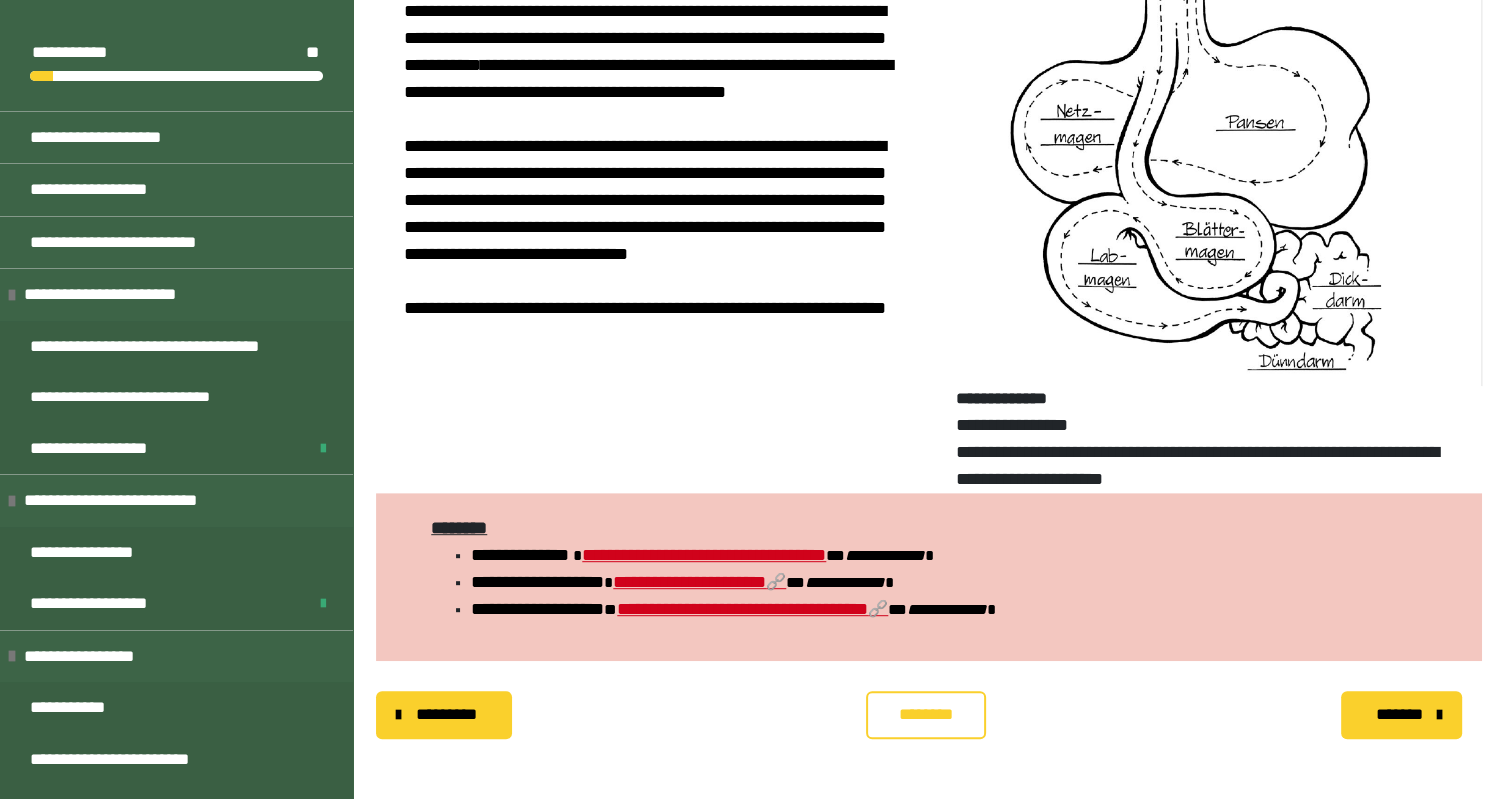 click on "********" at bounding box center (926, 715) 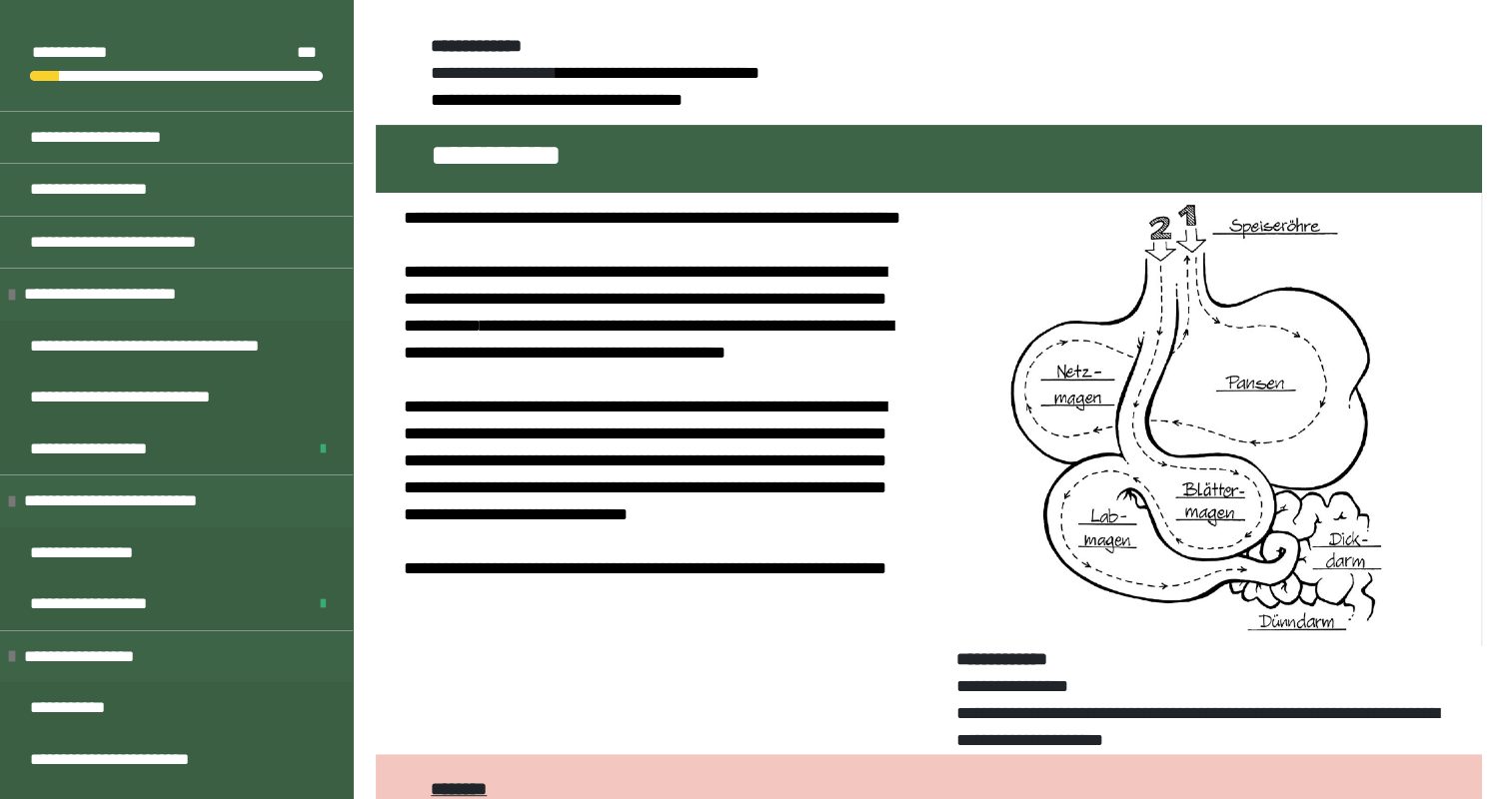 scroll, scrollTop: 667, scrollLeft: 0, axis: vertical 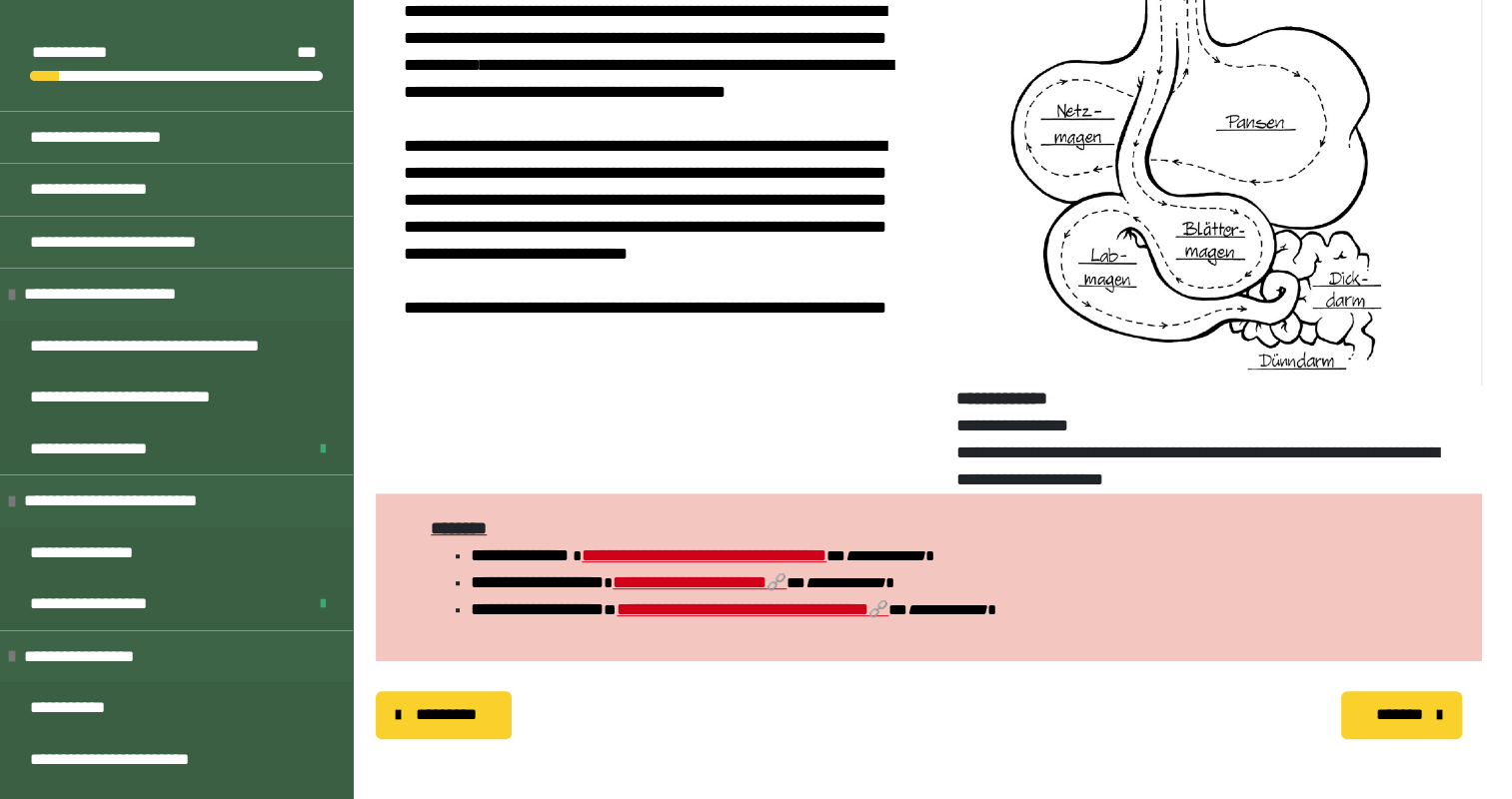 click on "*******" at bounding box center [1399, 715] 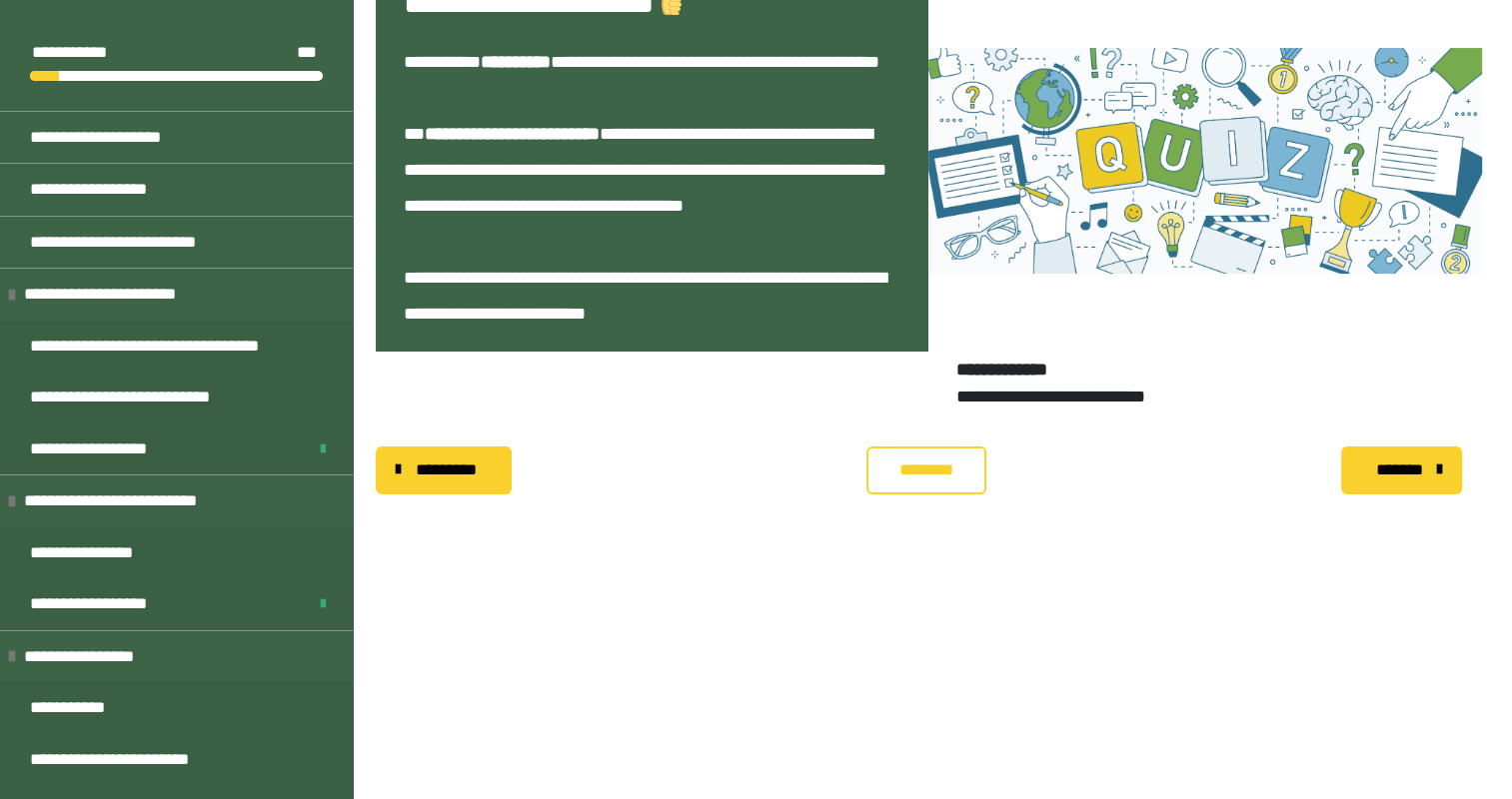 scroll, scrollTop: 340, scrollLeft: 0, axis: vertical 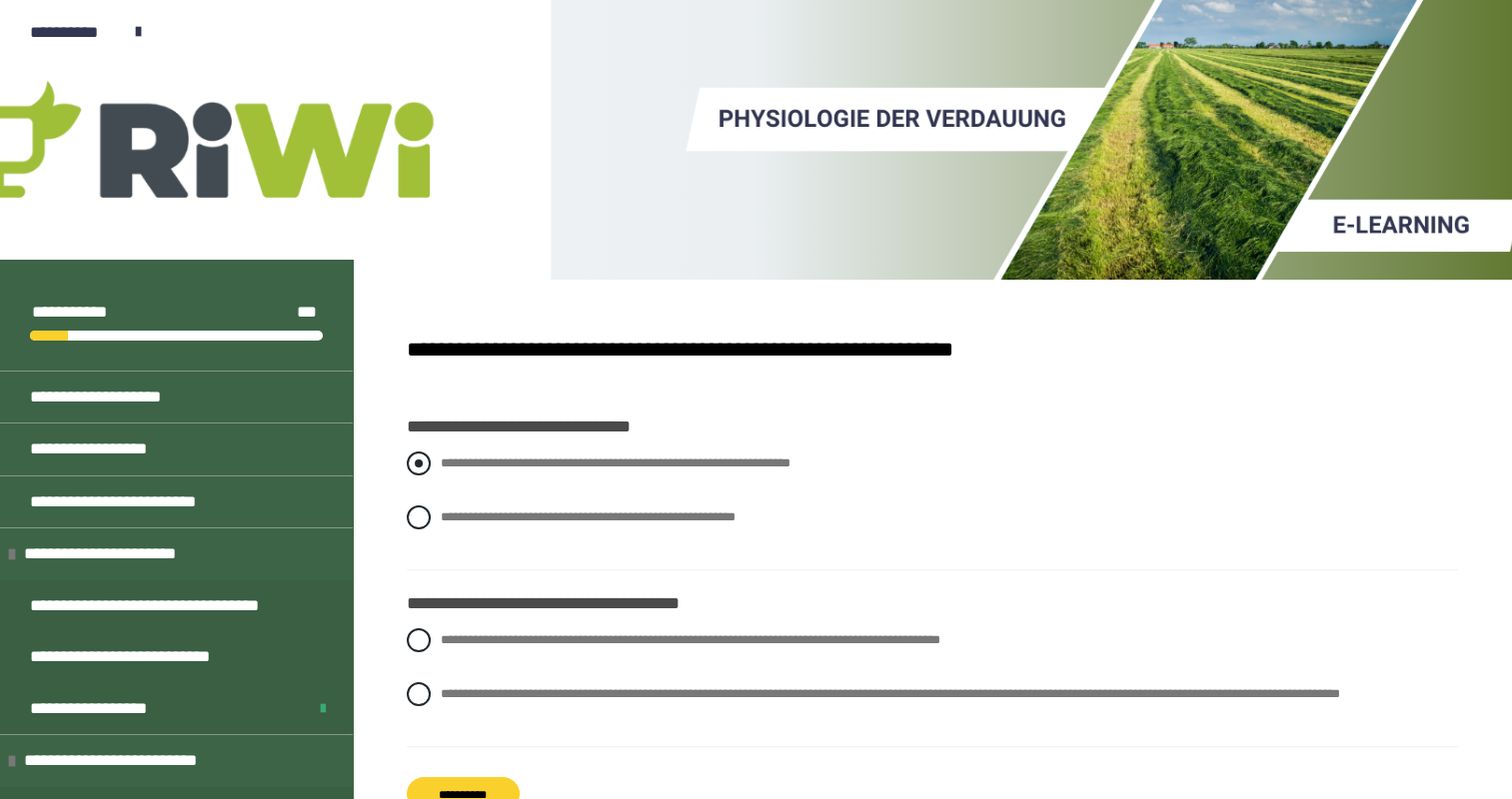 click at bounding box center [419, 463] 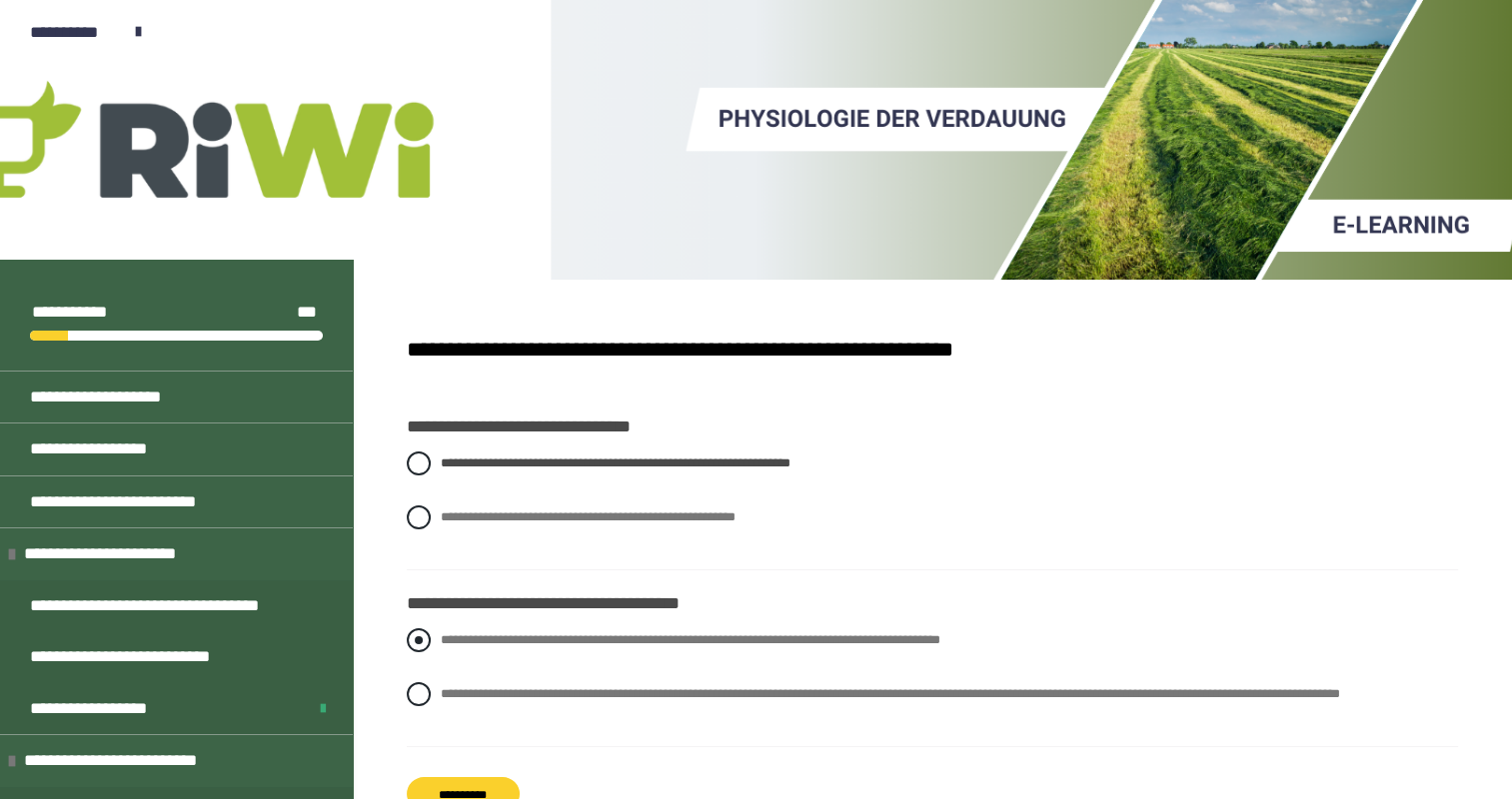 click on "**********" at bounding box center (447, 511) 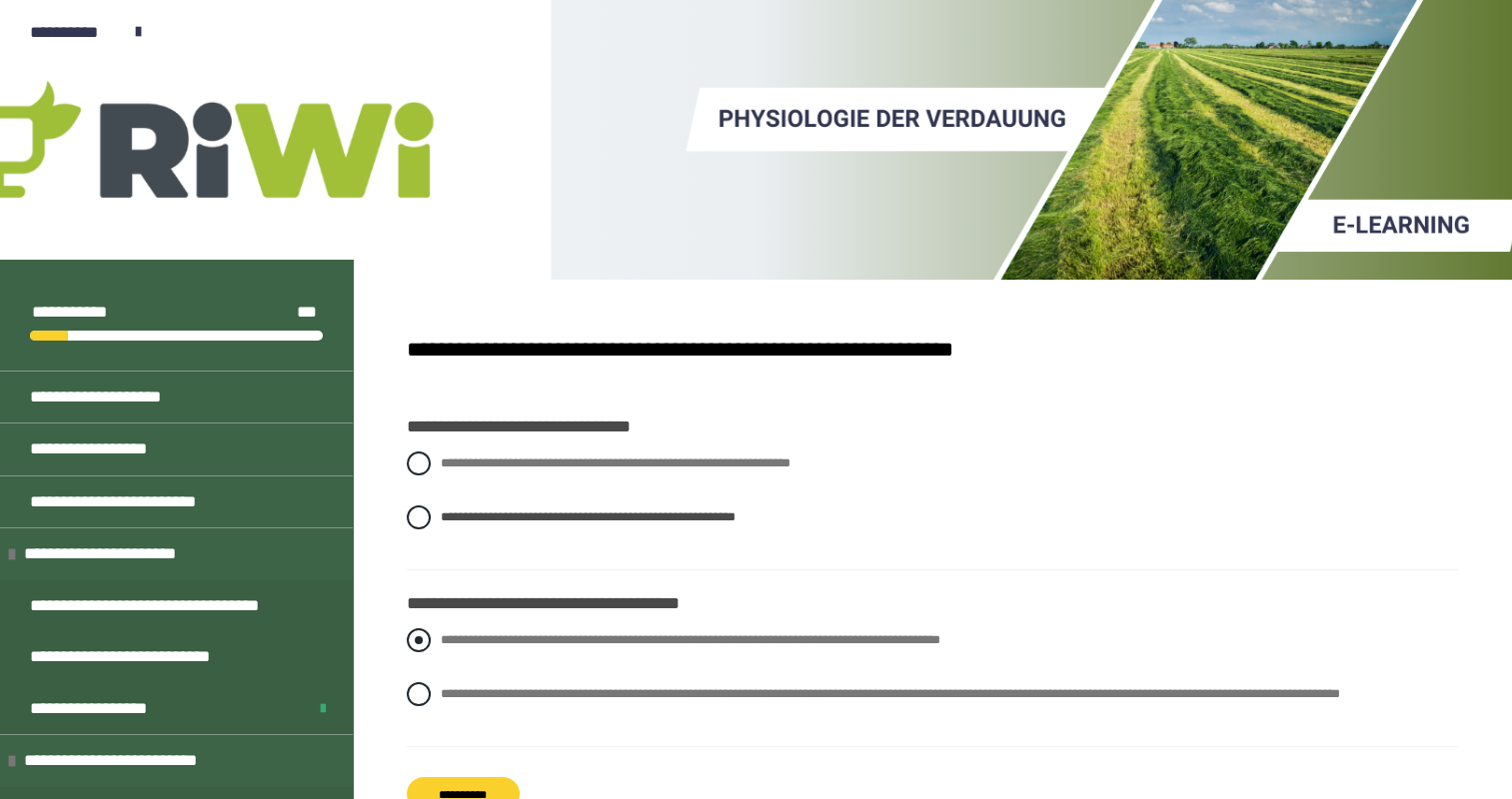click on "**********" at bounding box center [447, 457] 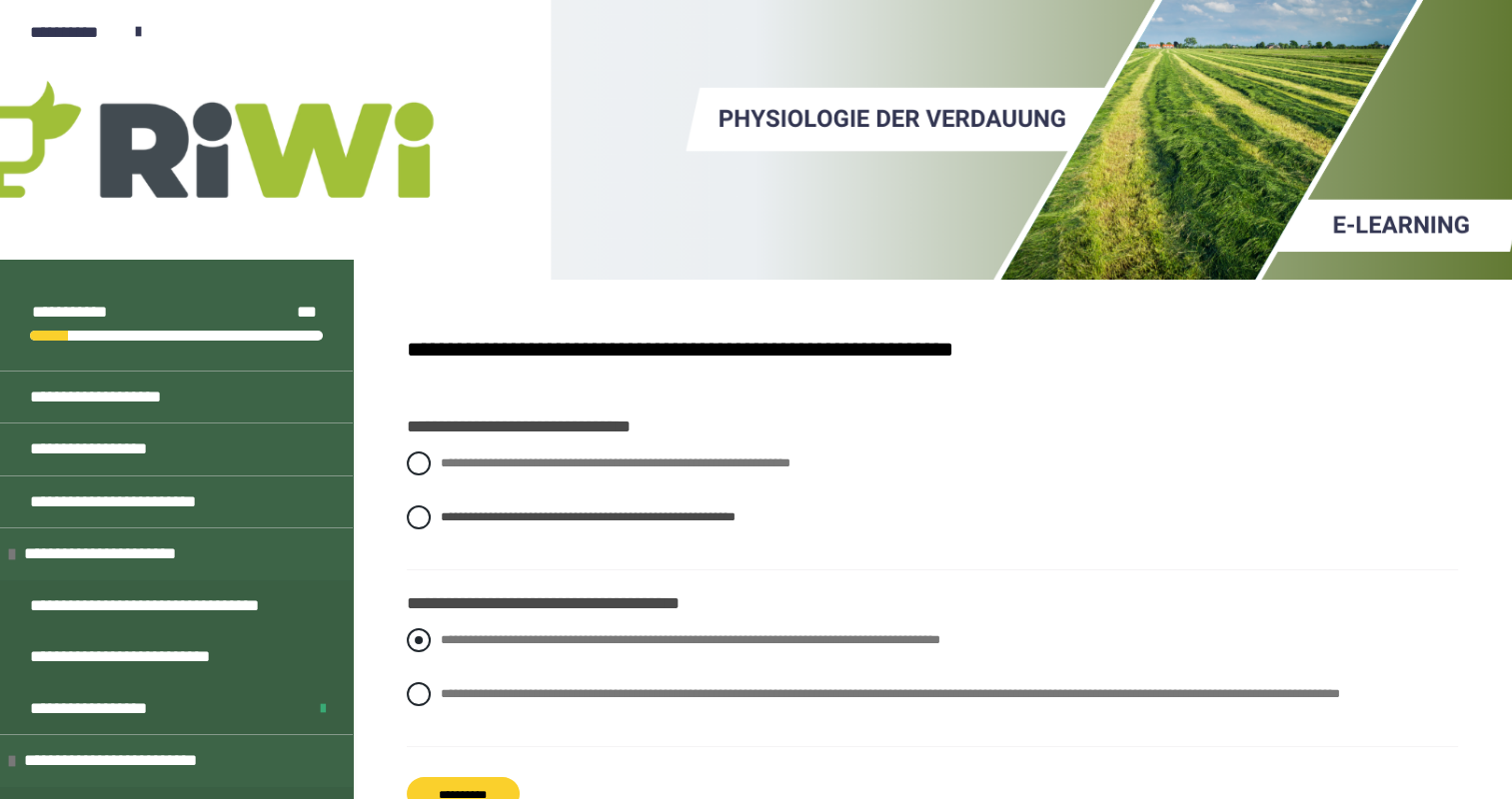 radio on "****" 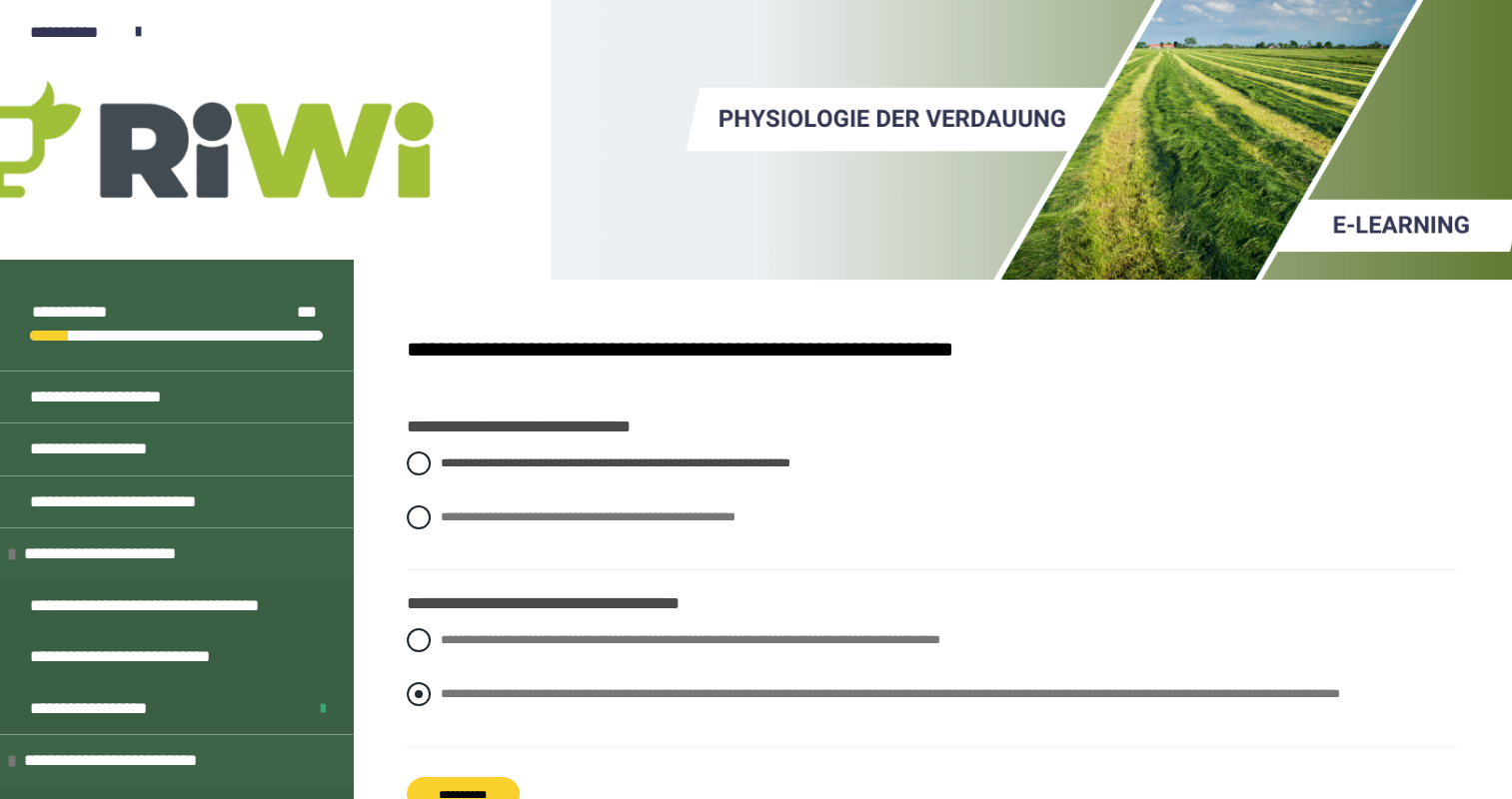 click at bounding box center (419, 694) 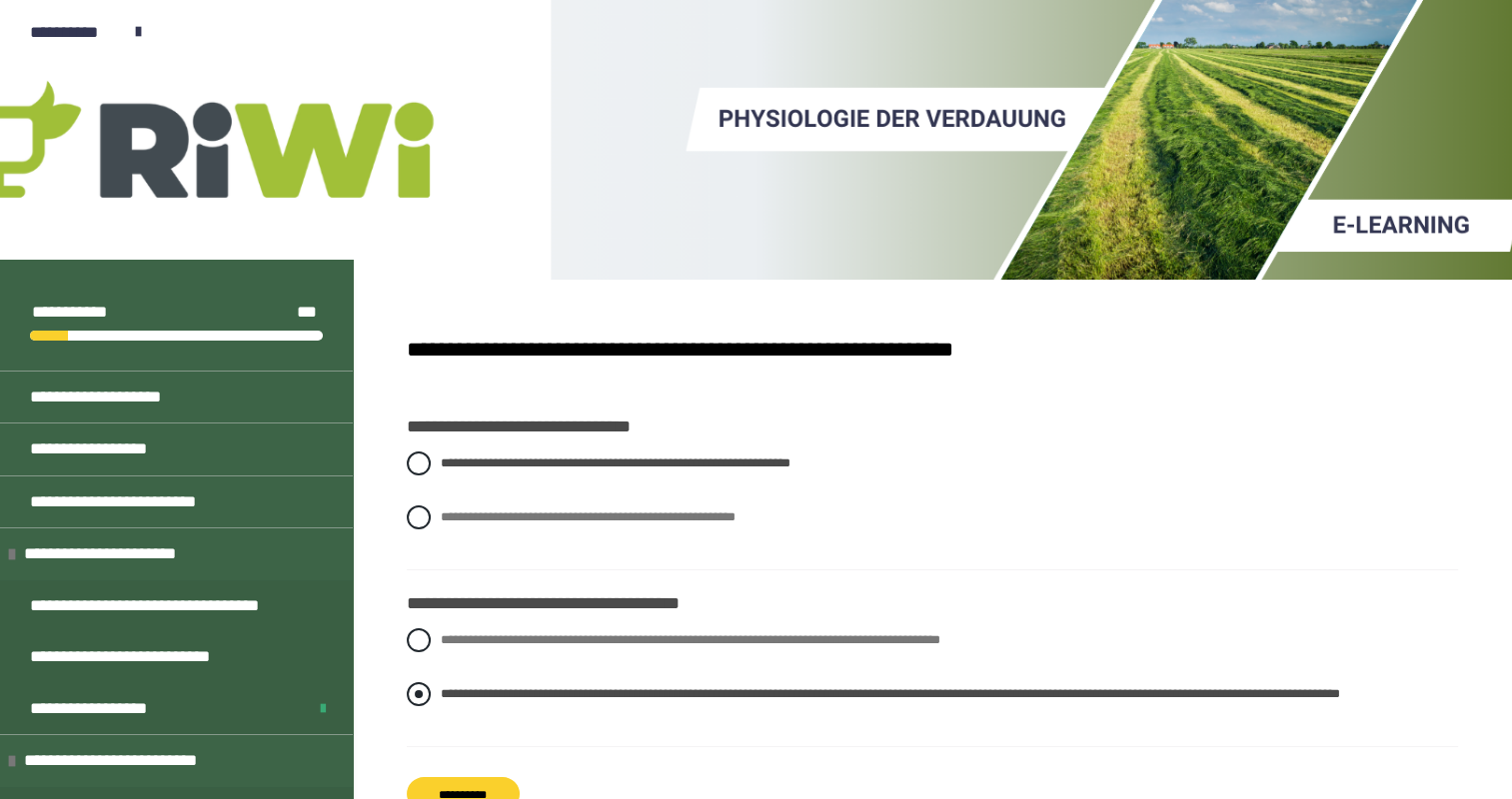 click on "**********" at bounding box center [447, 634] 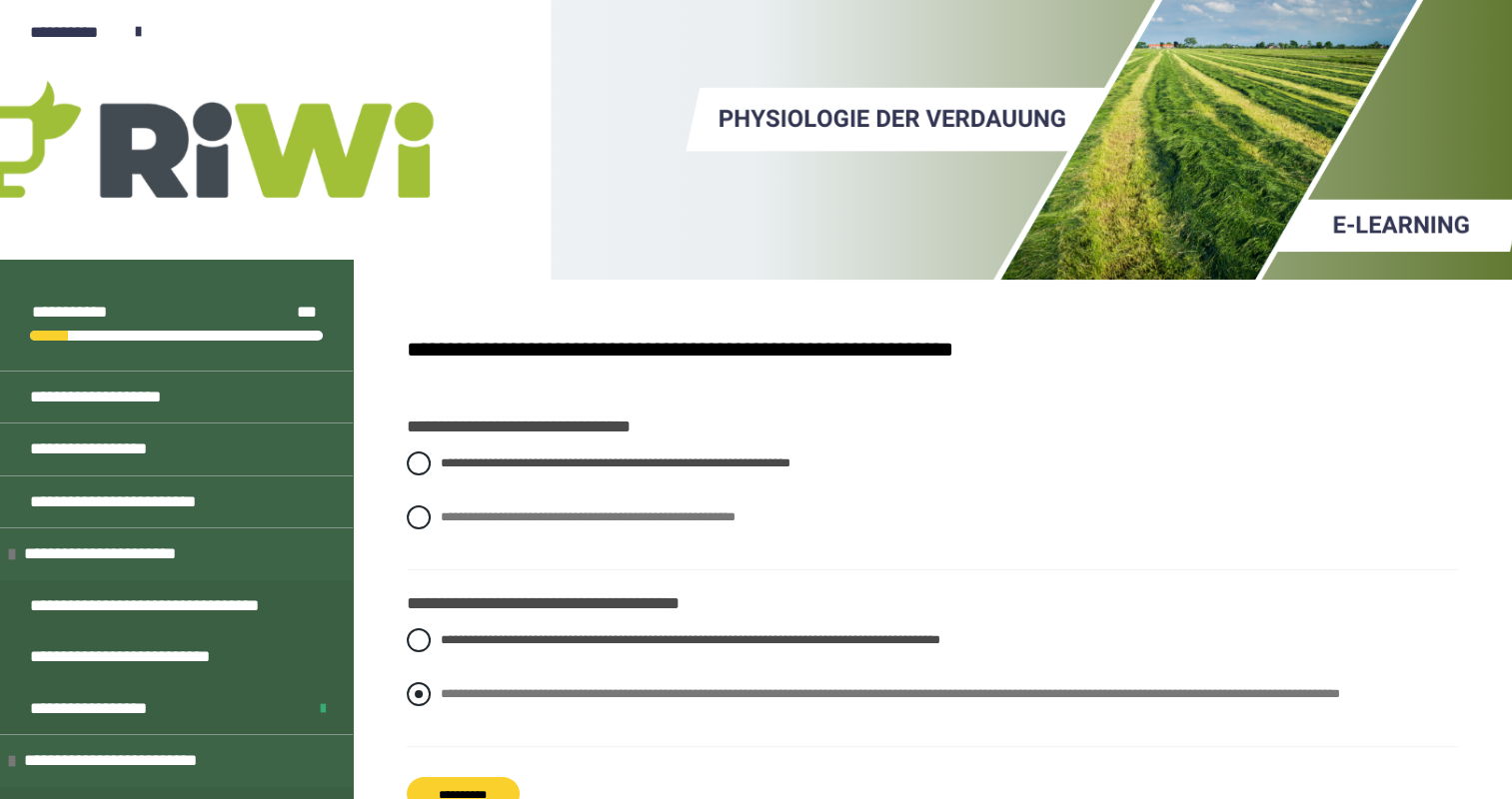 click on "**********" at bounding box center (447, 688) 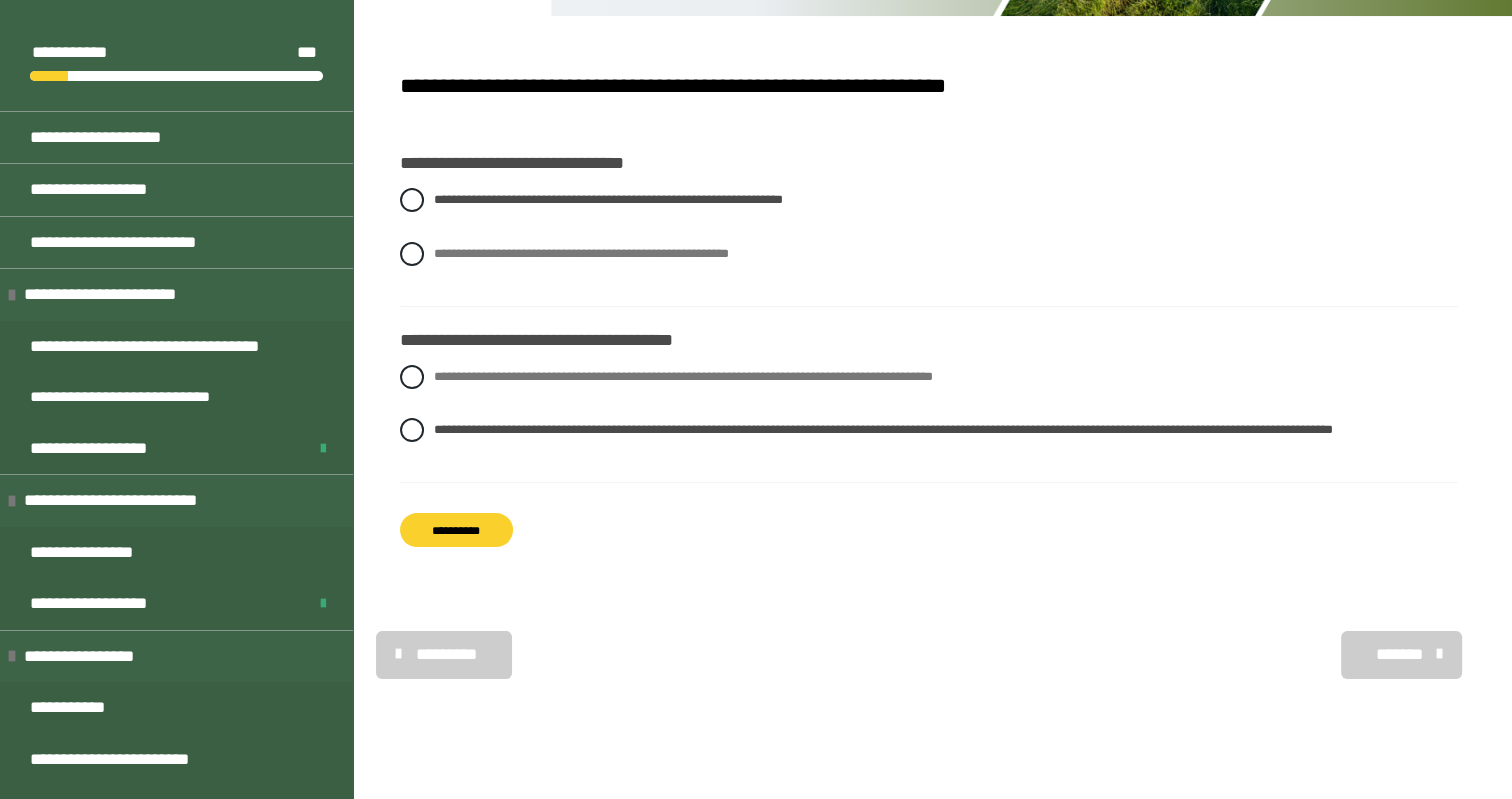 scroll, scrollTop: 272, scrollLeft: 0, axis: vertical 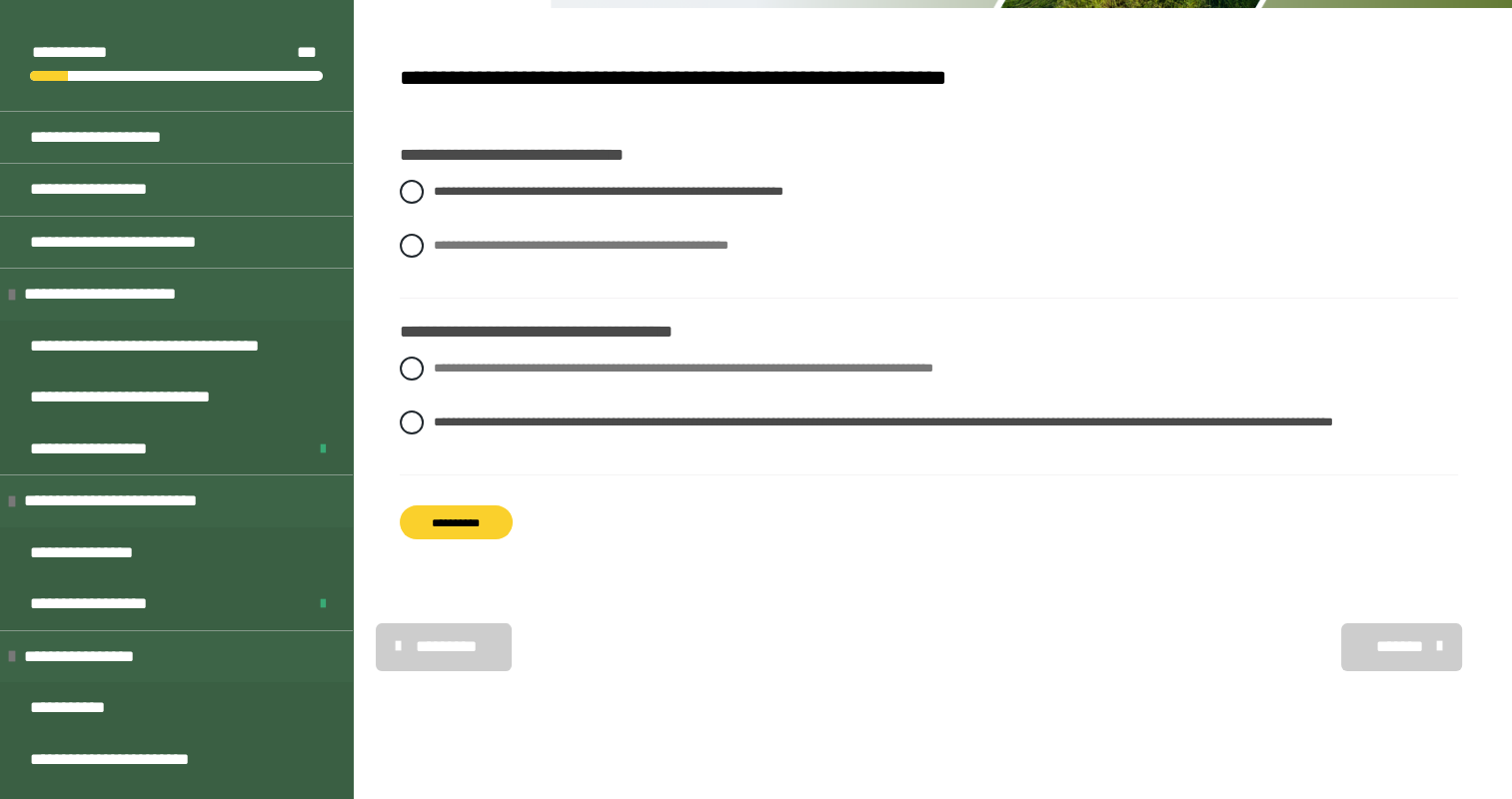 click on "**********" at bounding box center (456, 522) 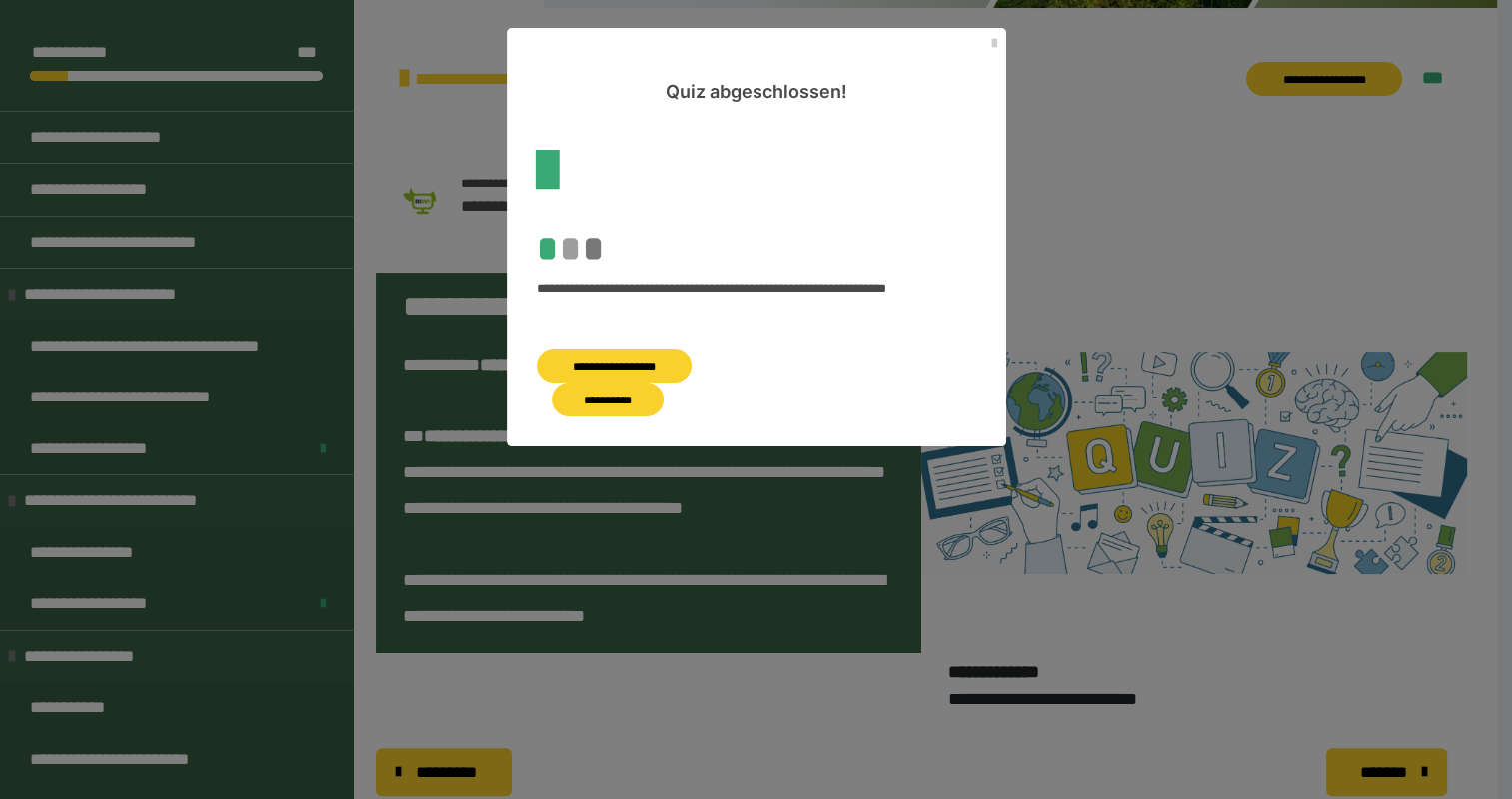 click on "**********" at bounding box center [608, 400] 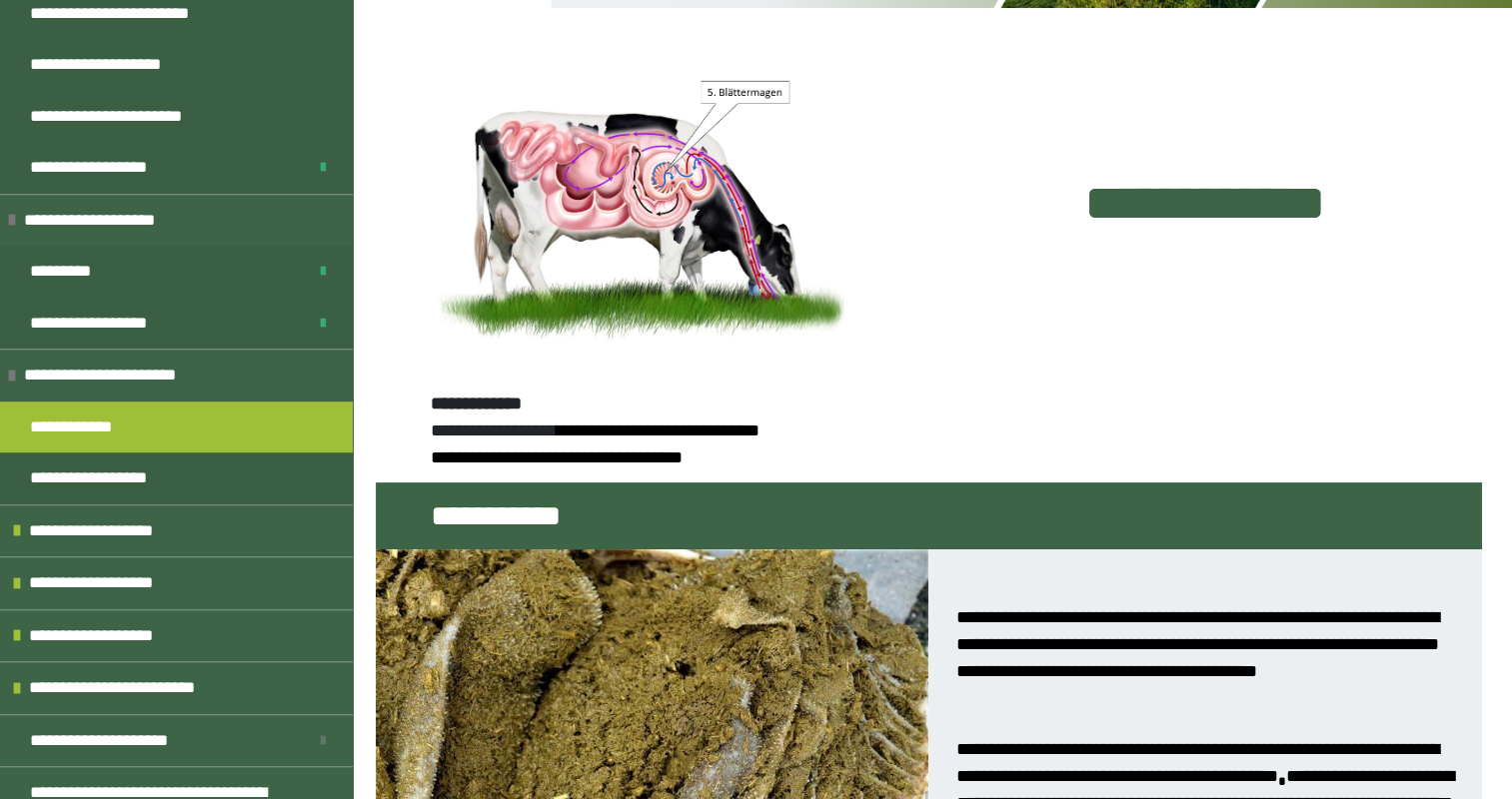 scroll, scrollTop: 1202, scrollLeft: 0, axis: vertical 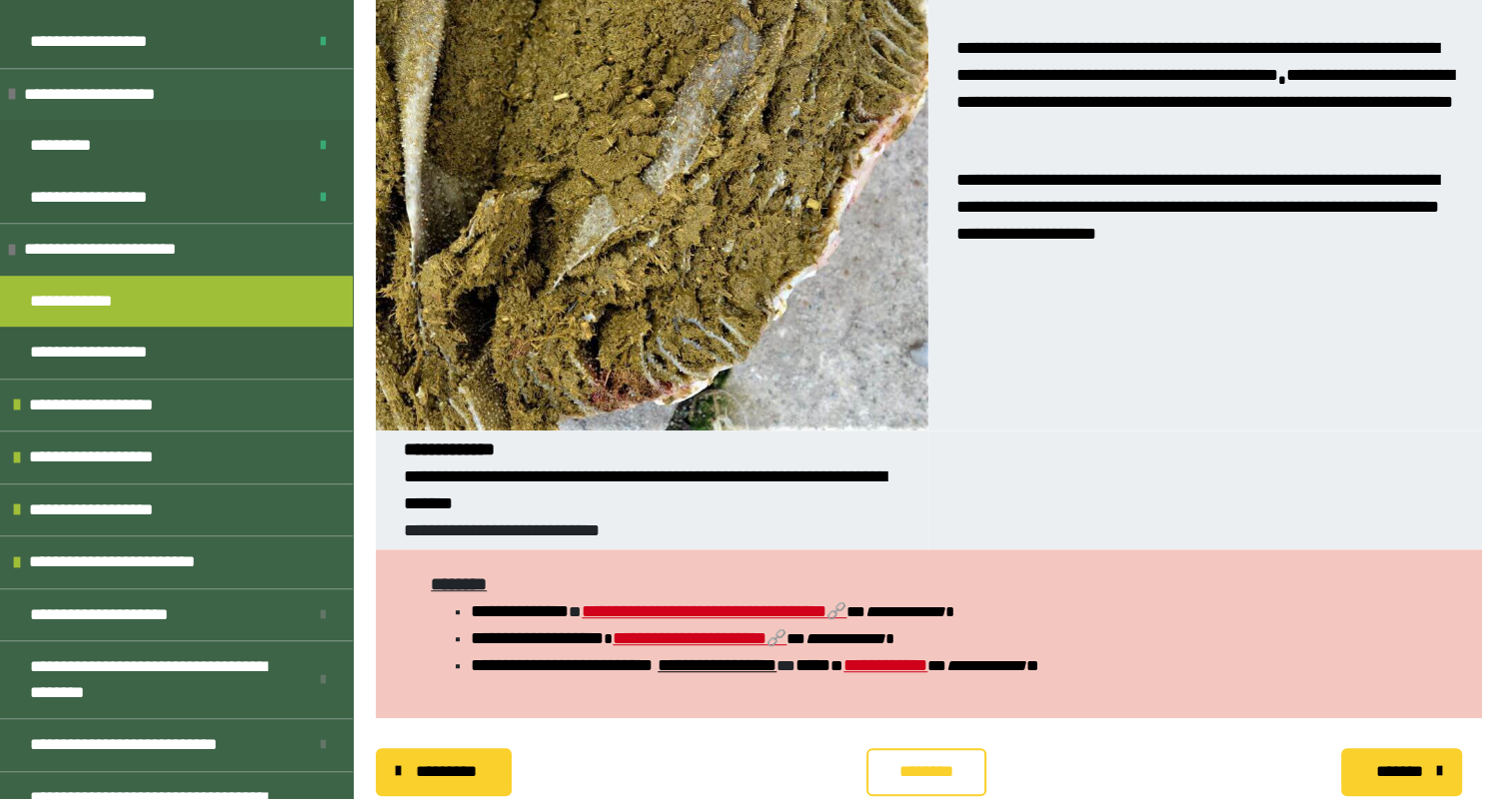 click on "********" at bounding box center [926, 772] 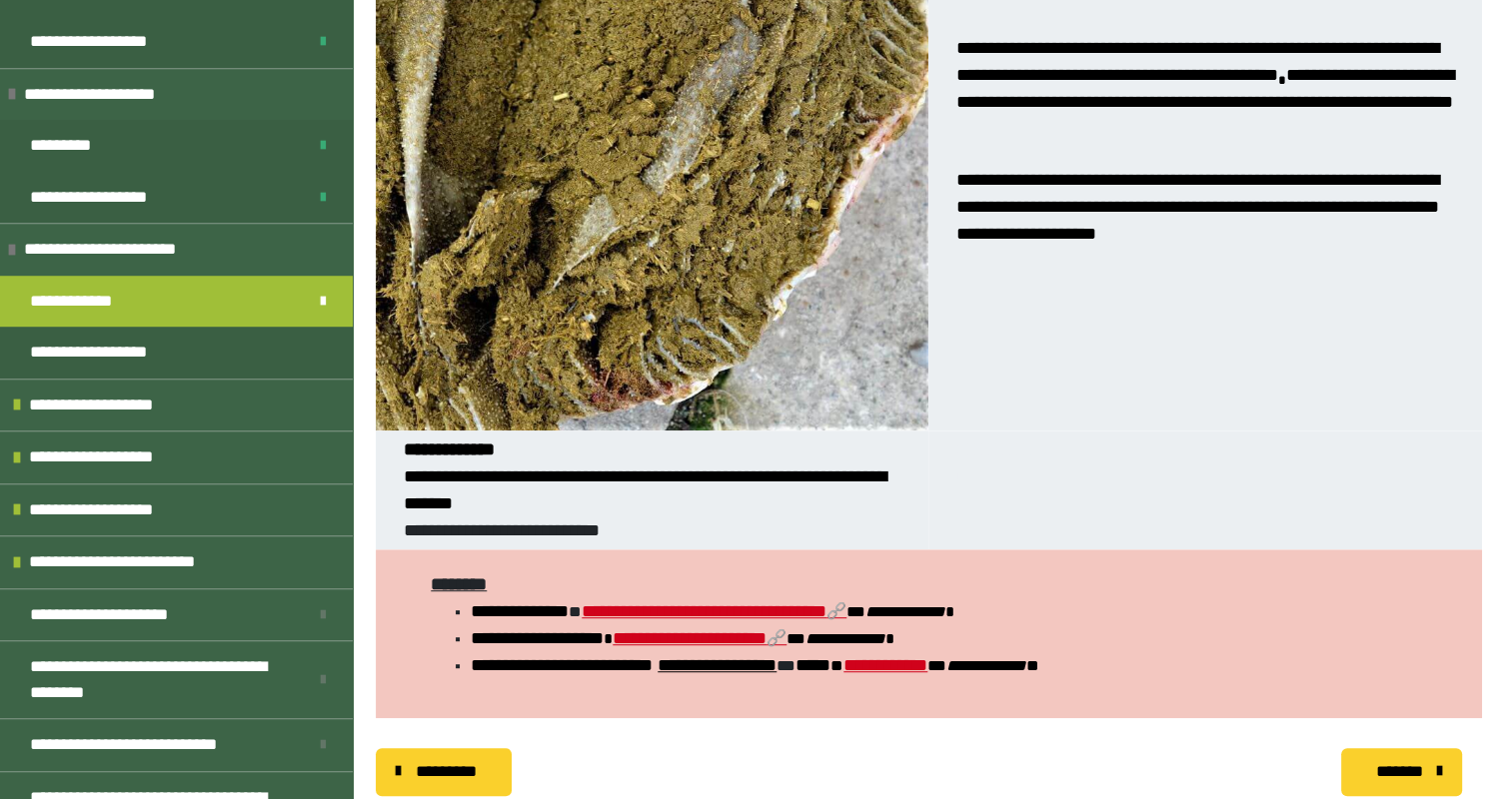 click on "********* ******** *******" at bounding box center [928, 772] 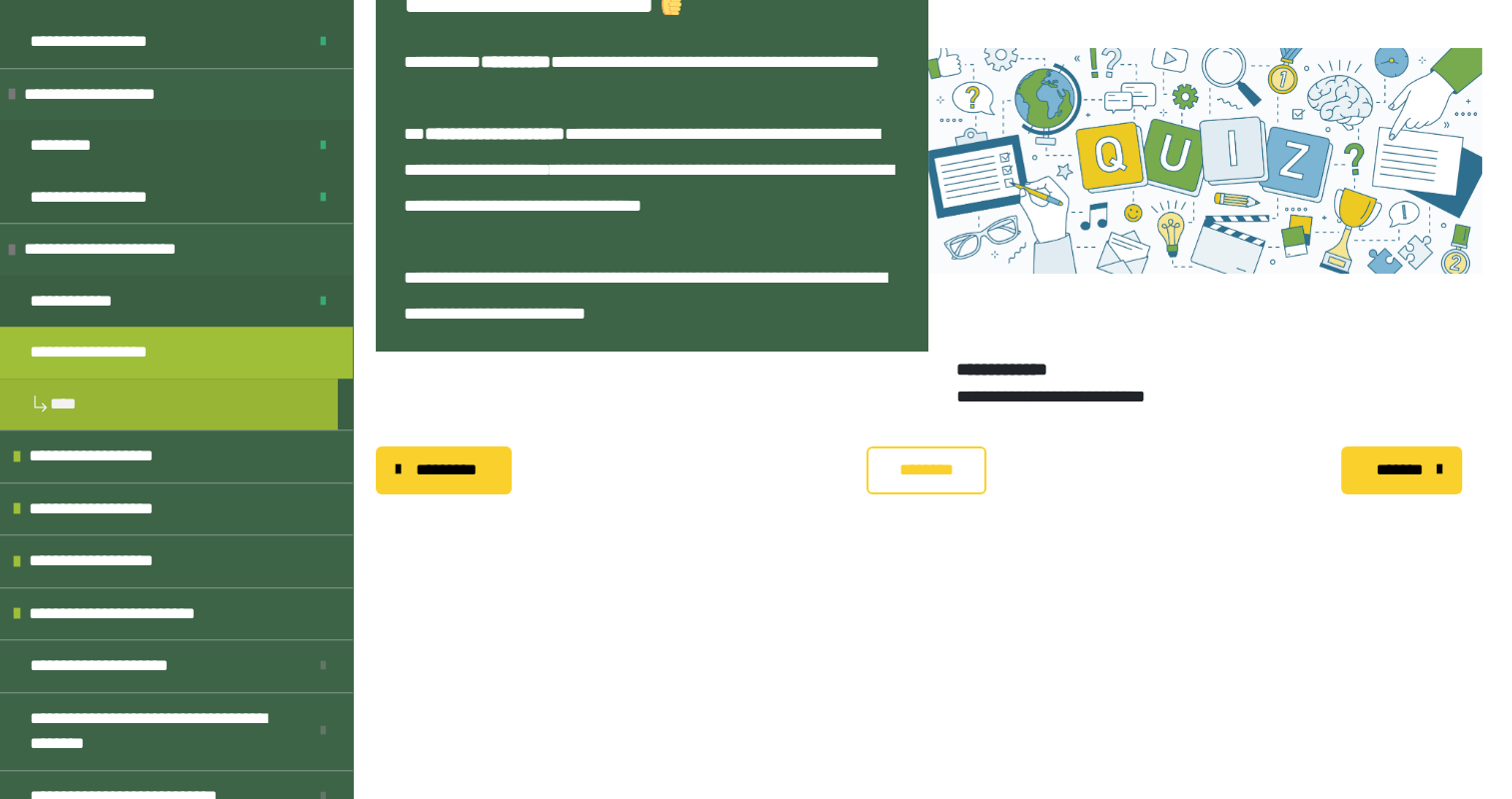 scroll, scrollTop: 340, scrollLeft: 0, axis: vertical 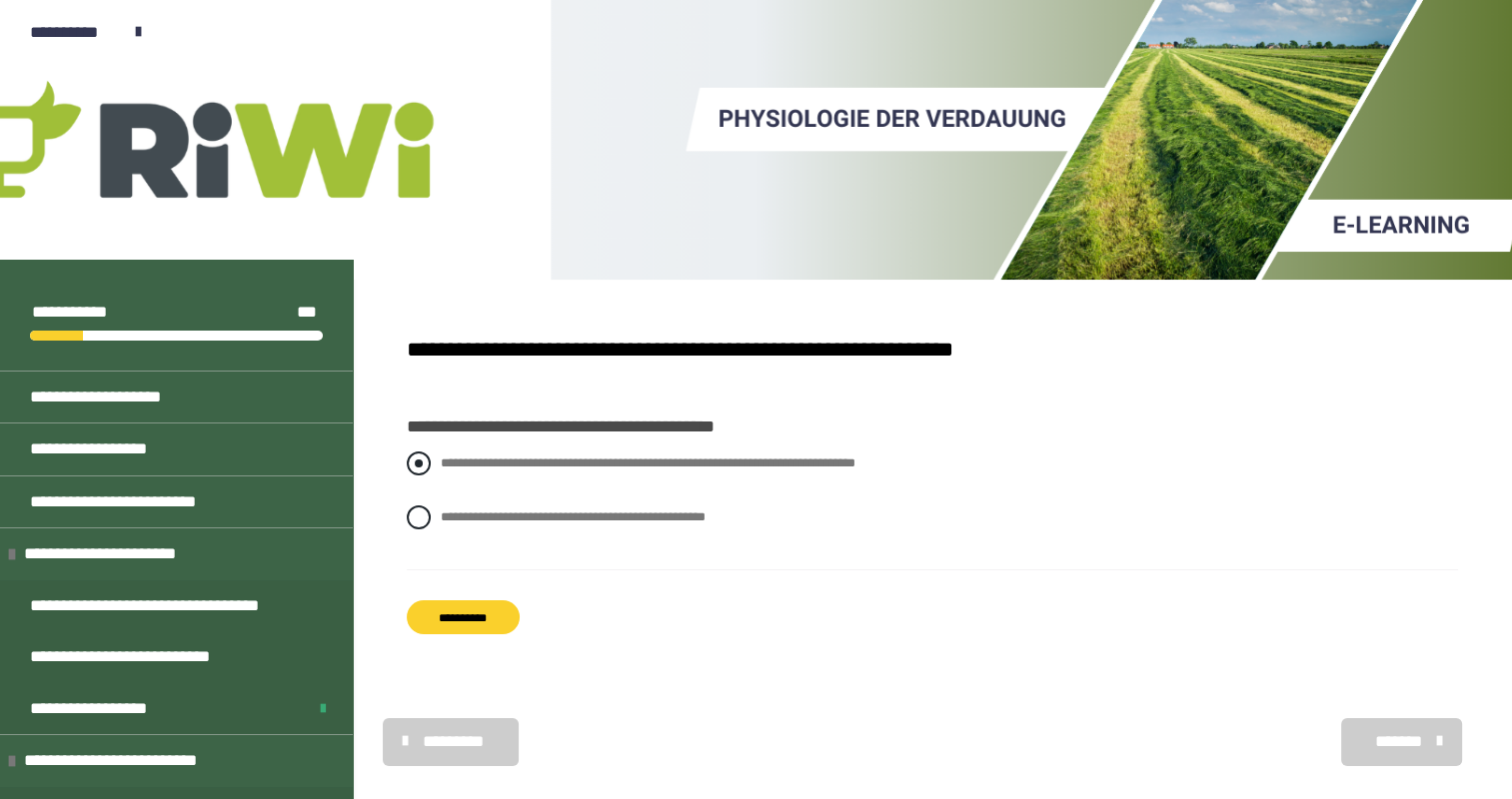 click on "**********" at bounding box center (932, 463) 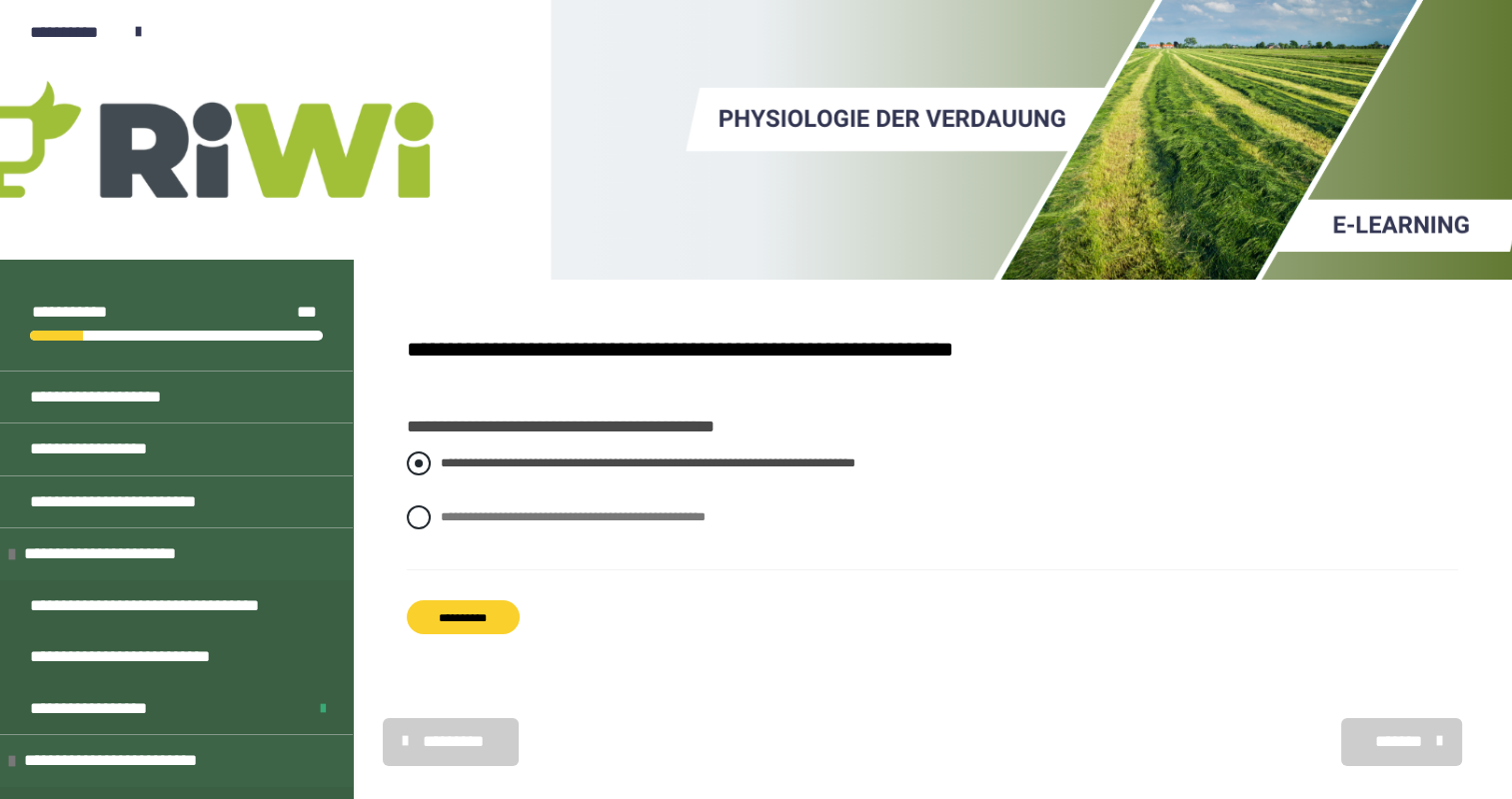 click on "**********" at bounding box center [932, 463] 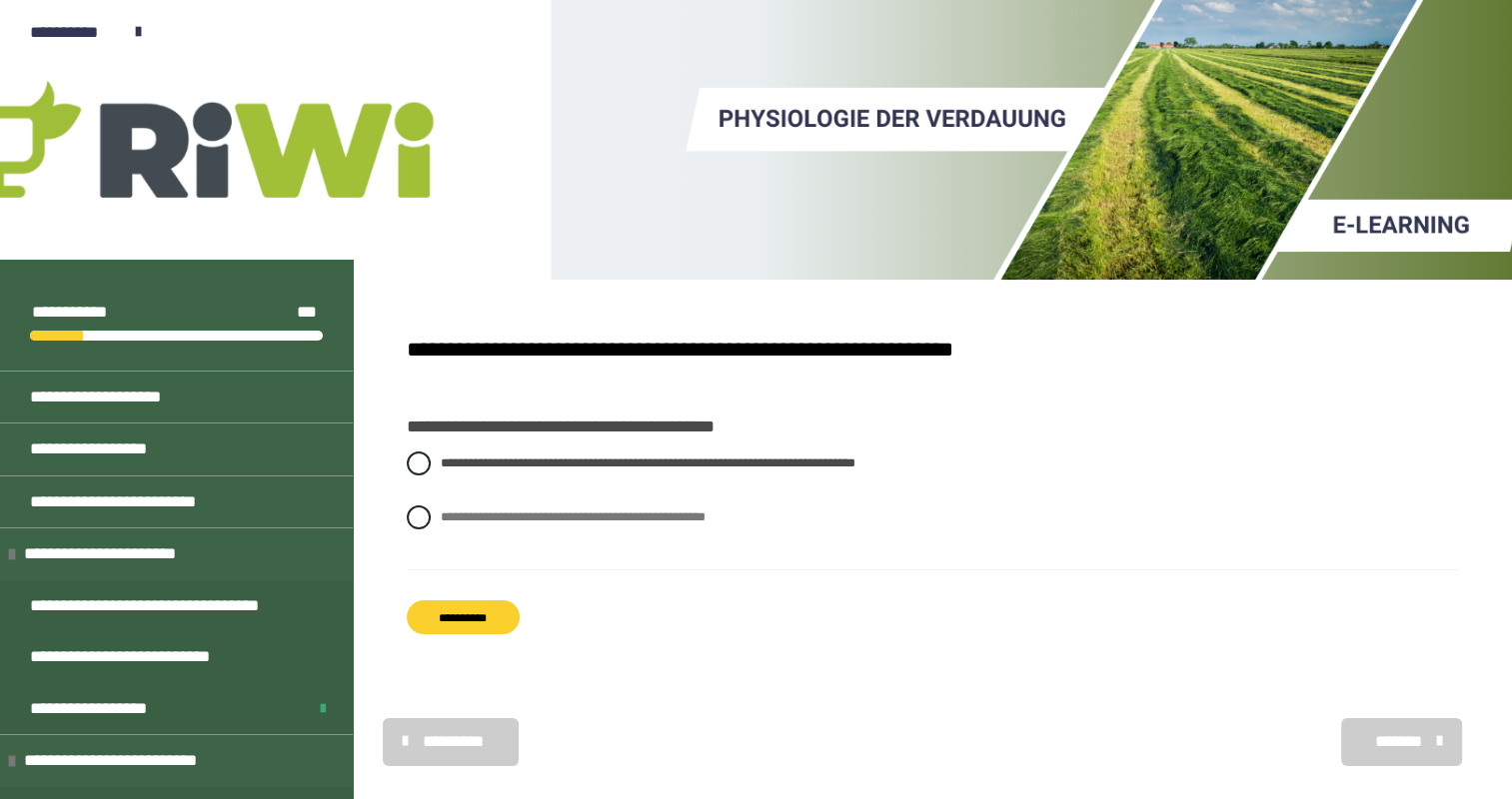 click on "**********" at bounding box center [463, 617] 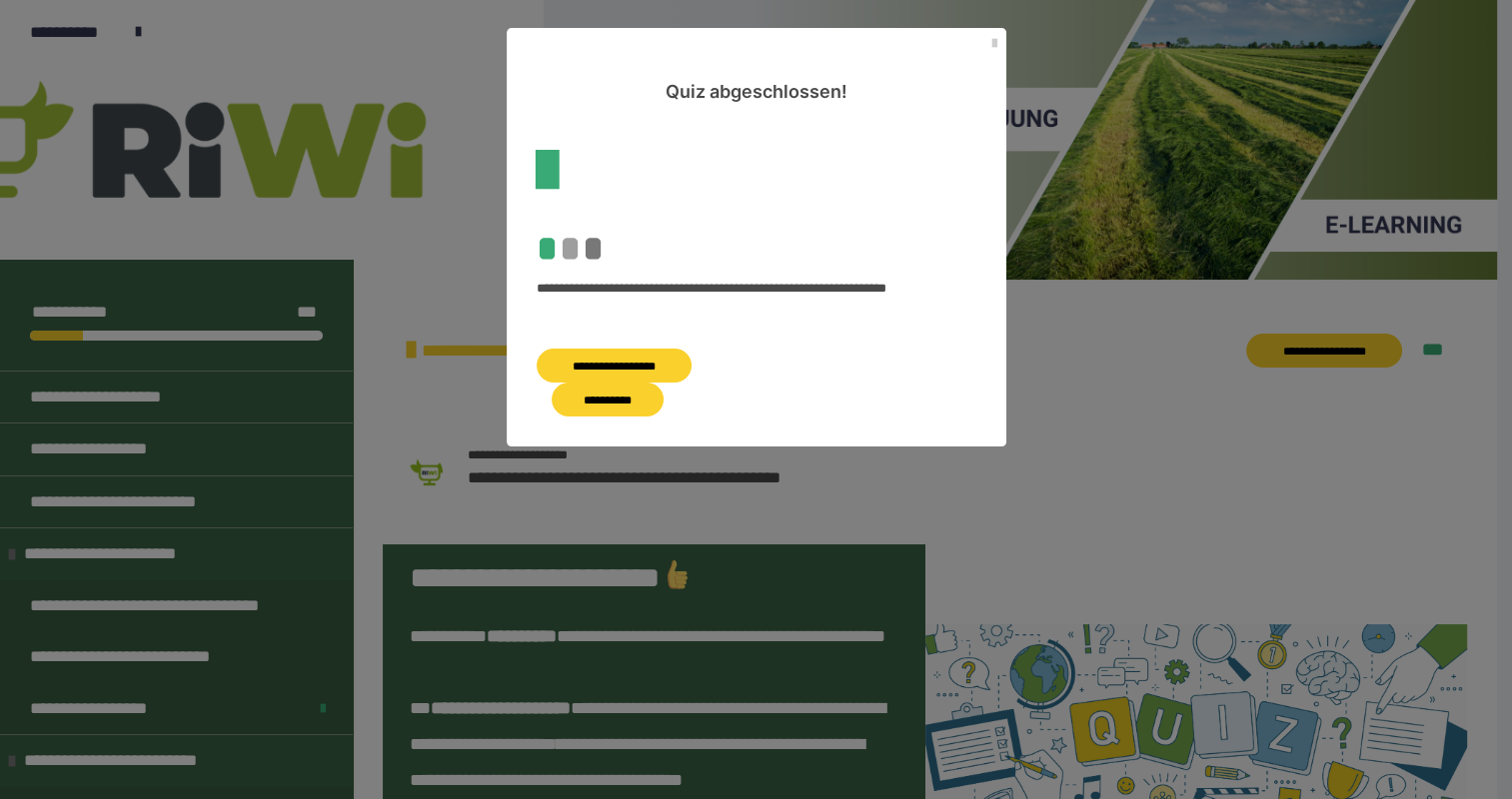 click on "**********" at bounding box center [608, 400] 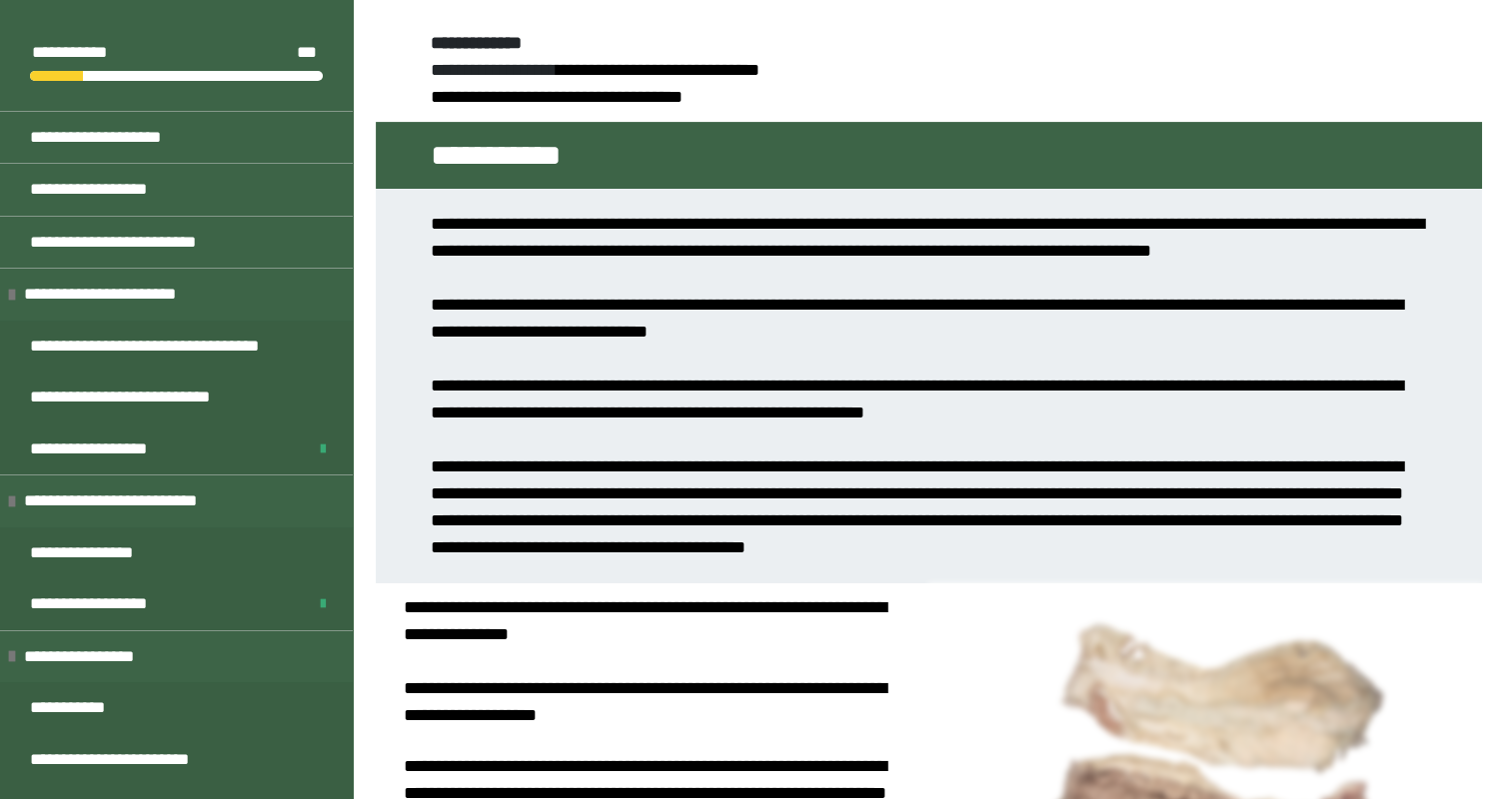 scroll, scrollTop: 634, scrollLeft: 0, axis: vertical 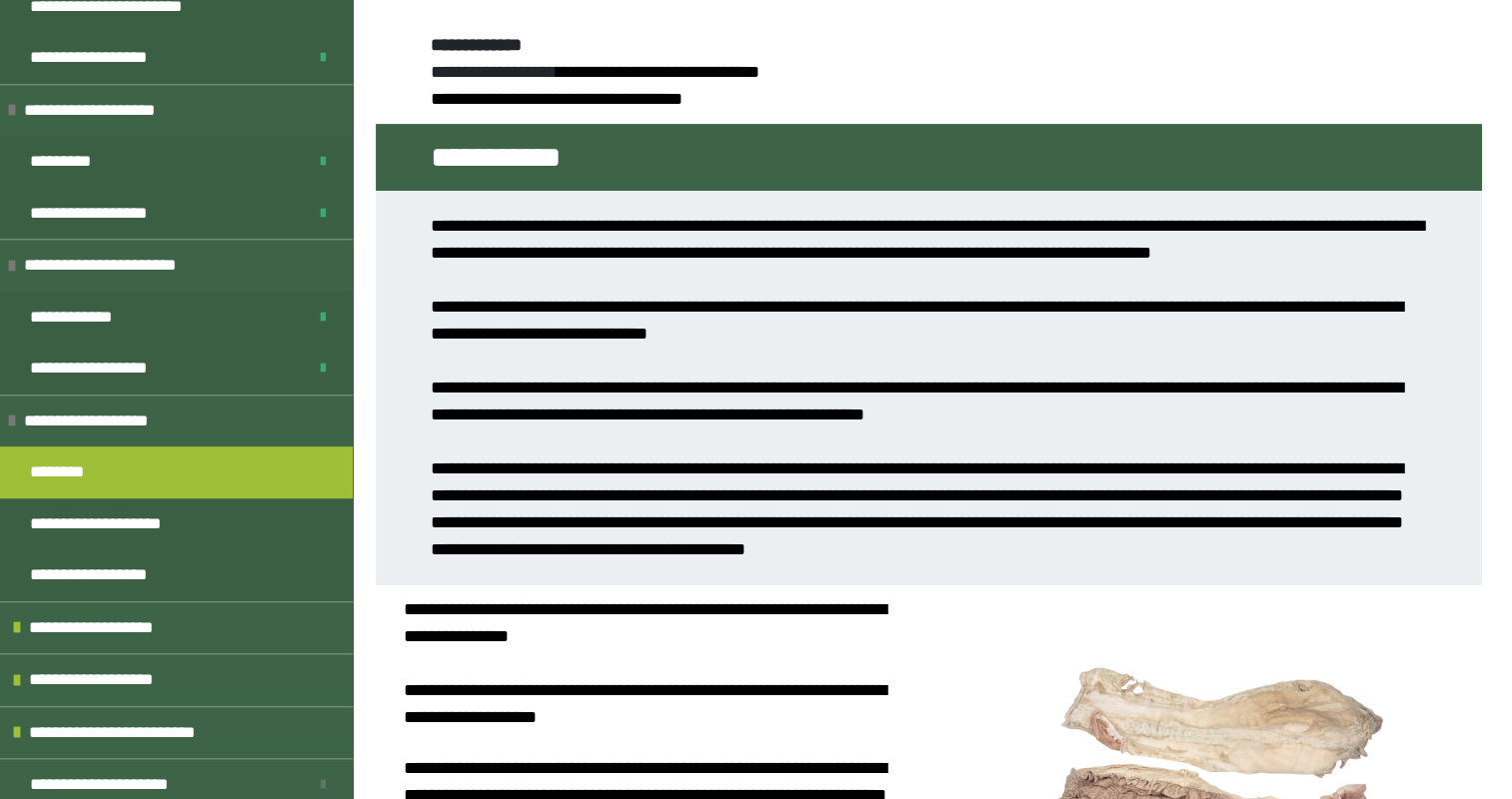 click on "**********" at bounding box center (756, 539) 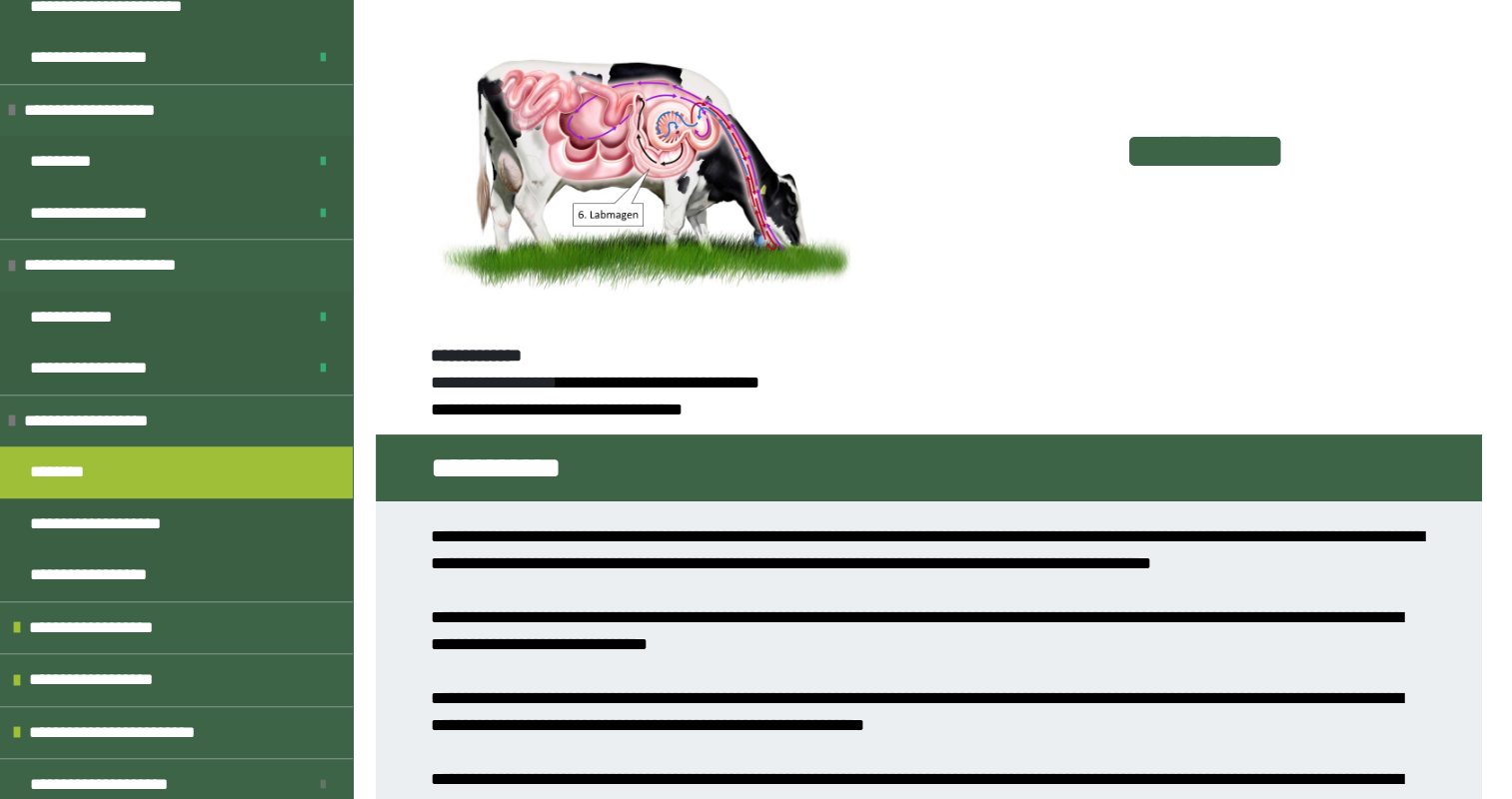 scroll, scrollTop: 253, scrollLeft: 0, axis: vertical 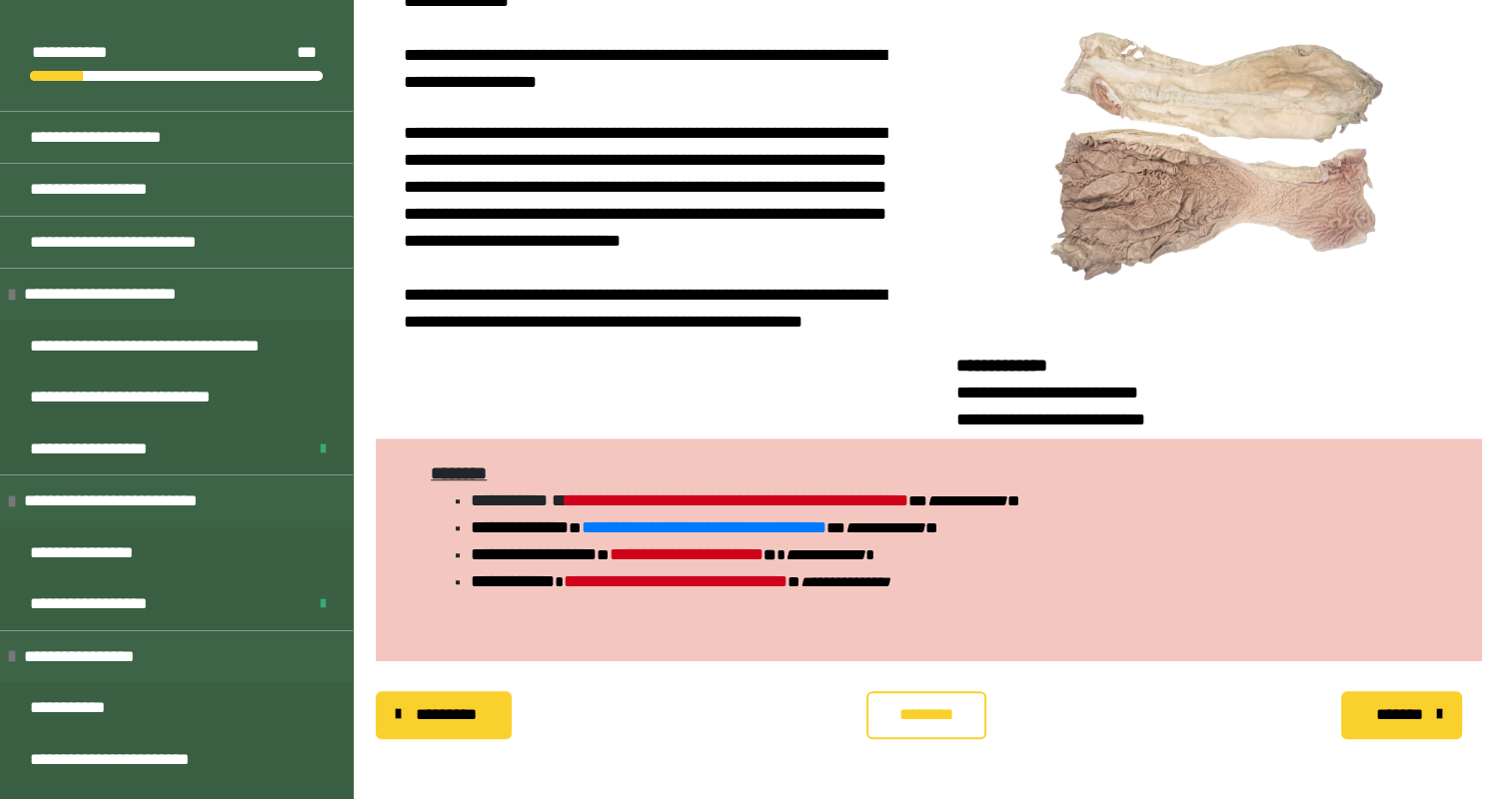 click on "*******" at bounding box center (1399, 715) 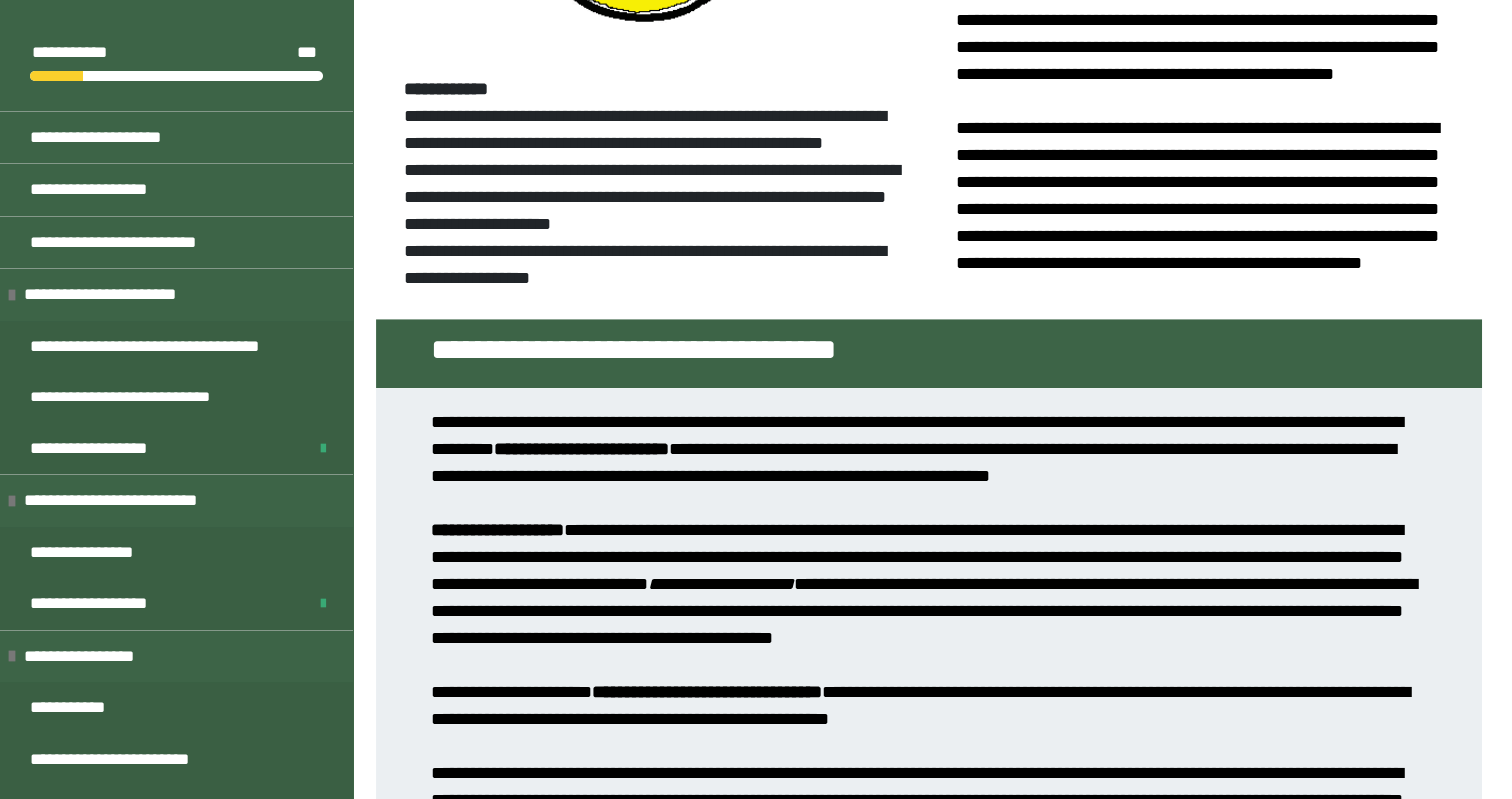 scroll, scrollTop: 1485, scrollLeft: 0, axis: vertical 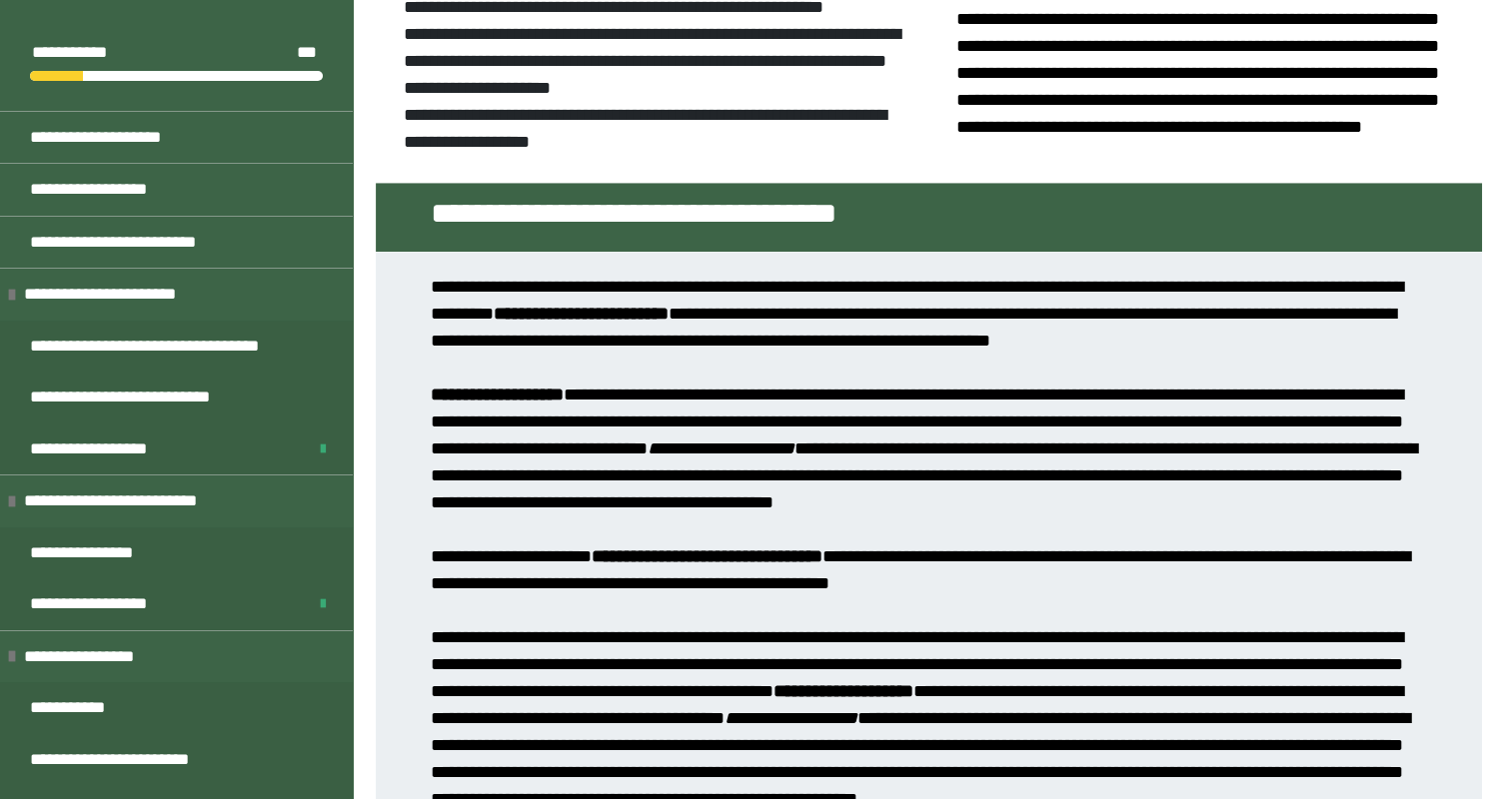 click on "**********" at bounding box center [928, 395] 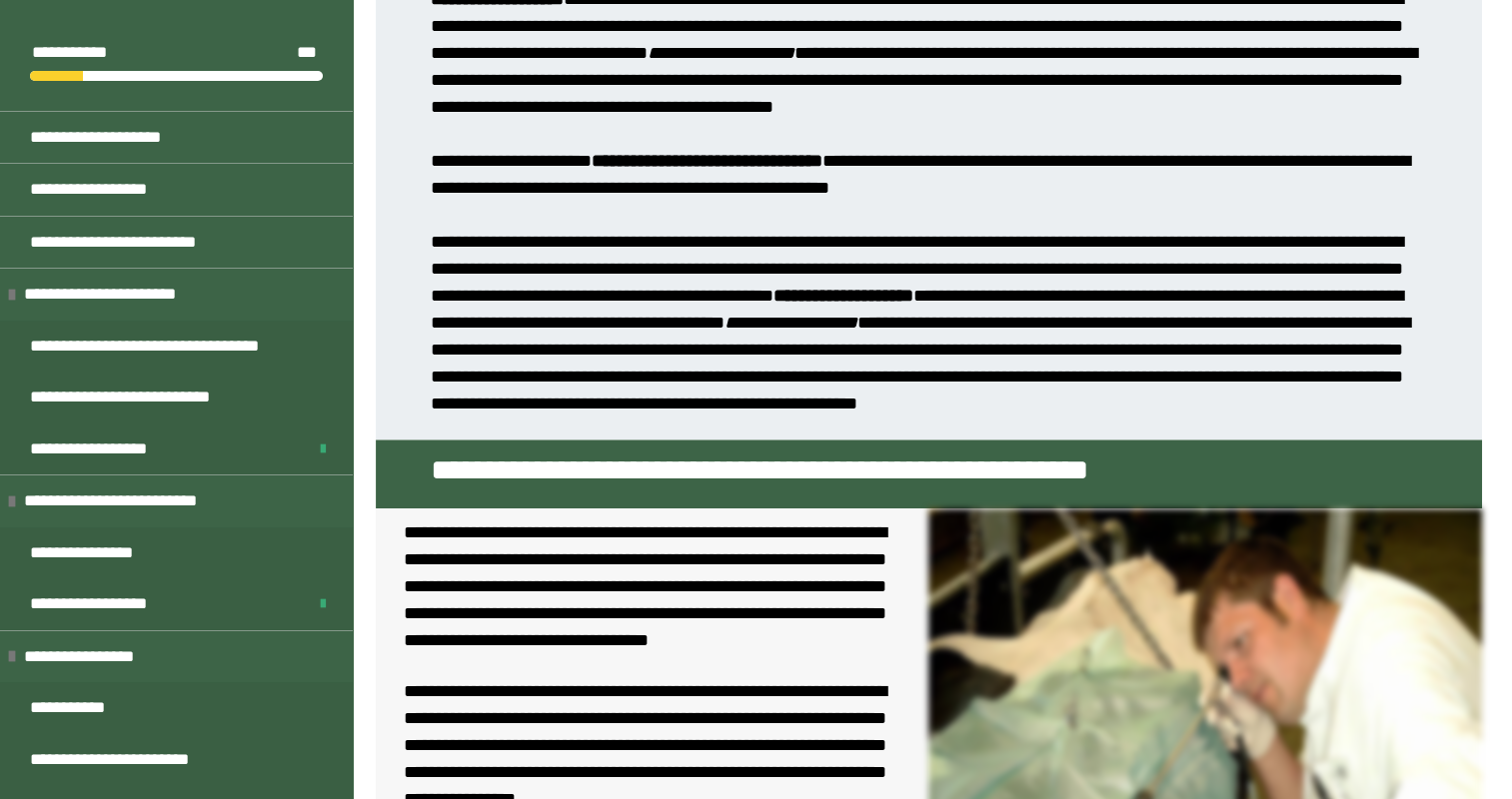 scroll, scrollTop: 1909, scrollLeft: 0, axis: vertical 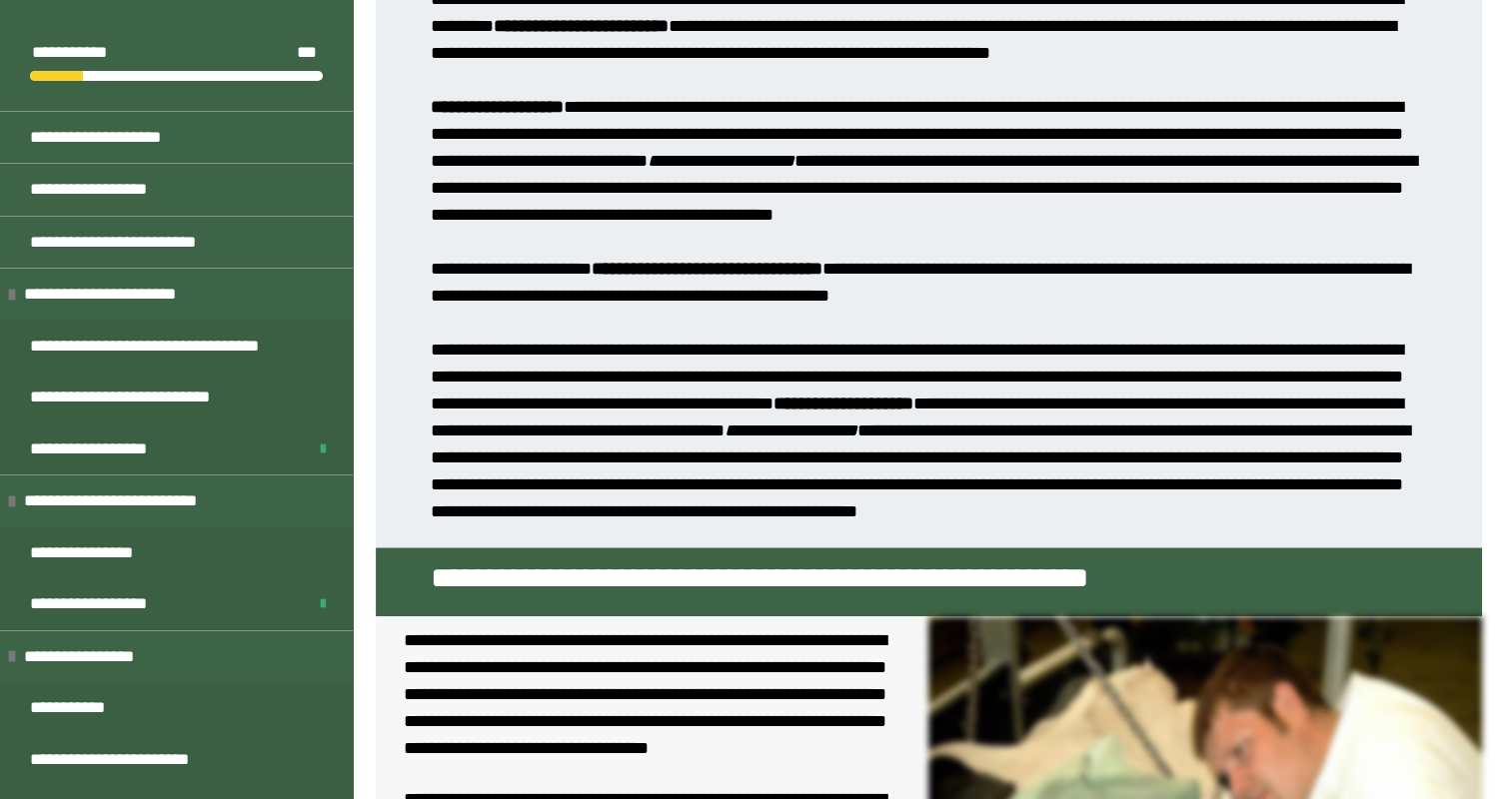 click on "**********" at bounding box center [928, 256] 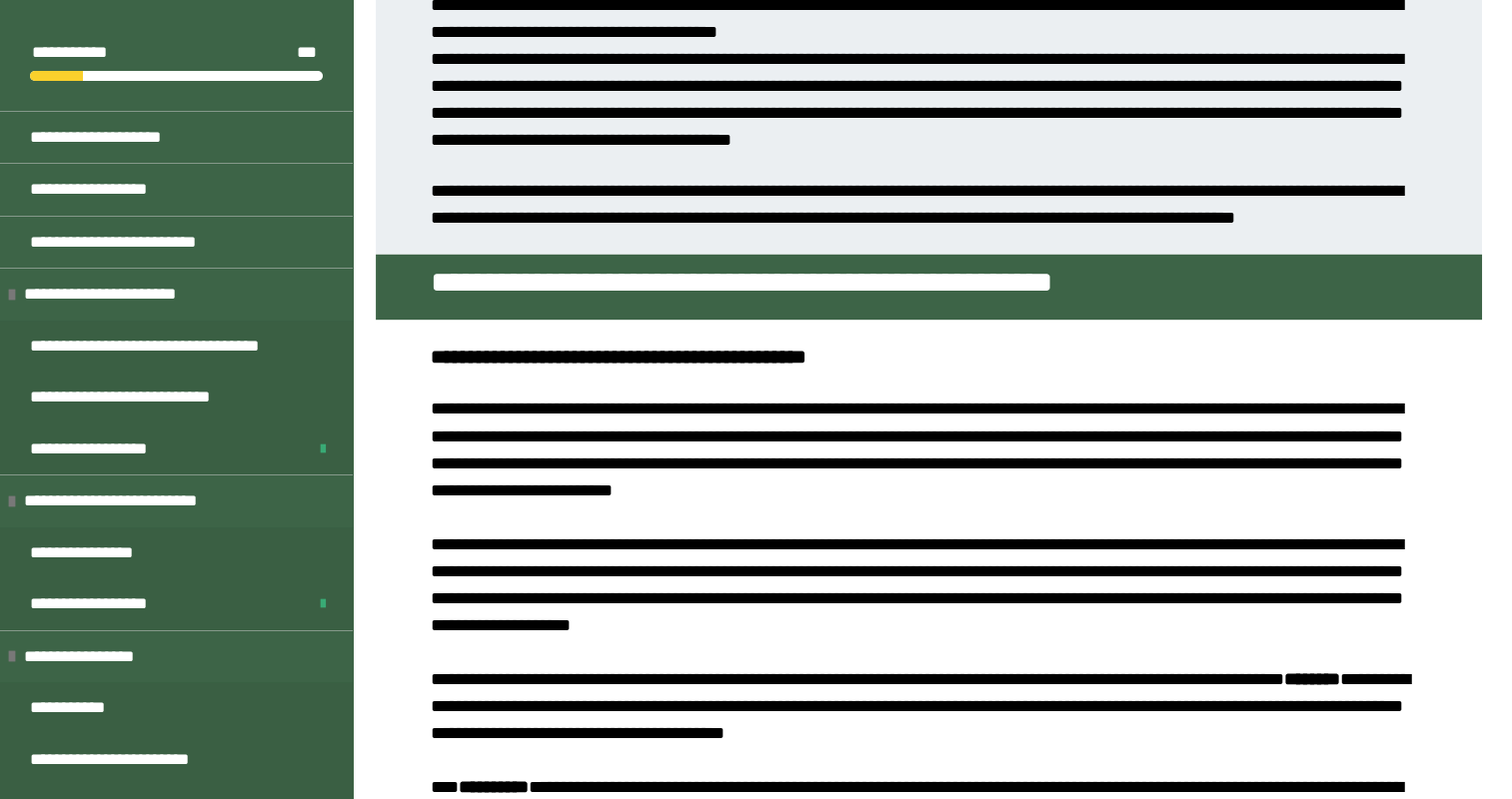 scroll, scrollTop: 3388, scrollLeft: 0, axis: vertical 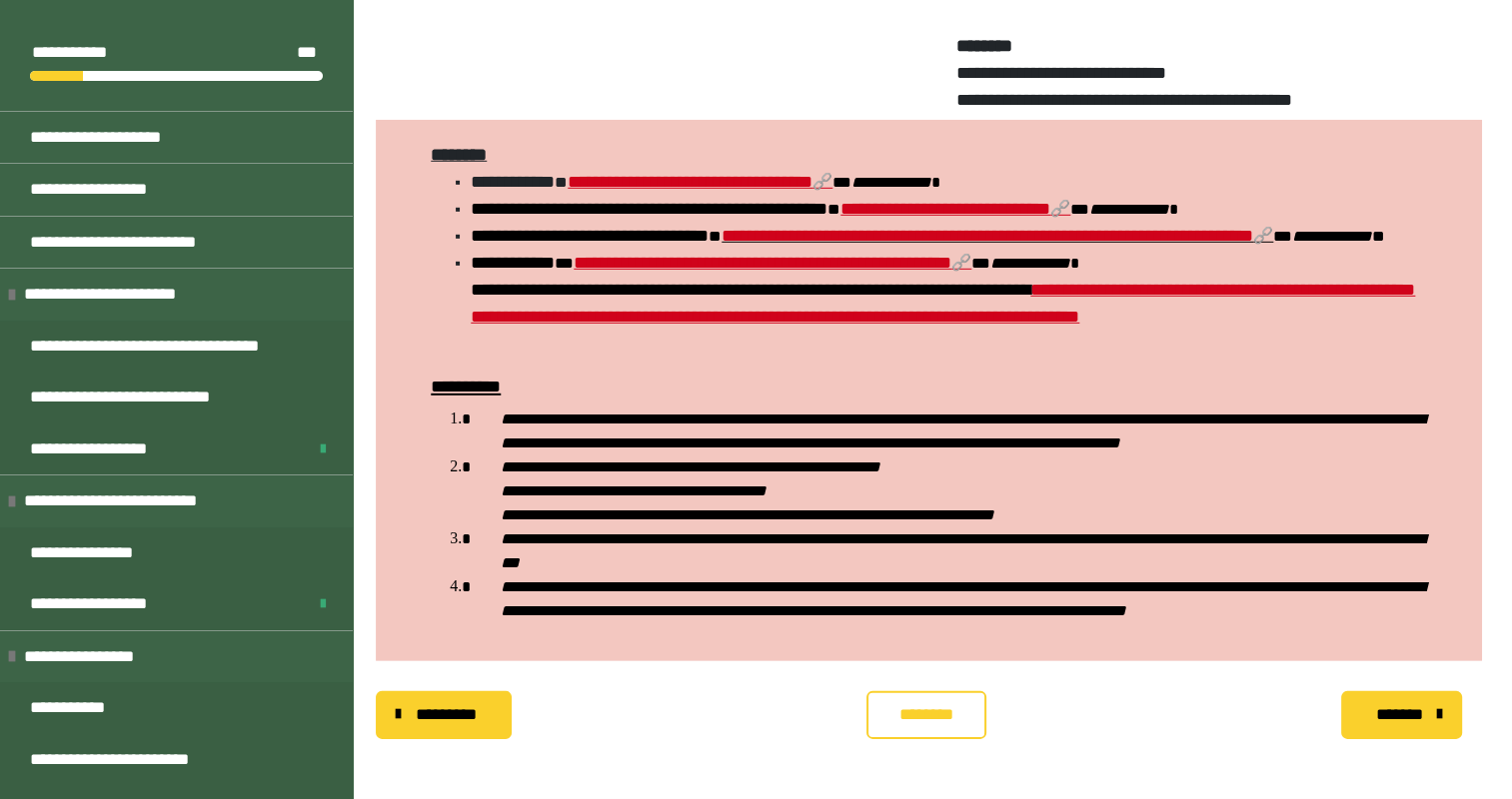 click on "********" at bounding box center [926, 715] 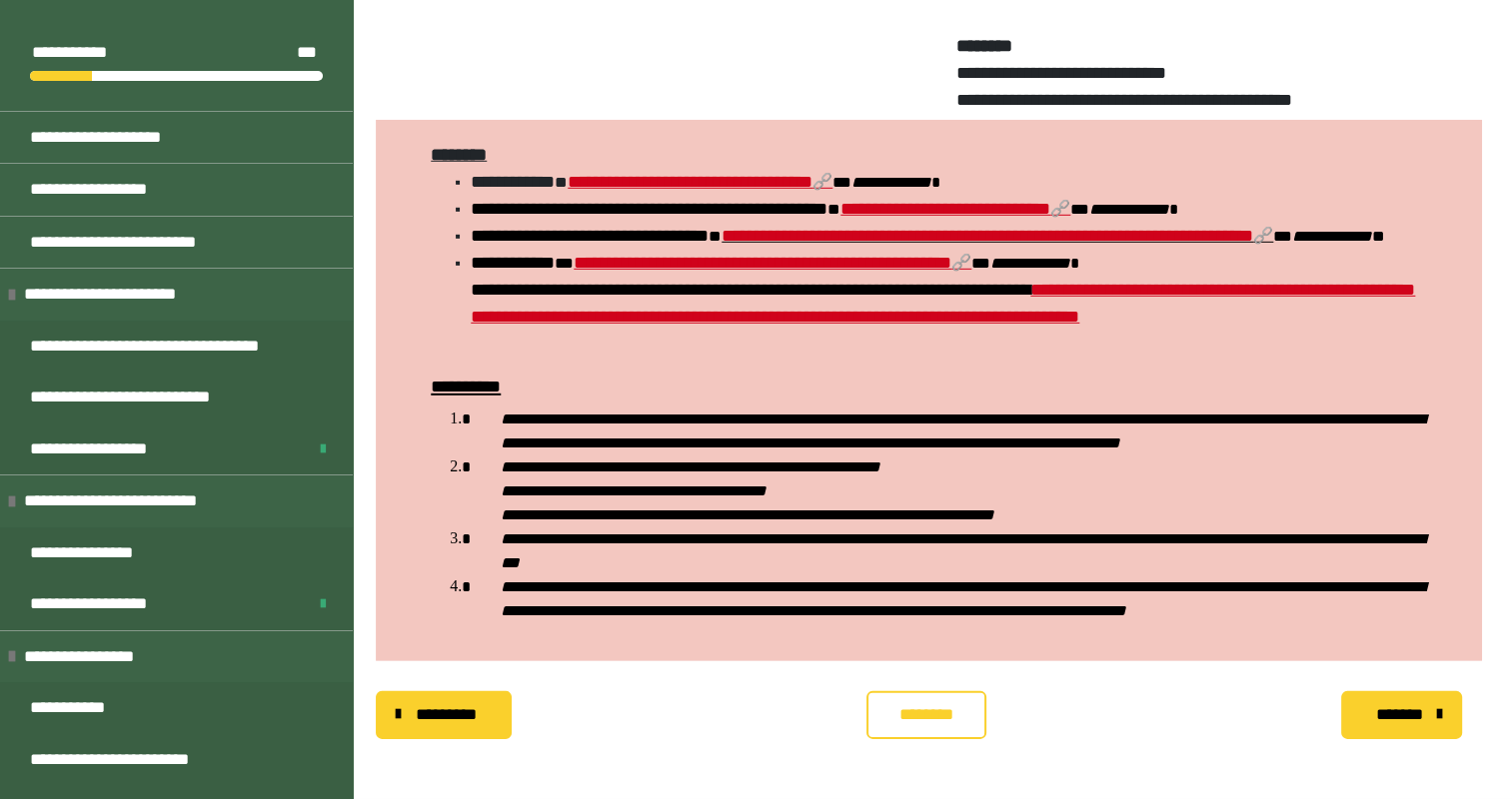 click on "********" at bounding box center (926, 715) 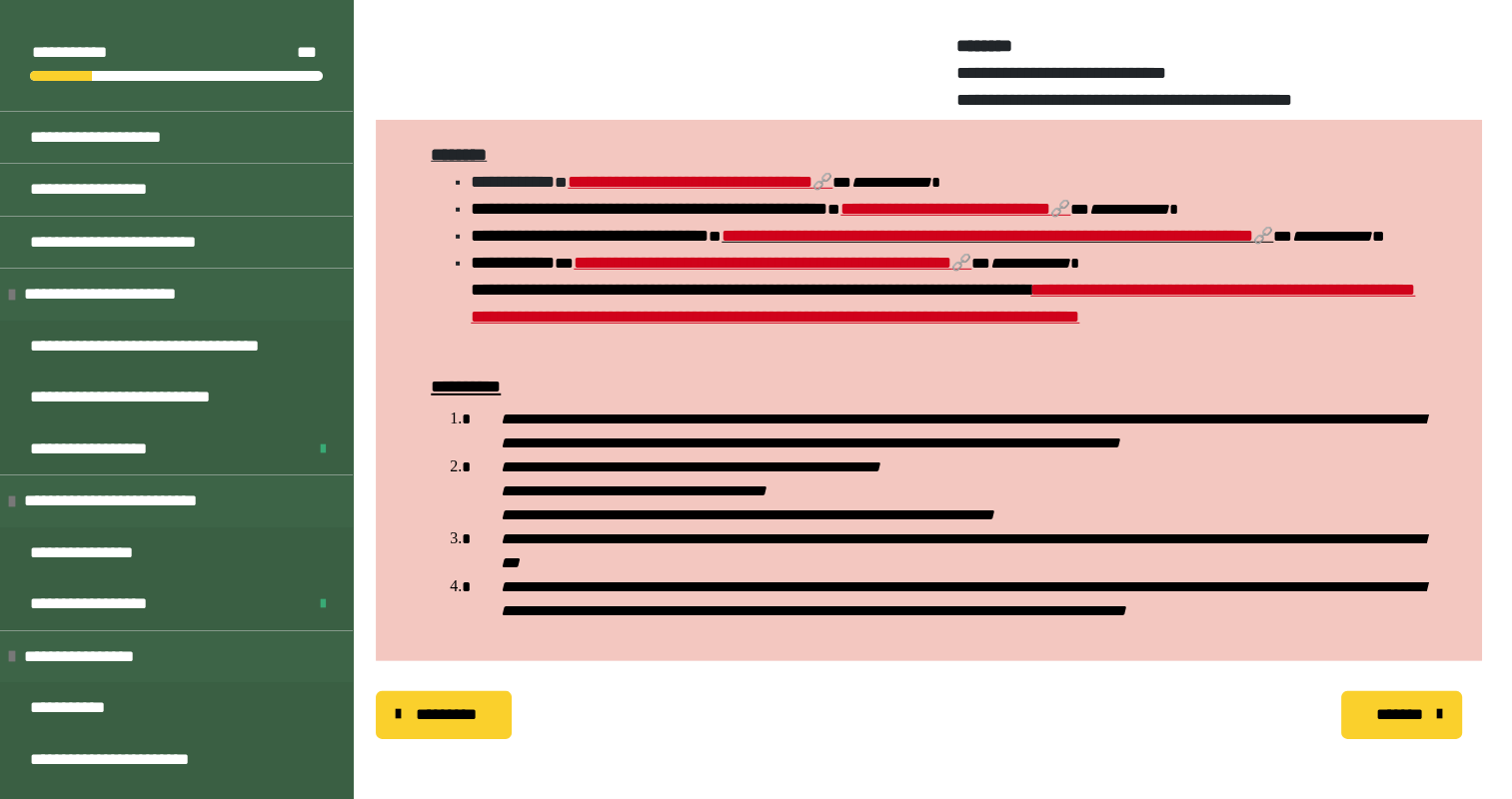 click on "*******" at bounding box center [1399, 715] 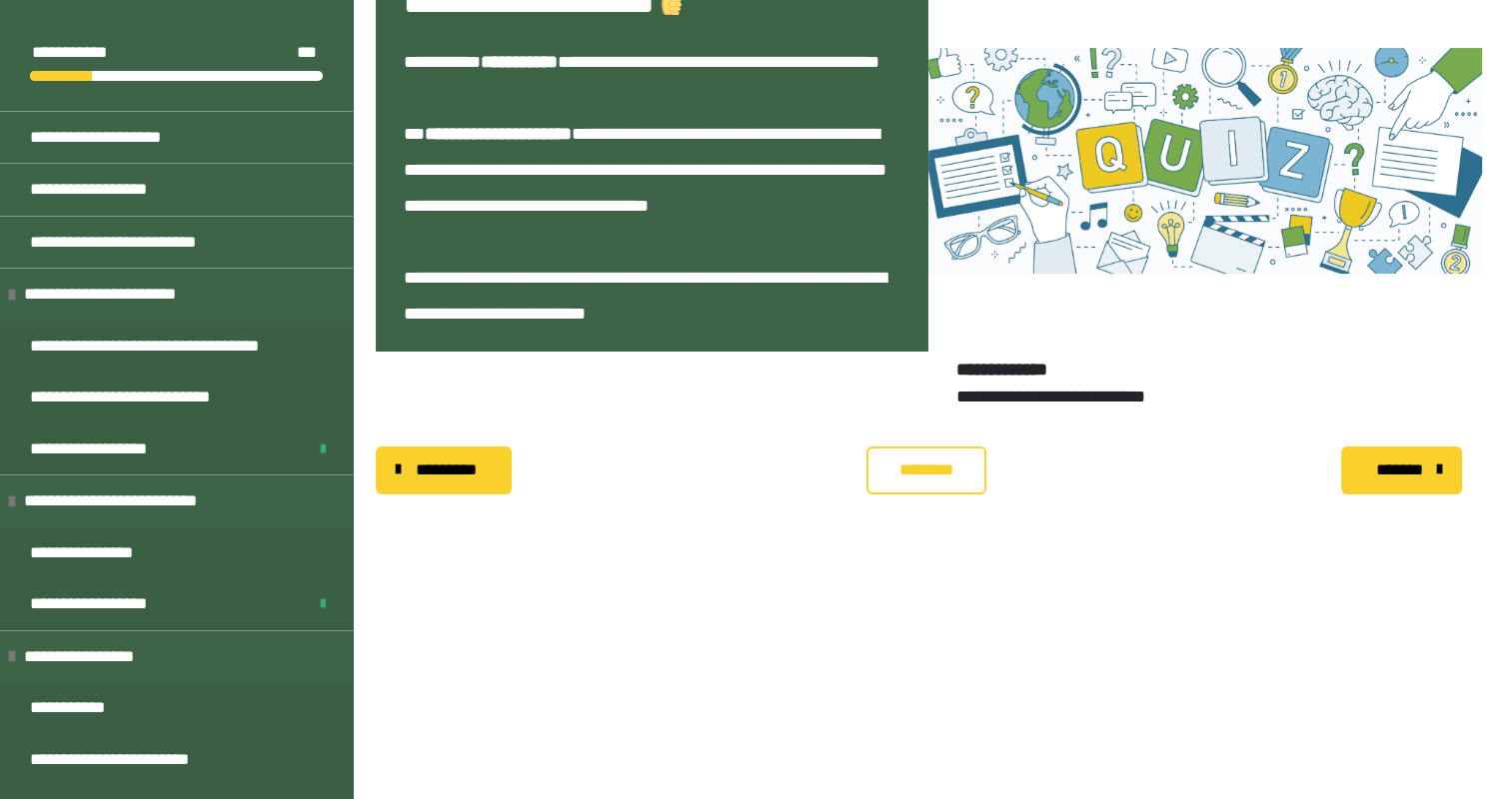 scroll, scrollTop: 340, scrollLeft: 0, axis: vertical 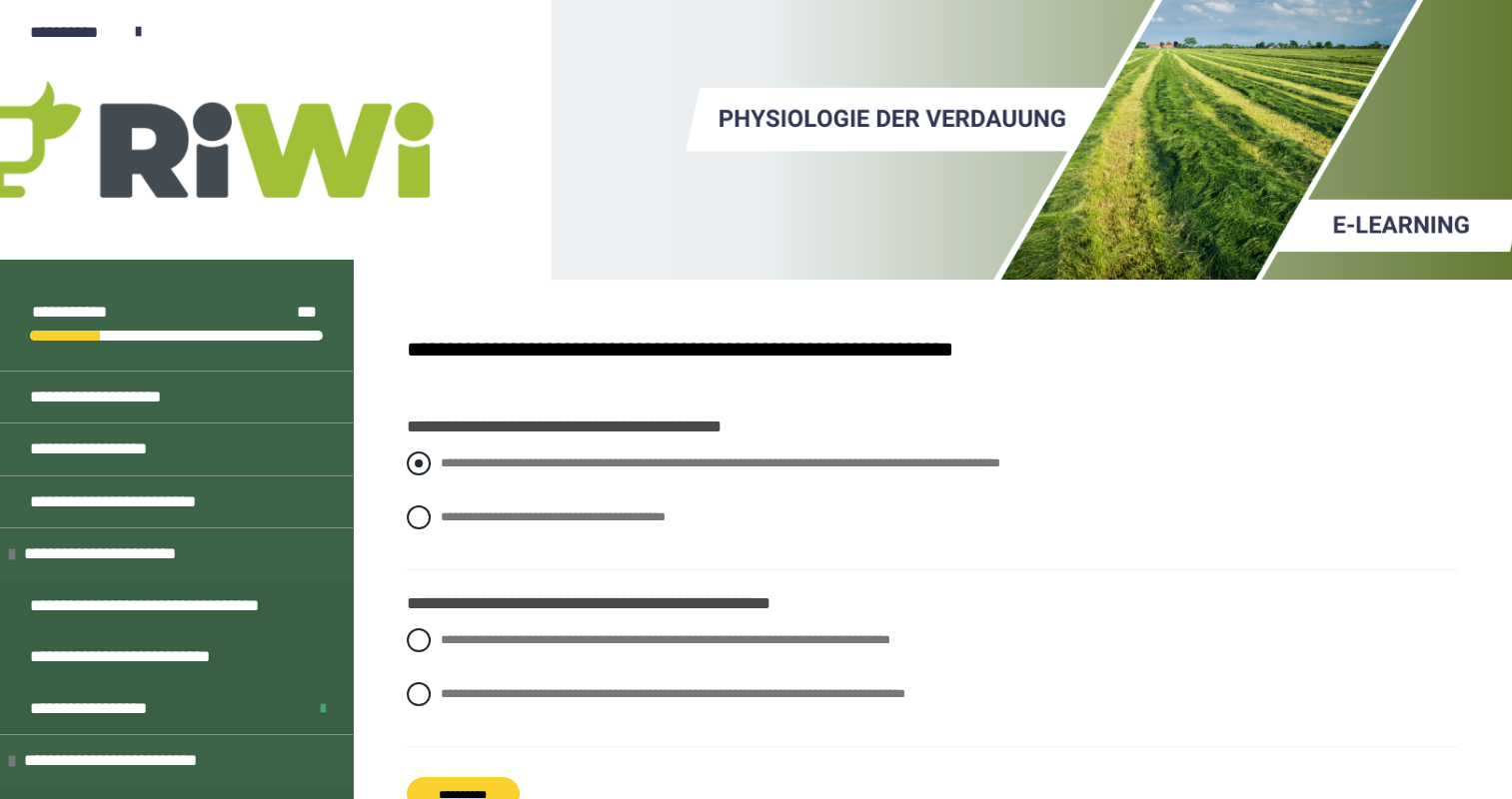 click at bounding box center (419, 463) 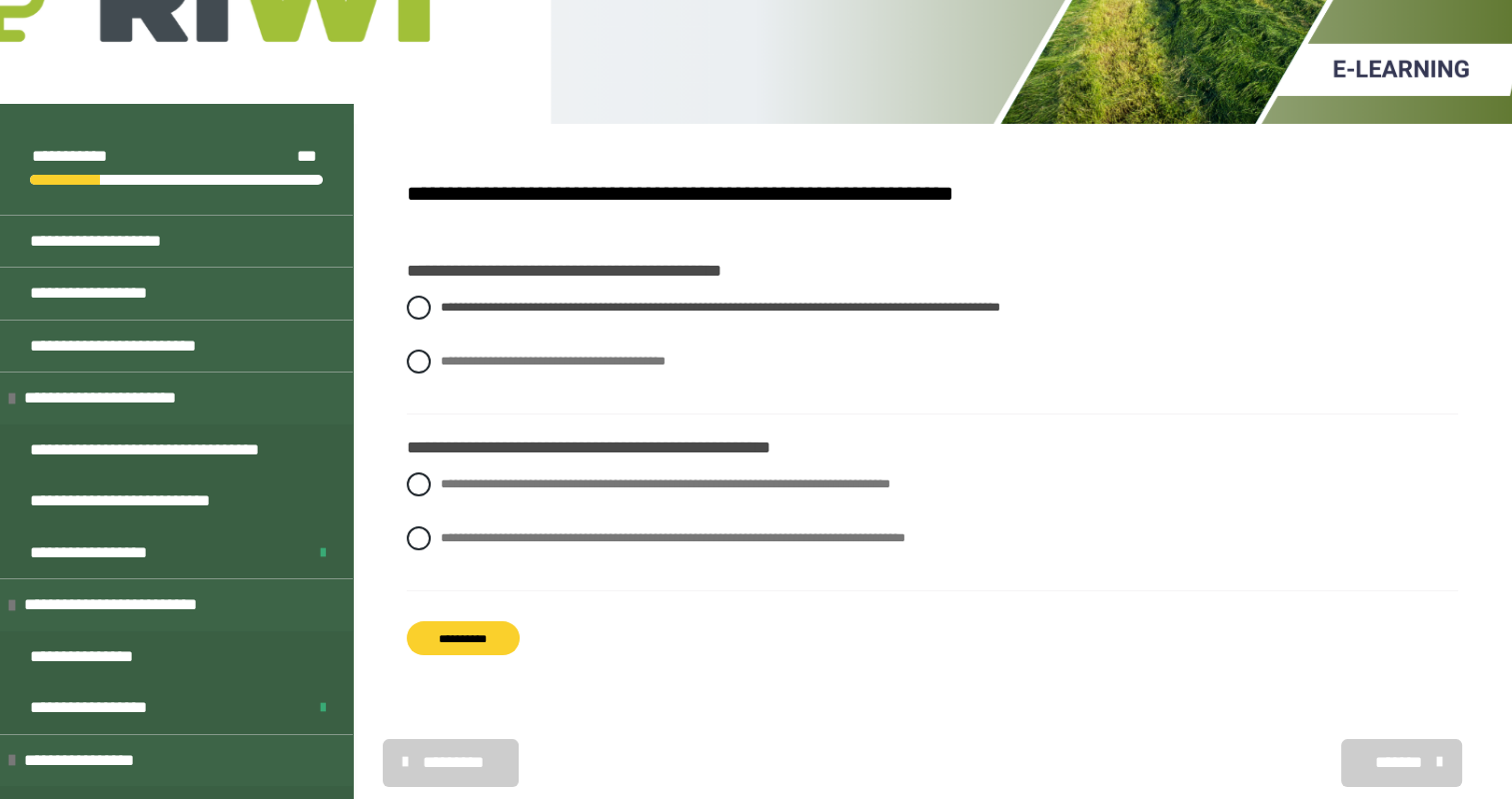 scroll, scrollTop: 192, scrollLeft: 0, axis: vertical 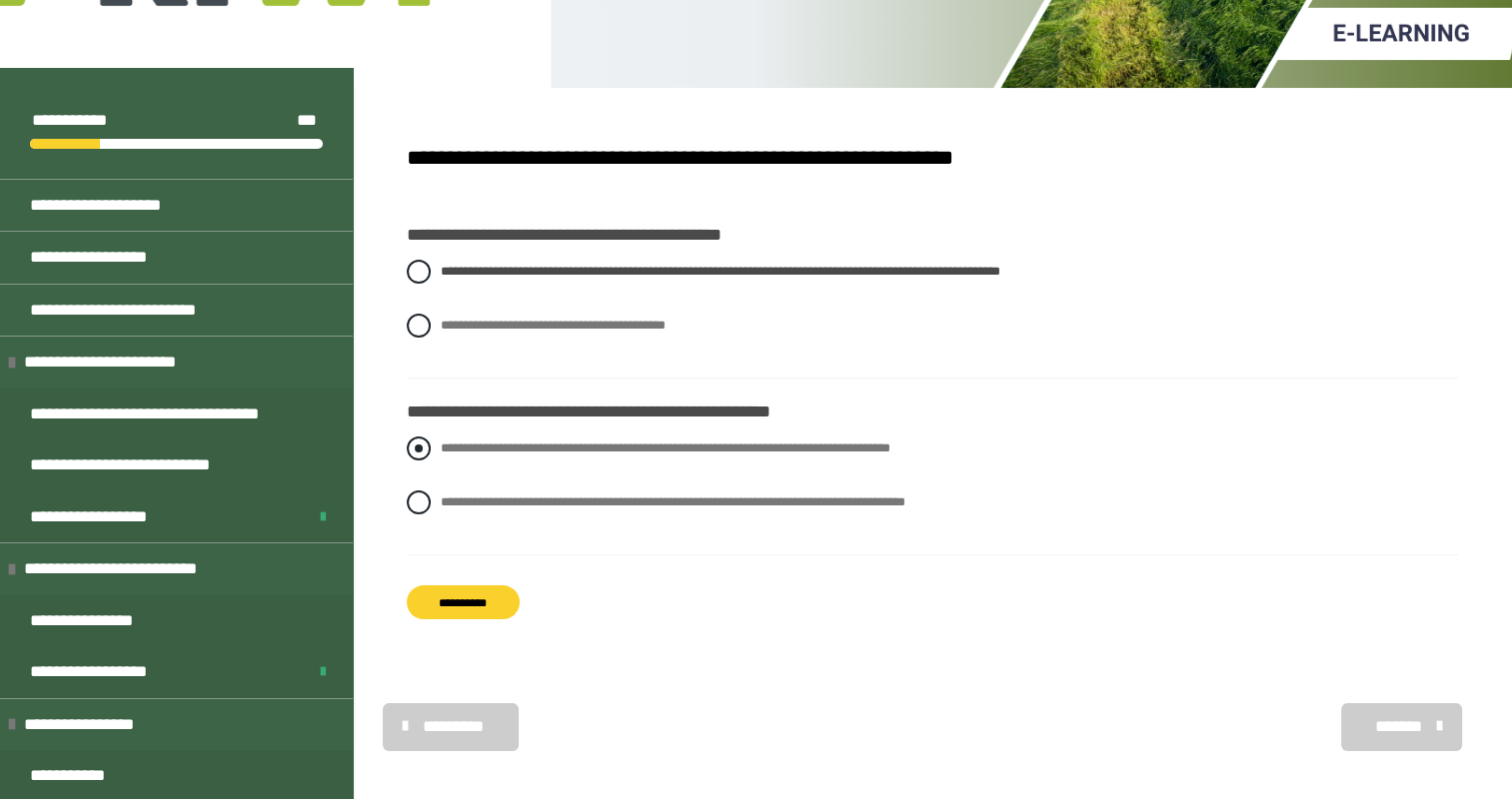 click at bounding box center (419, 448) 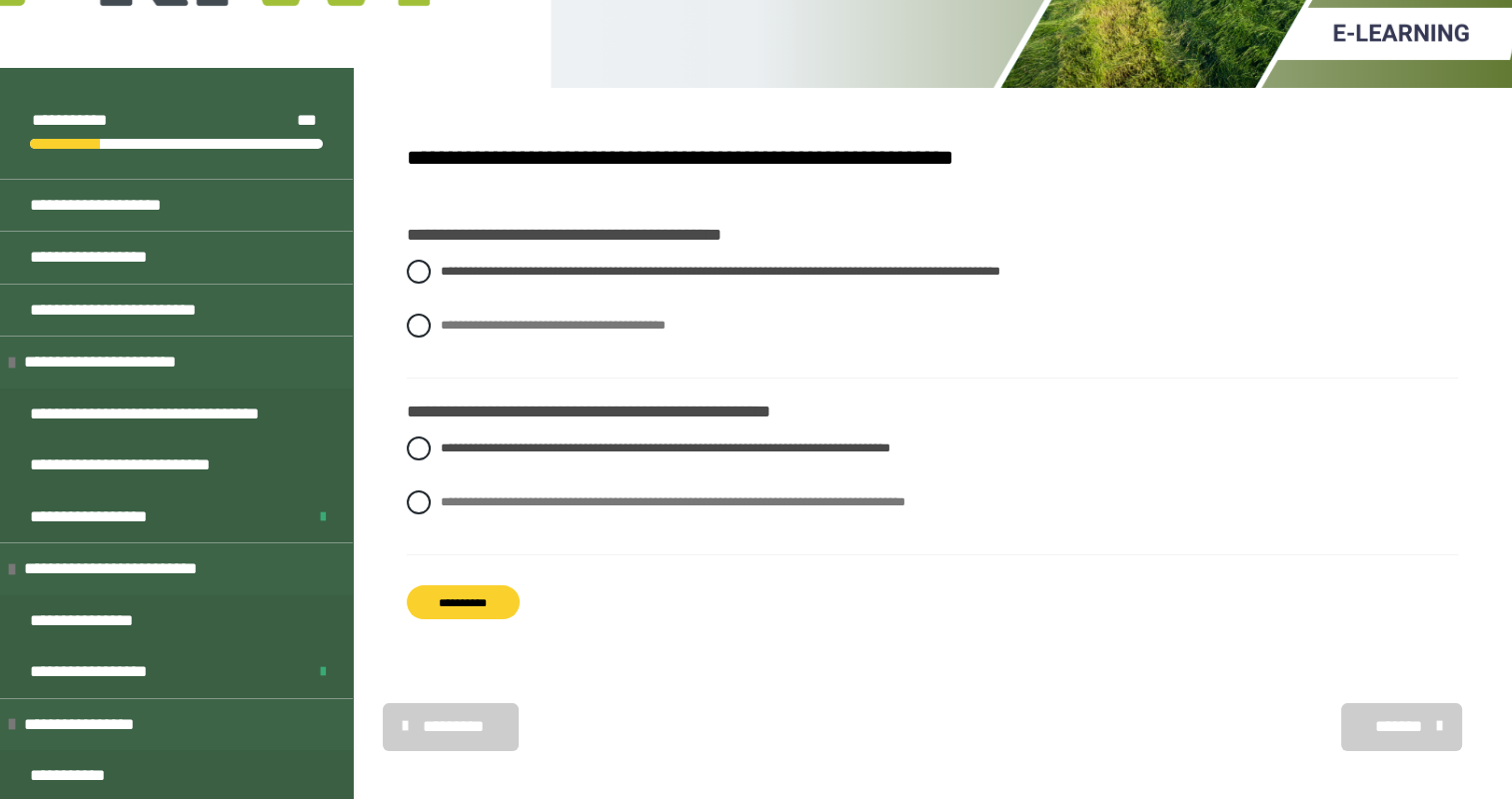 click on "**********" at bounding box center [463, 602] 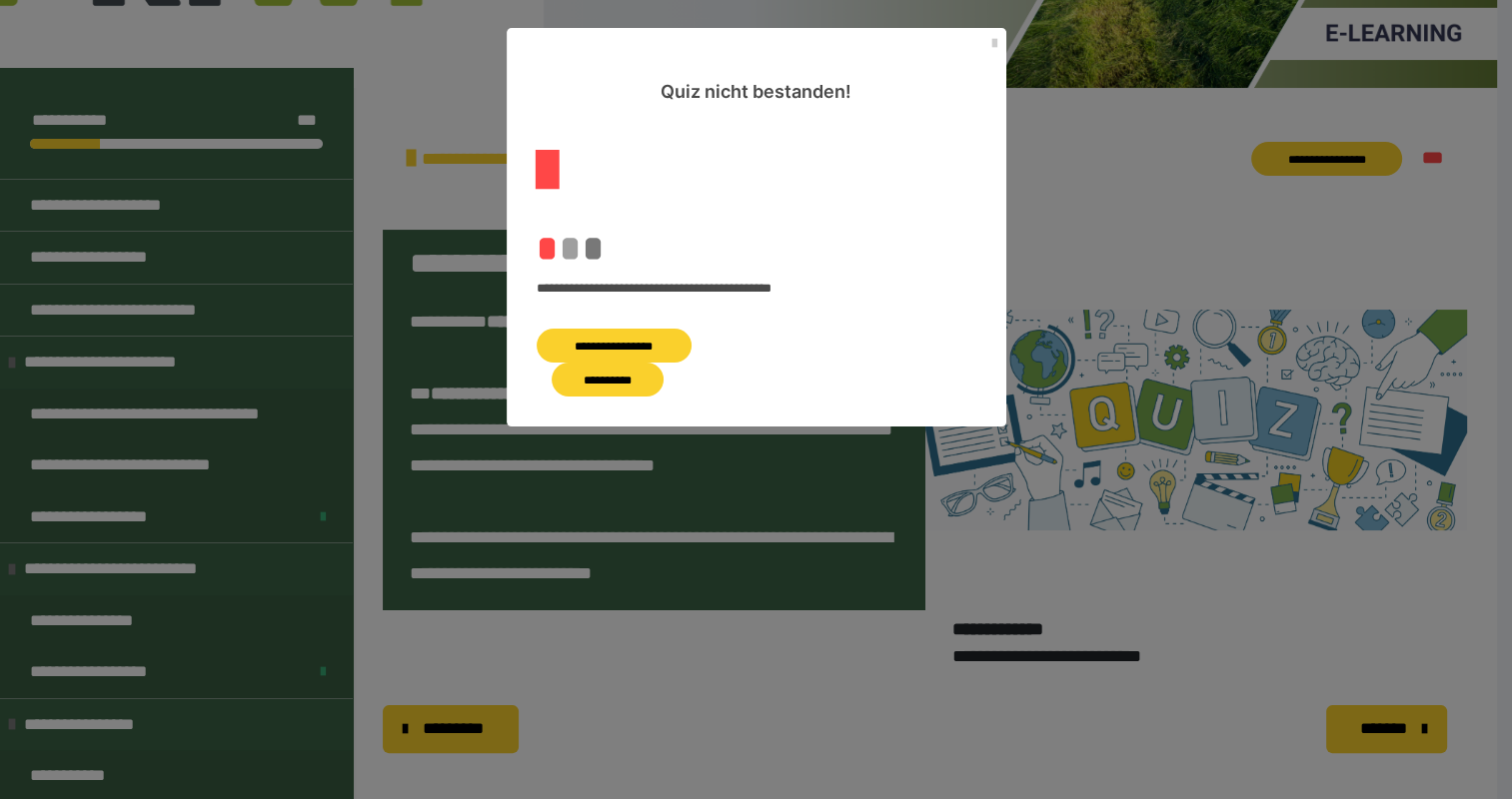 click on "**********" at bounding box center (615, 346) 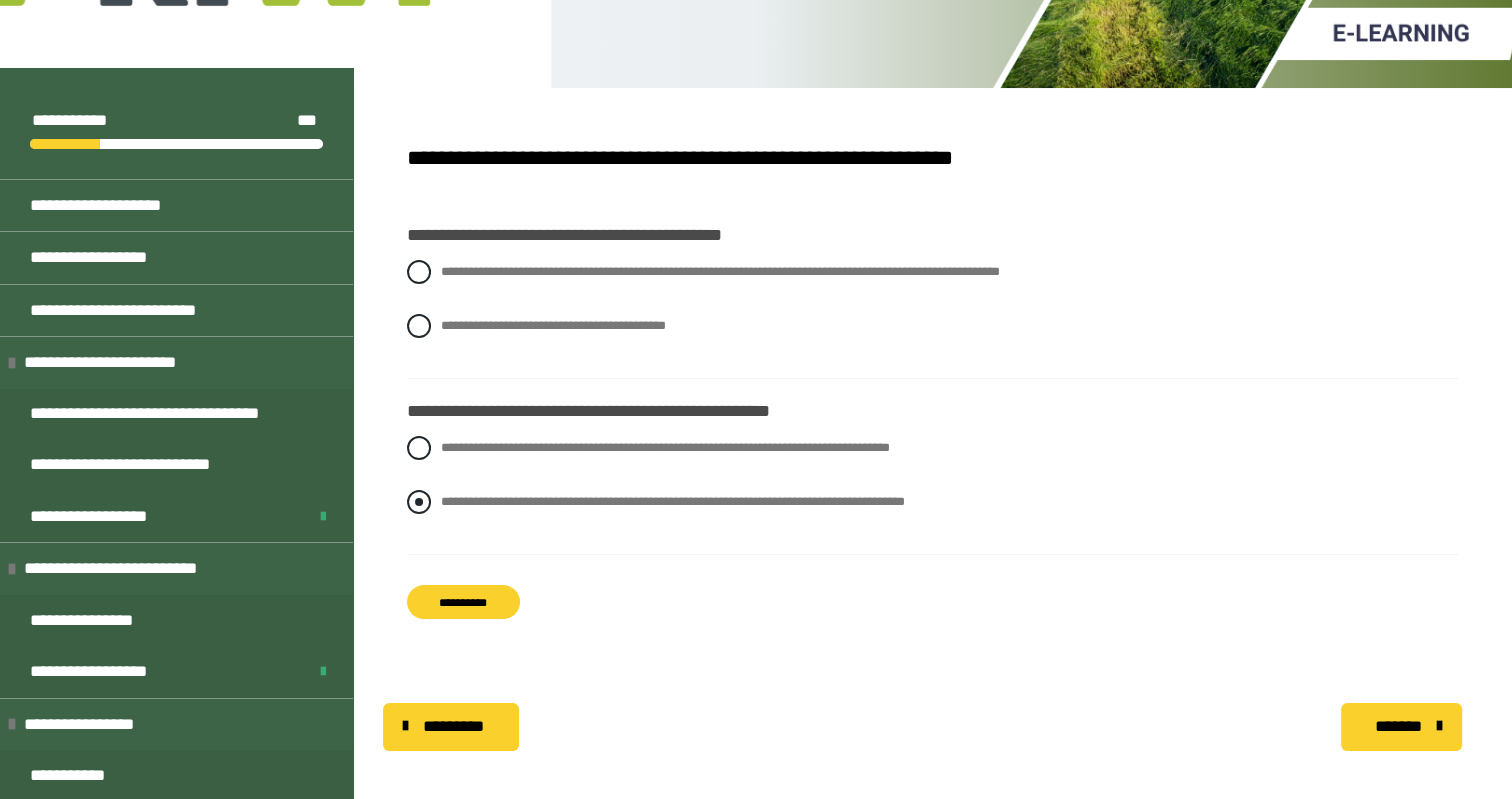 click at bounding box center [419, 502] 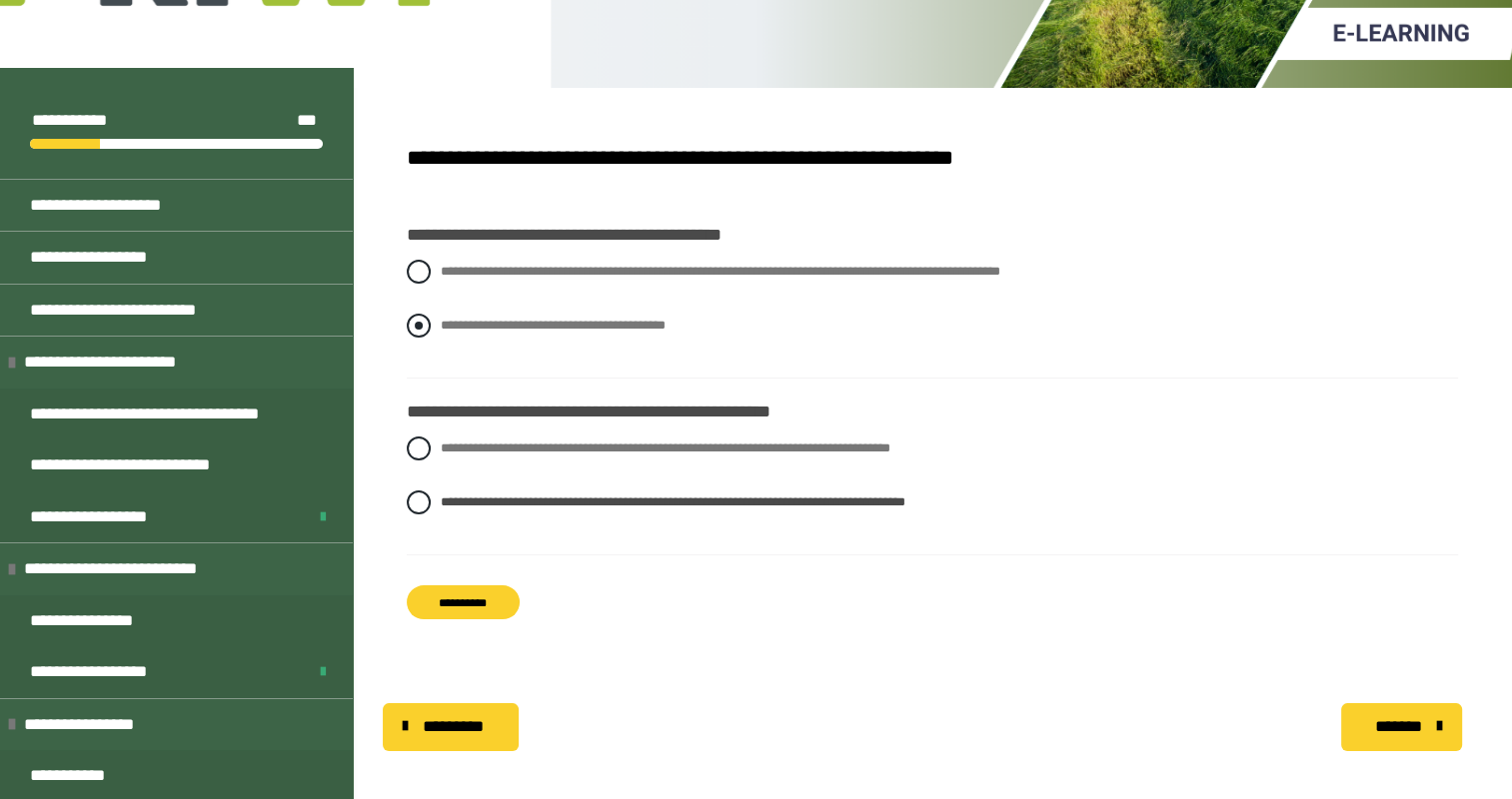click at bounding box center (419, 326) 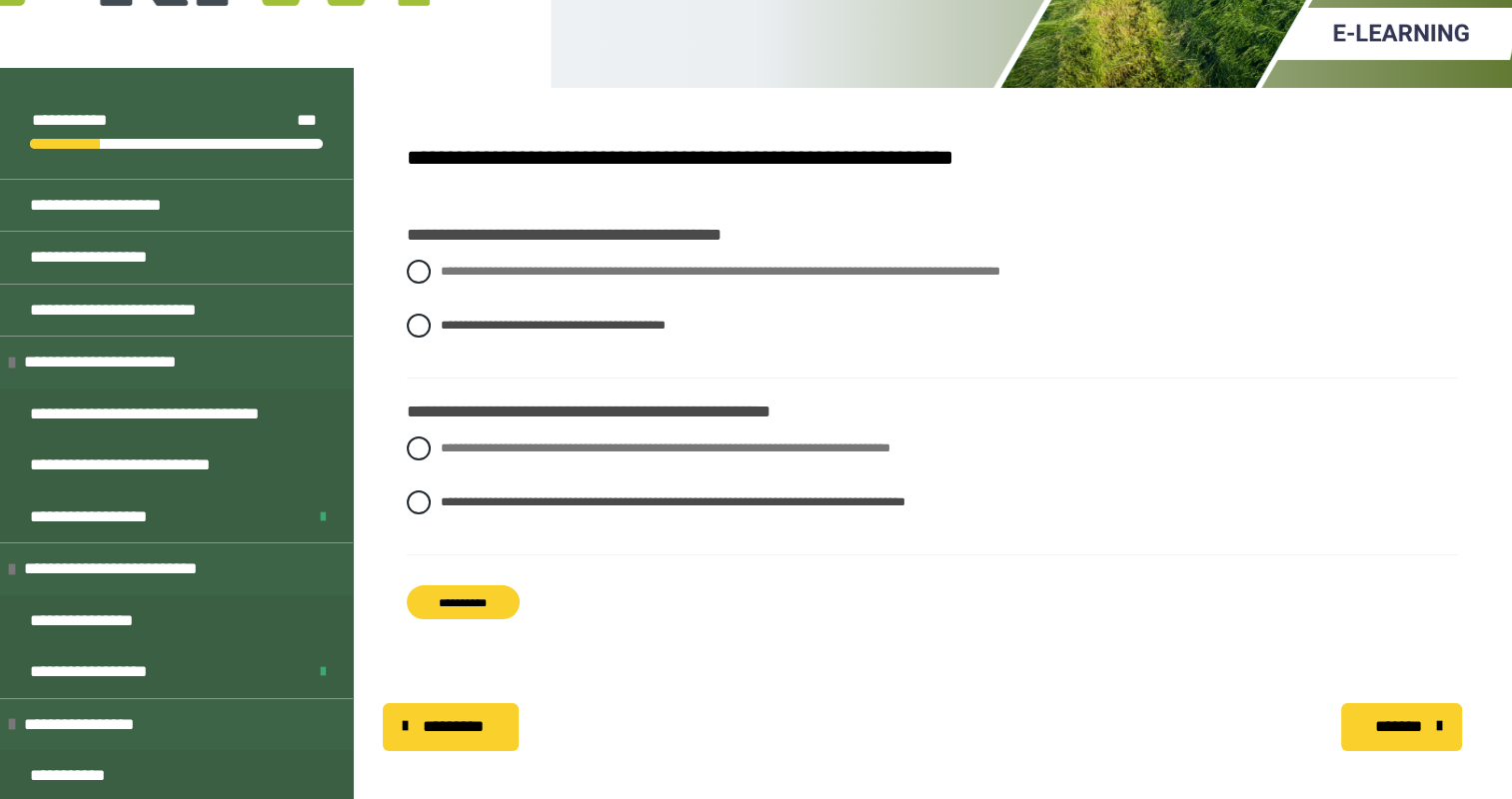 click on "**********" at bounding box center (463, 602) 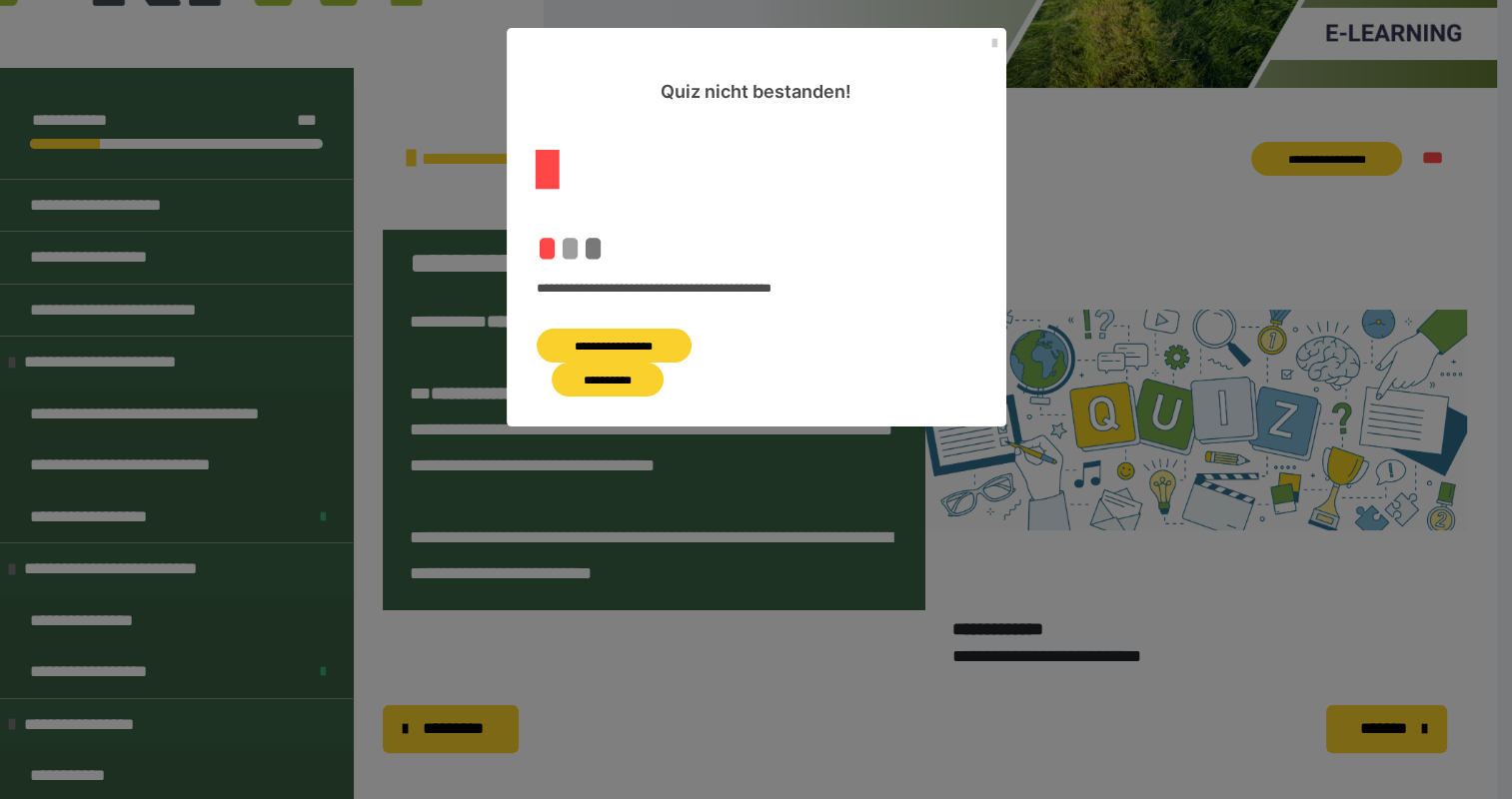 click on "**********" at bounding box center [615, 346] 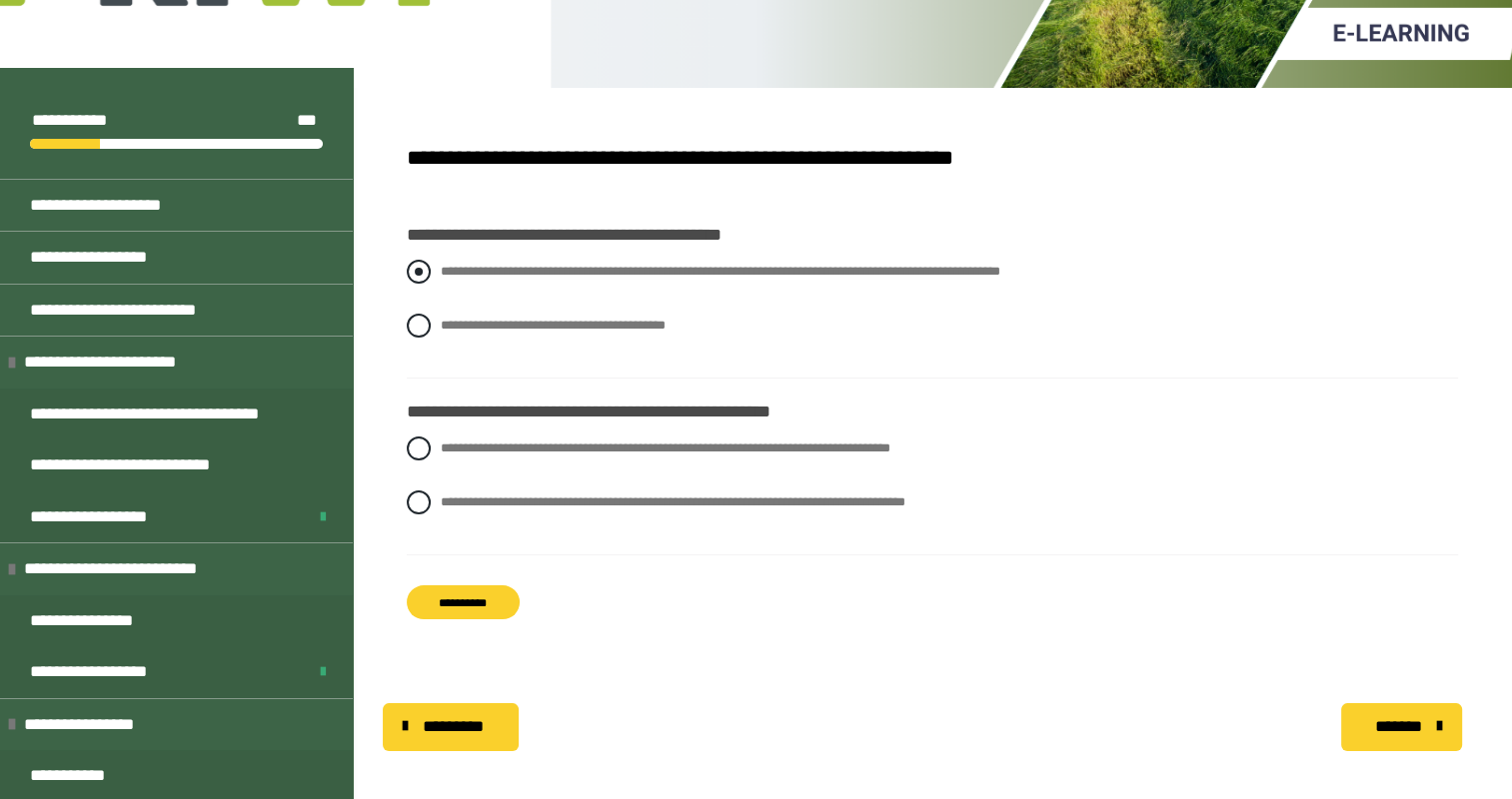 click at bounding box center (419, 272) 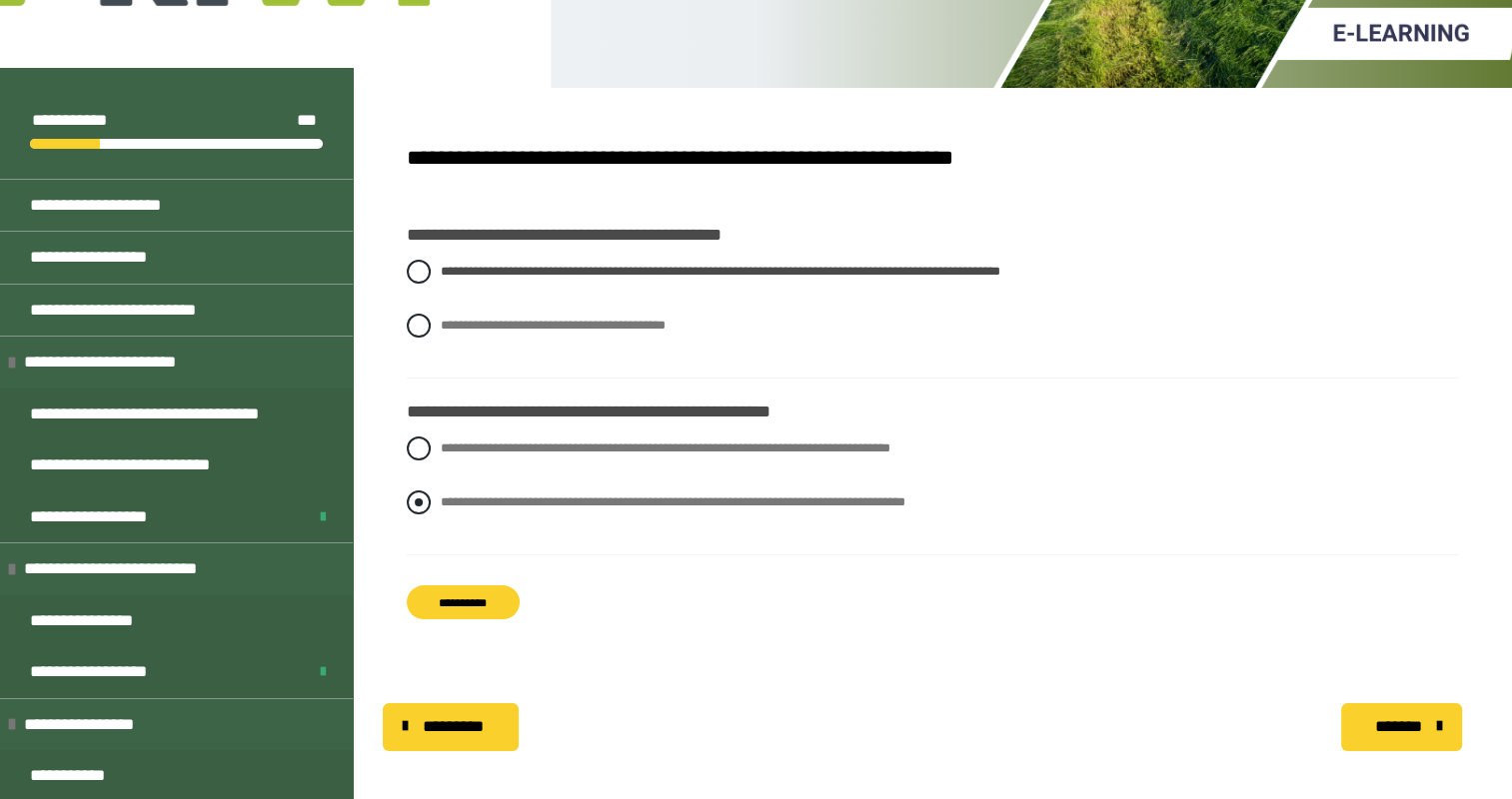 click at bounding box center (419, 502) 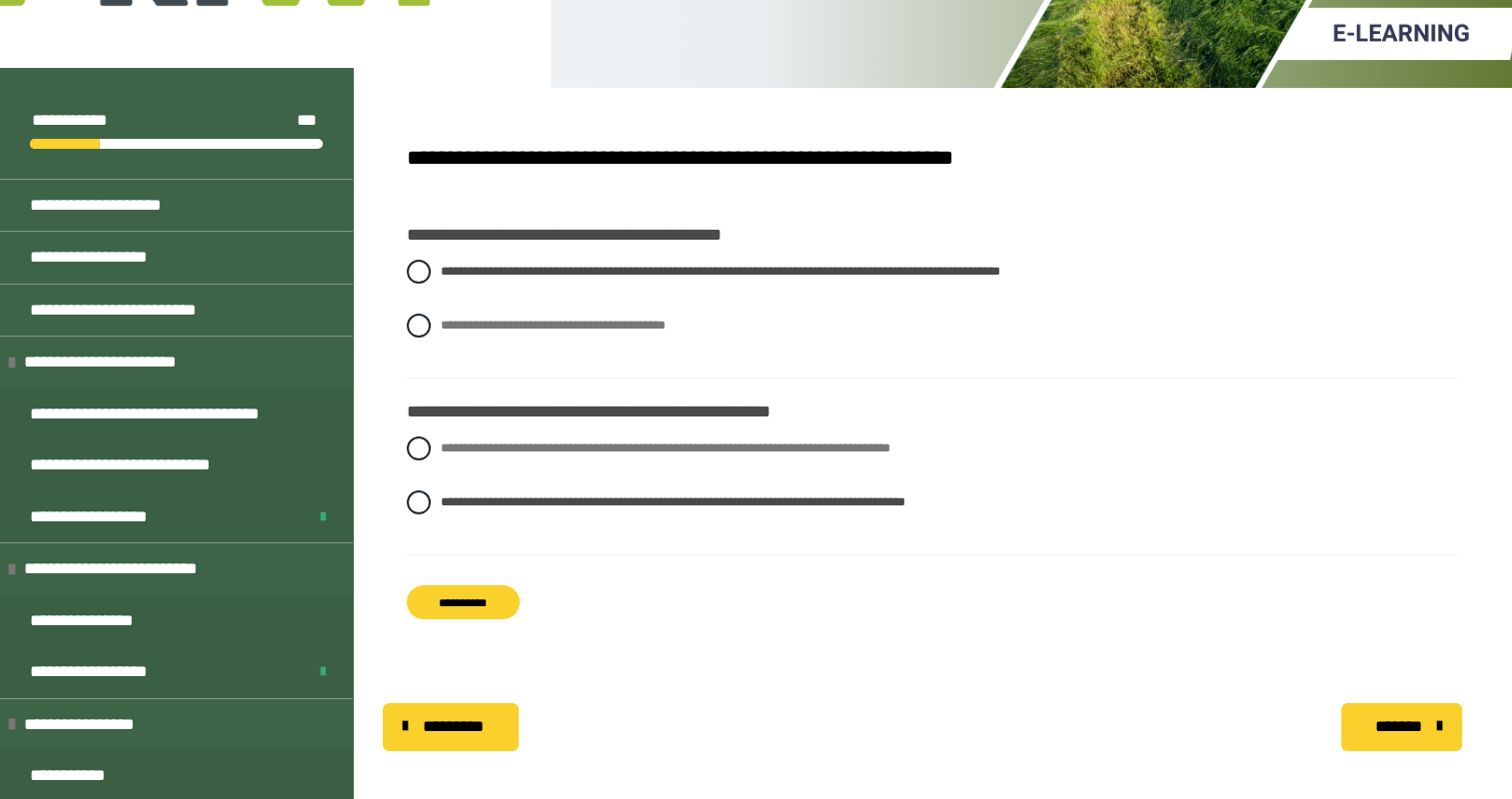 click on "**********" at bounding box center (463, 602) 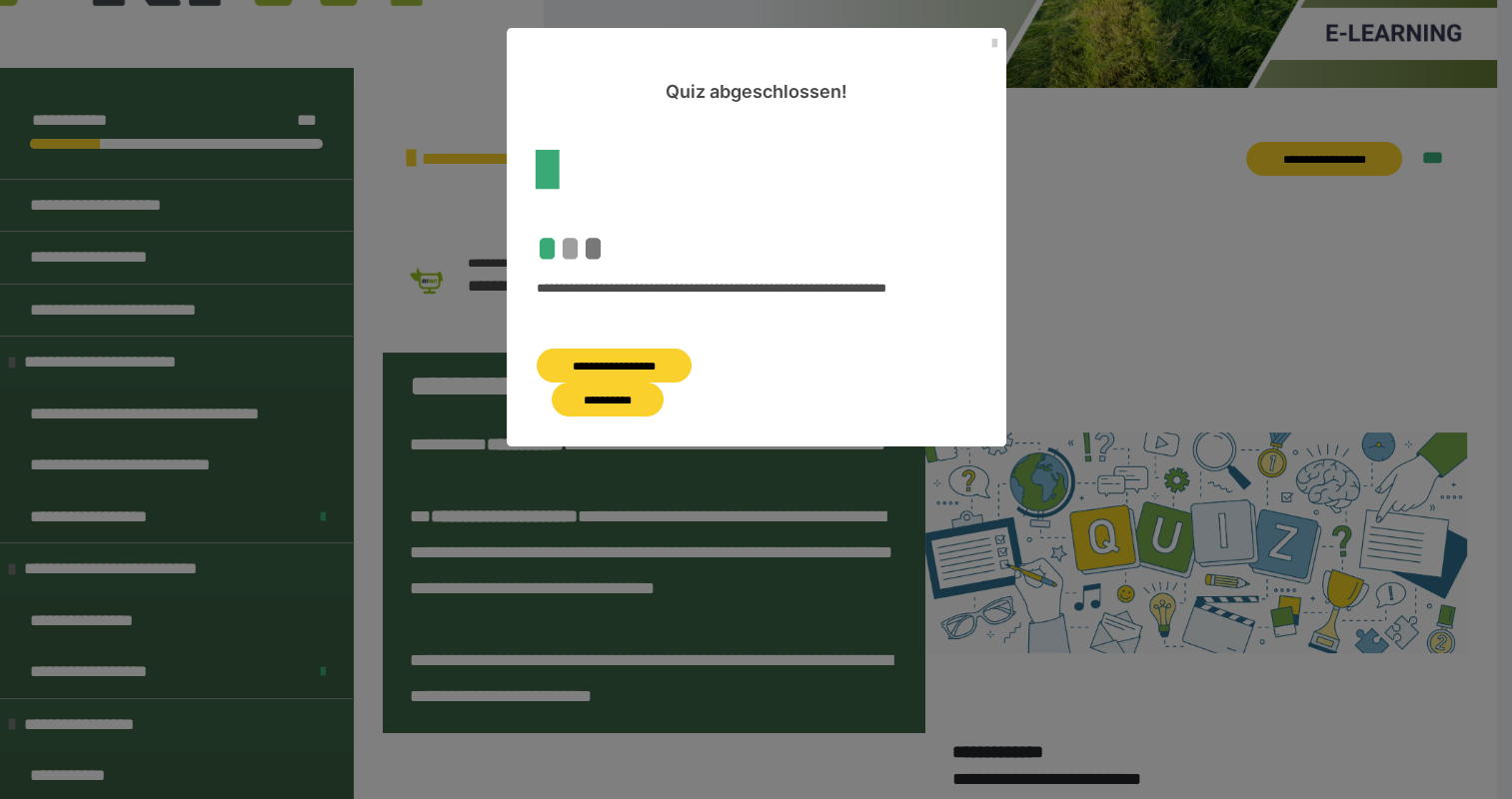 click on "**********" at bounding box center (608, 400) 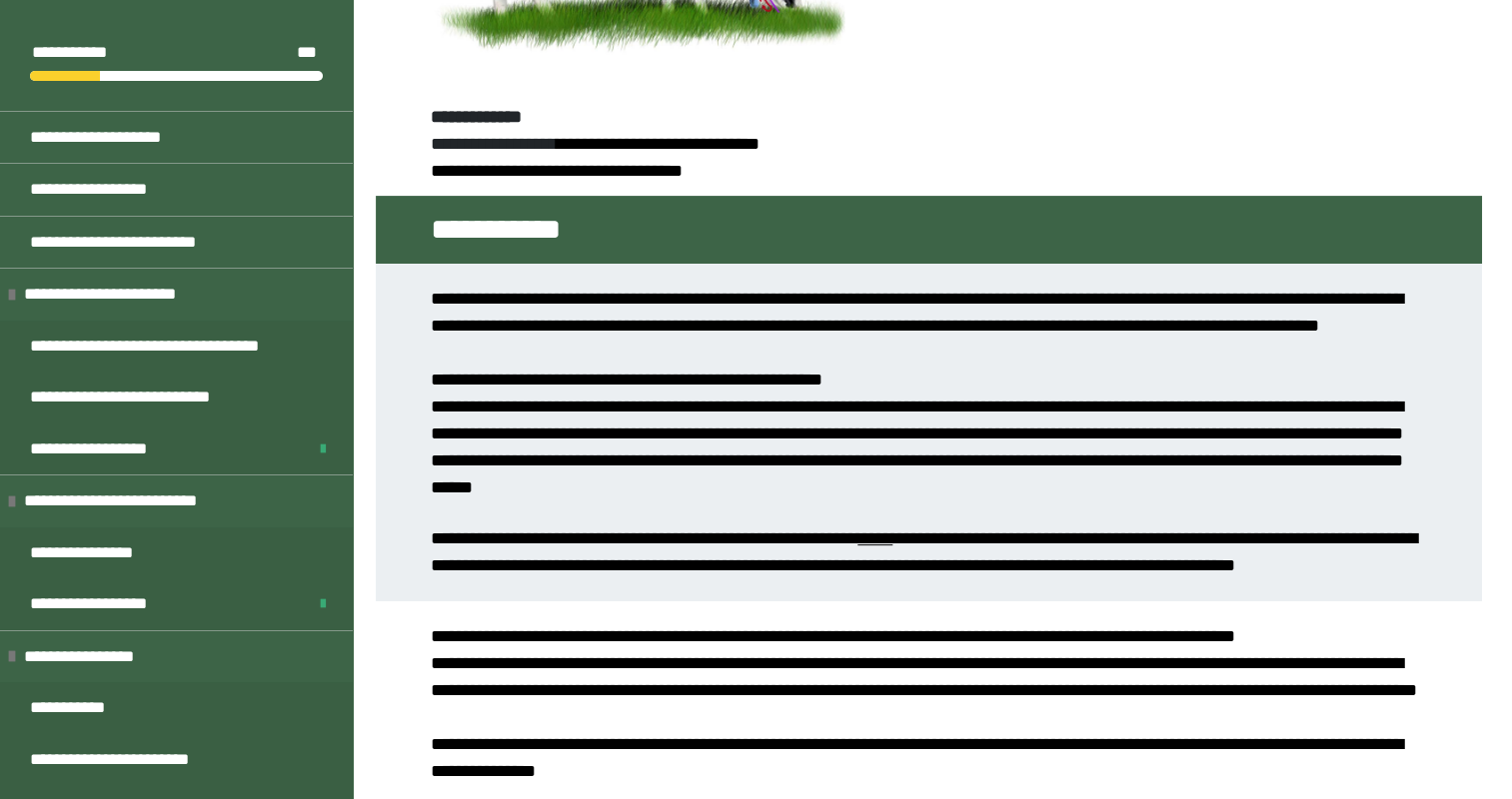 scroll, scrollTop: 707, scrollLeft: 0, axis: vertical 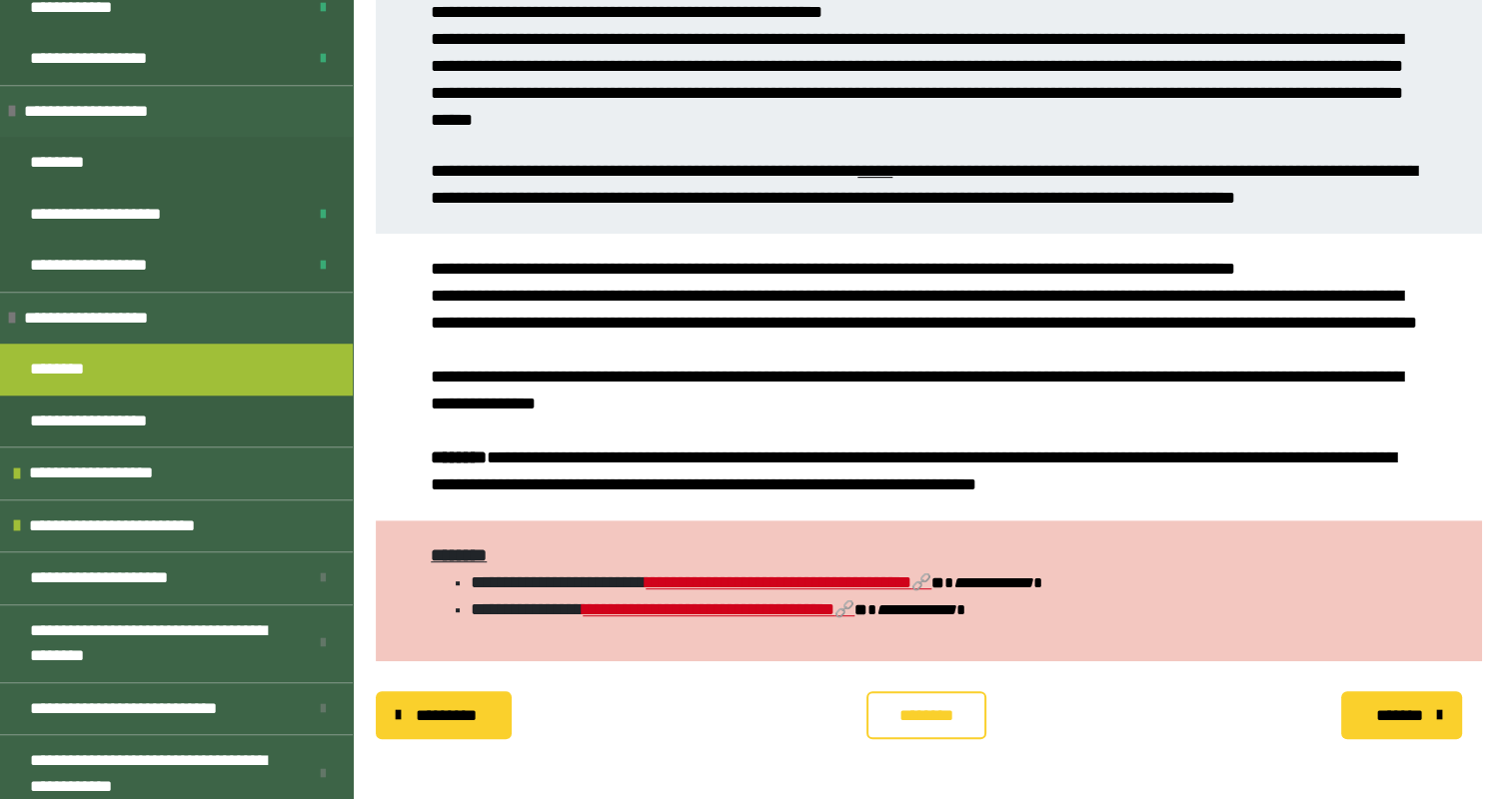 click on "********" at bounding box center (926, 716) 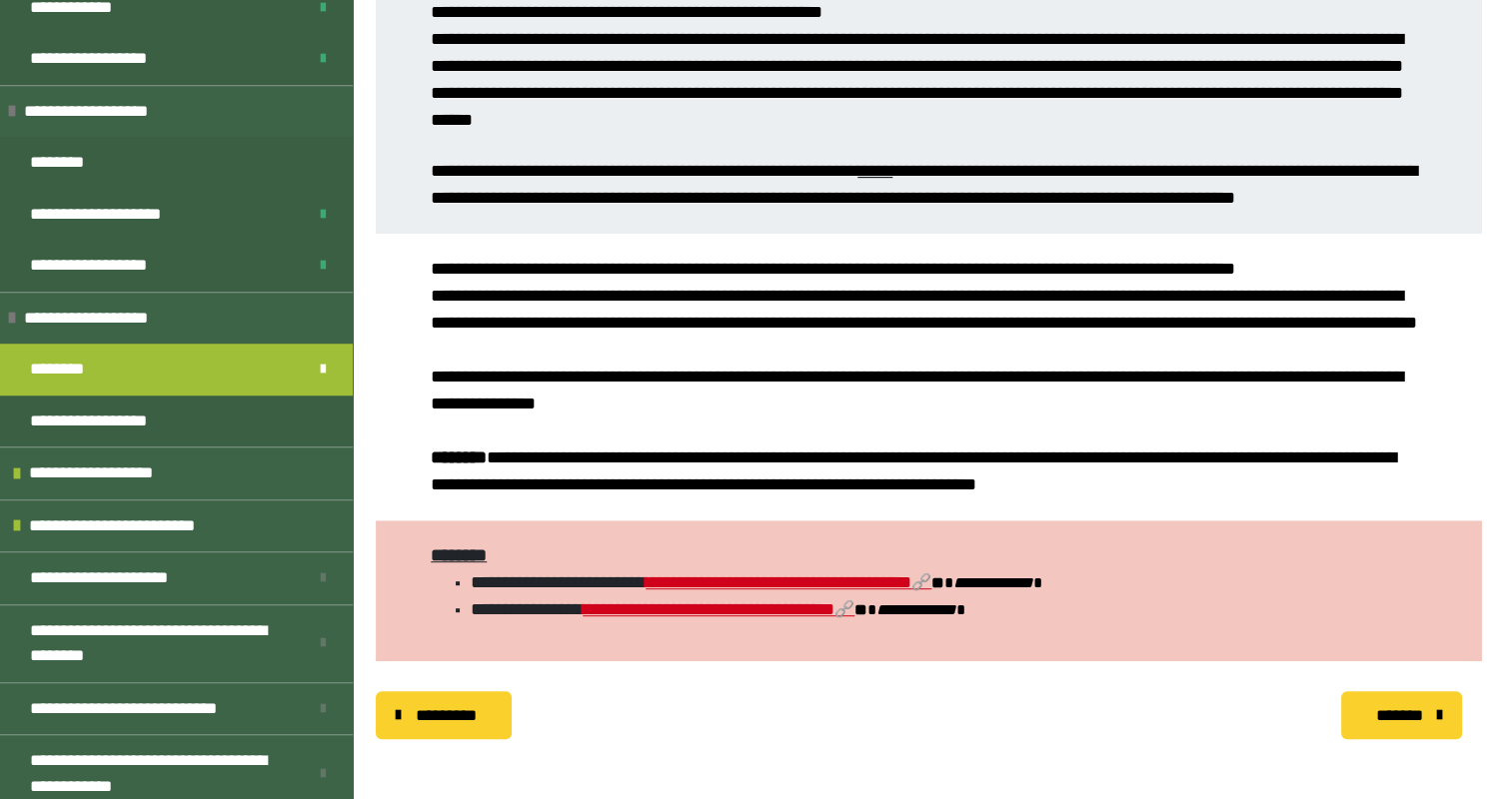 click on "*******" at bounding box center [1399, 716] 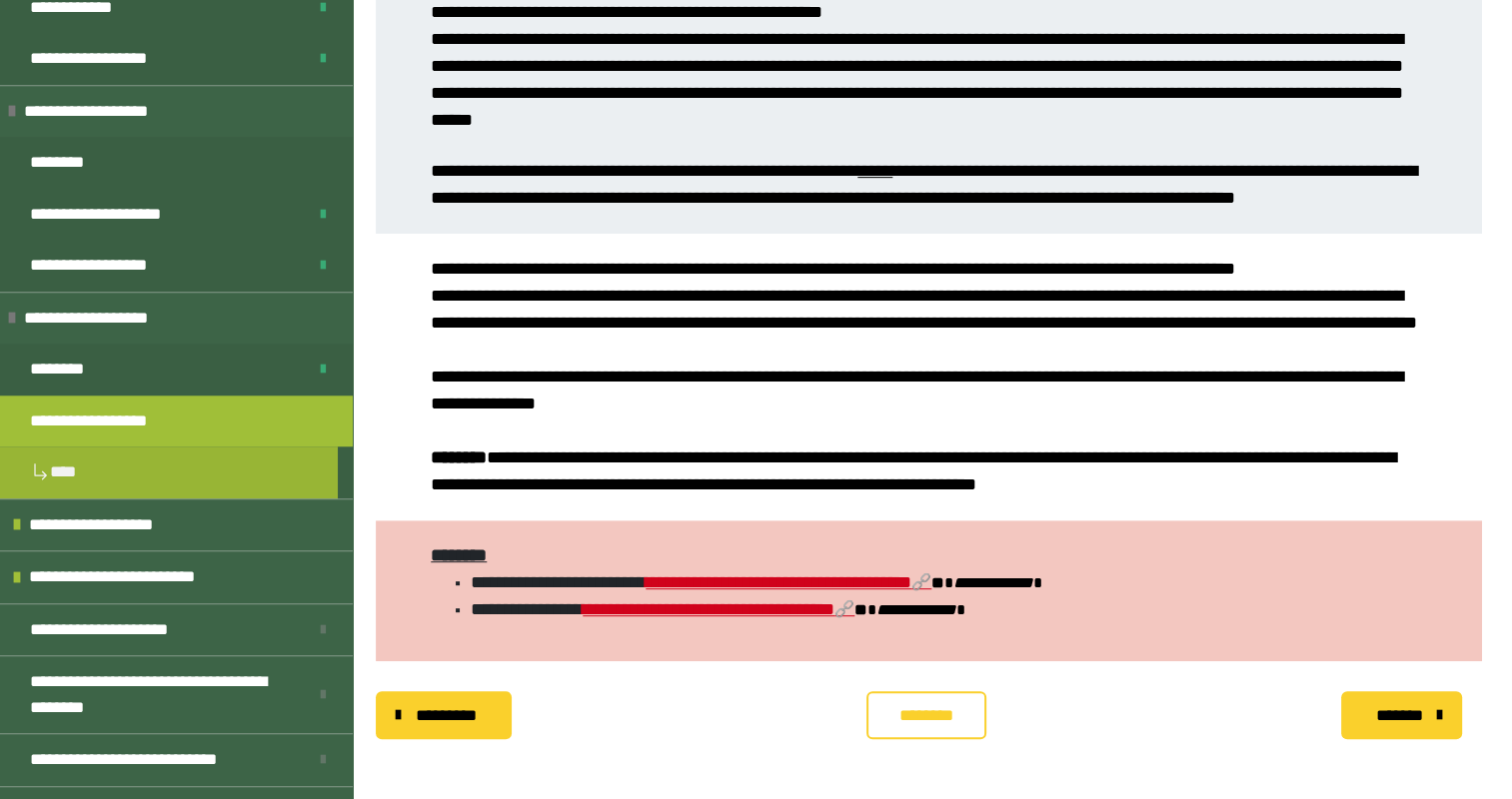 scroll, scrollTop: 340, scrollLeft: 0, axis: vertical 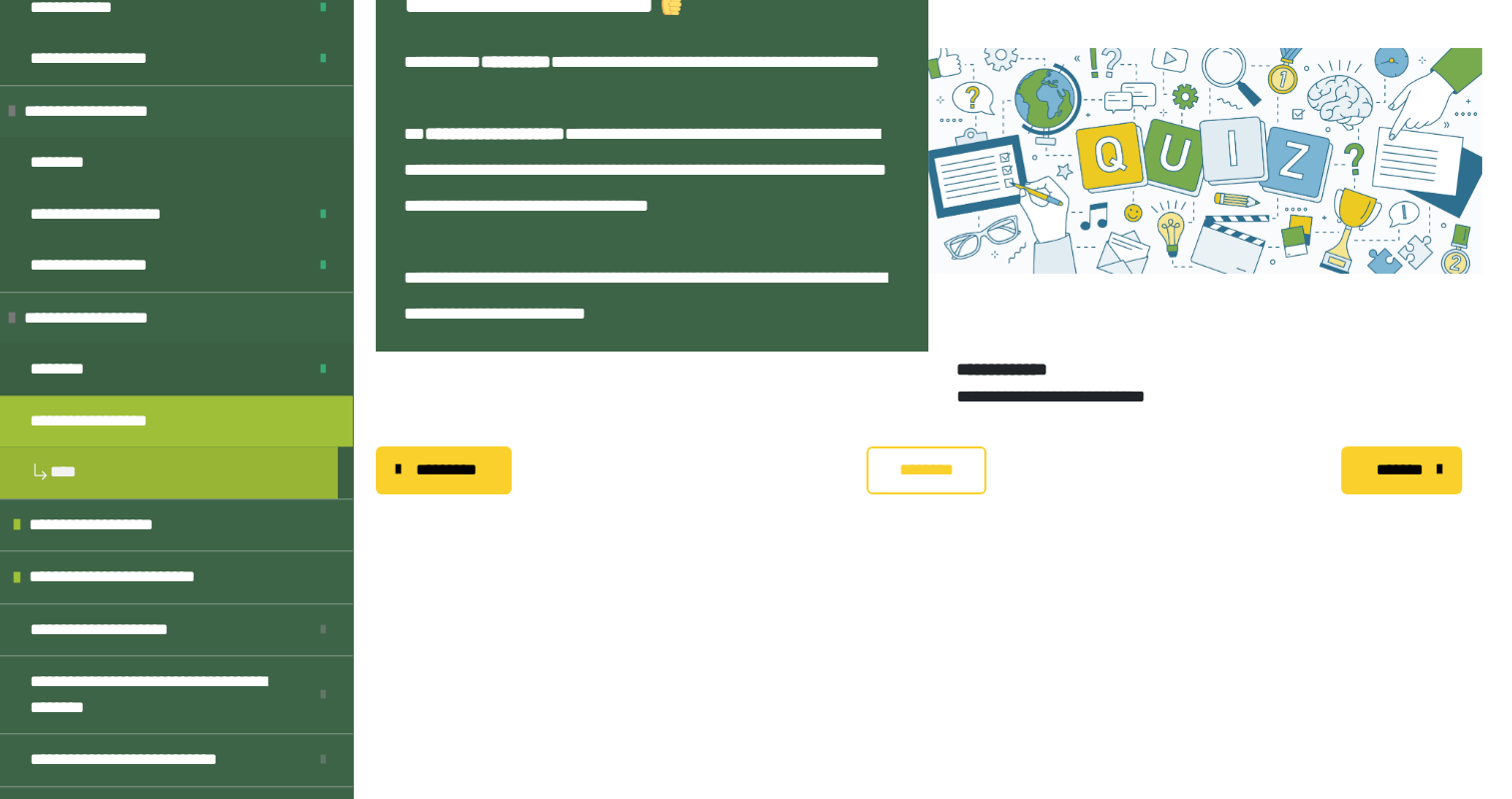 click on "********" at bounding box center (926, 470) 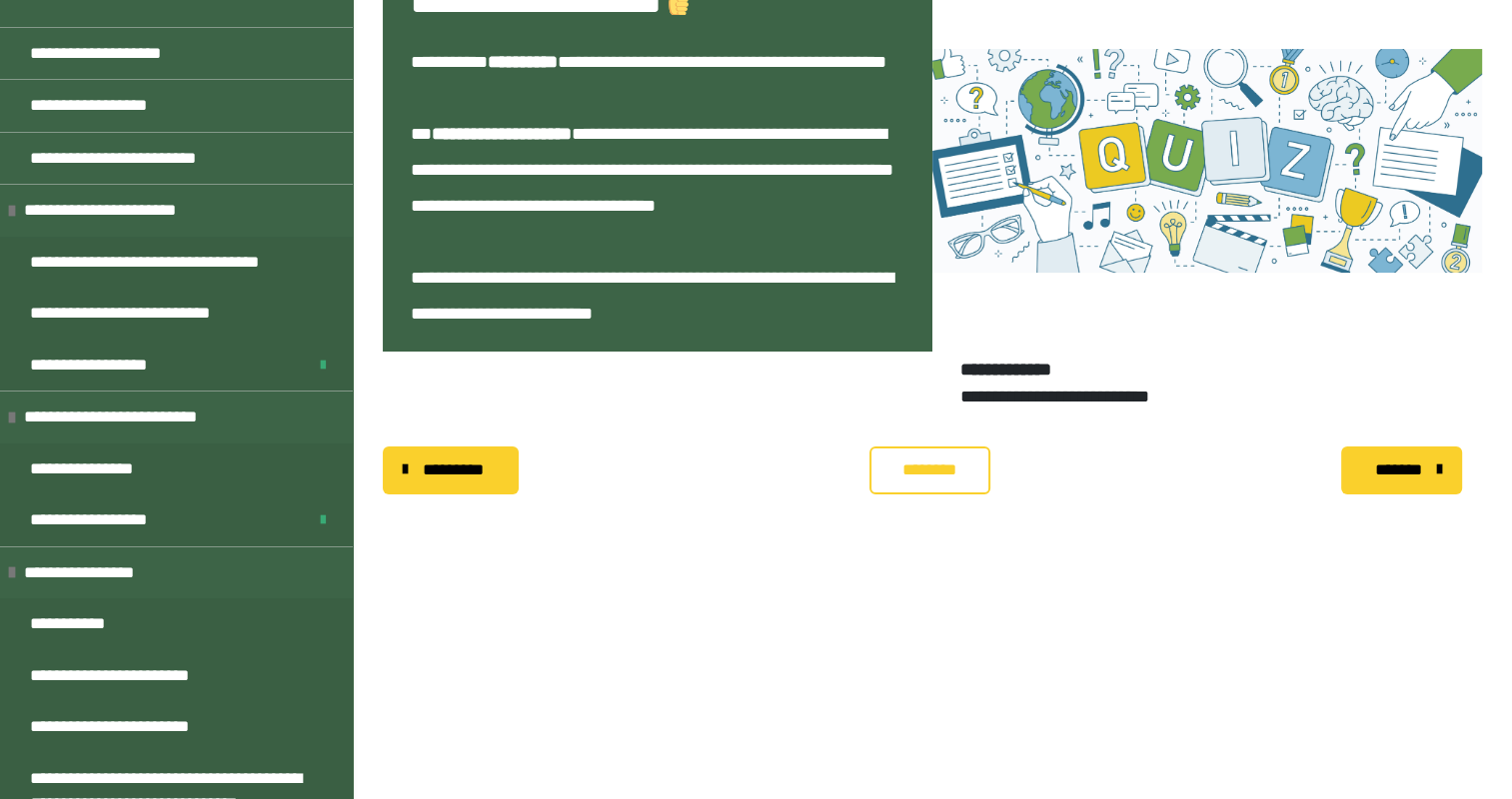 scroll, scrollTop: 0, scrollLeft: 0, axis: both 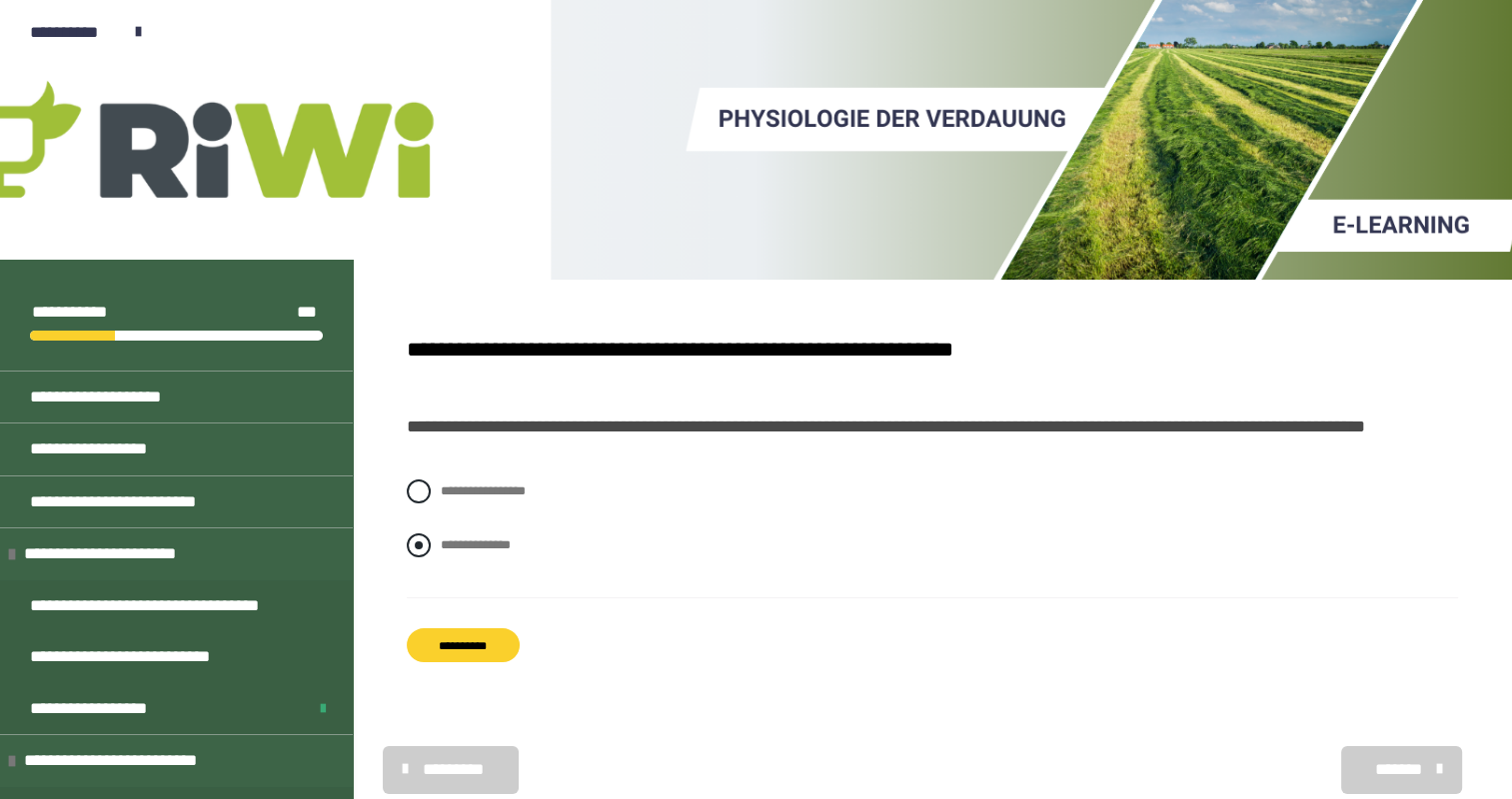 click at bounding box center (419, 545) 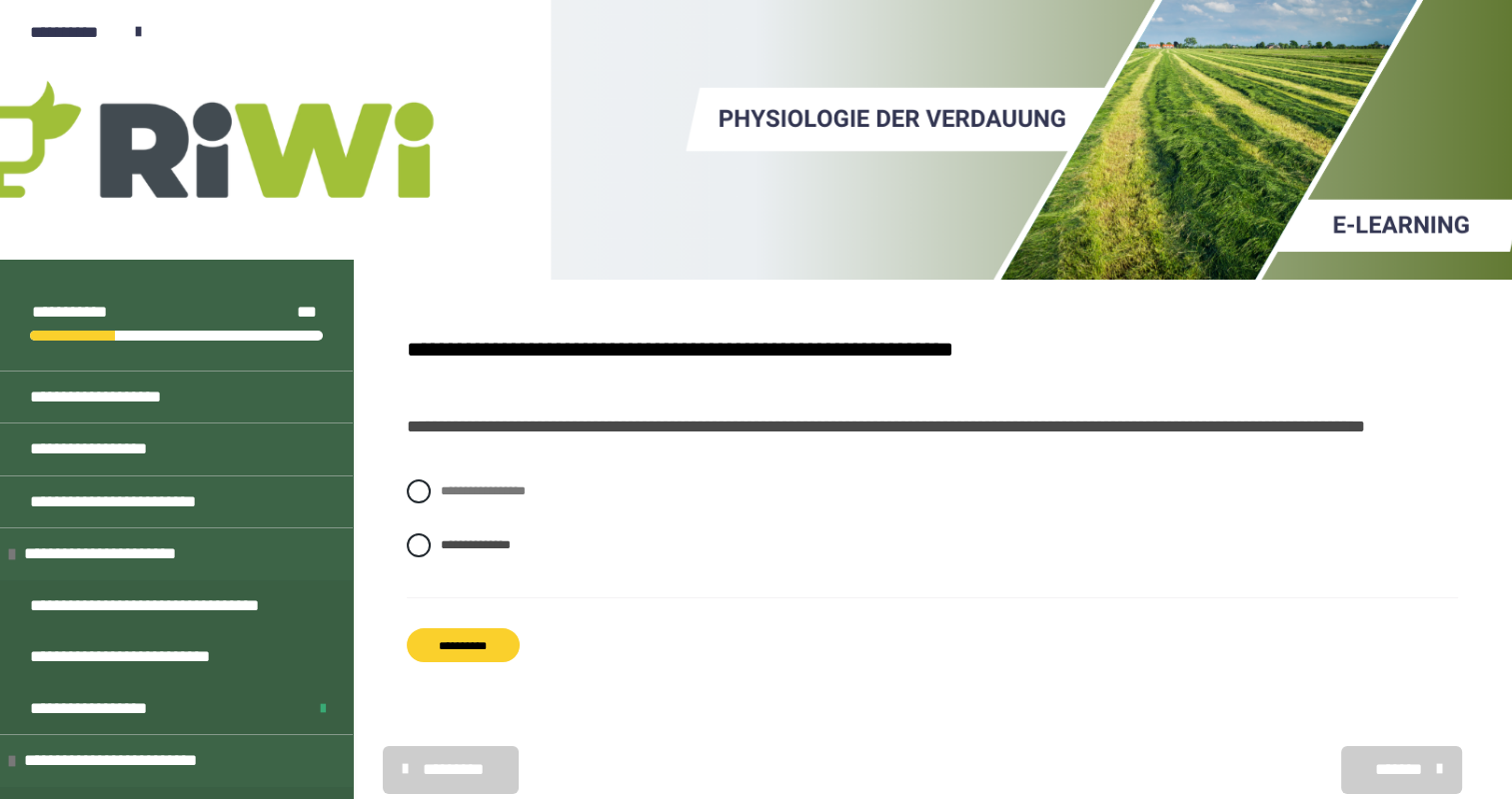 click on "**********" at bounding box center (463, 645) 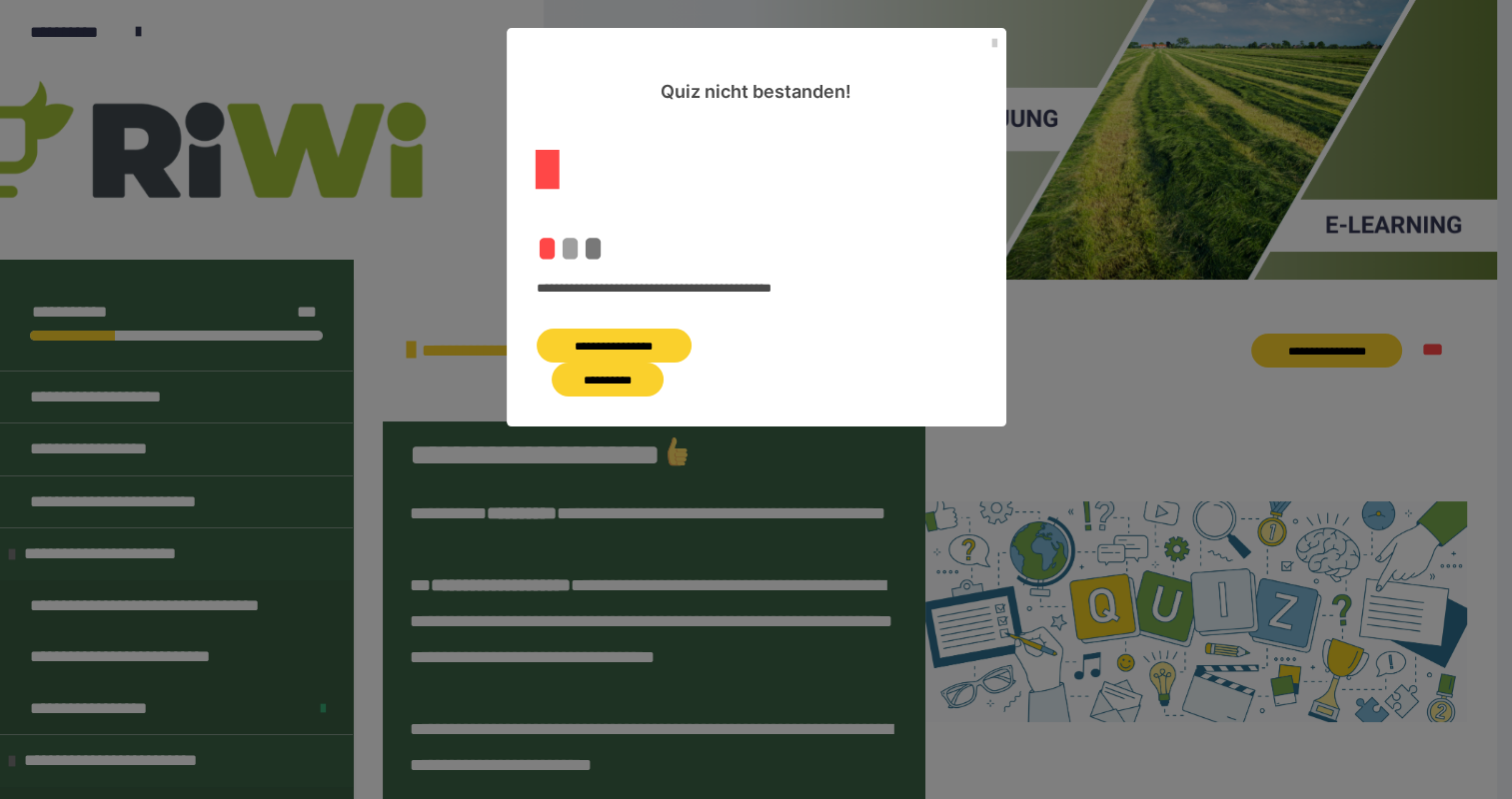 click on "**********" at bounding box center (615, 346) 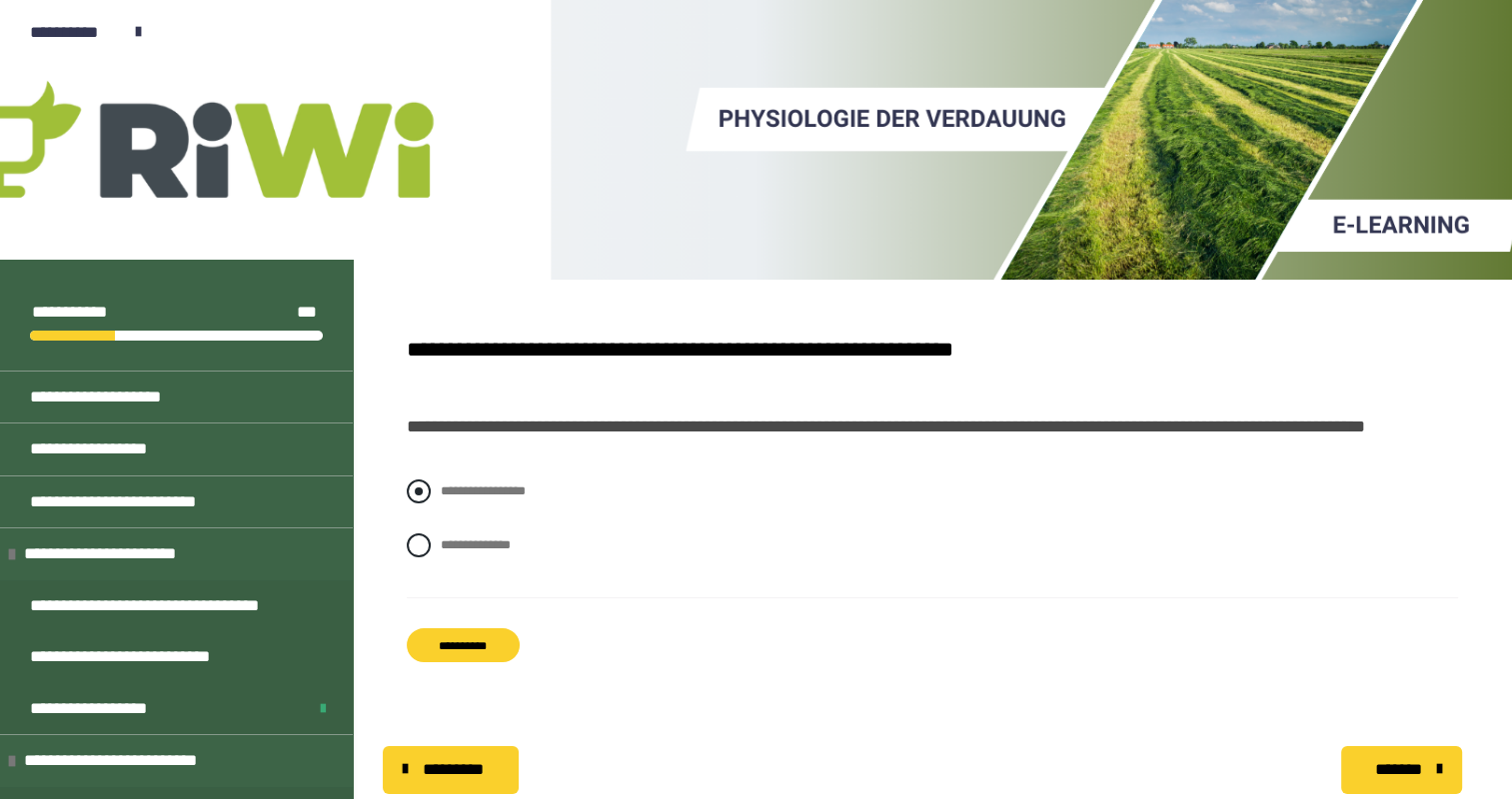 click at bounding box center [419, 491] 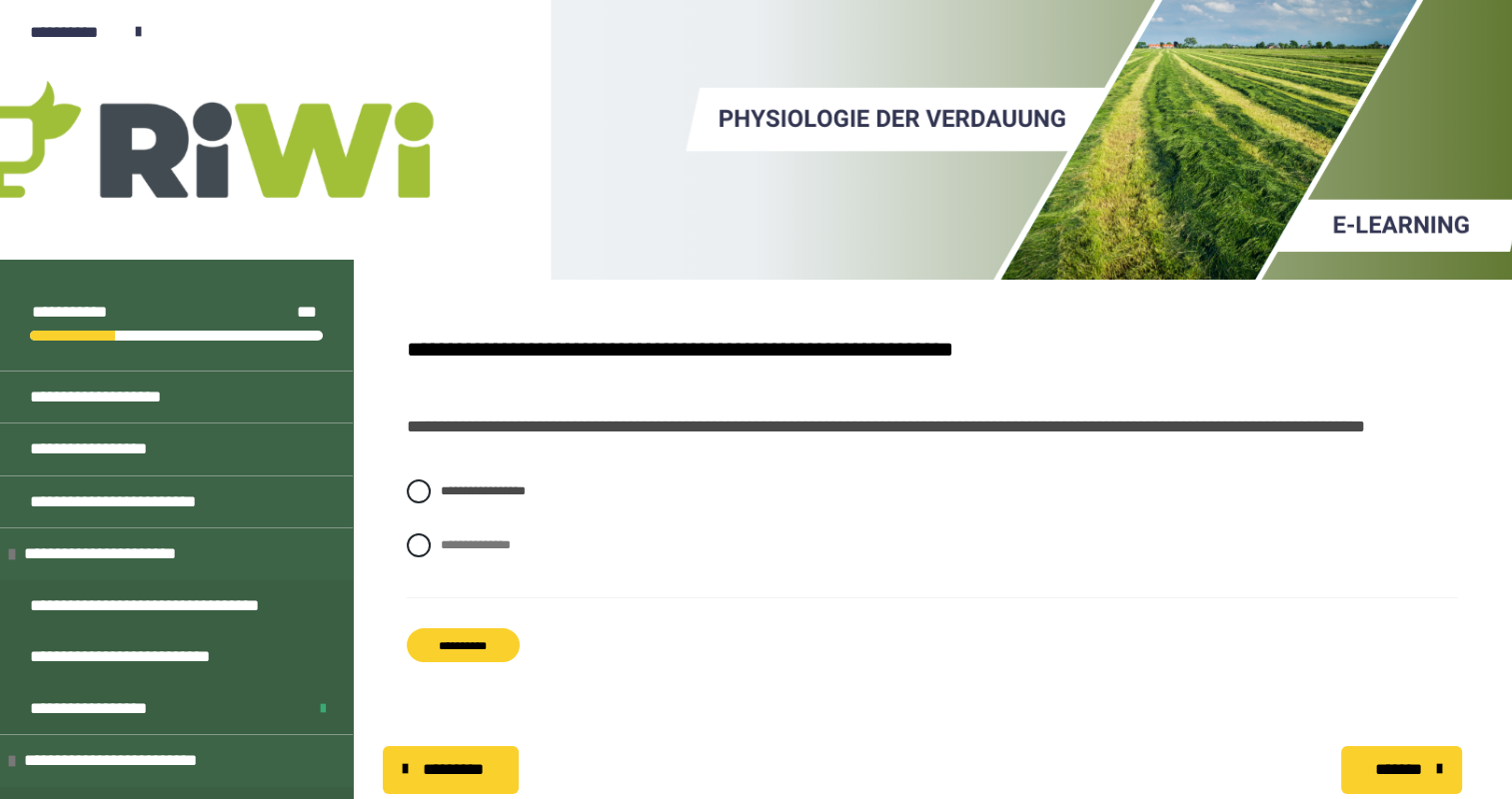 click on "**********" at bounding box center (463, 645) 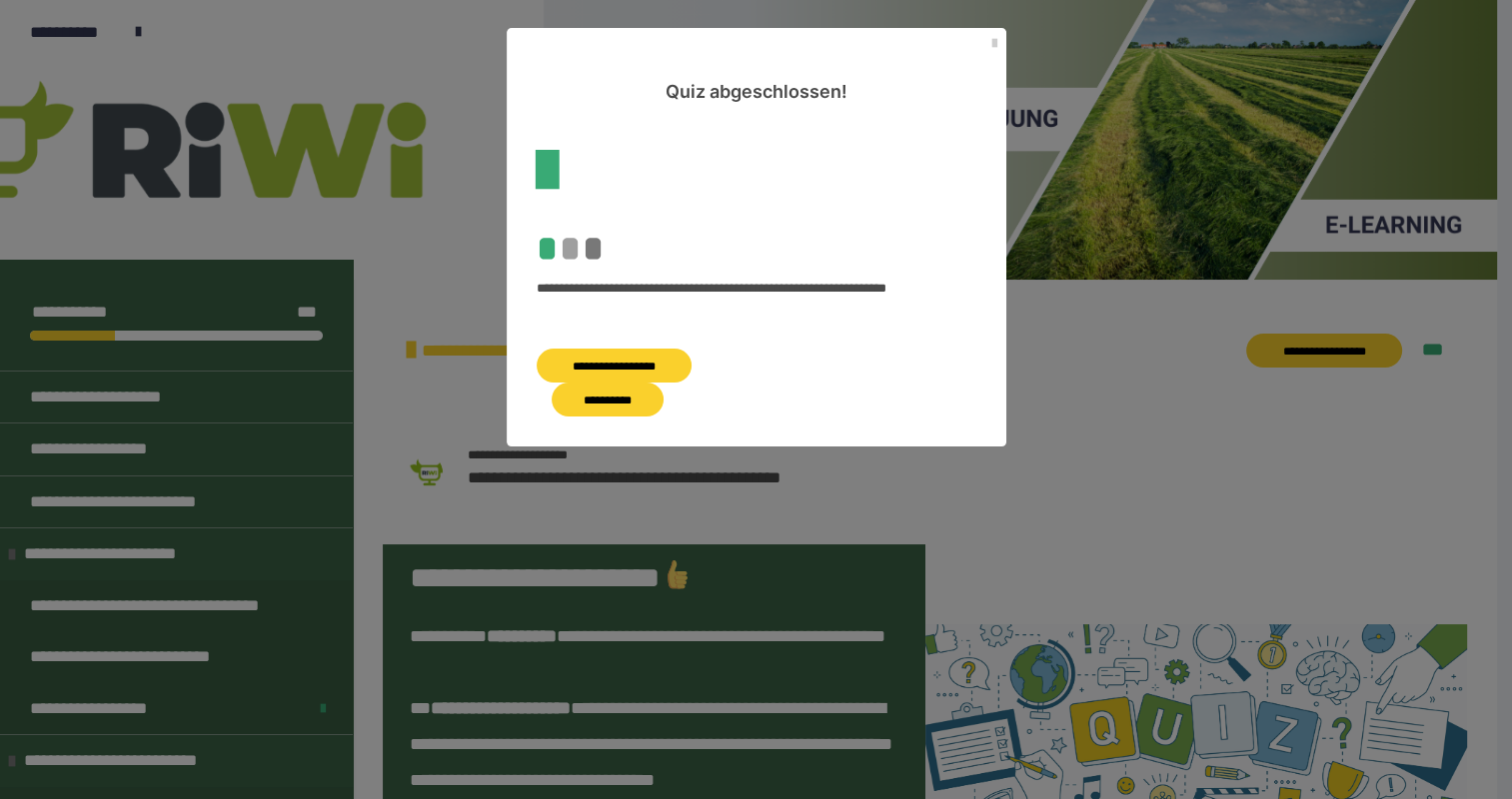 click on "**********" at bounding box center (608, 400) 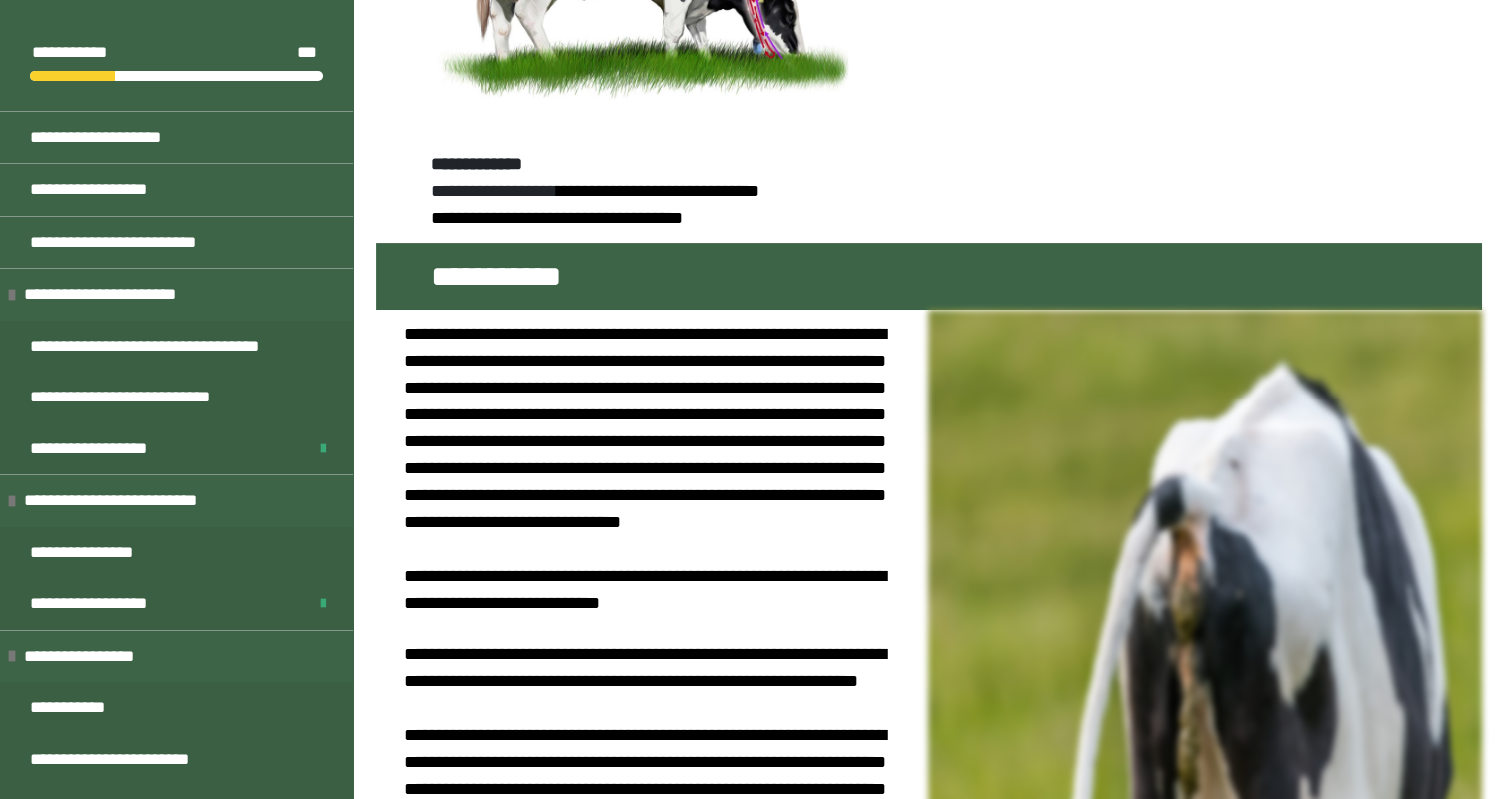 scroll, scrollTop: 519, scrollLeft: 0, axis: vertical 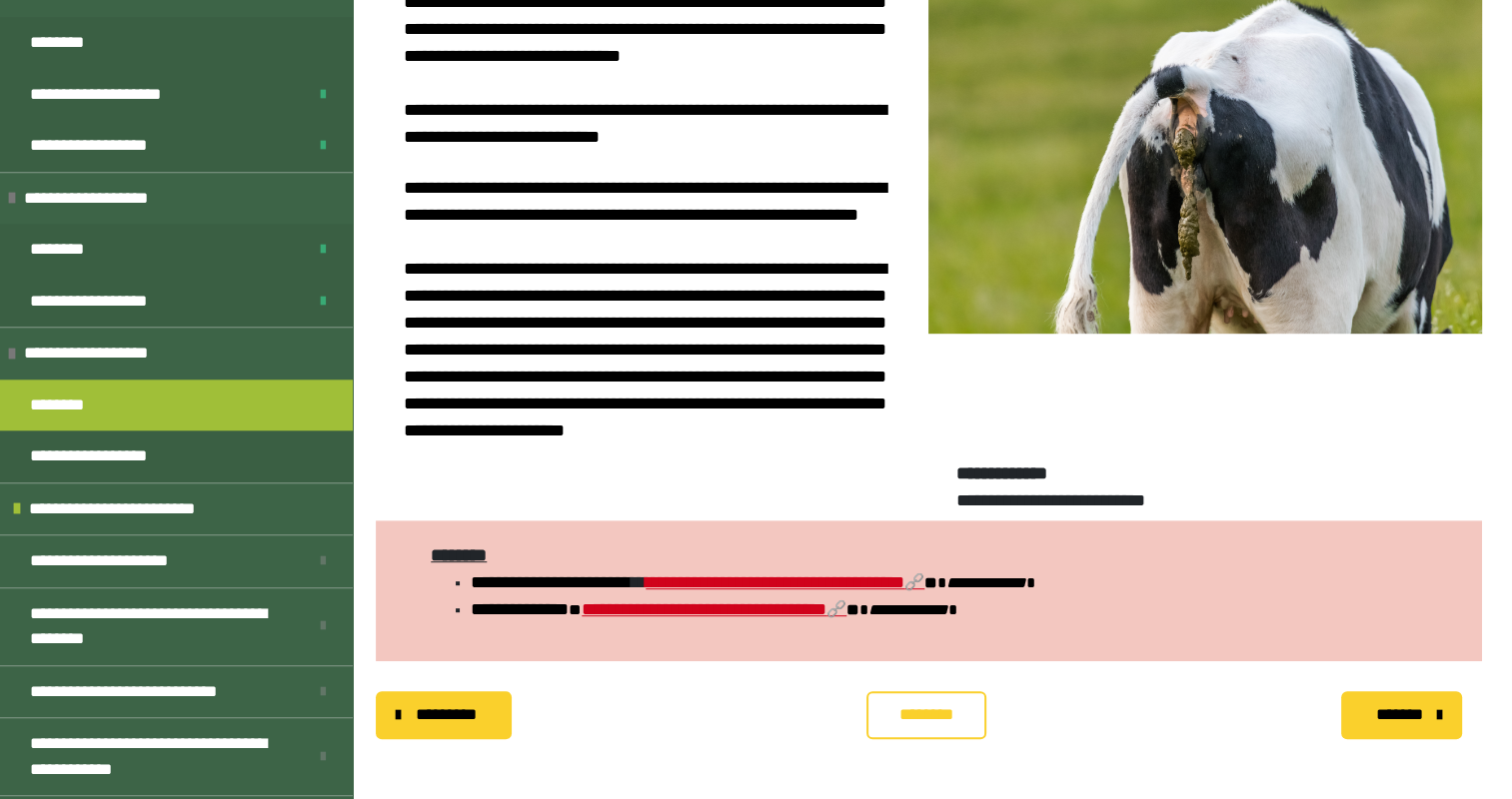 click on "********" at bounding box center (926, 715) 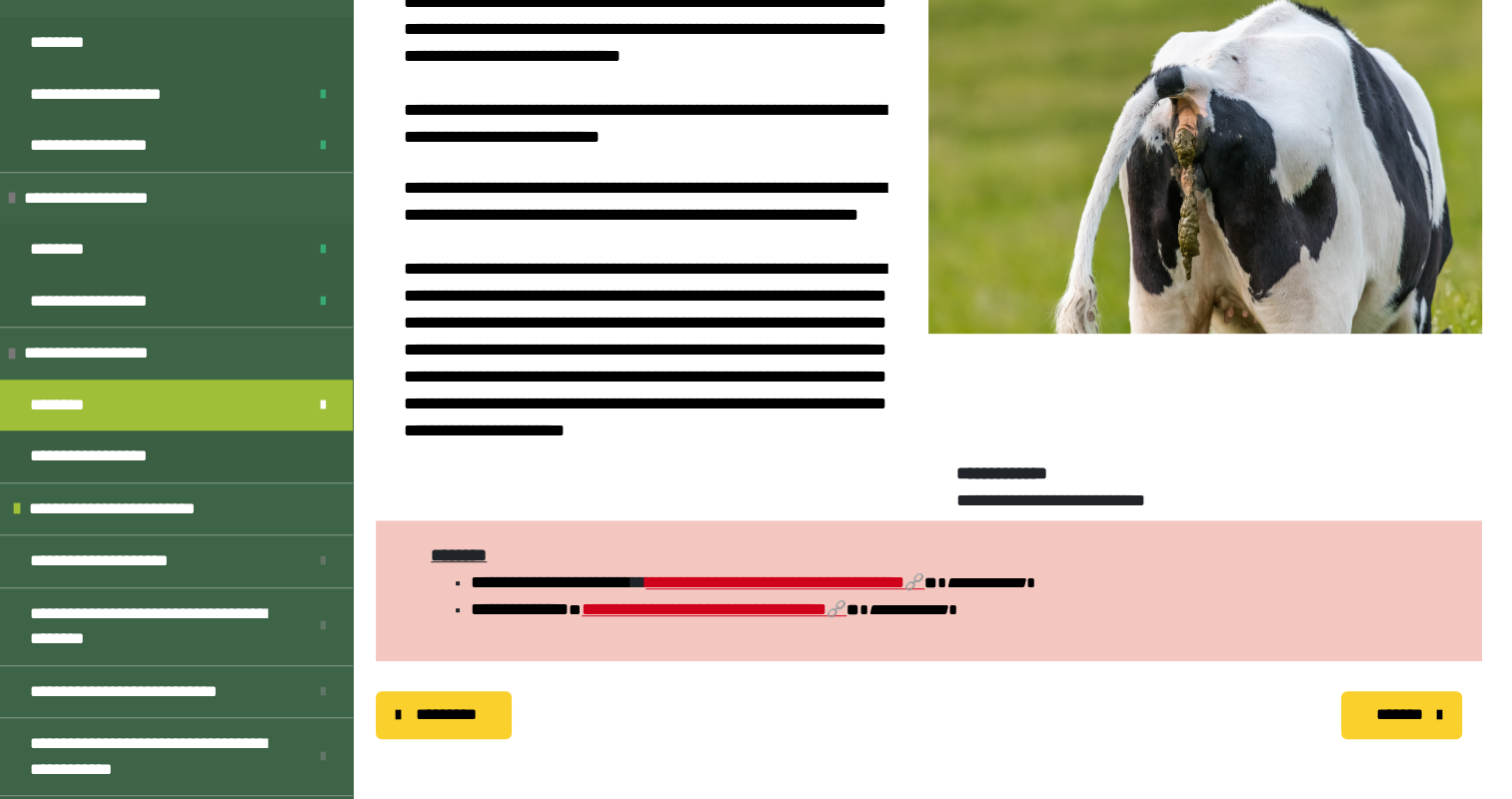 click on "*******" at bounding box center (1399, 715) 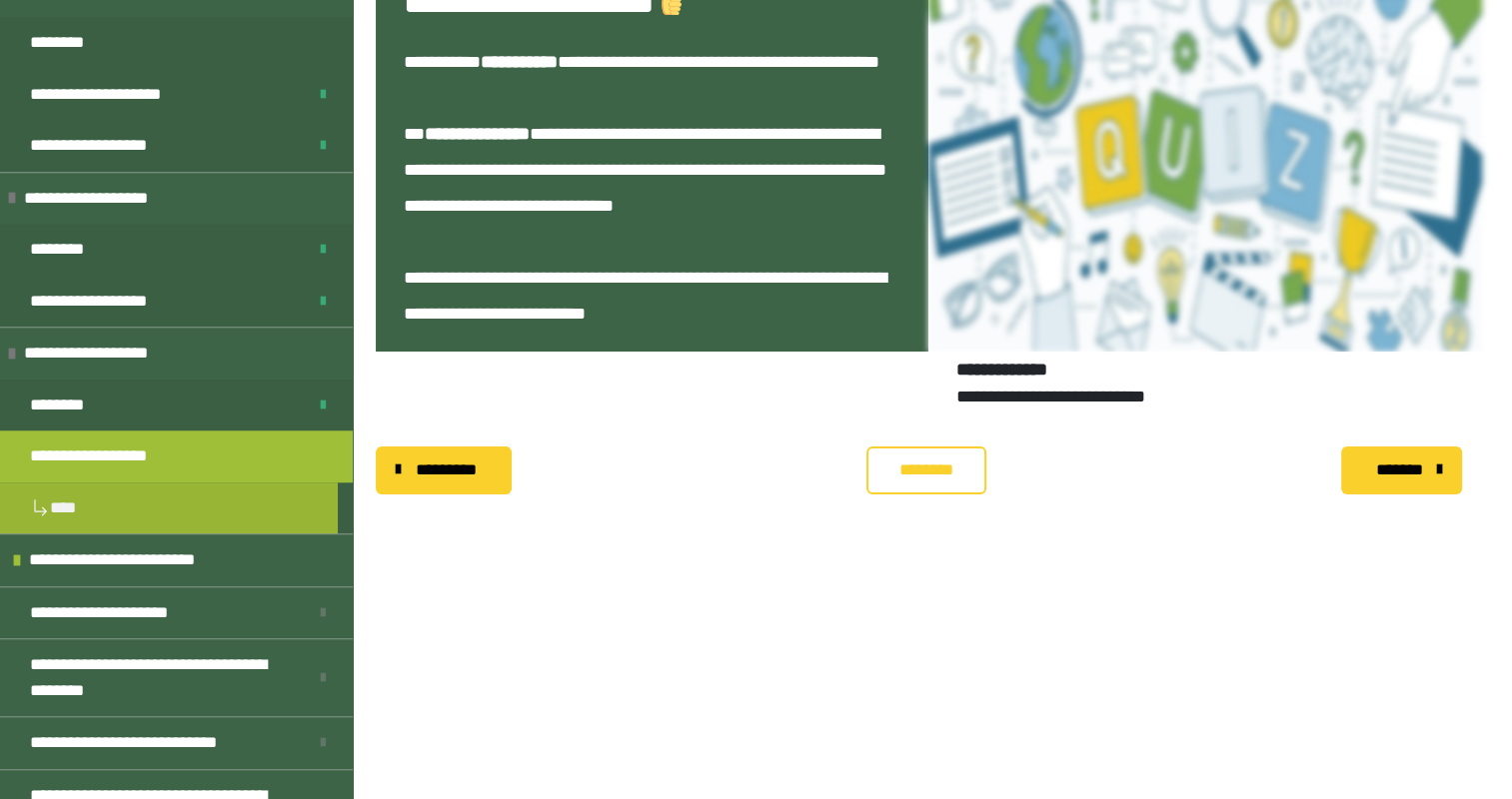 scroll, scrollTop: 340, scrollLeft: 0, axis: vertical 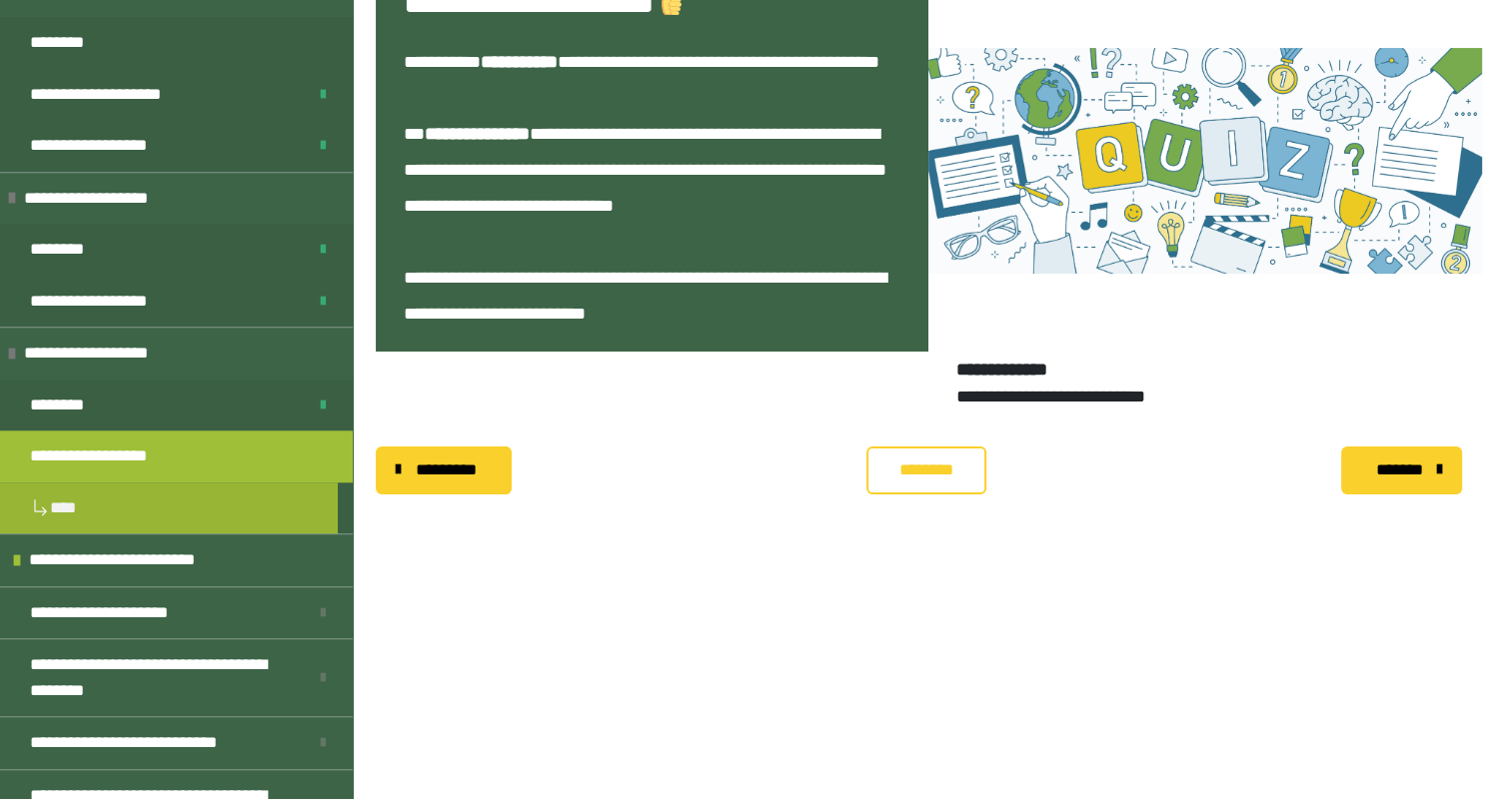 click on "********" at bounding box center (926, 470) 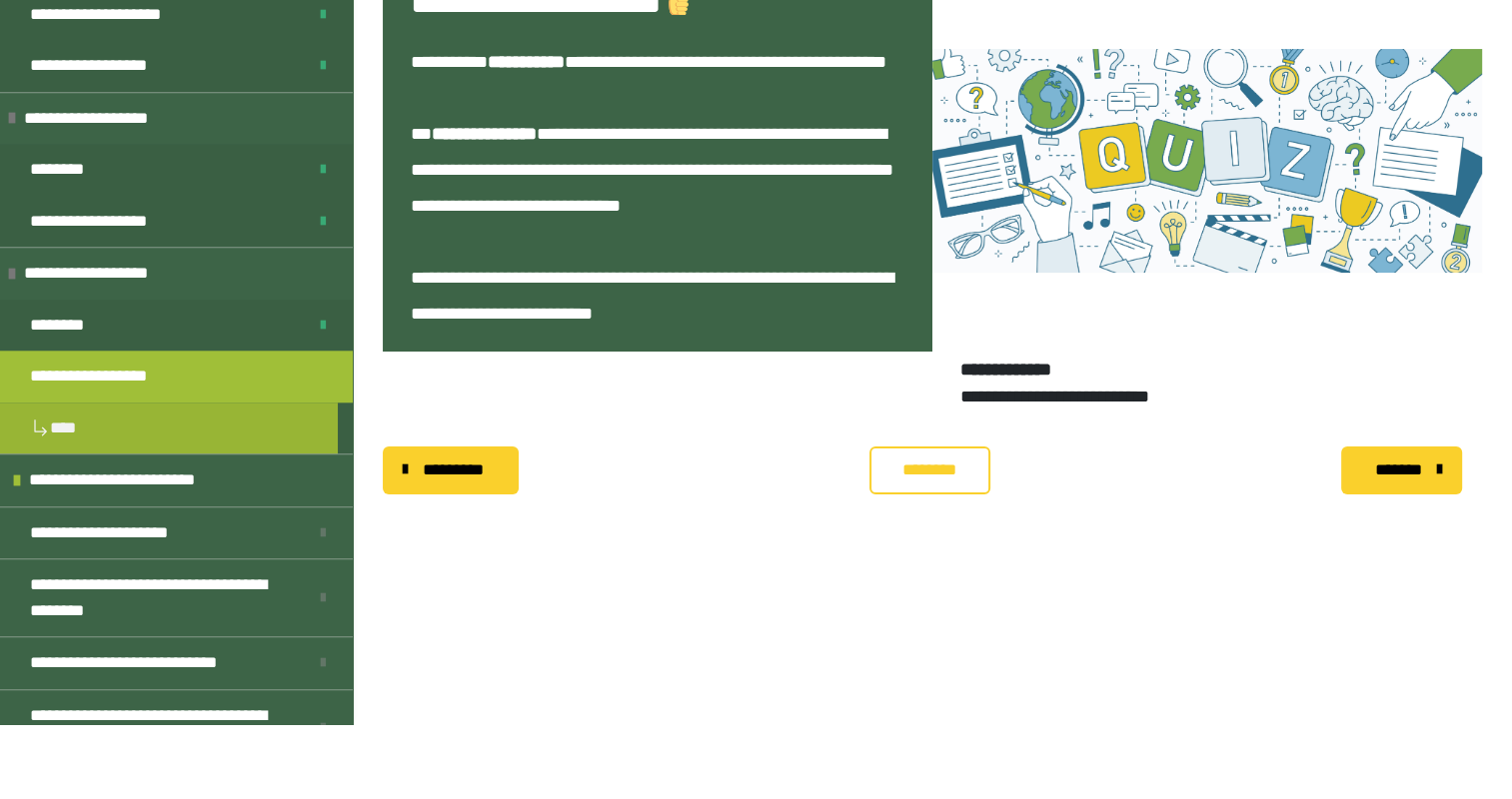 scroll, scrollTop: 0, scrollLeft: 0, axis: both 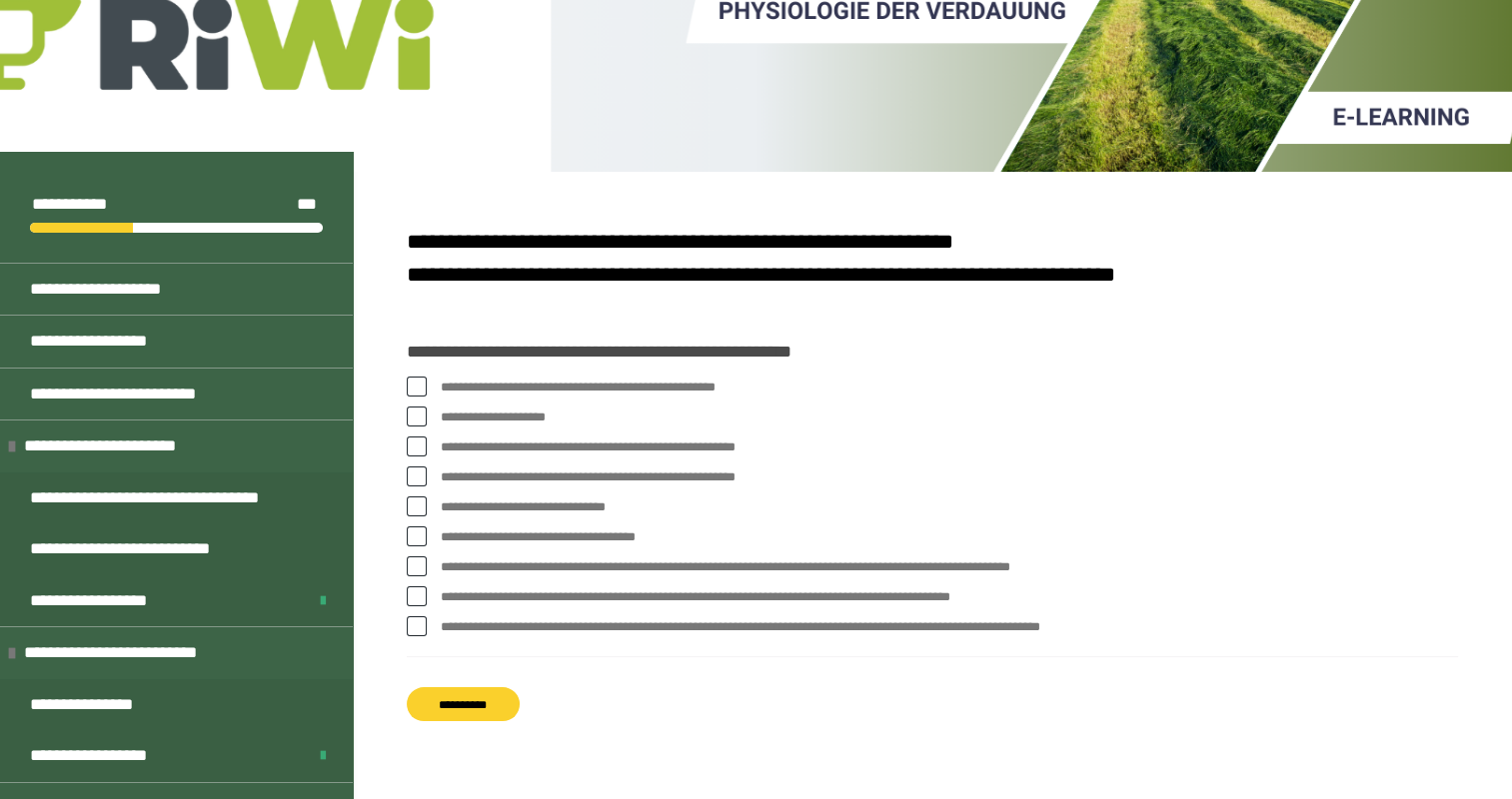 click at bounding box center (417, 626) 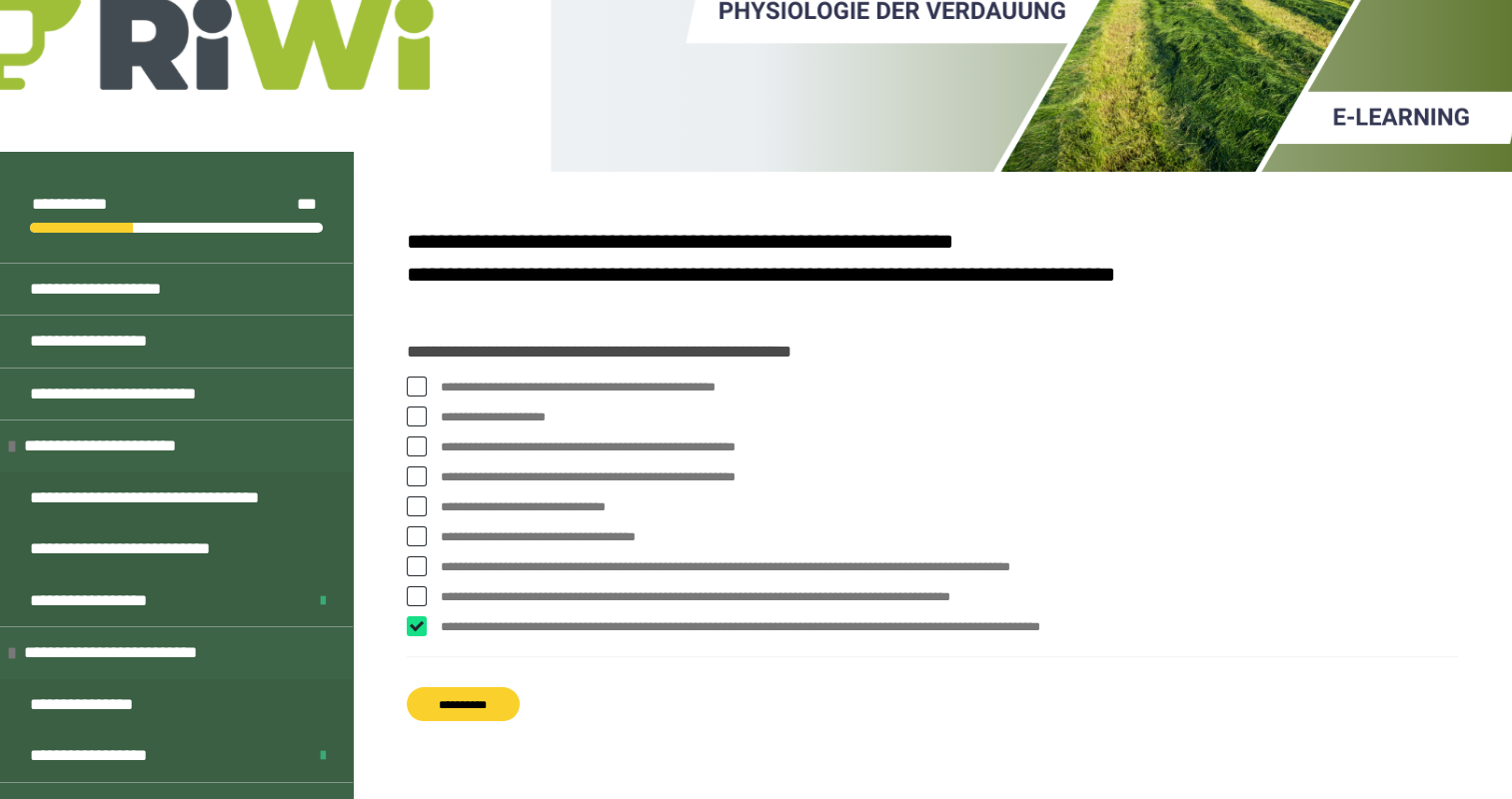 checkbox on "****" 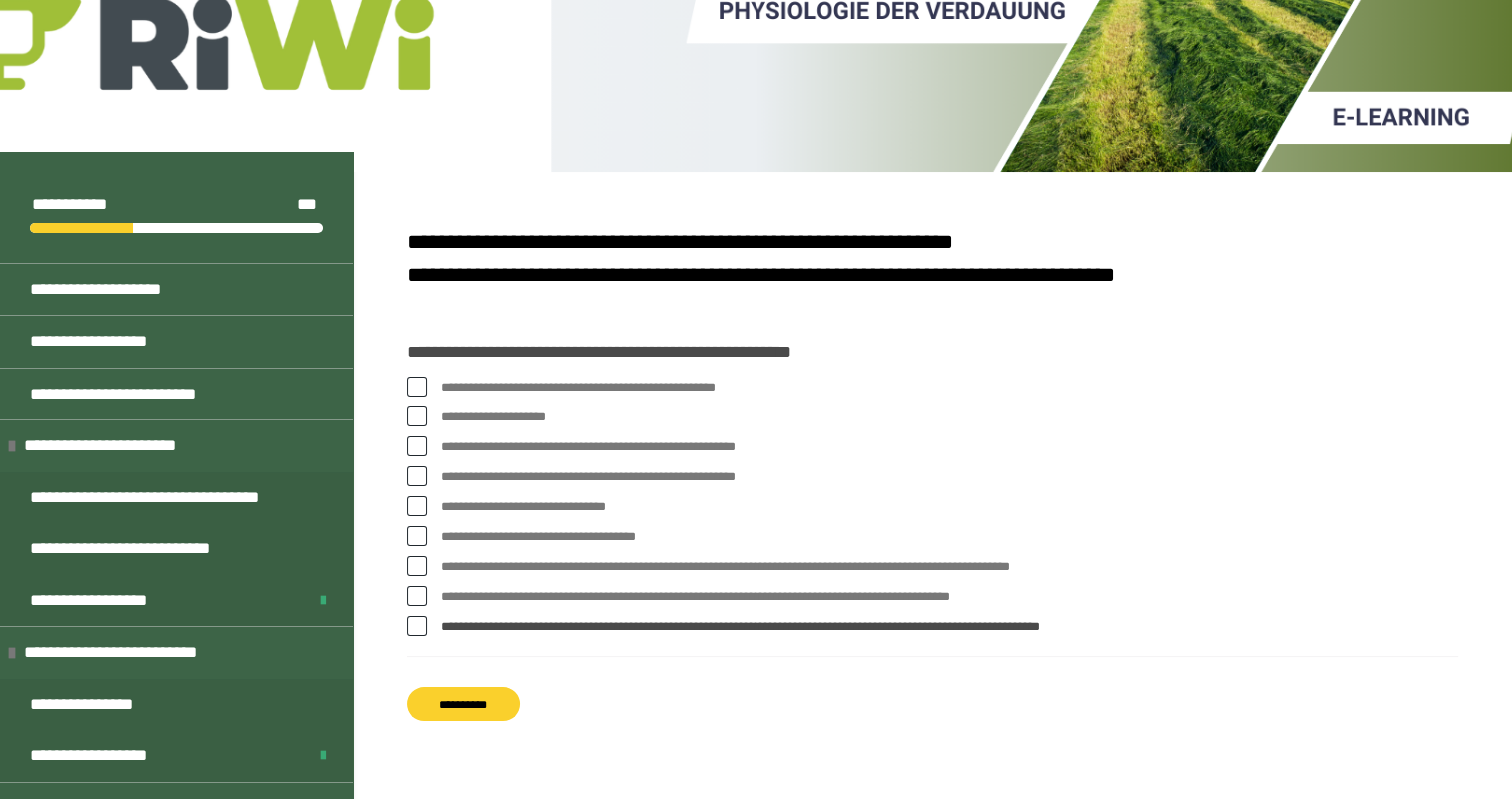 click at bounding box center [417, 387] 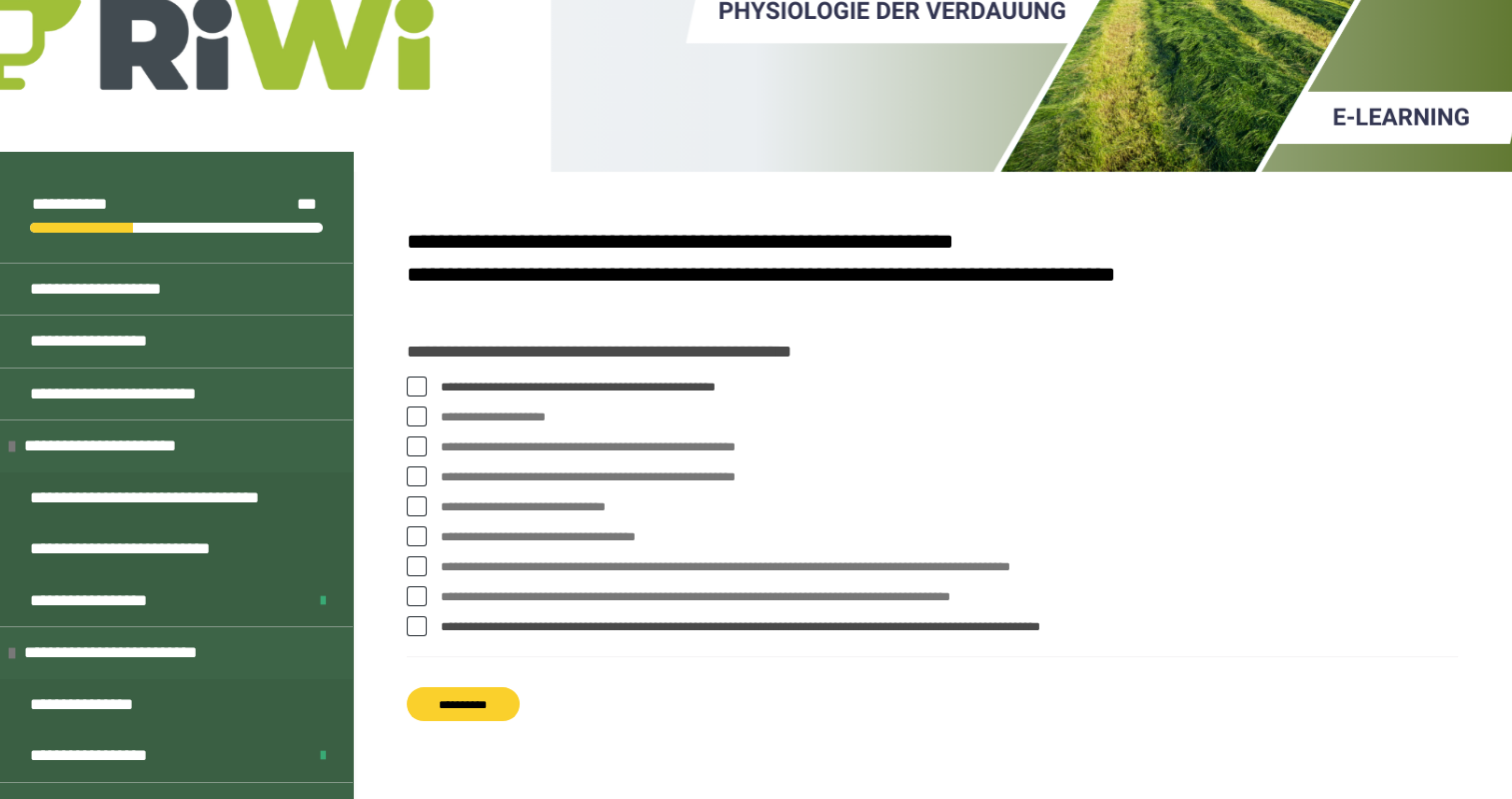 click at bounding box center [417, 416] 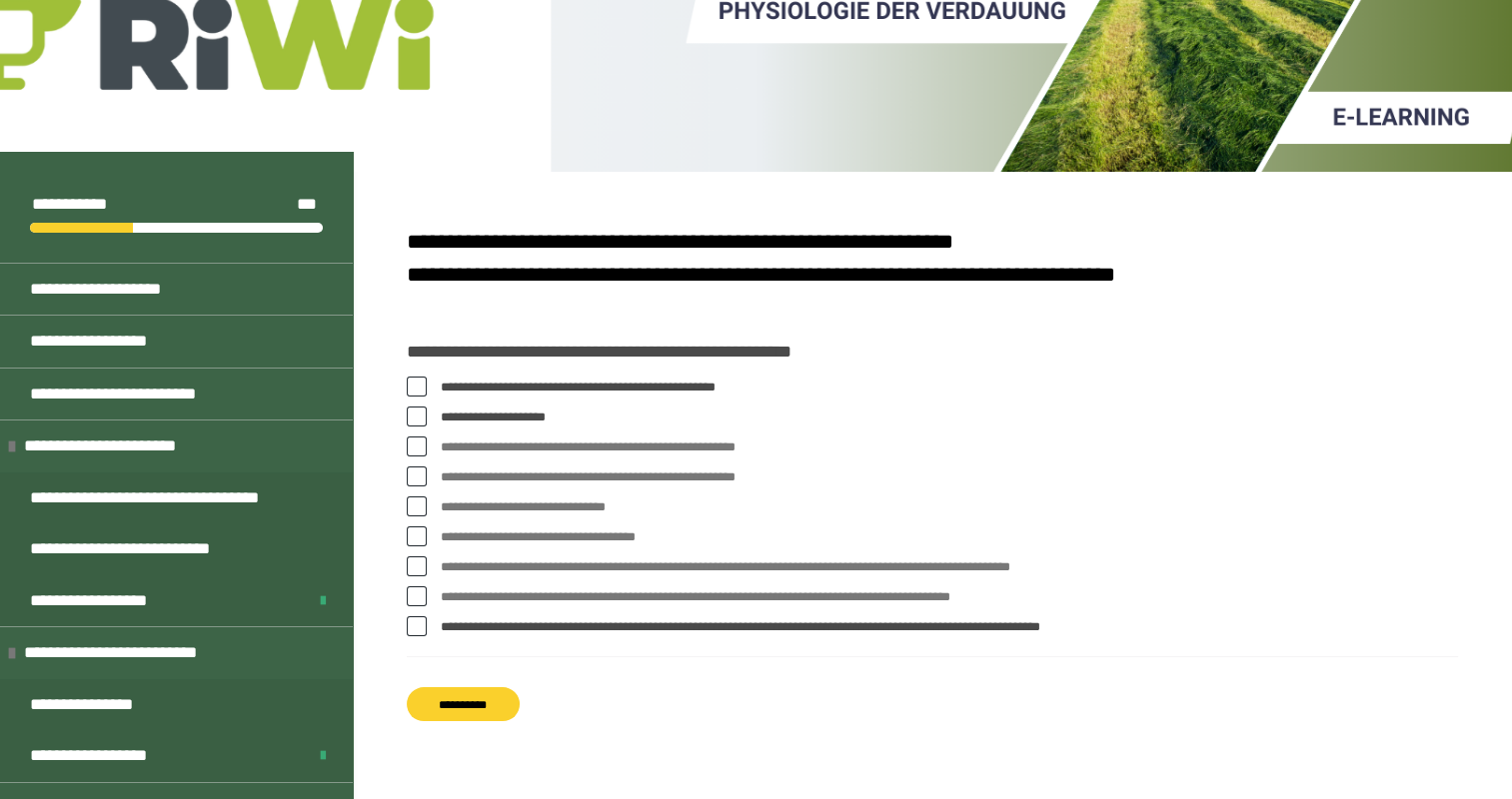 click on "**********" at bounding box center [463, 704] 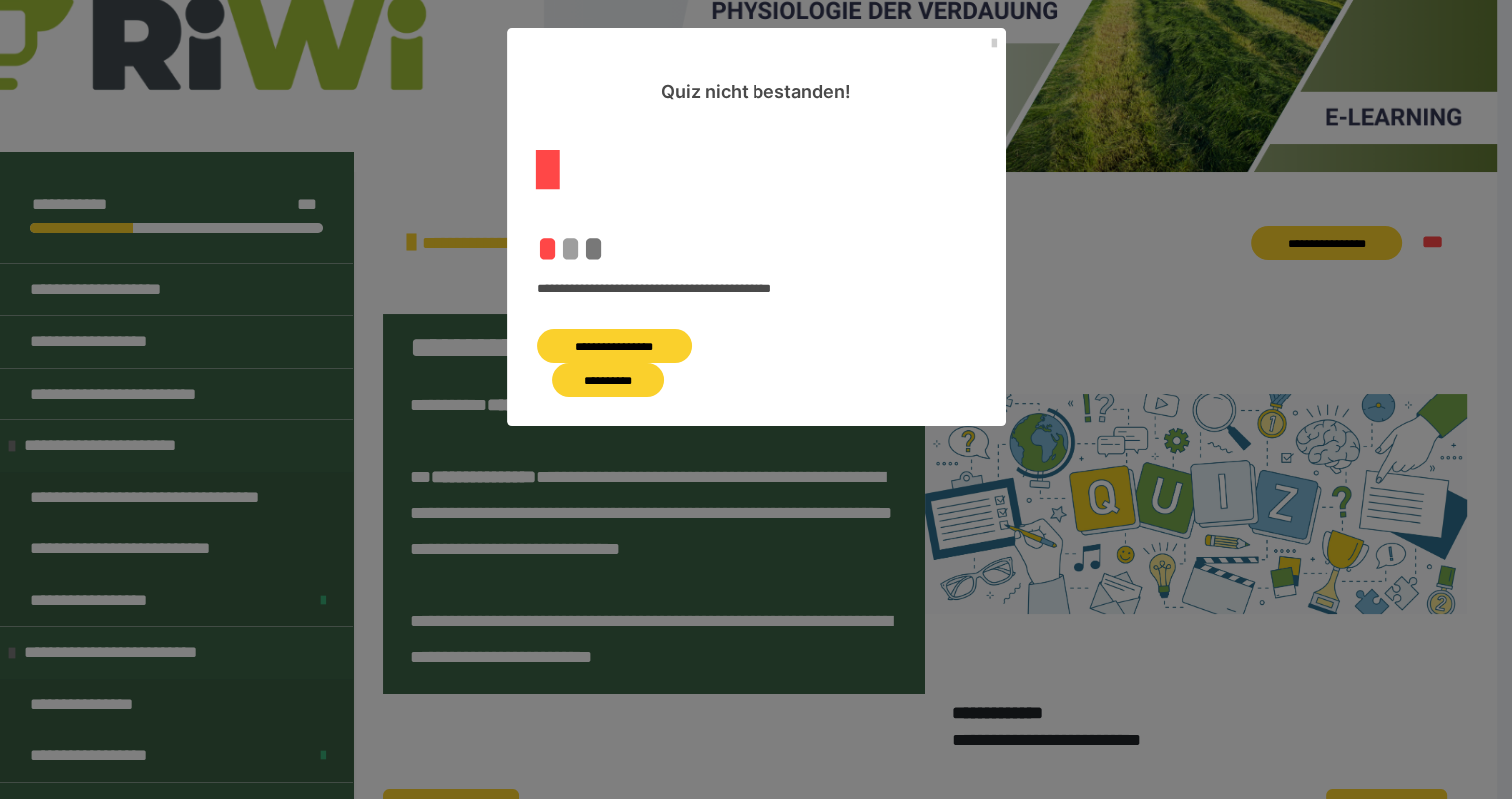 click on "**********" at bounding box center (615, 346) 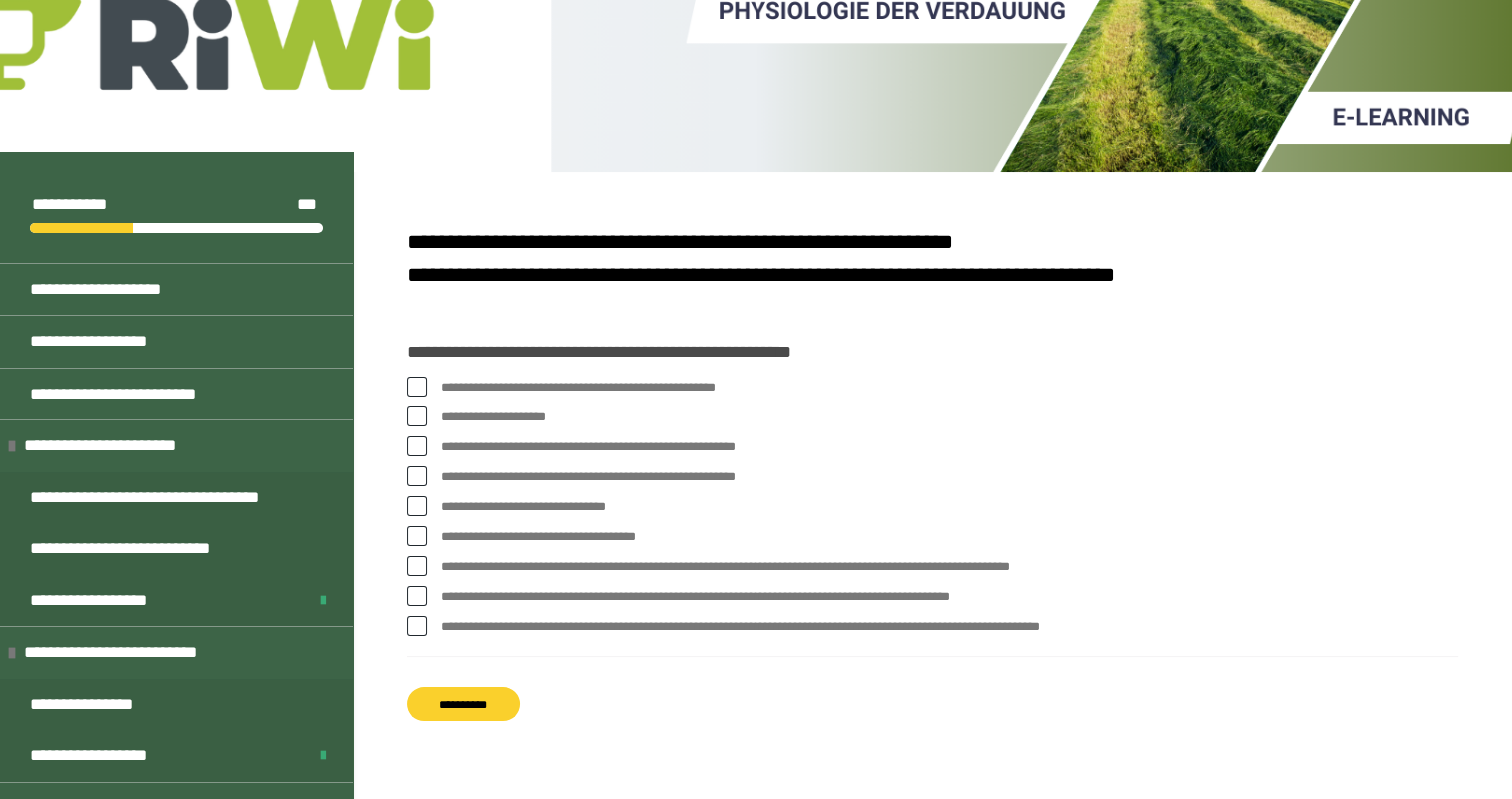 click at bounding box center [417, 387] 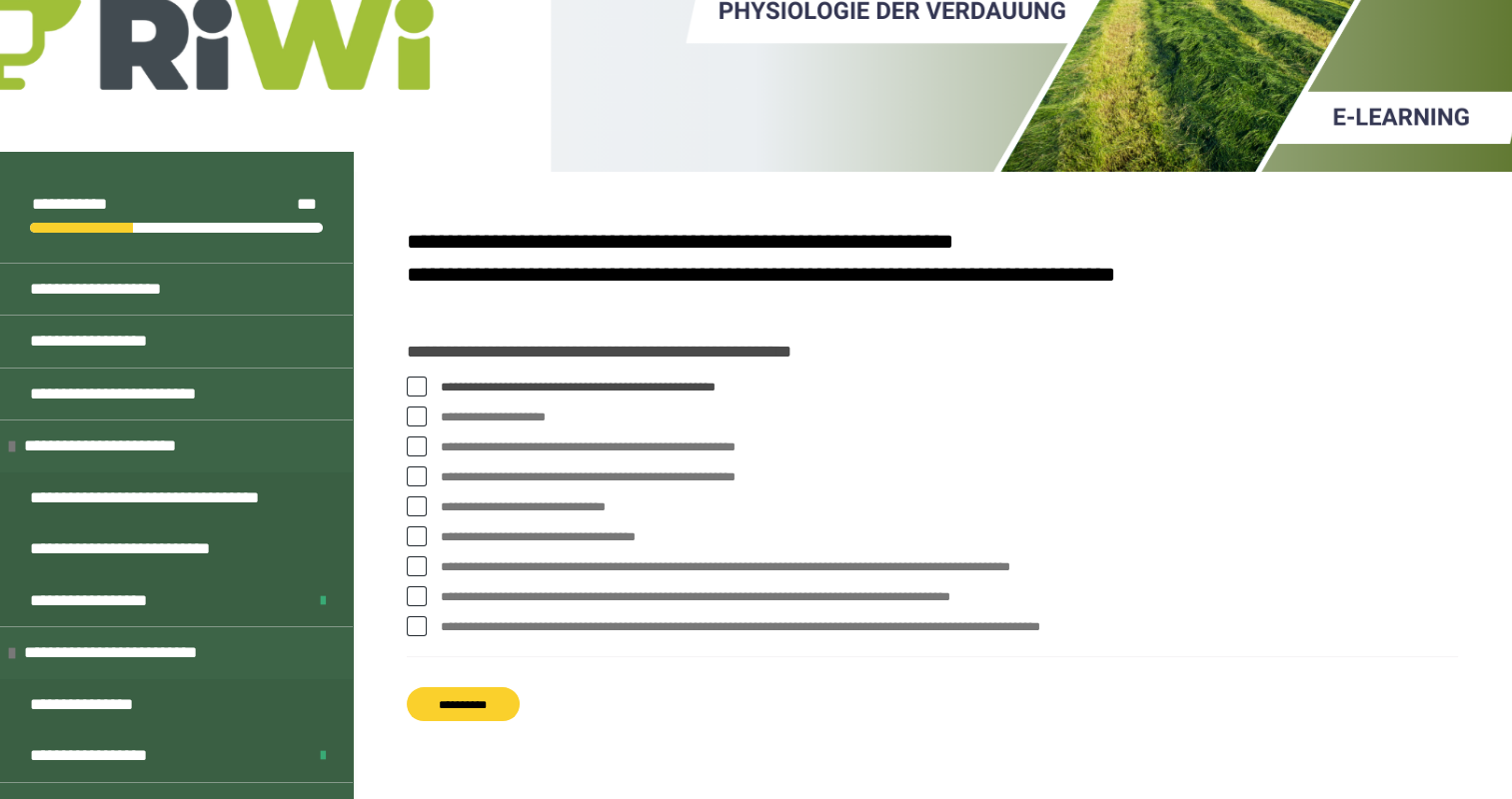 click at bounding box center [417, 416] 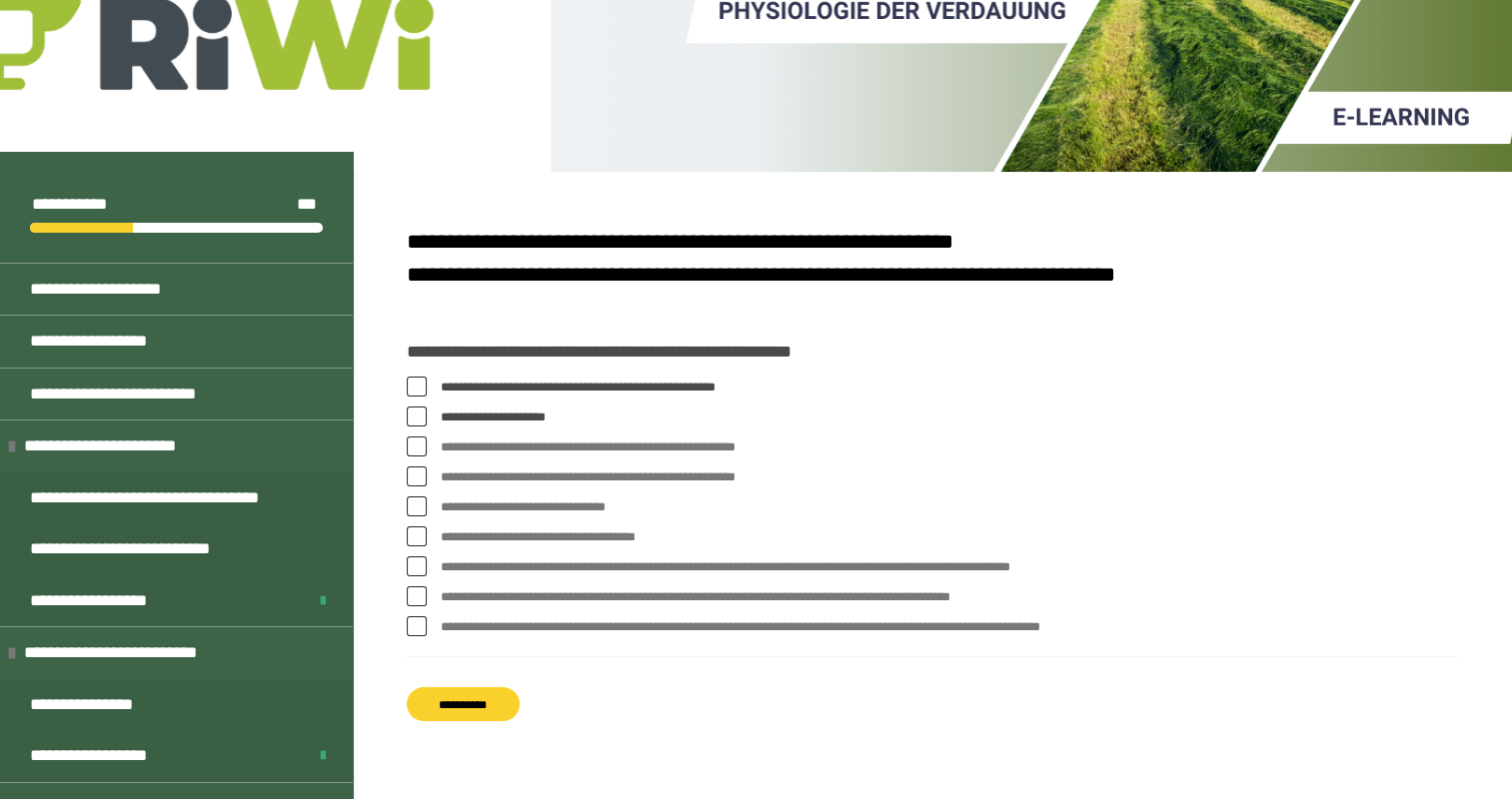click on "**********" at bounding box center [463, 704] 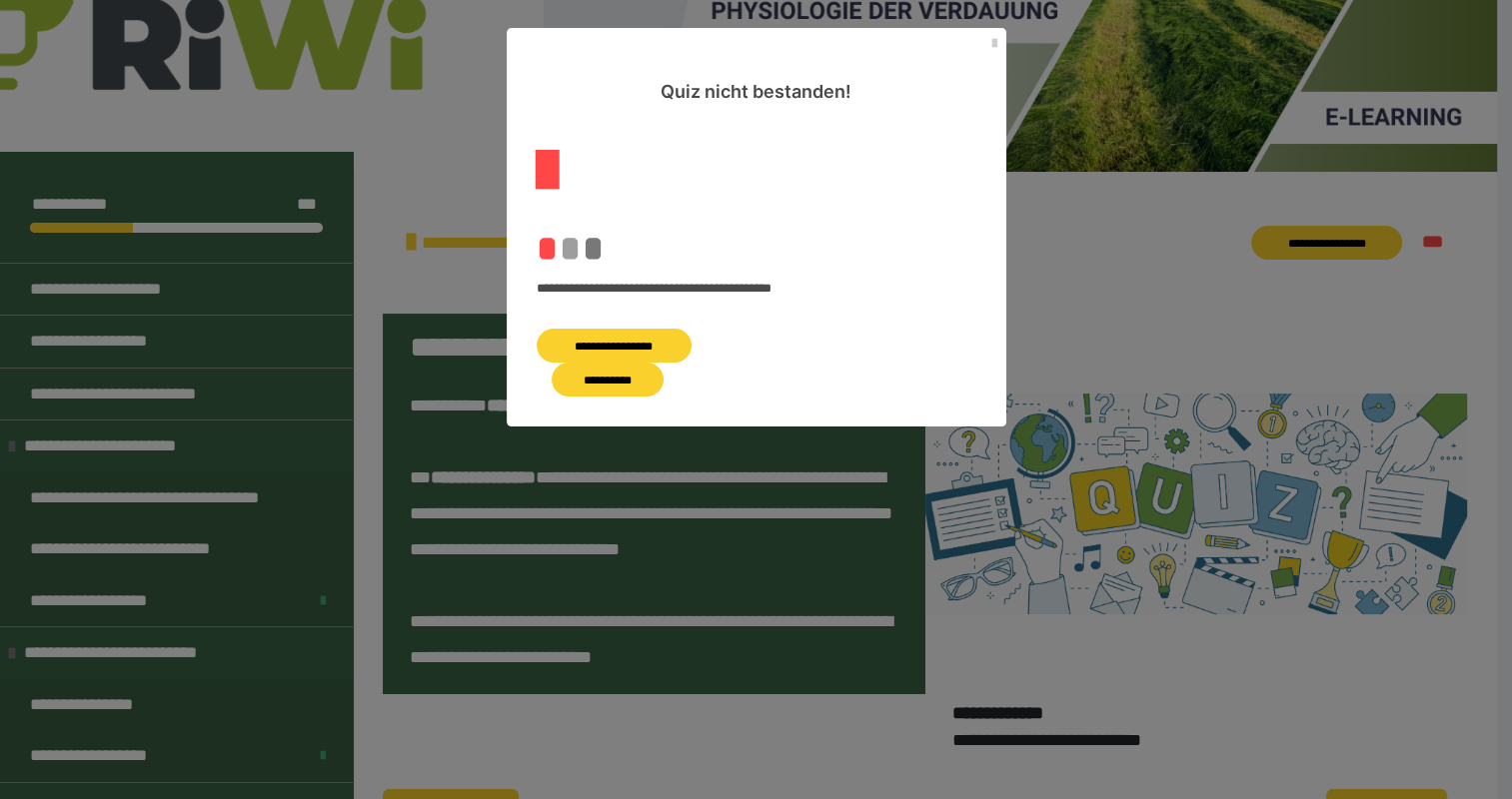 click on "**********" at bounding box center [615, 346] 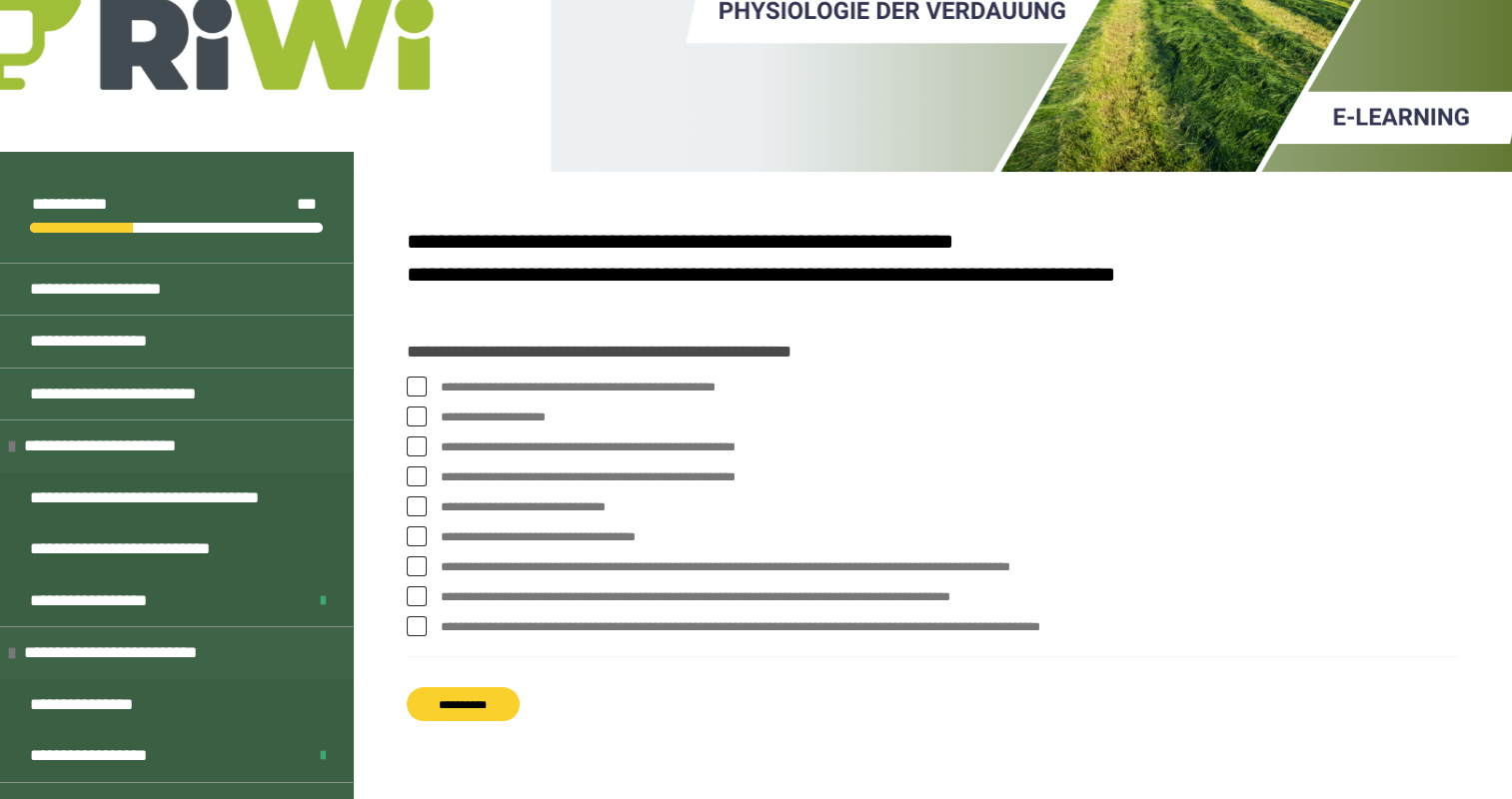 click at bounding box center [417, 626] 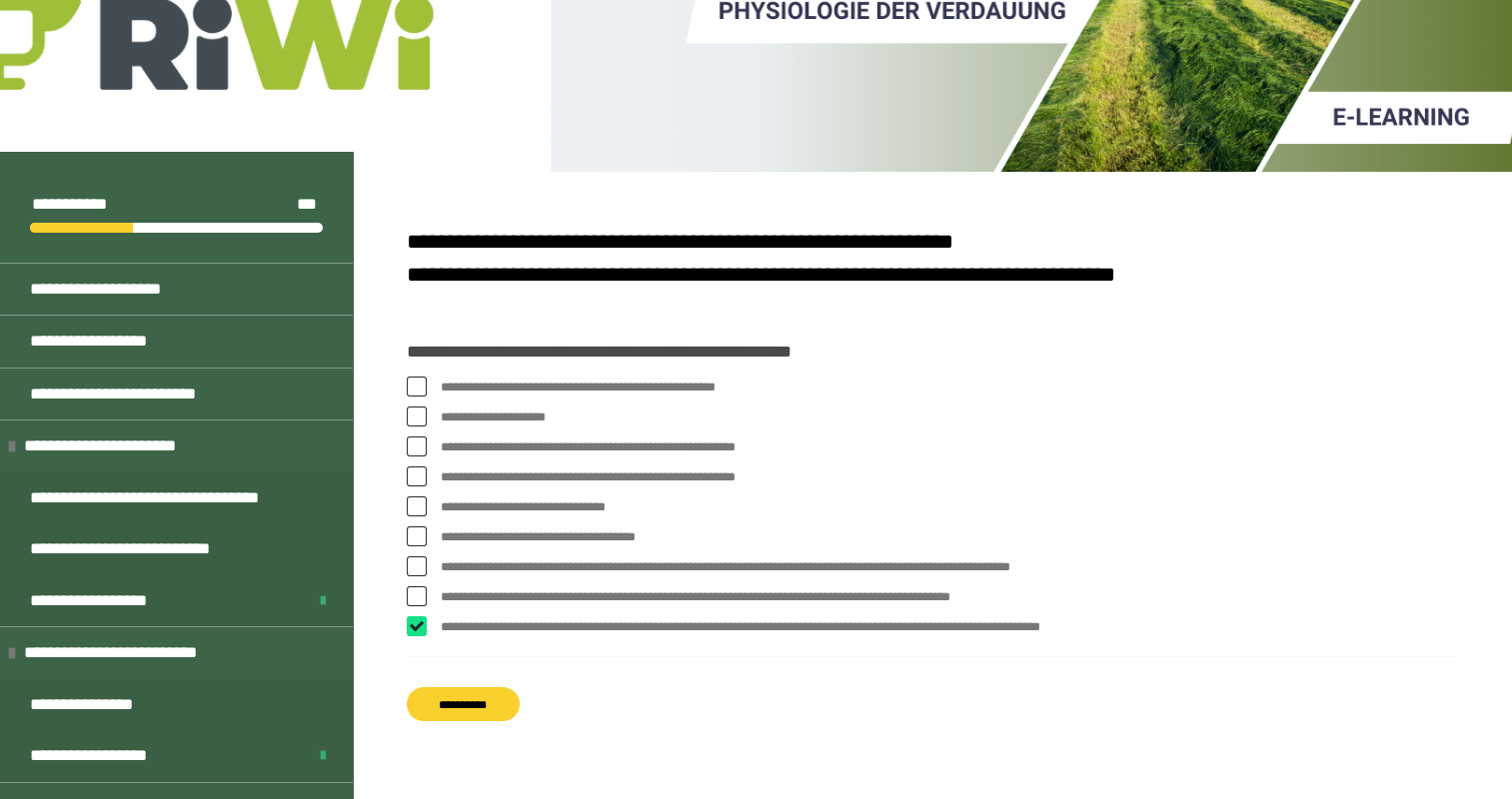 checkbox on "****" 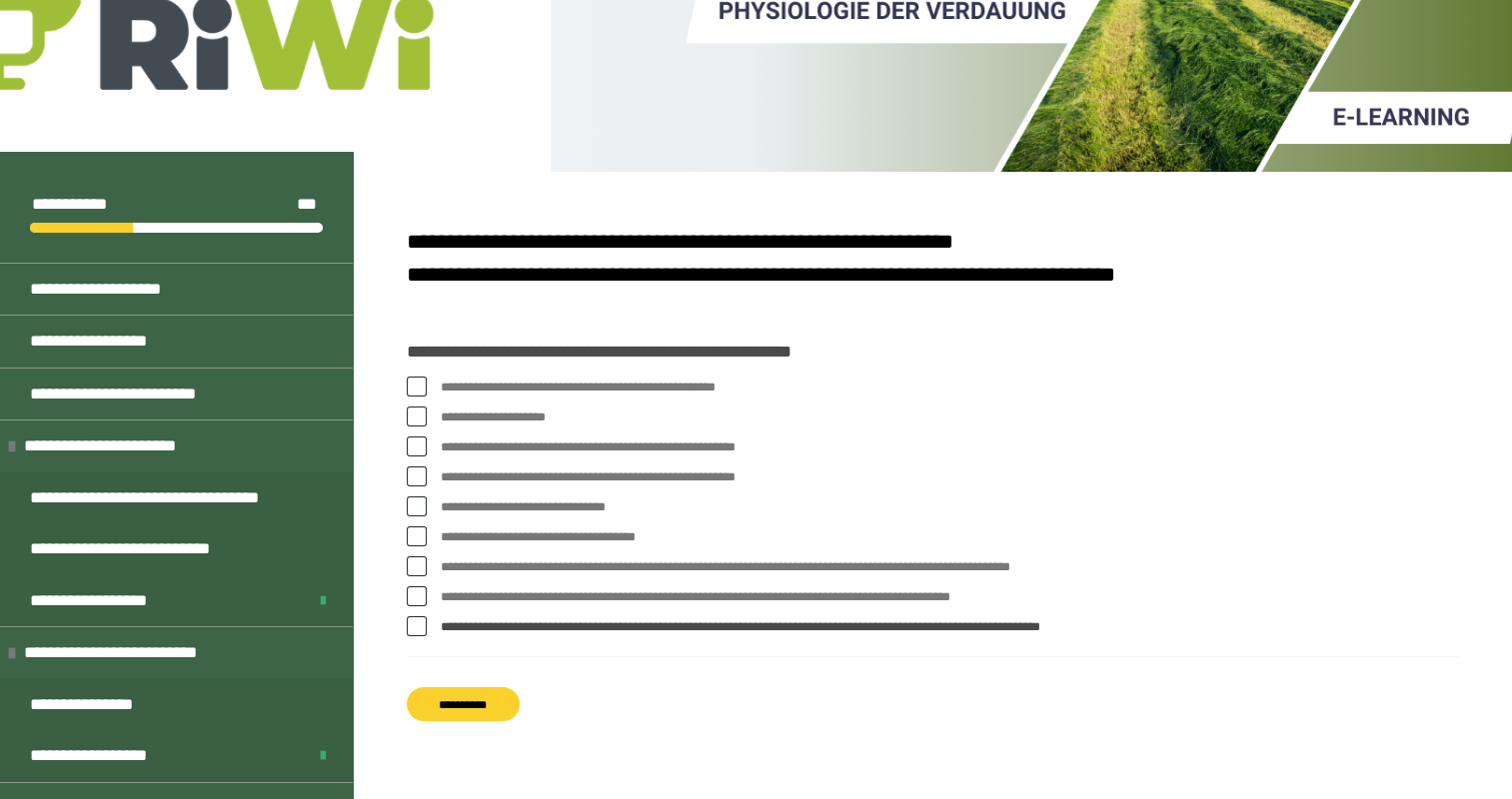 click at bounding box center (417, 446) 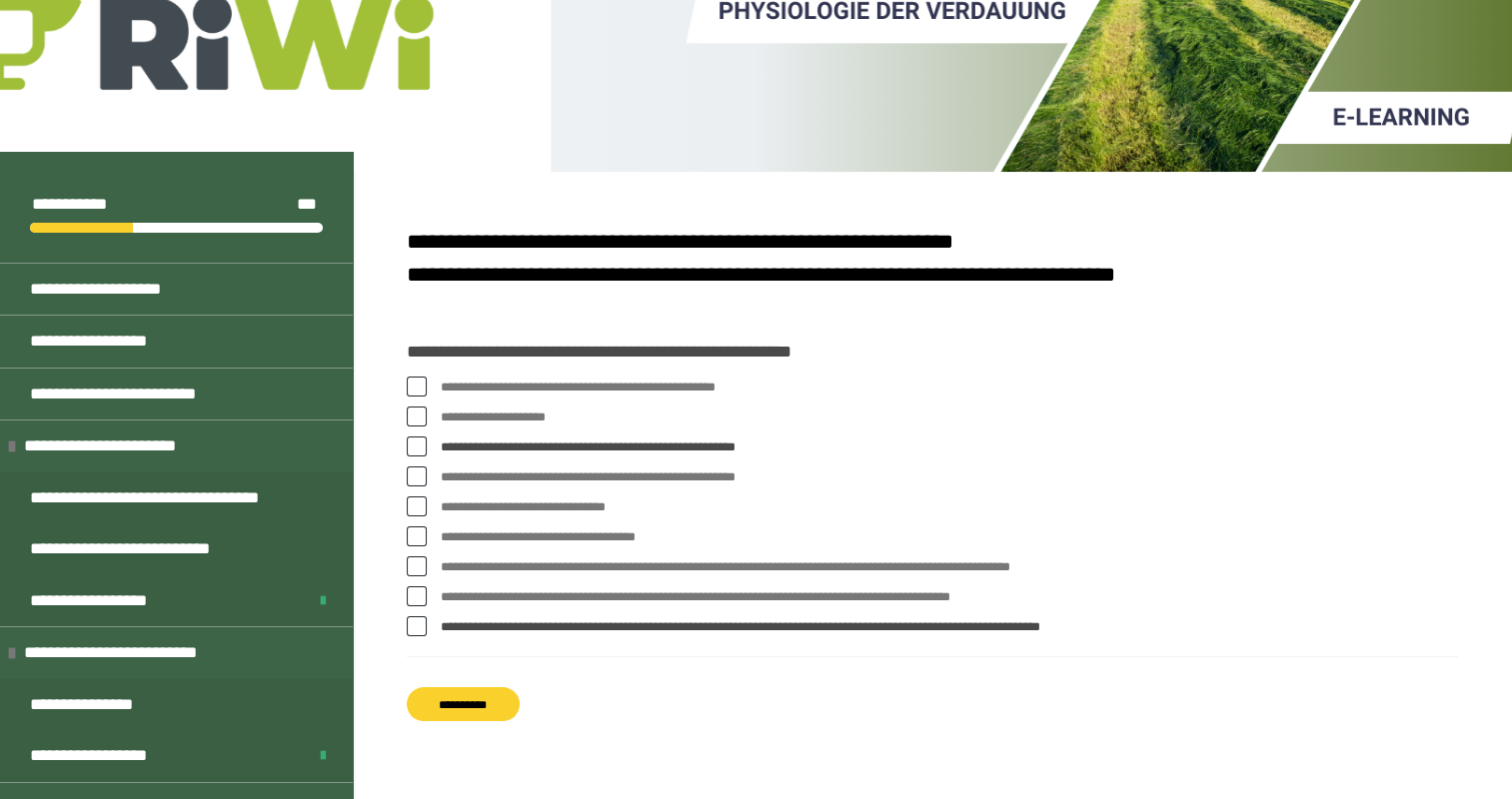 click on "**********" at bounding box center (463, 704) 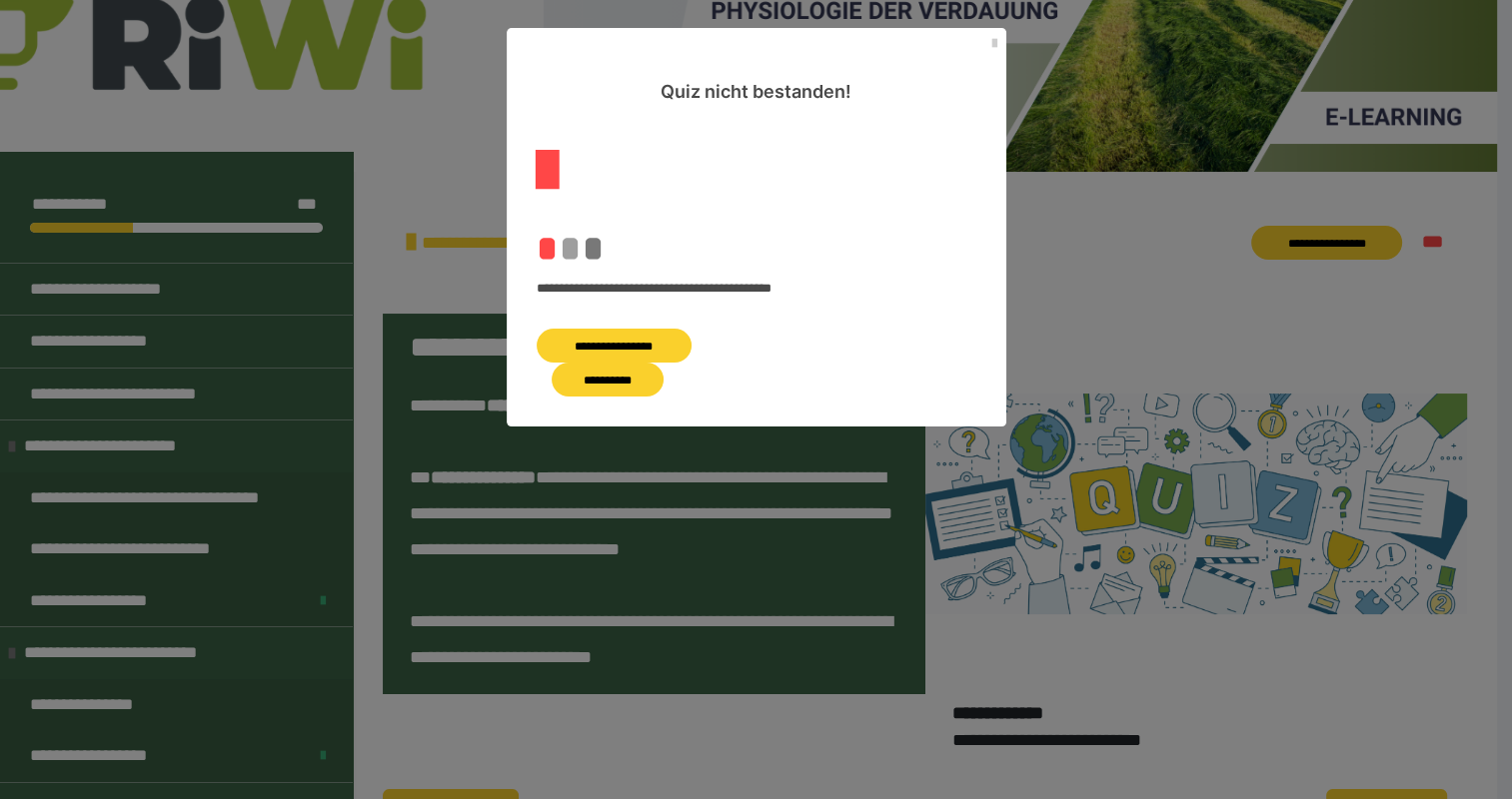 click on "**********" at bounding box center [615, 346] 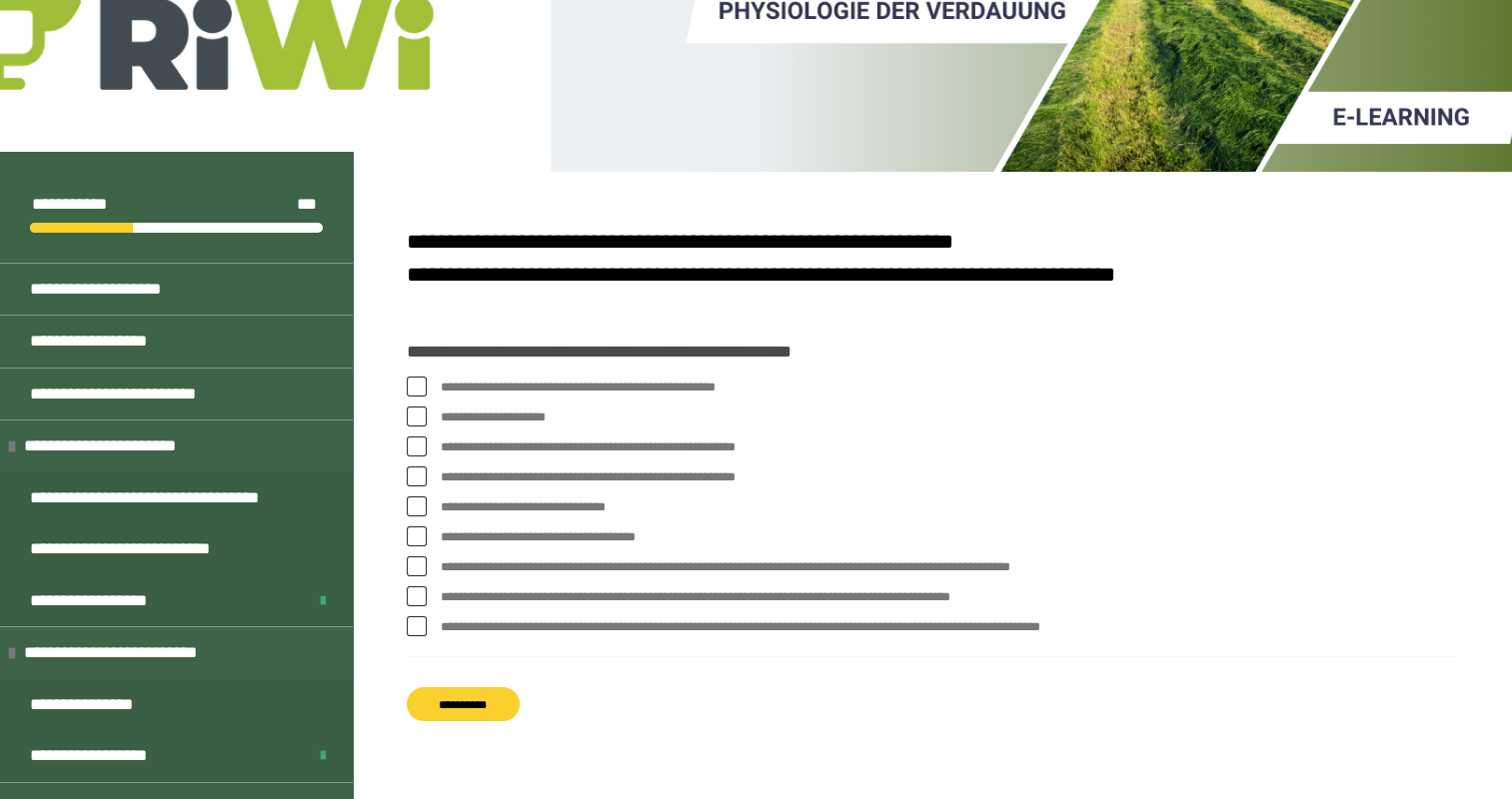 click at bounding box center [417, 387] 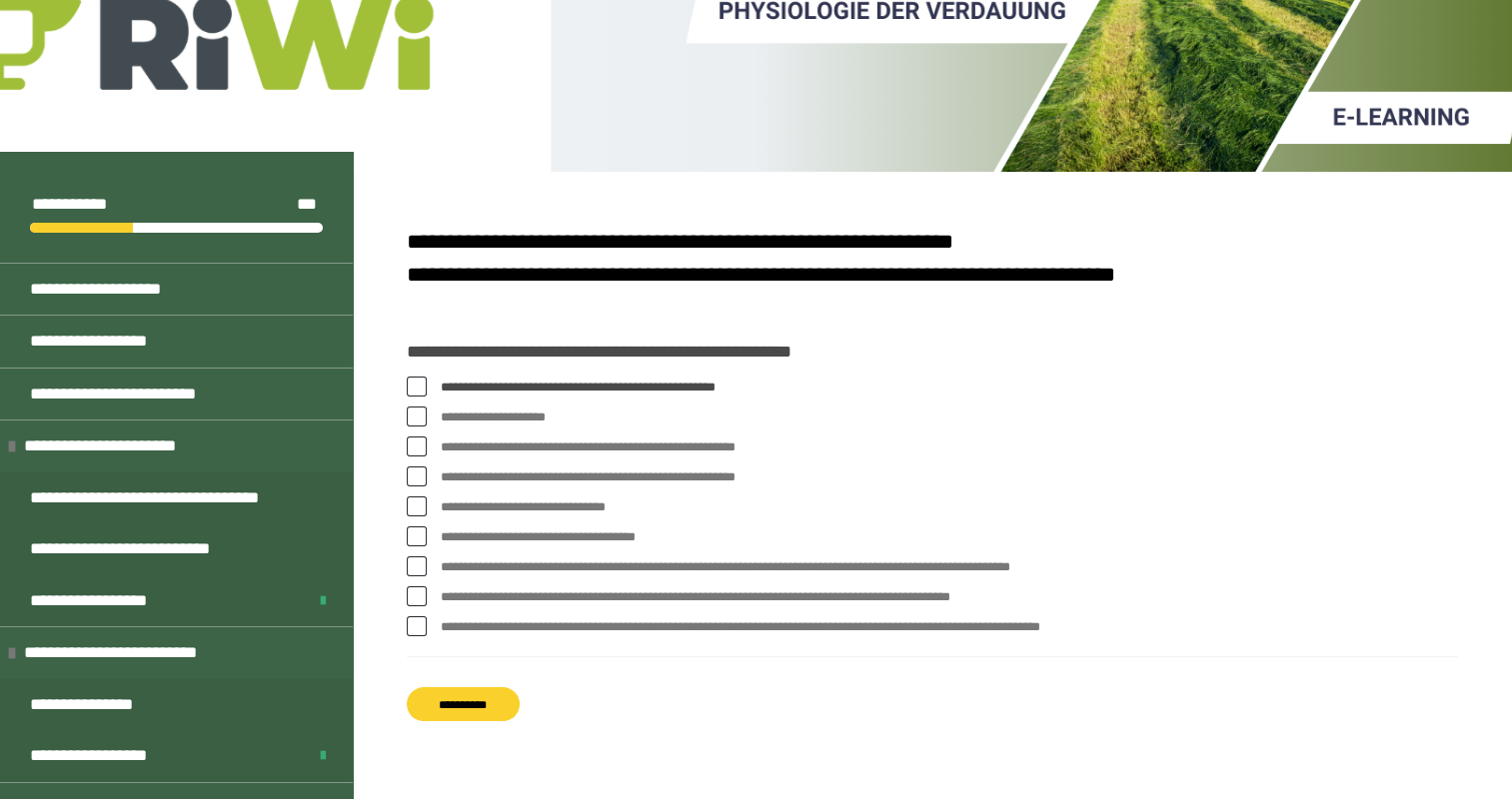 click at bounding box center (417, 446) 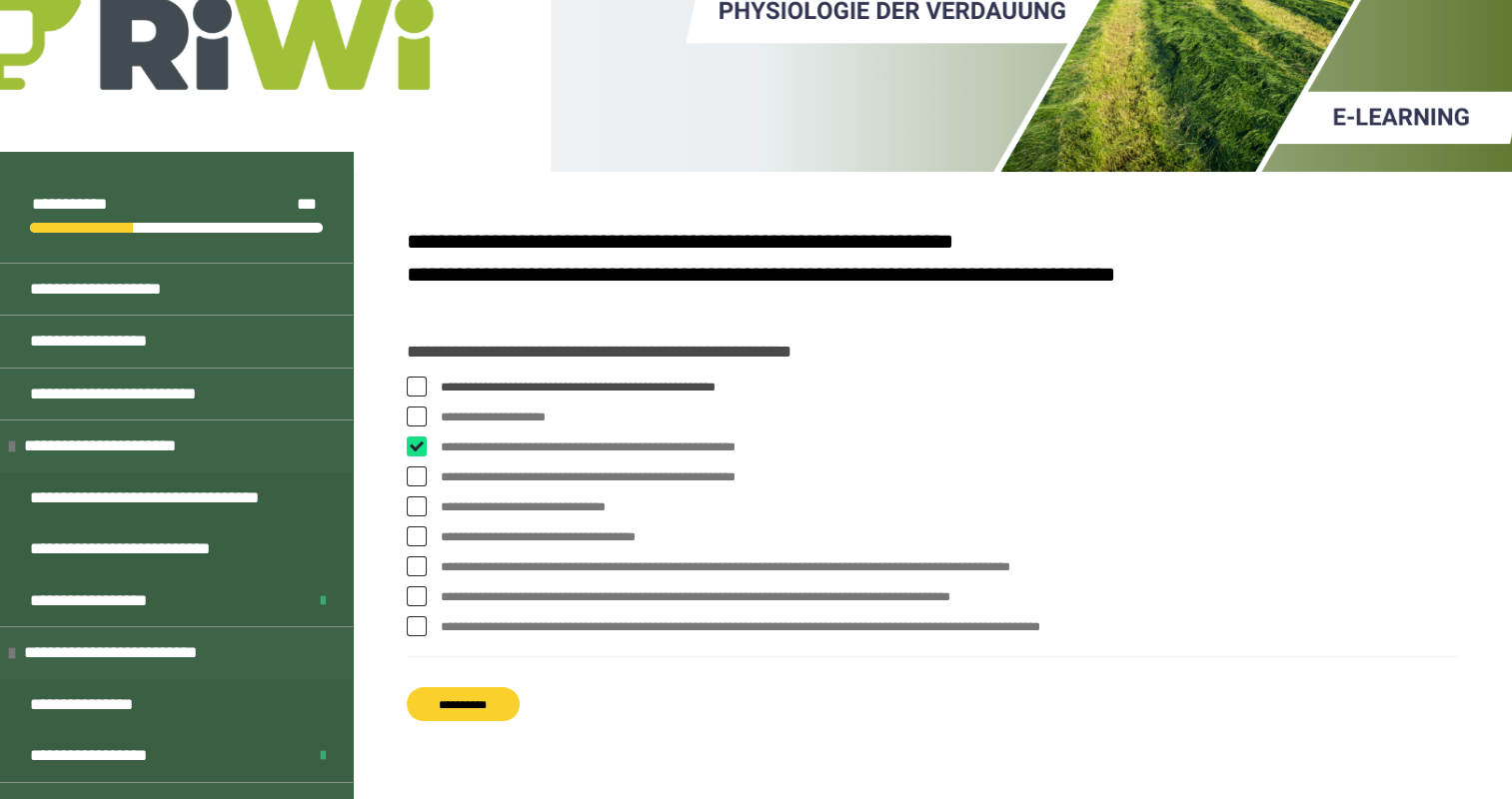 checkbox on "****" 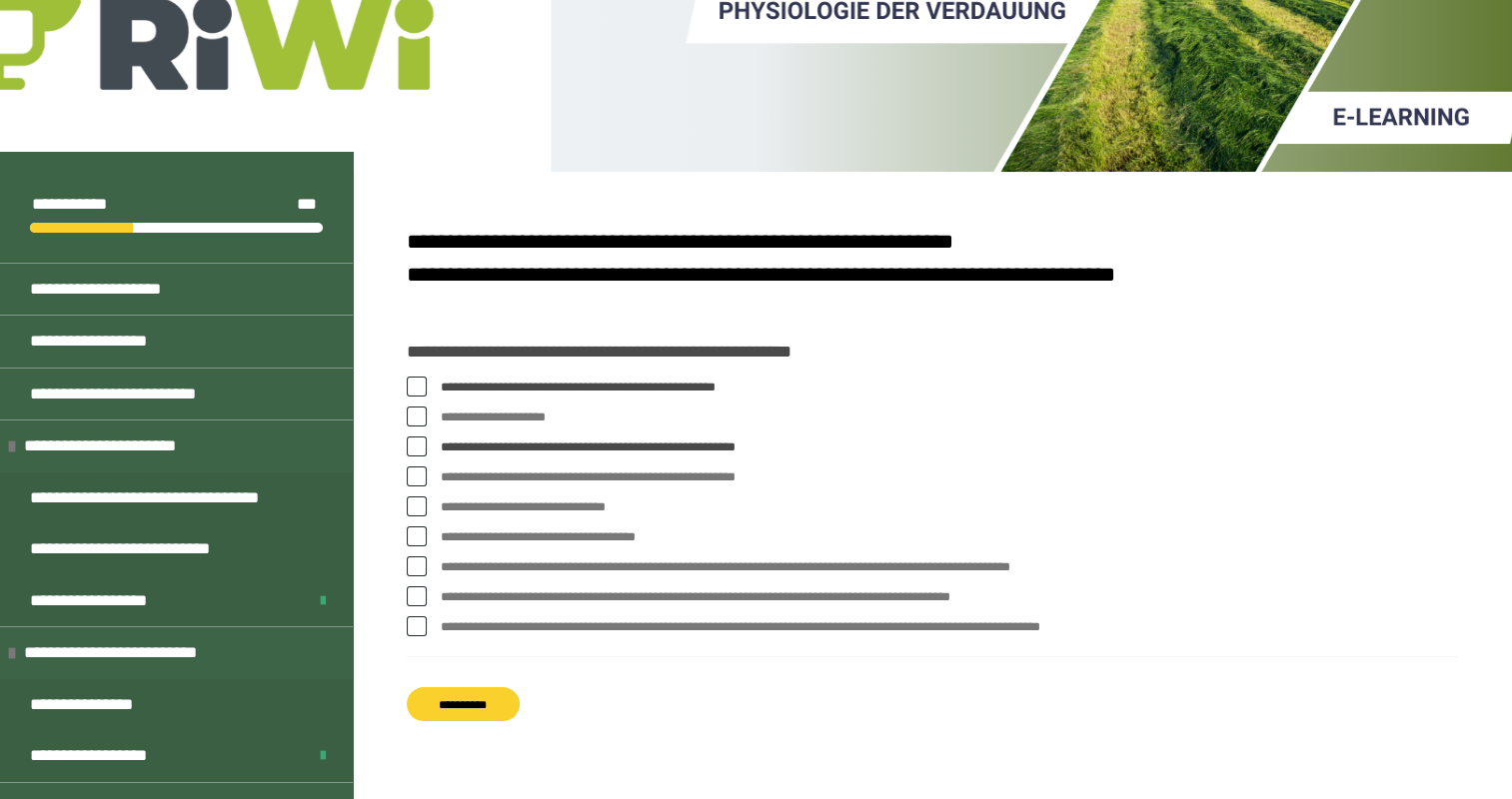 click on "**********" at bounding box center [932, 627] 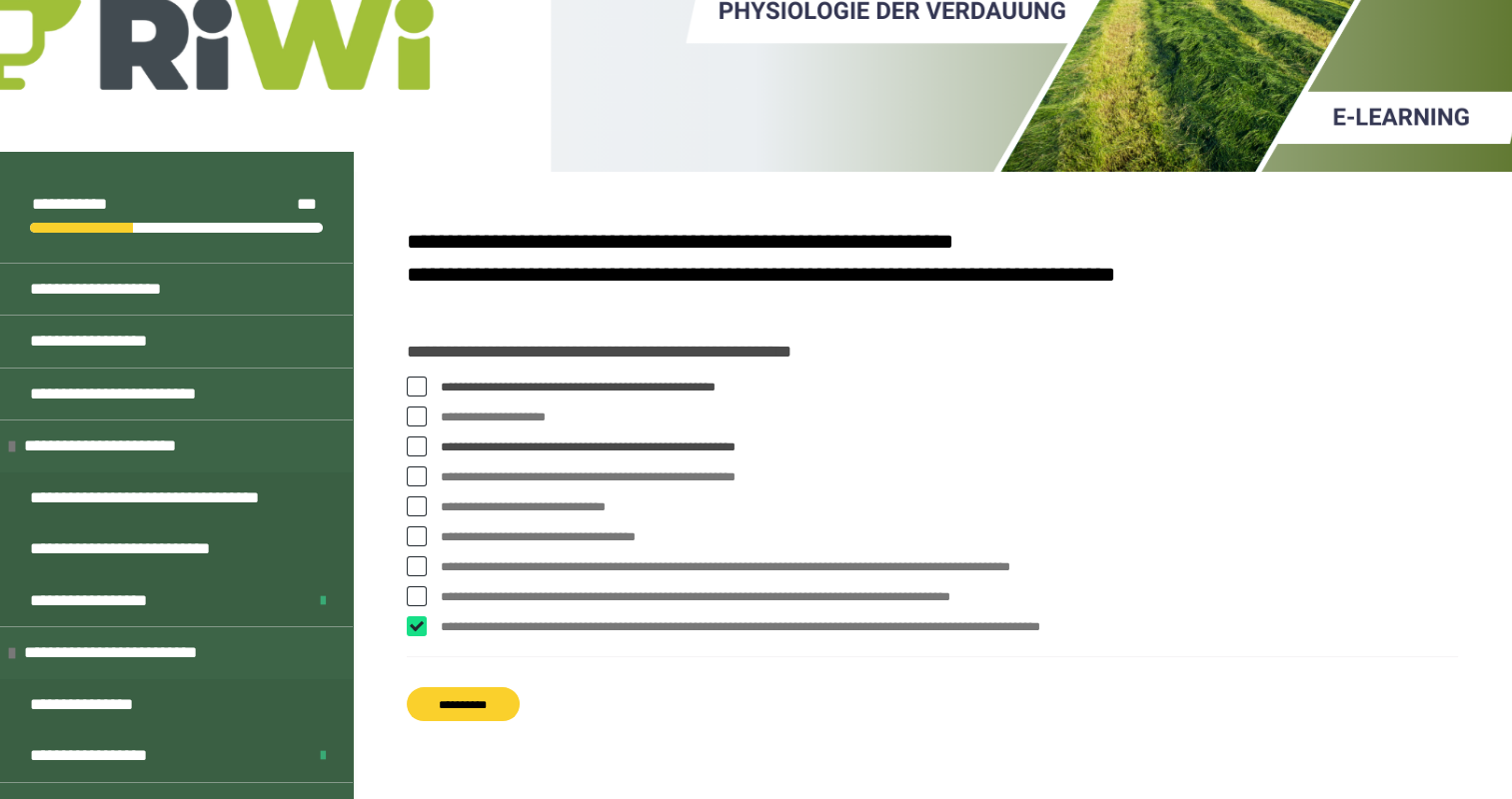 checkbox on "****" 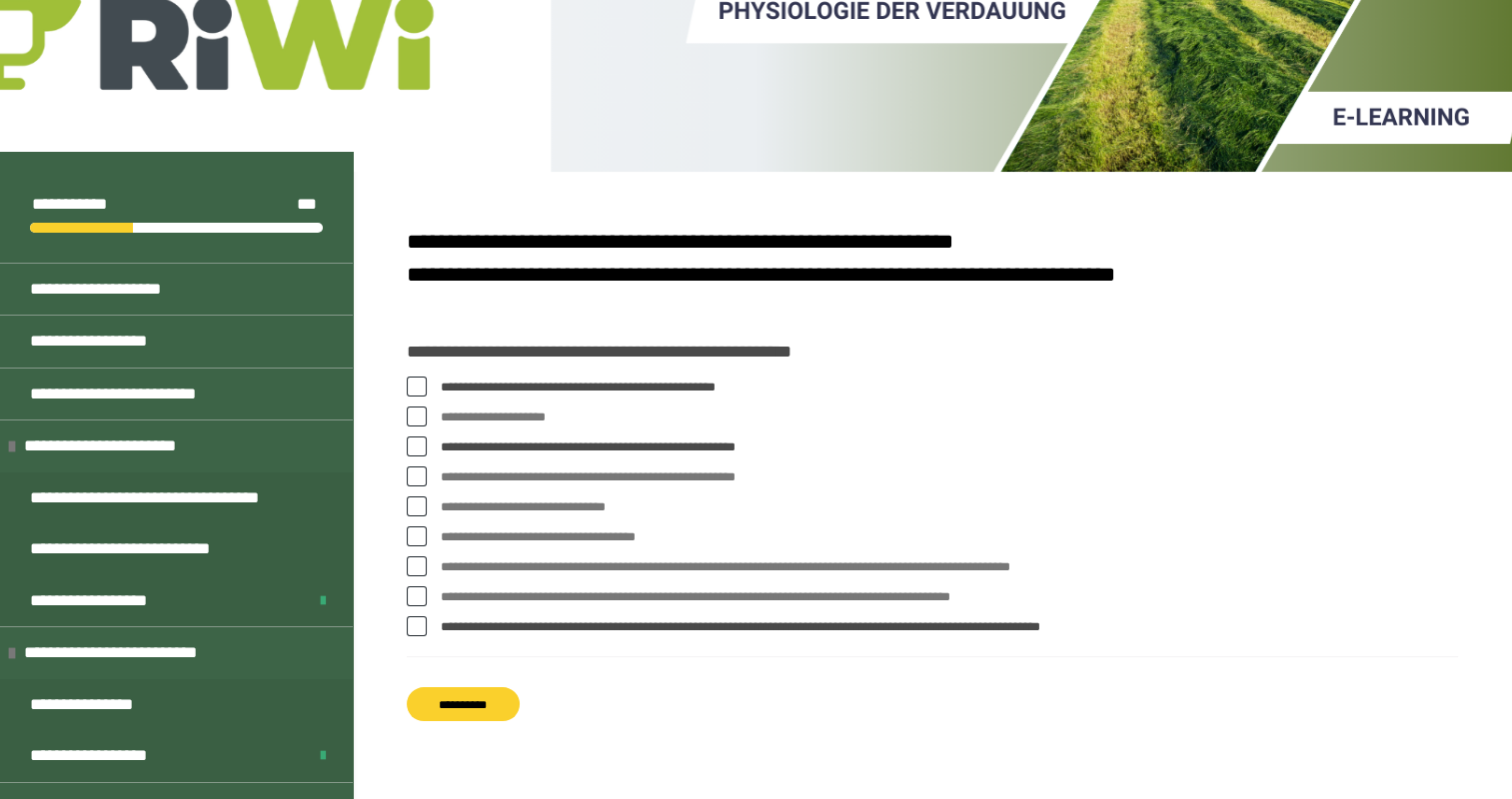 click on "**********" at bounding box center [463, 704] 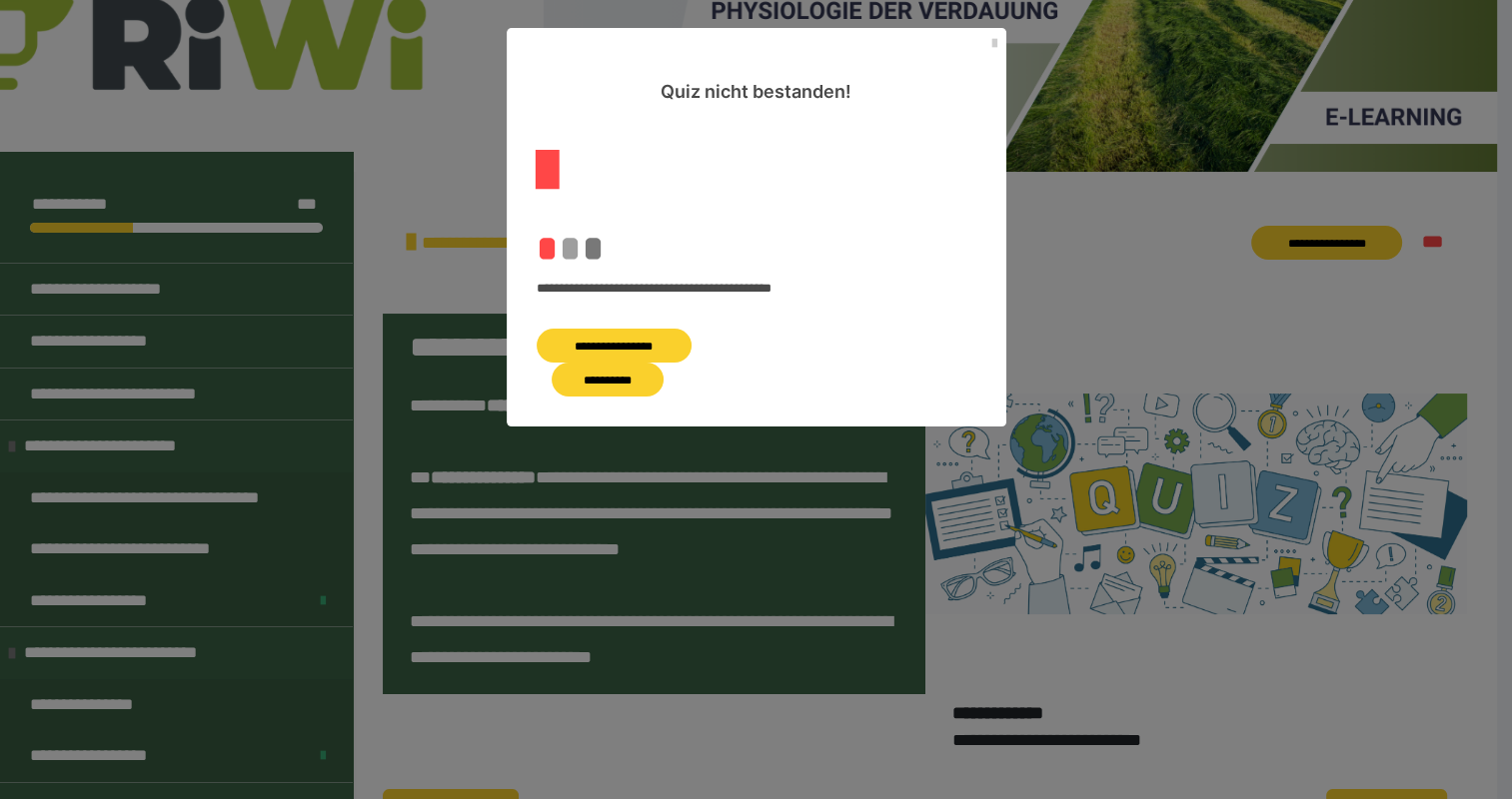 click on "**********" at bounding box center [615, 346] 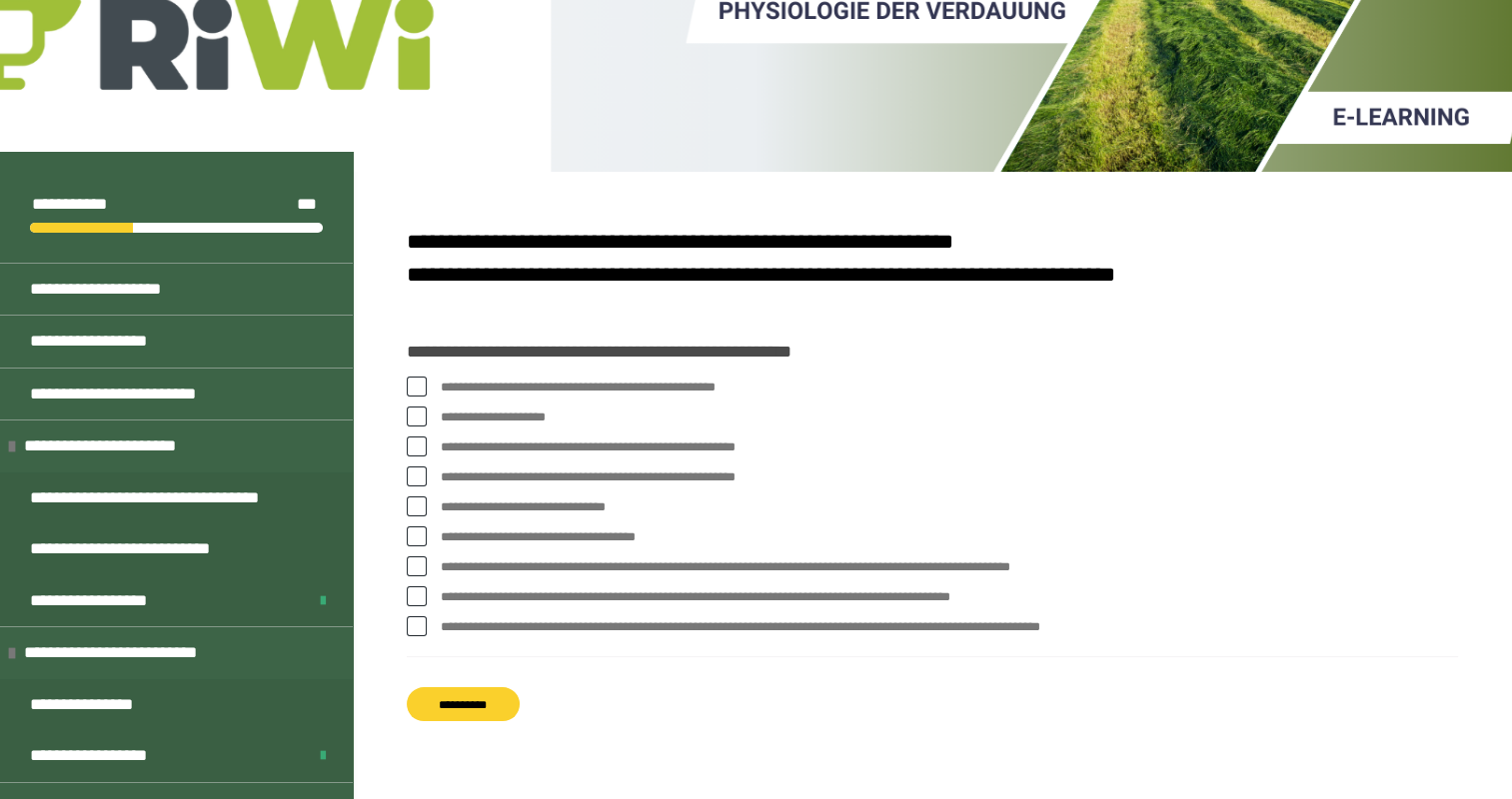 click at bounding box center (417, 416) 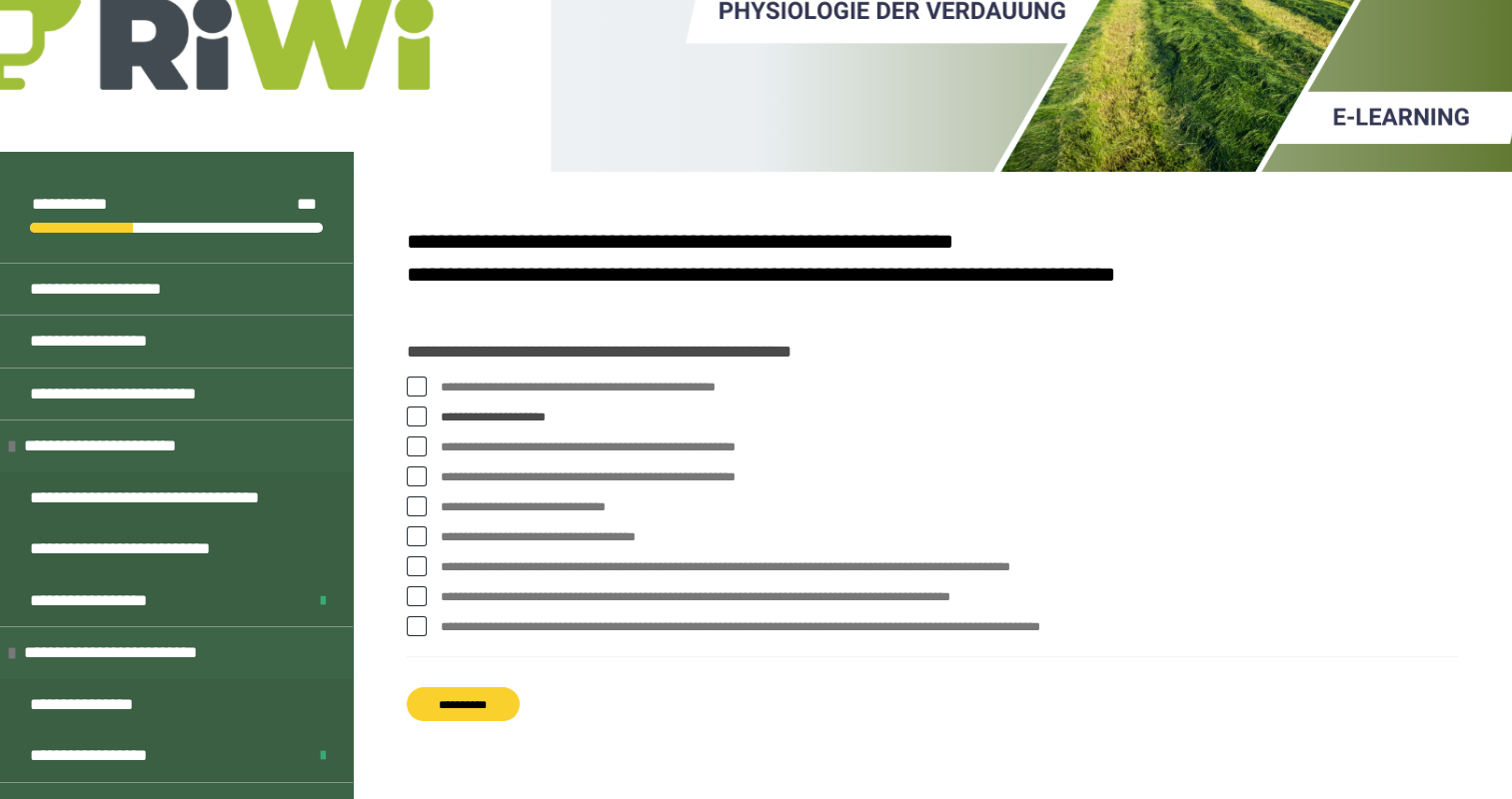 click at bounding box center [417, 446] 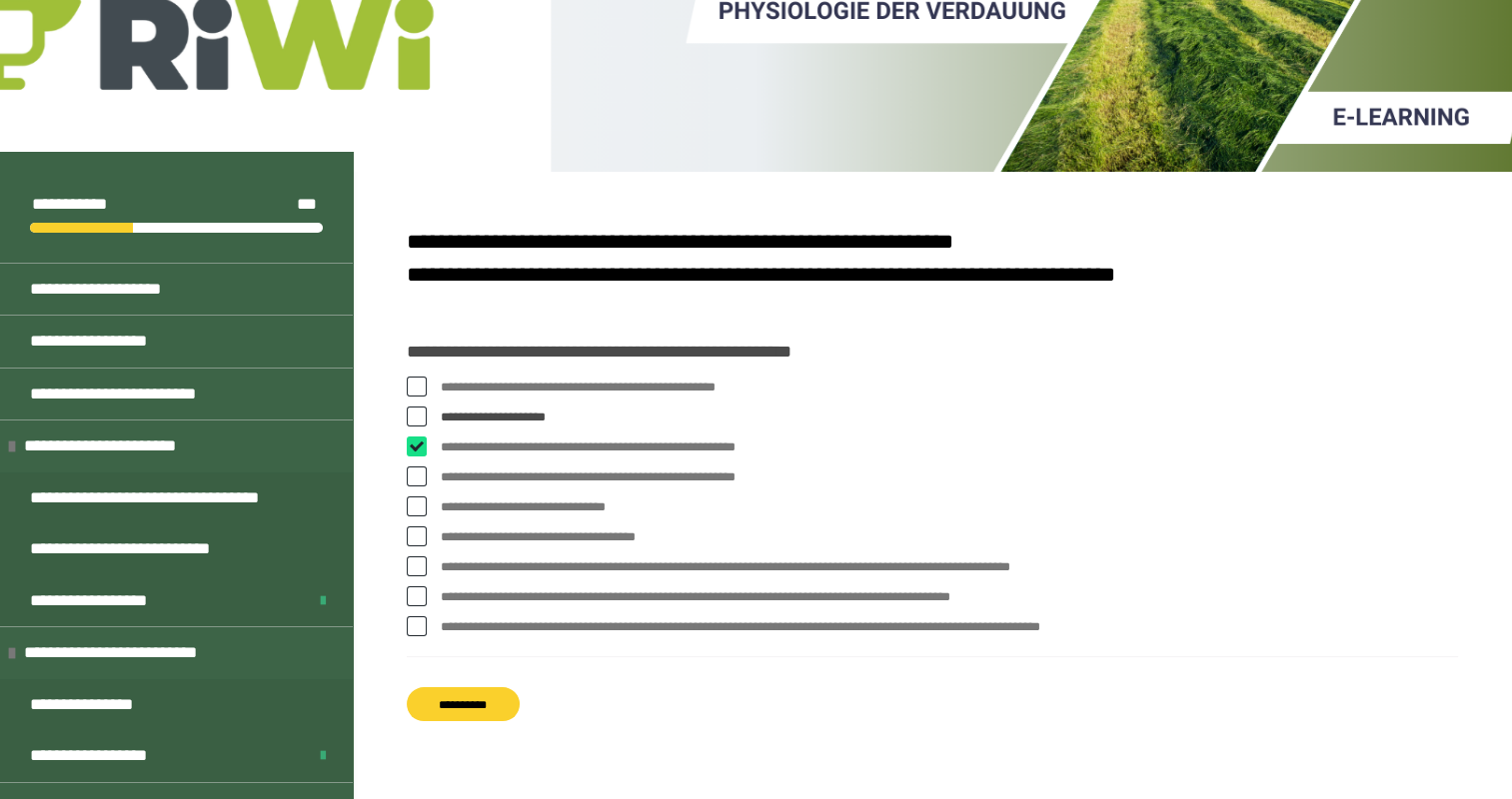 checkbox on "****" 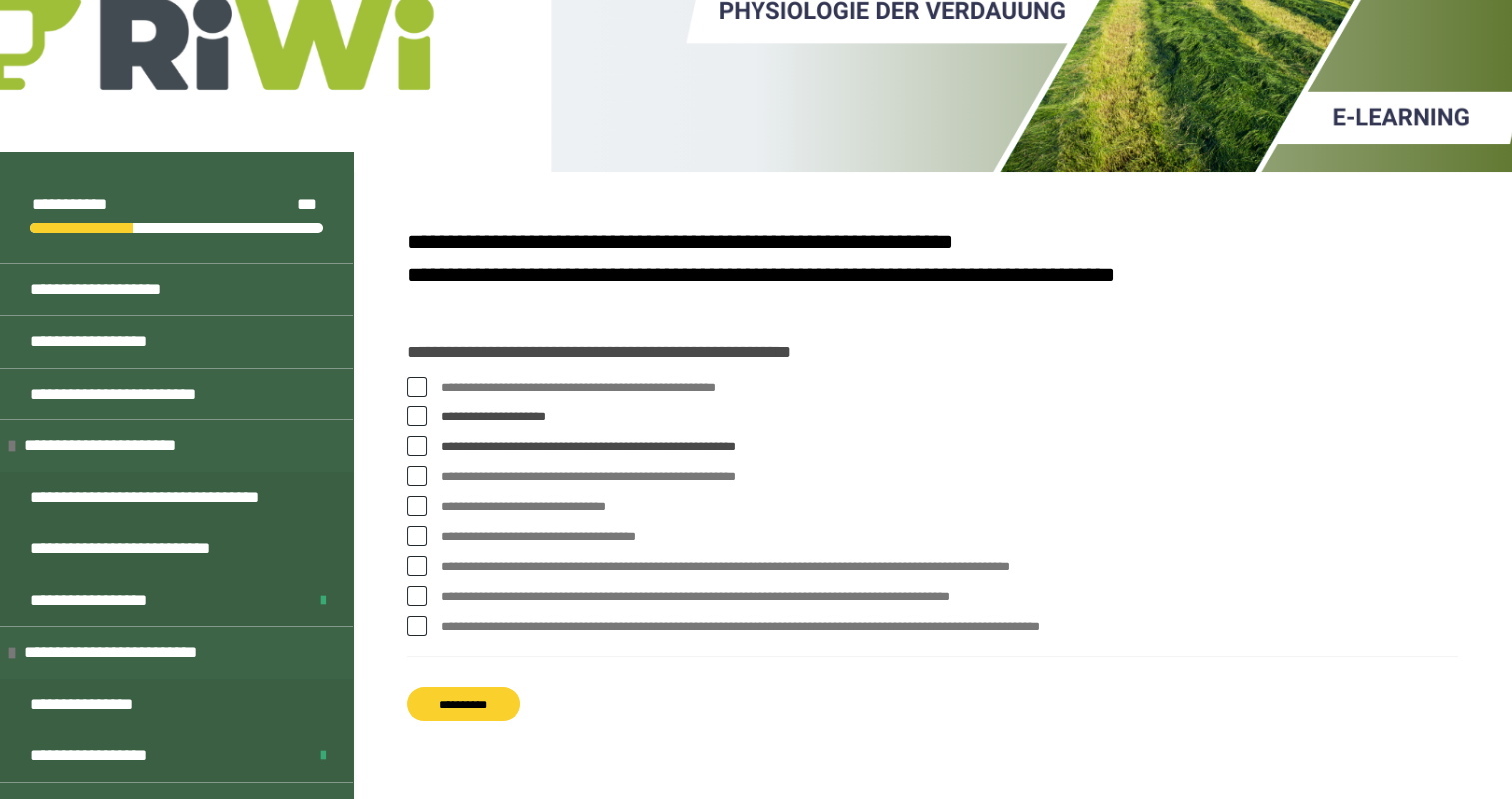 click at bounding box center (417, 626) 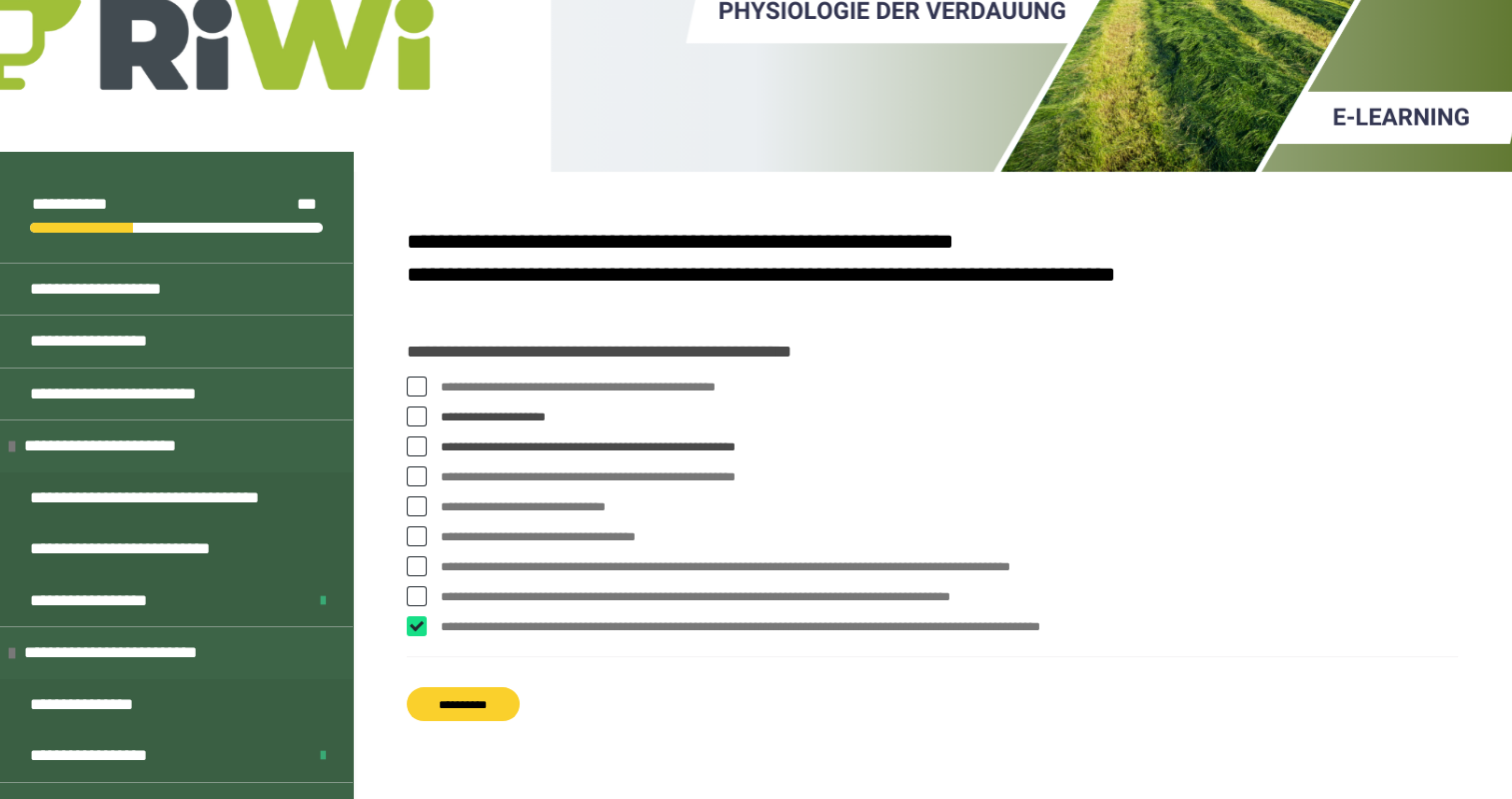 checkbox on "****" 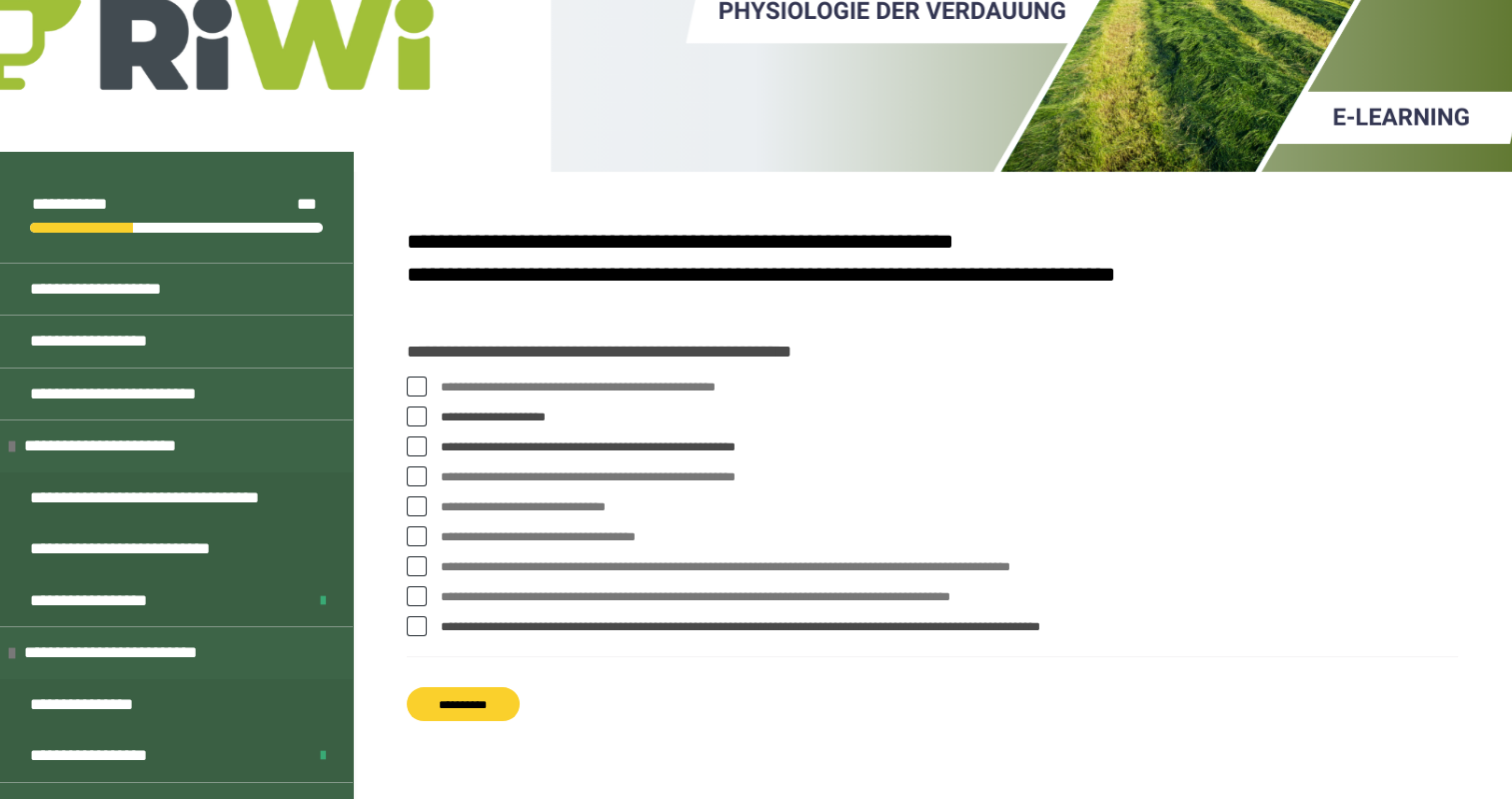 click on "**********" at bounding box center (463, 704) 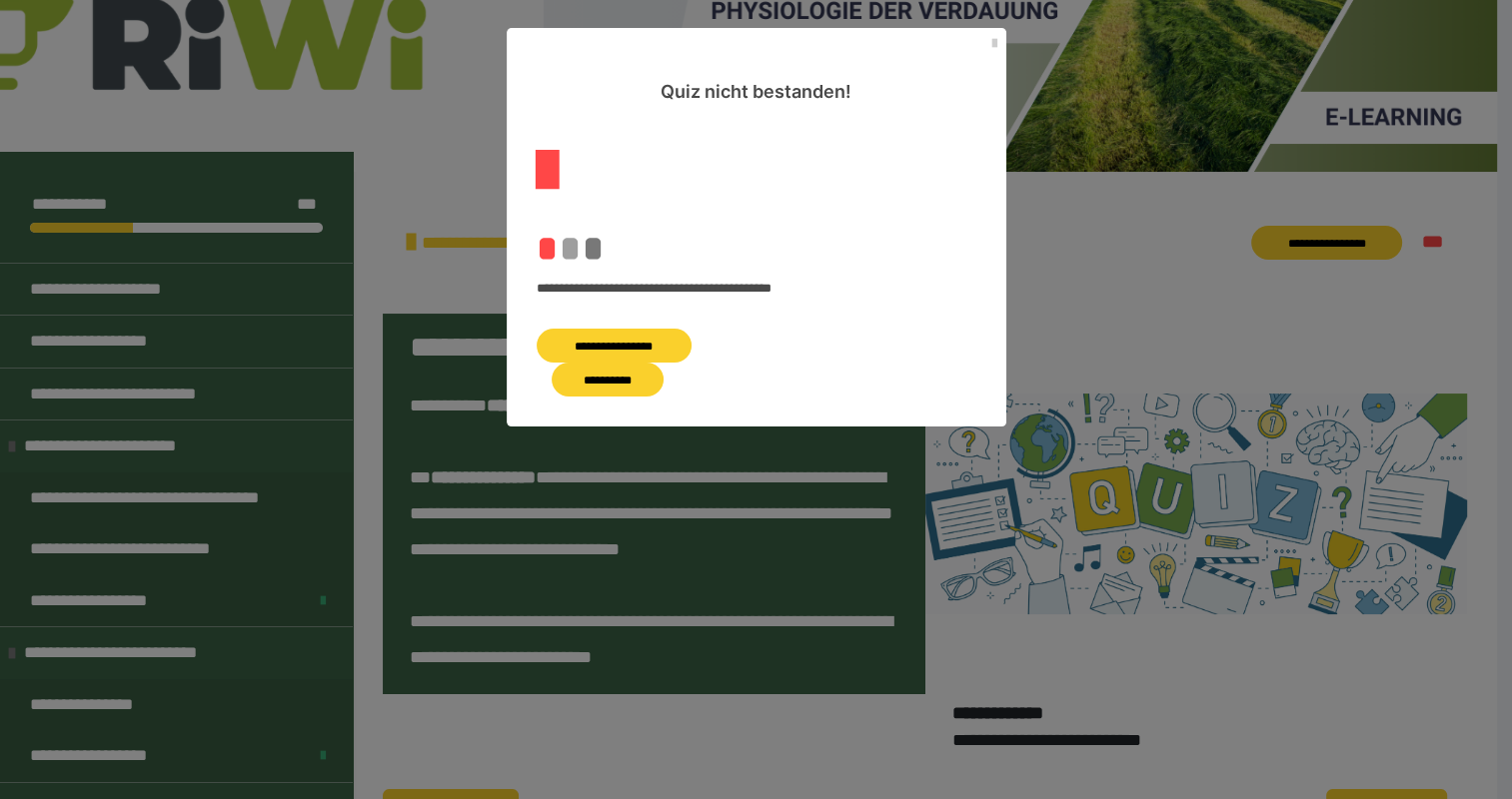 click on "**********" at bounding box center [615, 346] 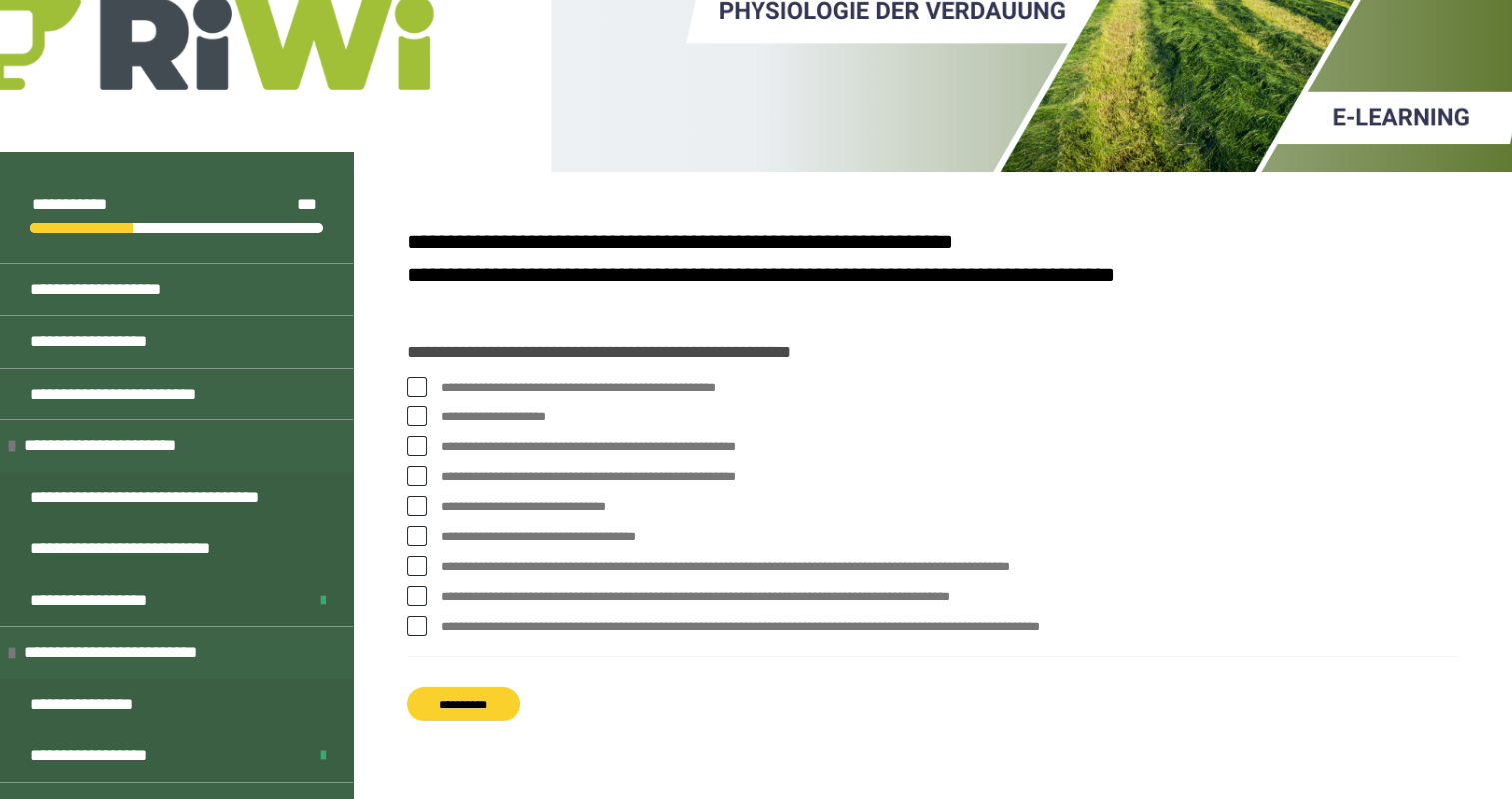 click at bounding box center [417, 506] 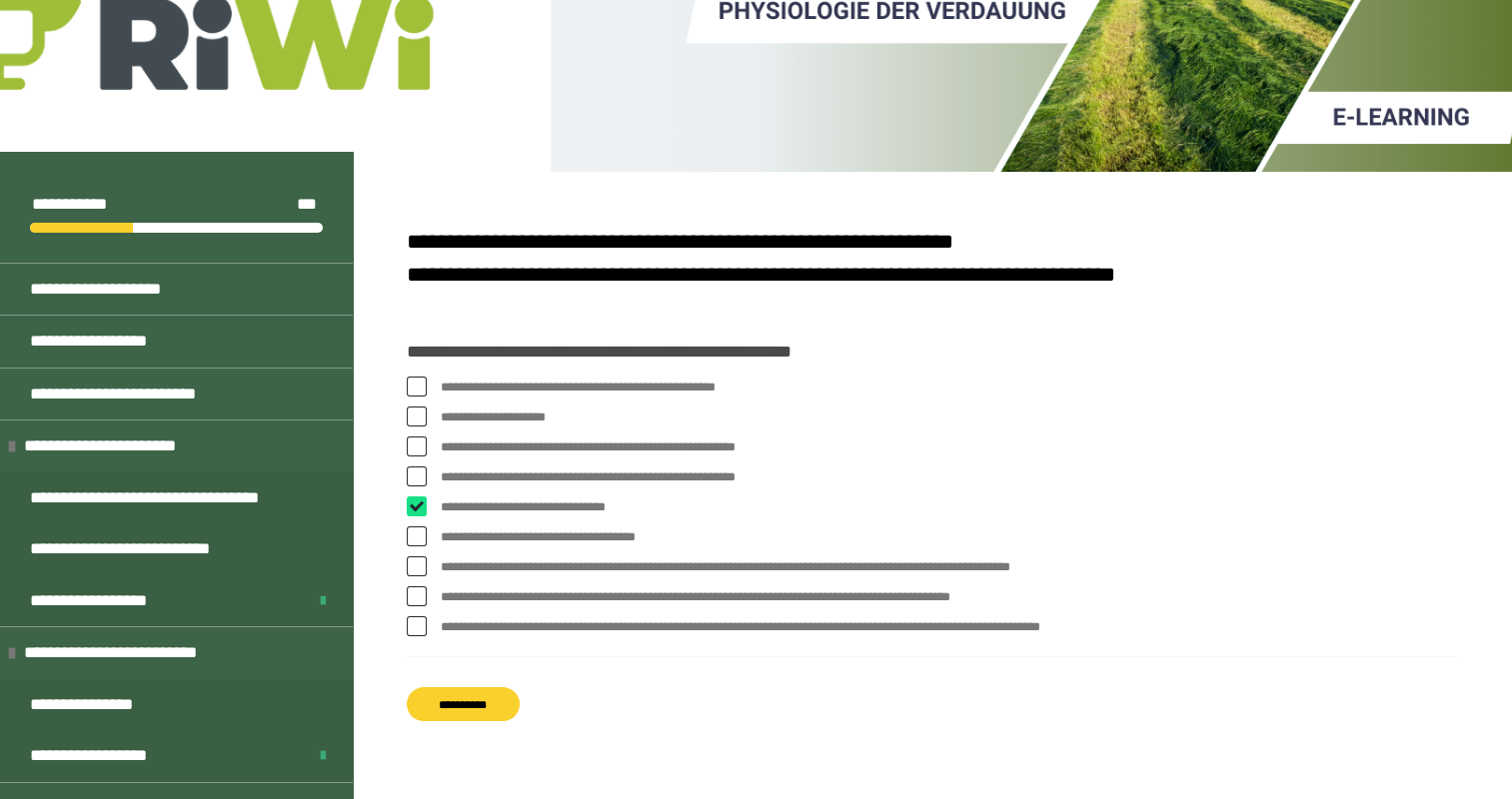 checkbox on "****" 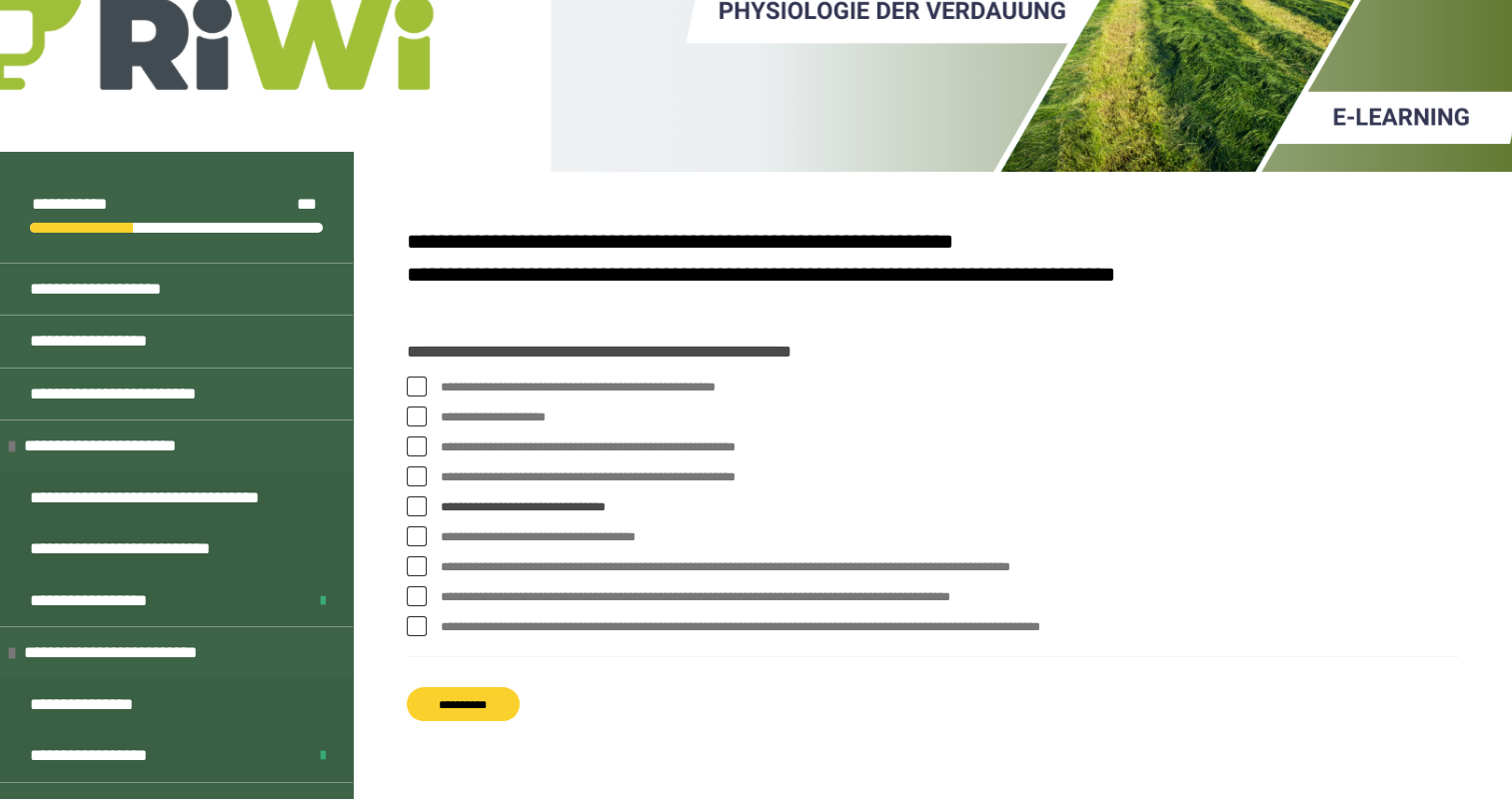 click at bounding box center [417, 536] 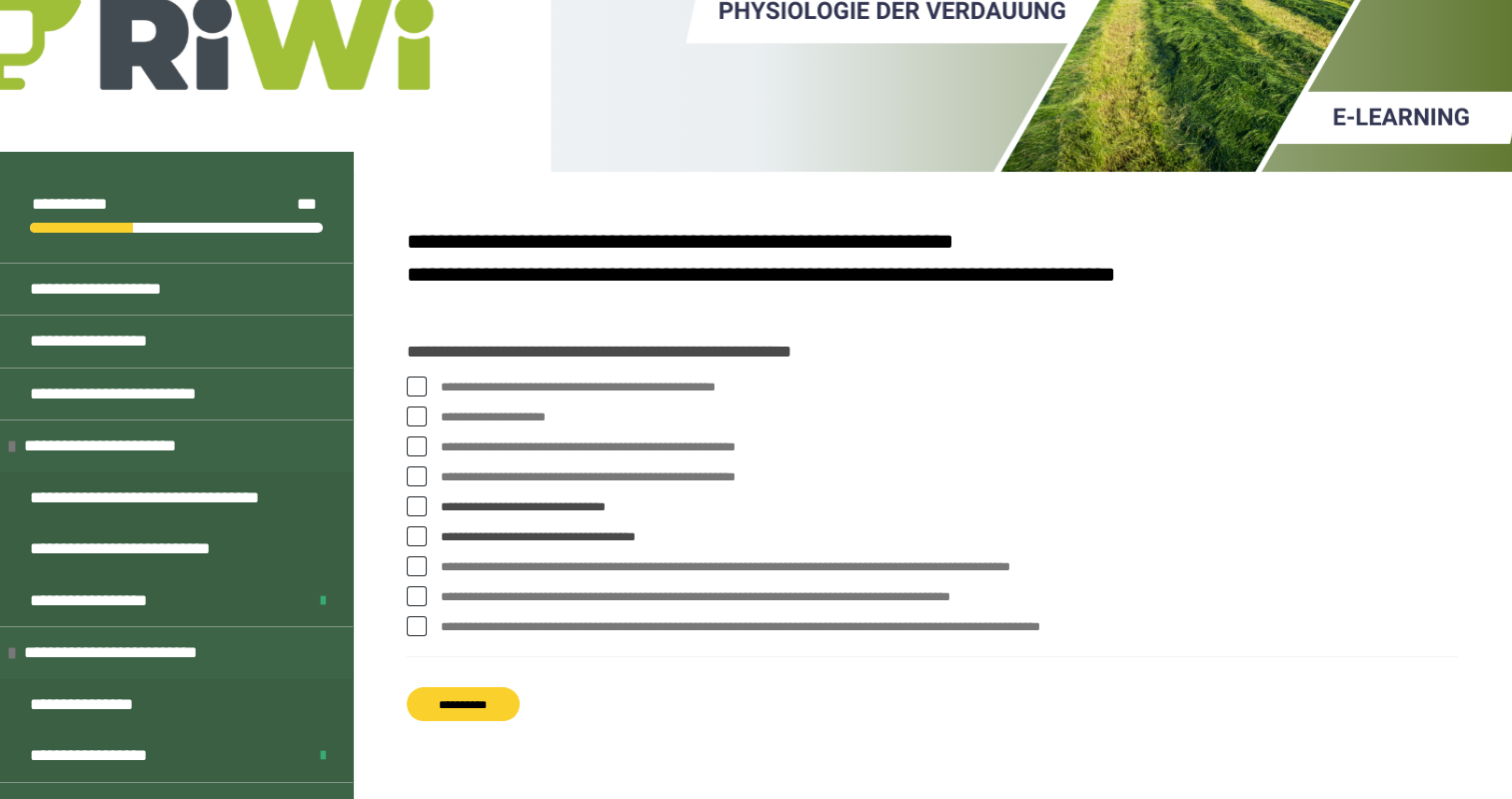 click on "**********" at bounding box center [463, 704] 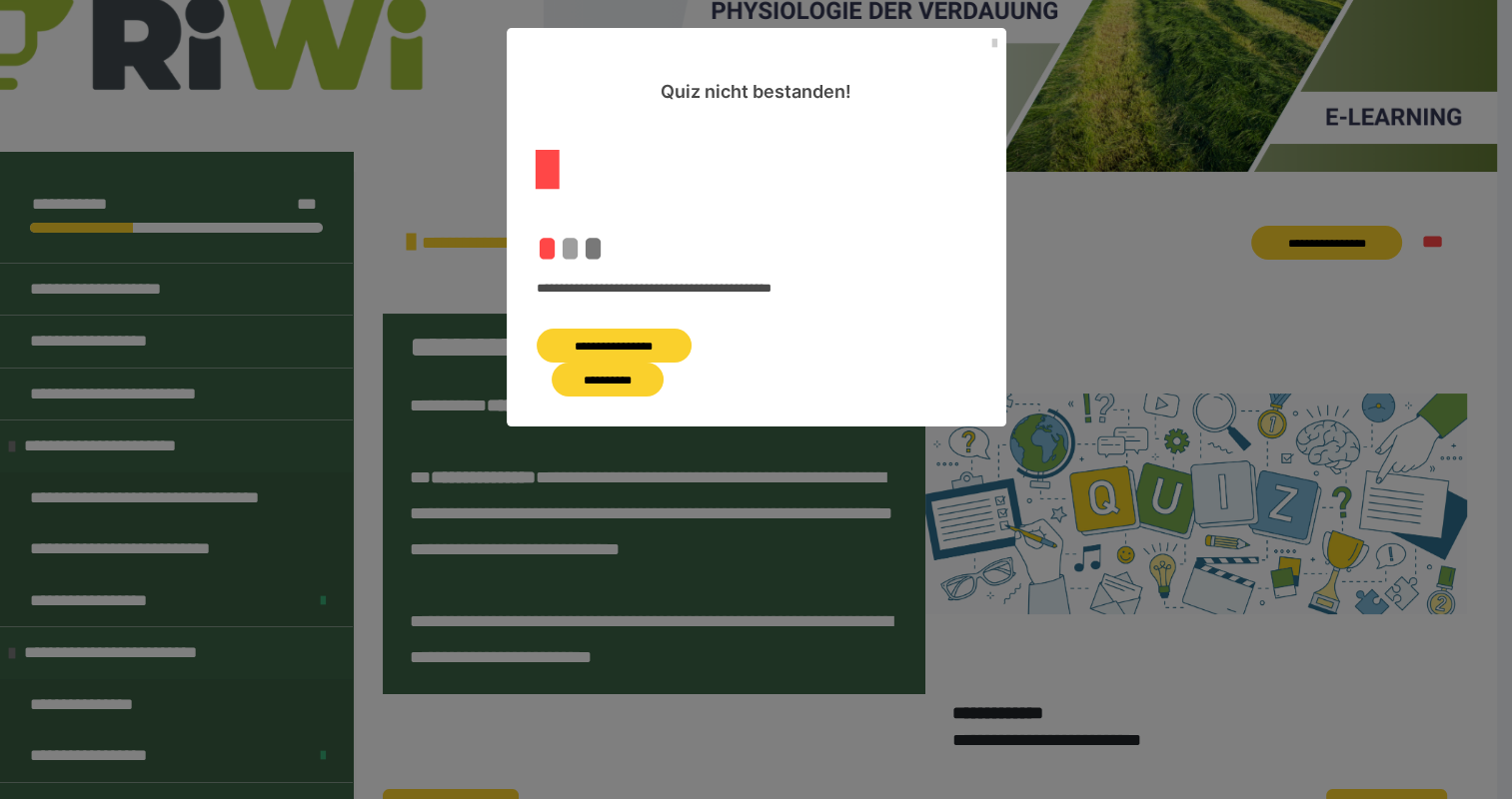 click on "**********" at bounding box center [615, 346] 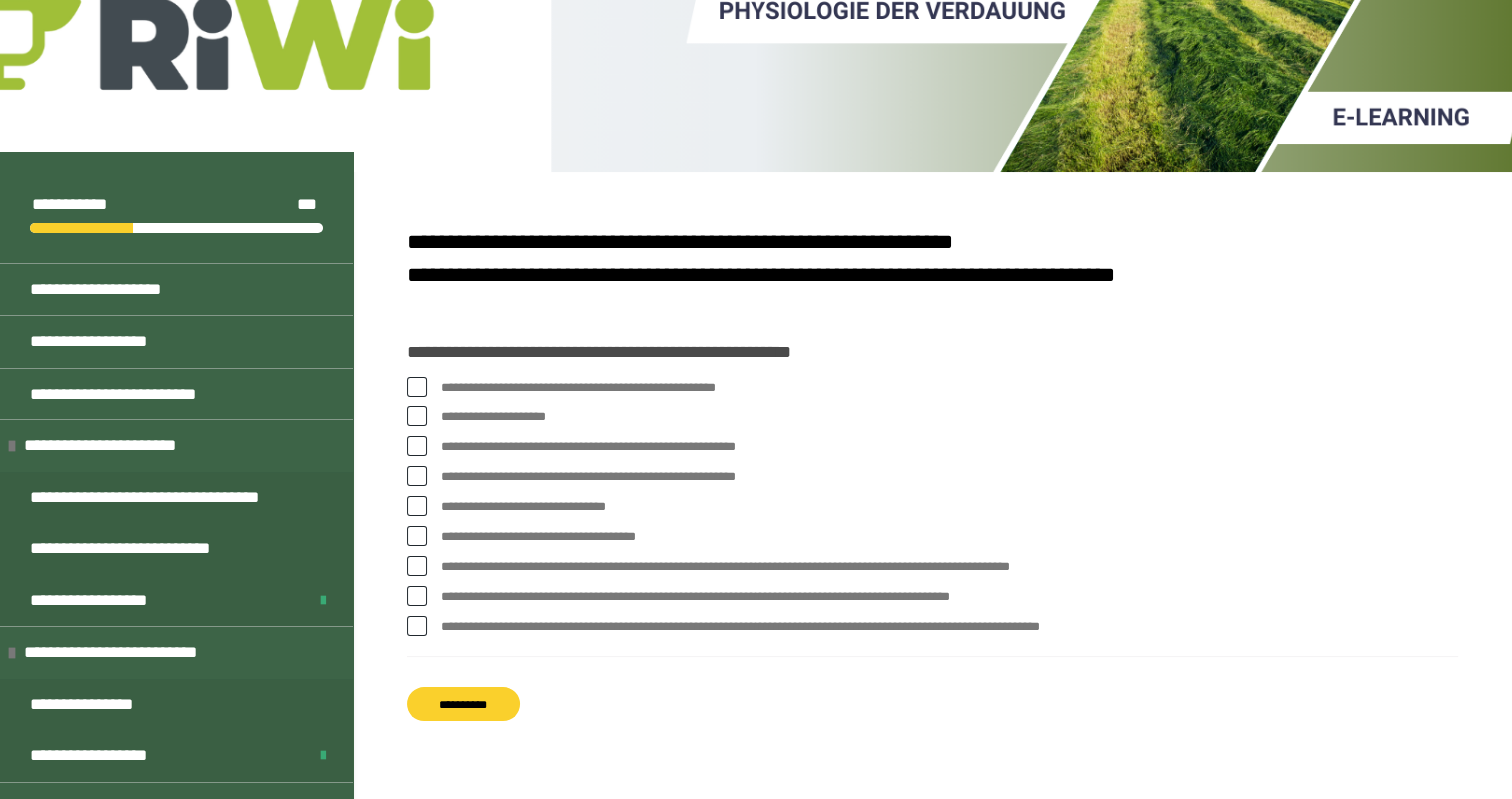 click at bounding box center (417, 387) 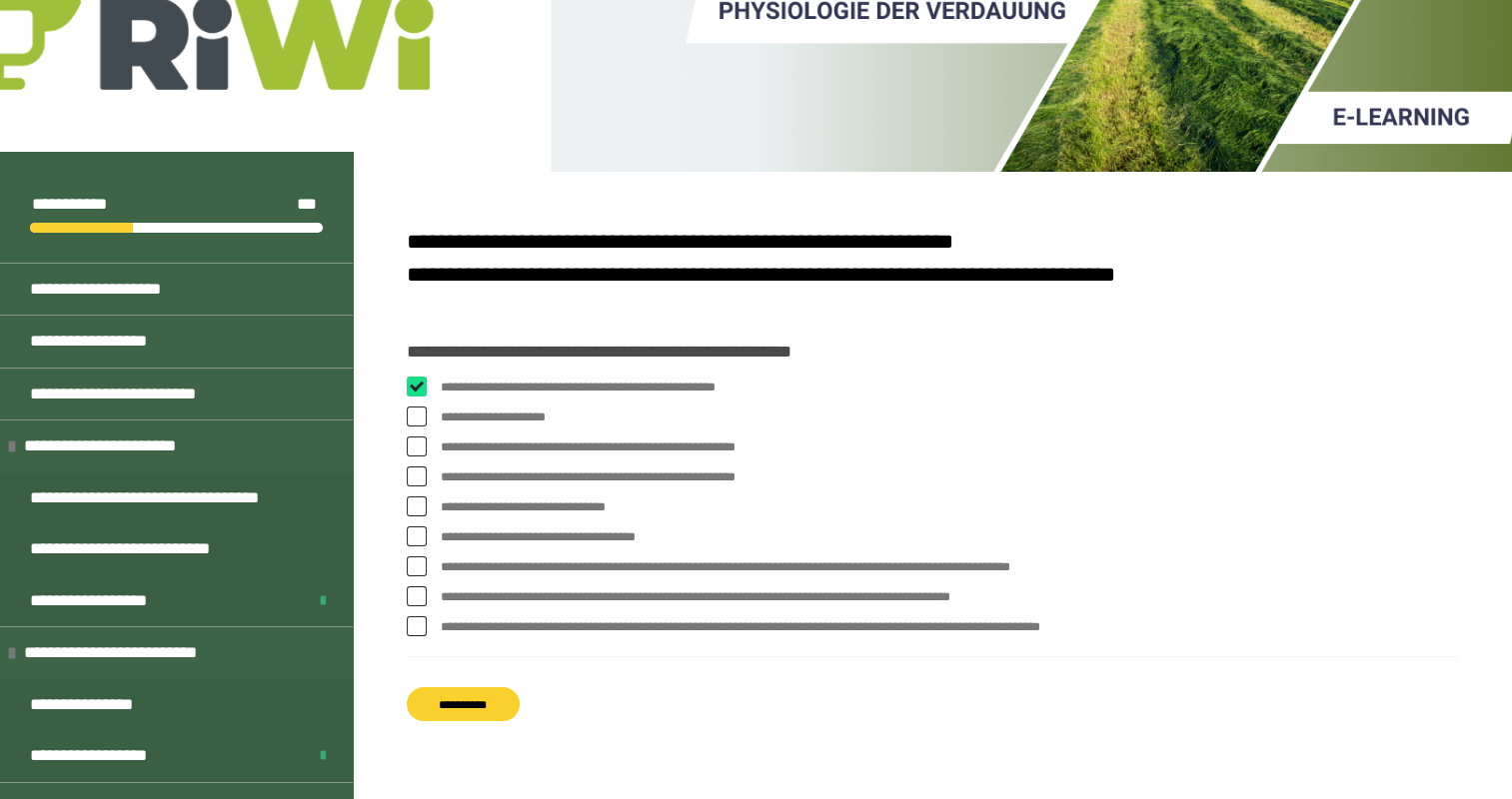 checkbox on "****" 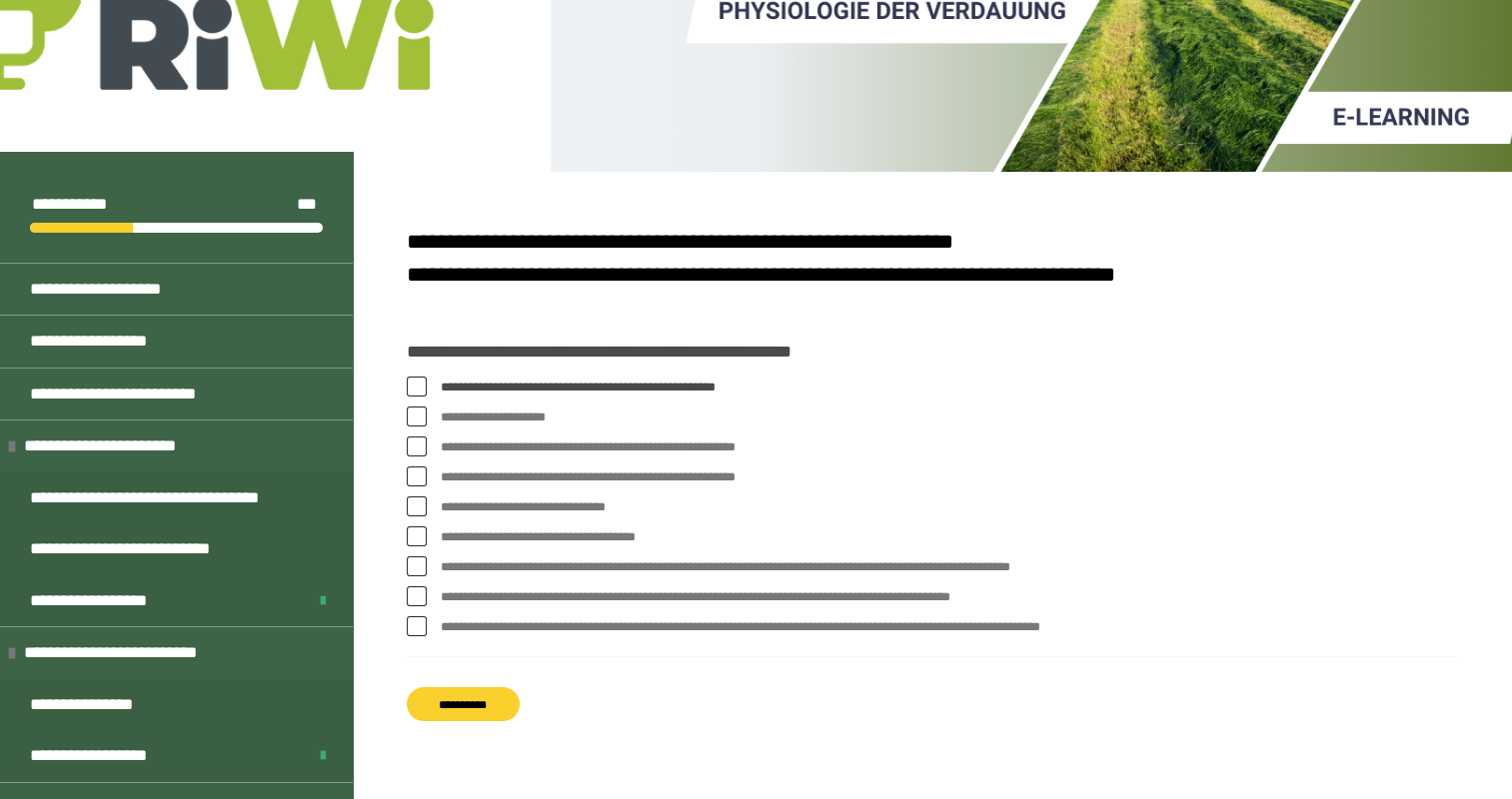 click at bounding box center [417, 596] 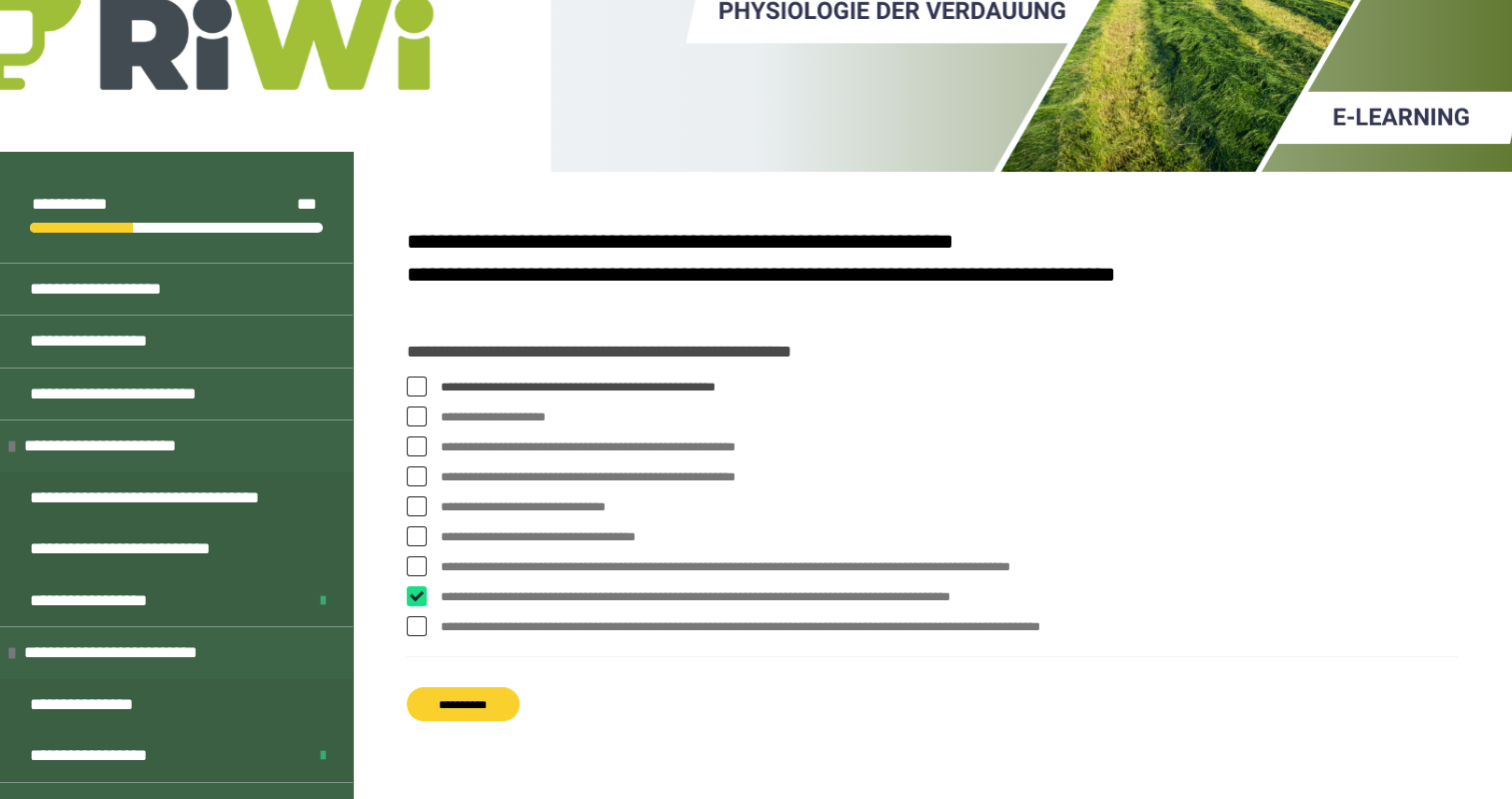 checkbox on "****" 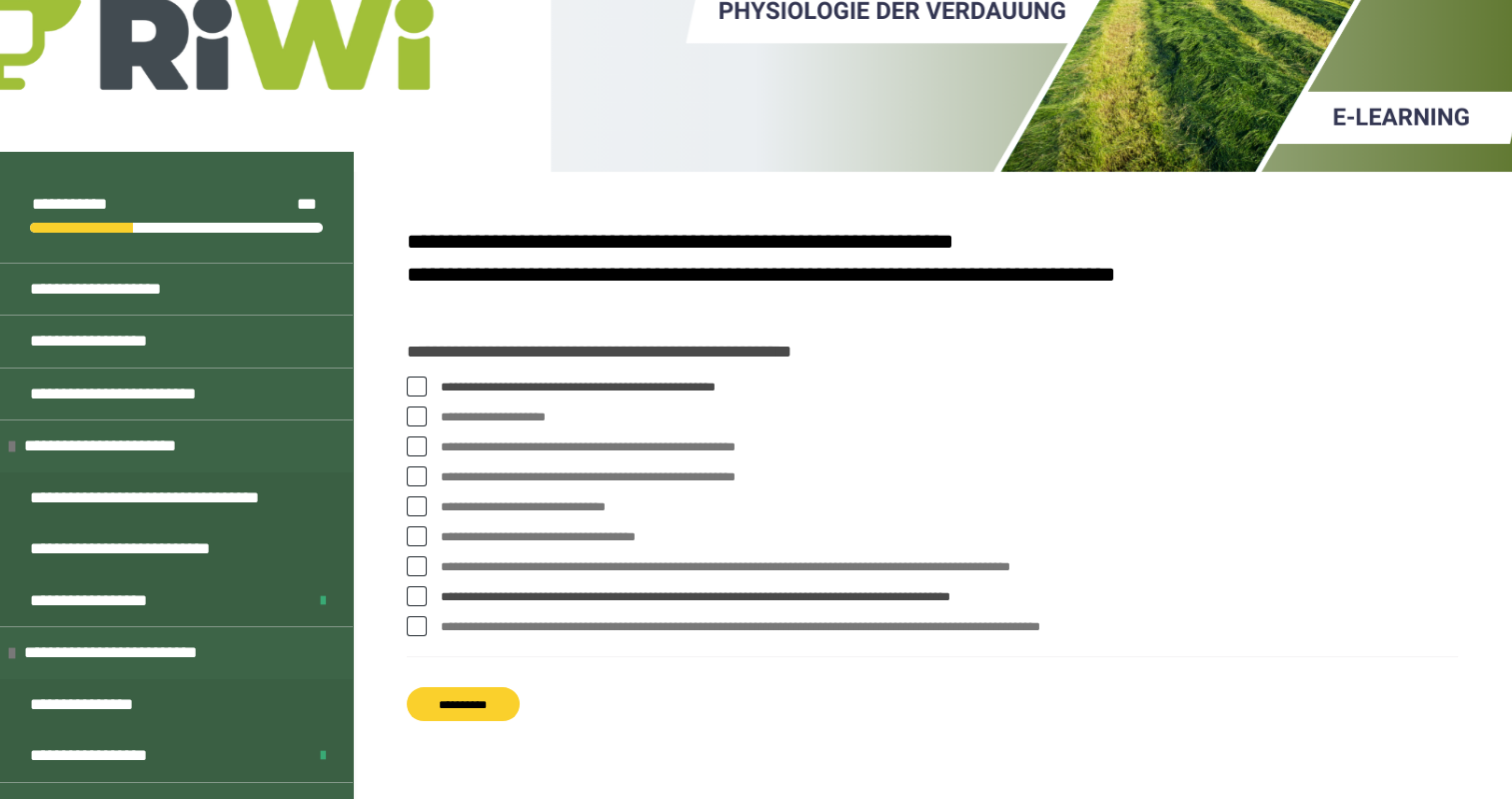 click at bounding box center [417, 626] 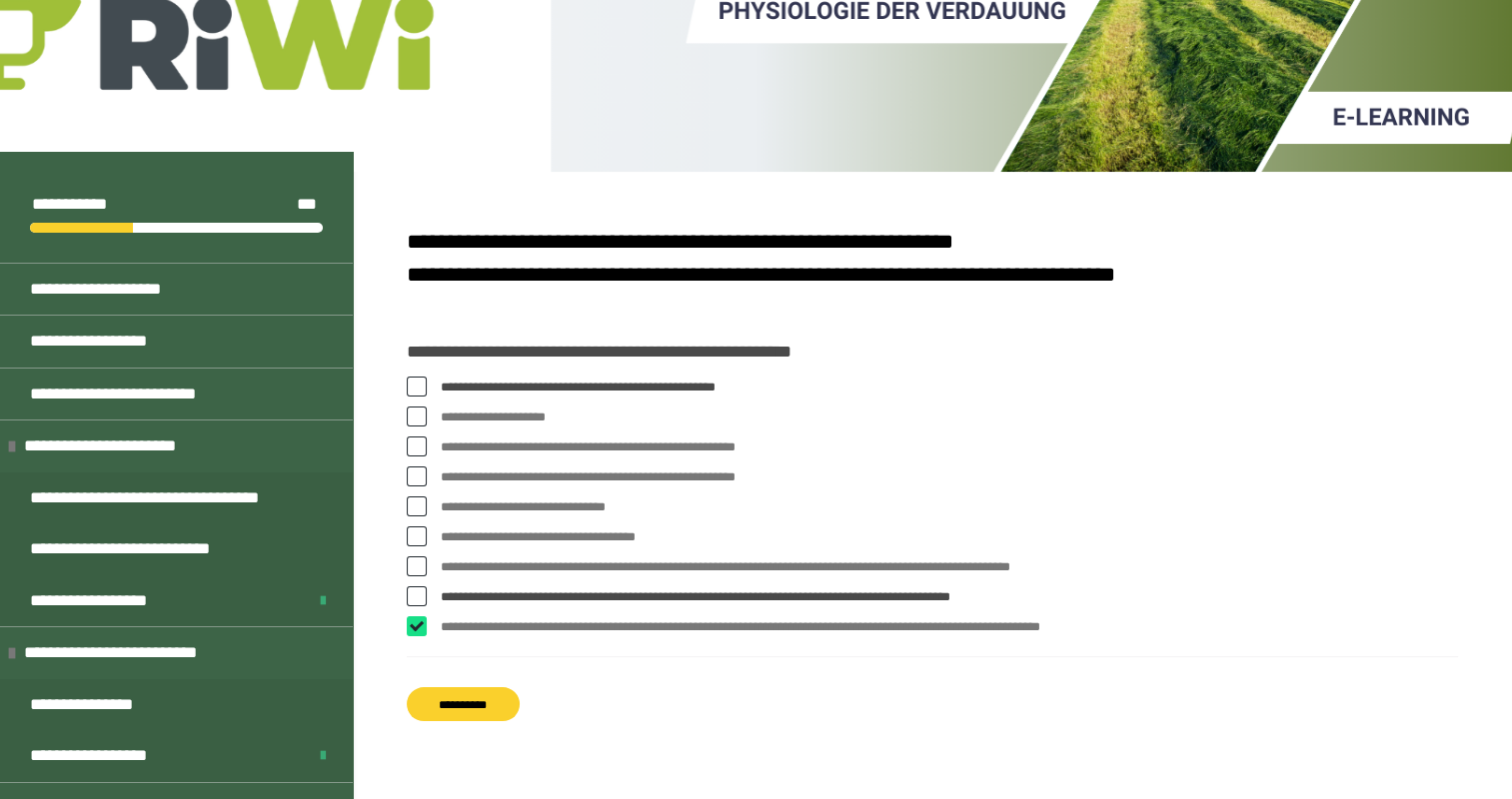 checkbox on "****" 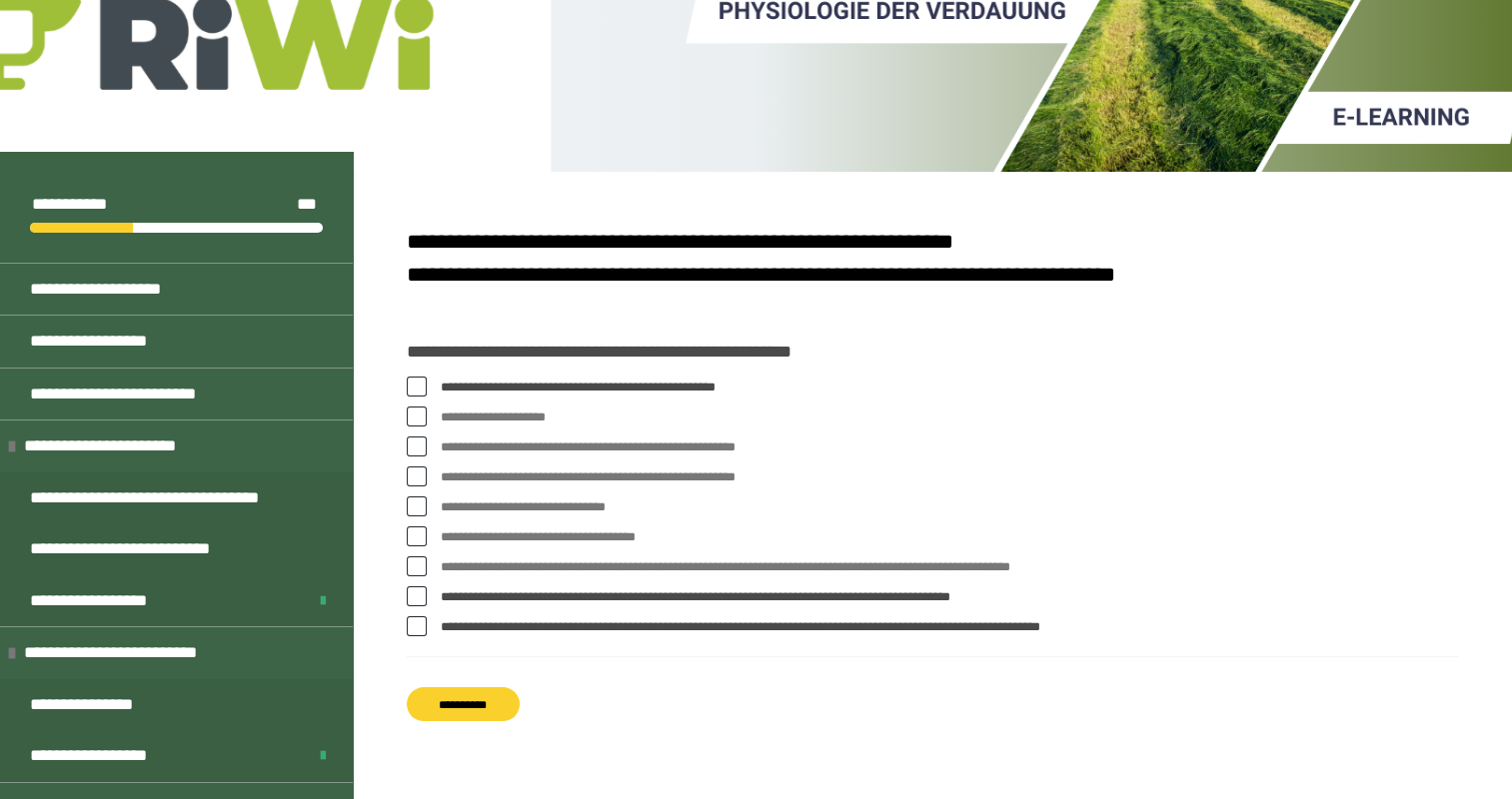 click at bounding box center (417, 506) 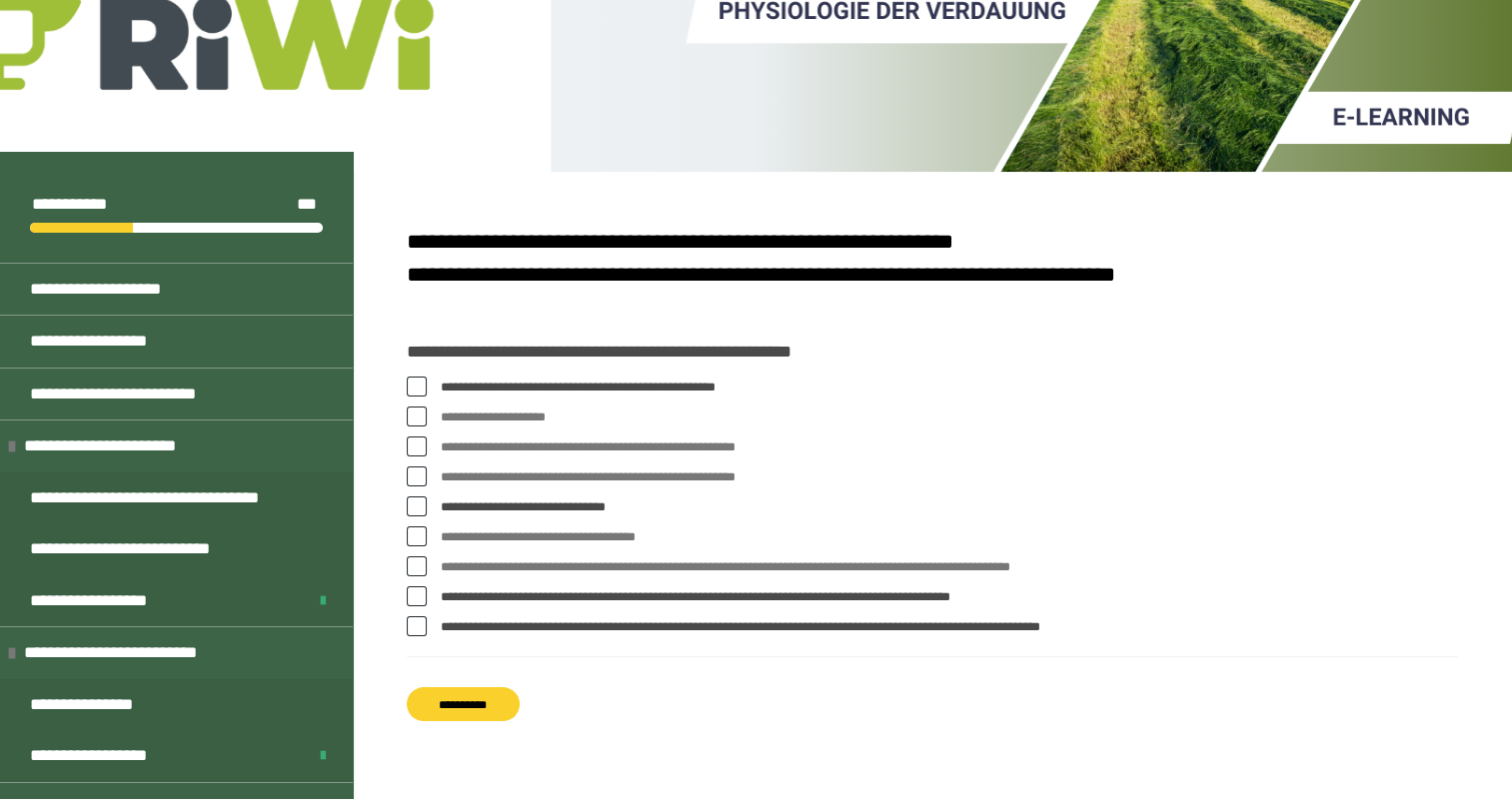 click at bounding box center (417, 566) 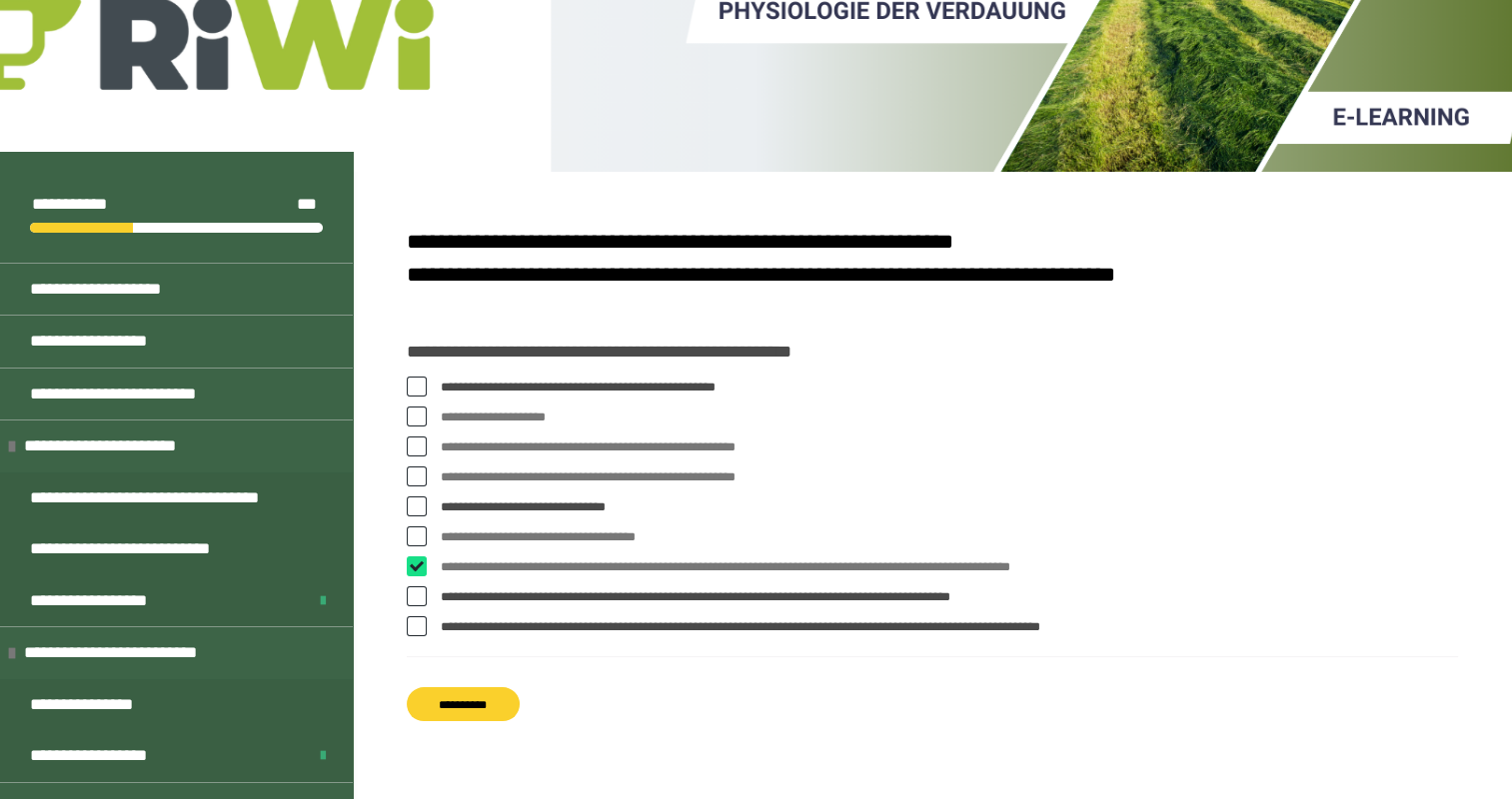 checkbox on "****" 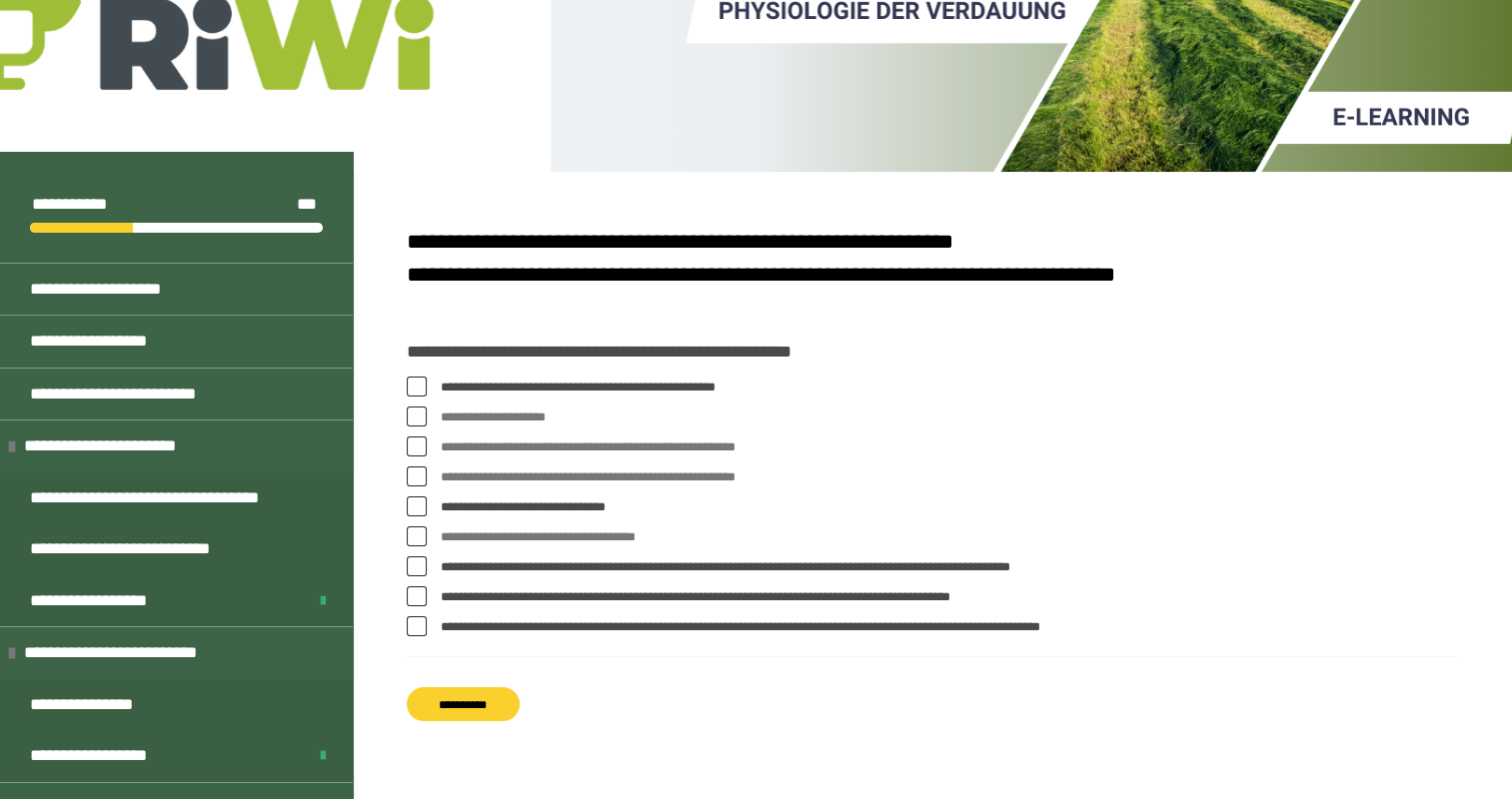 click on "**********" at bounding box center (463, 704) 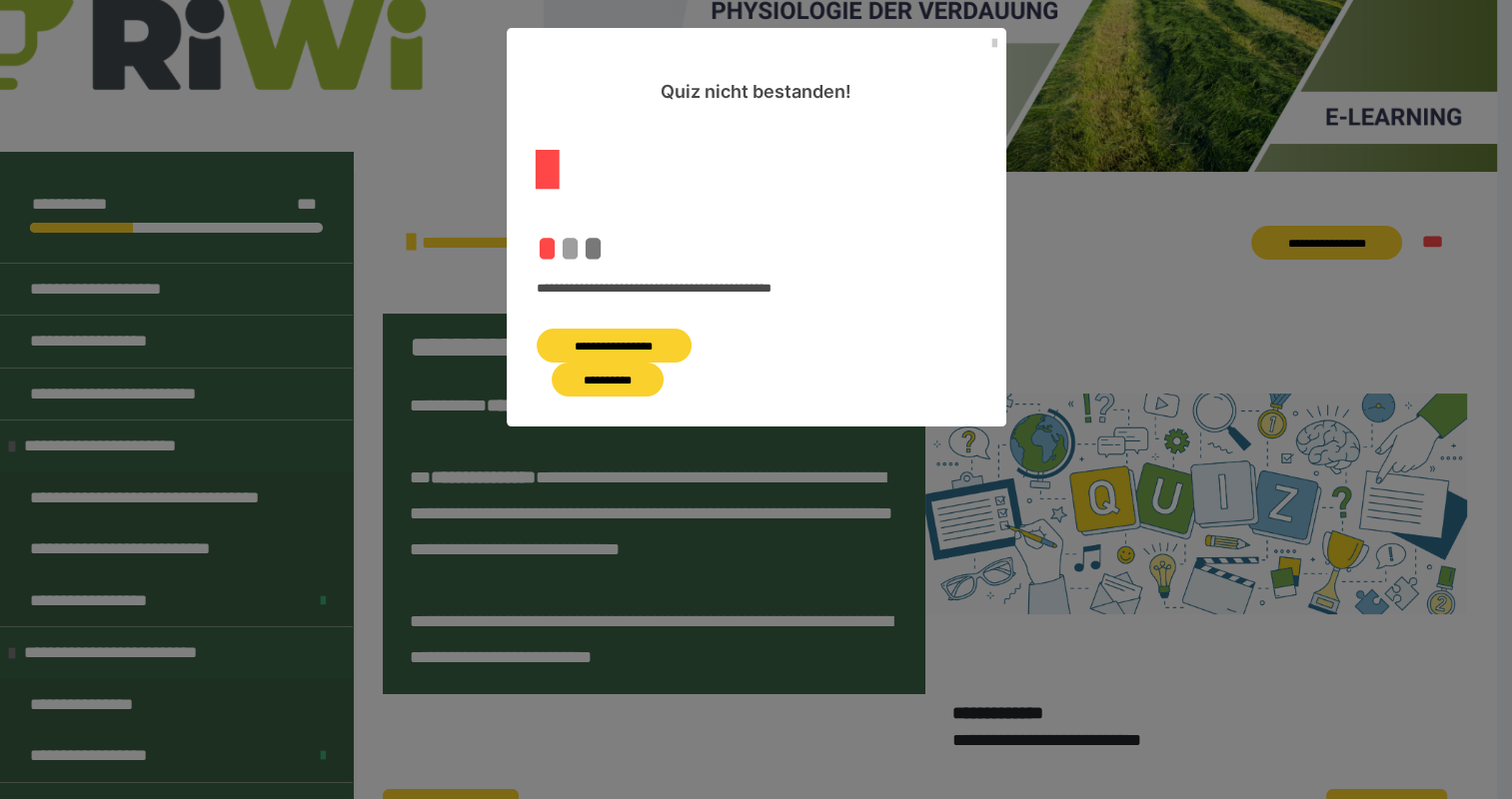 click on "**********" at bounding box center (615, 346) 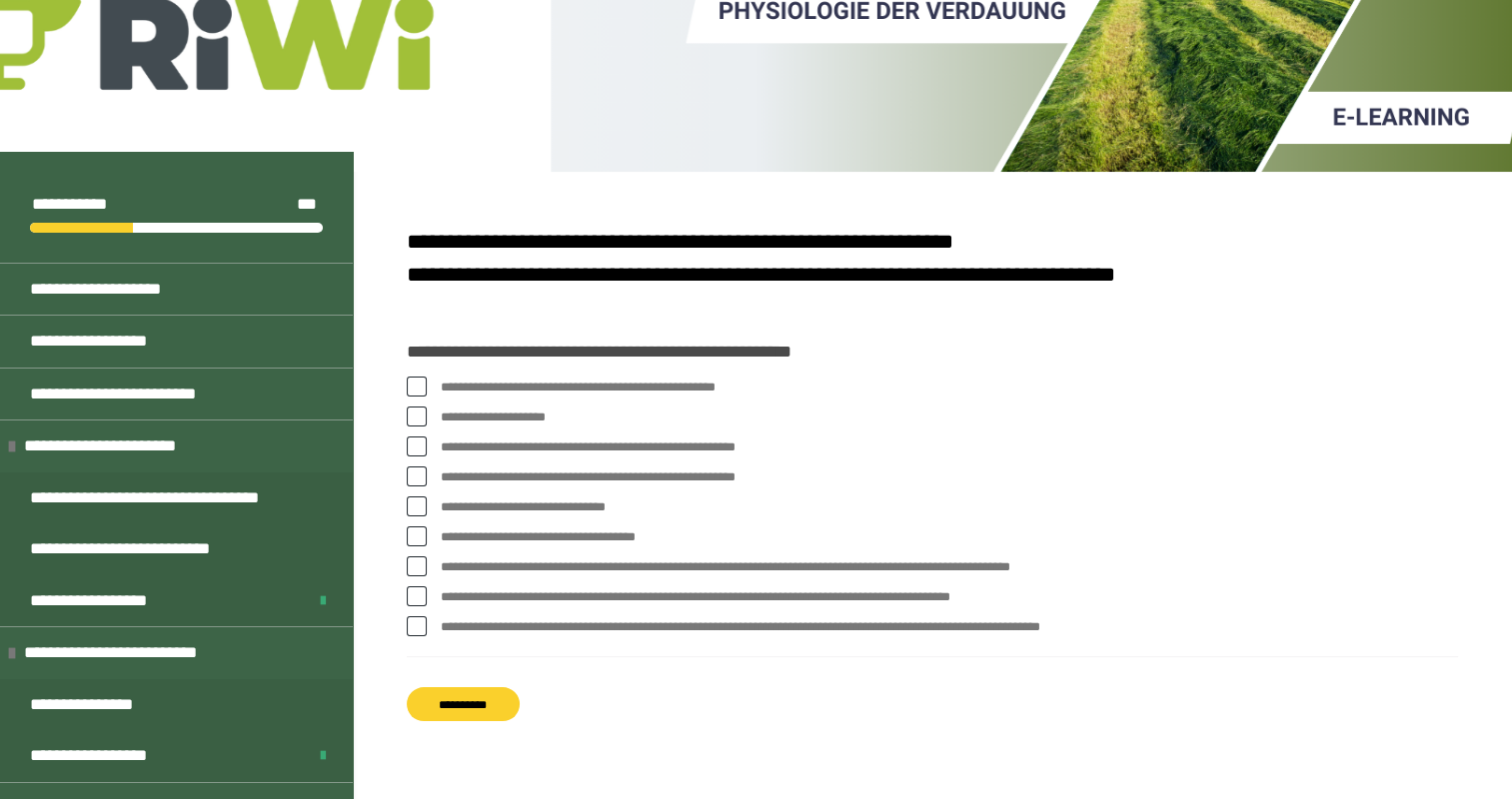 click at bounding box center [417, 416] 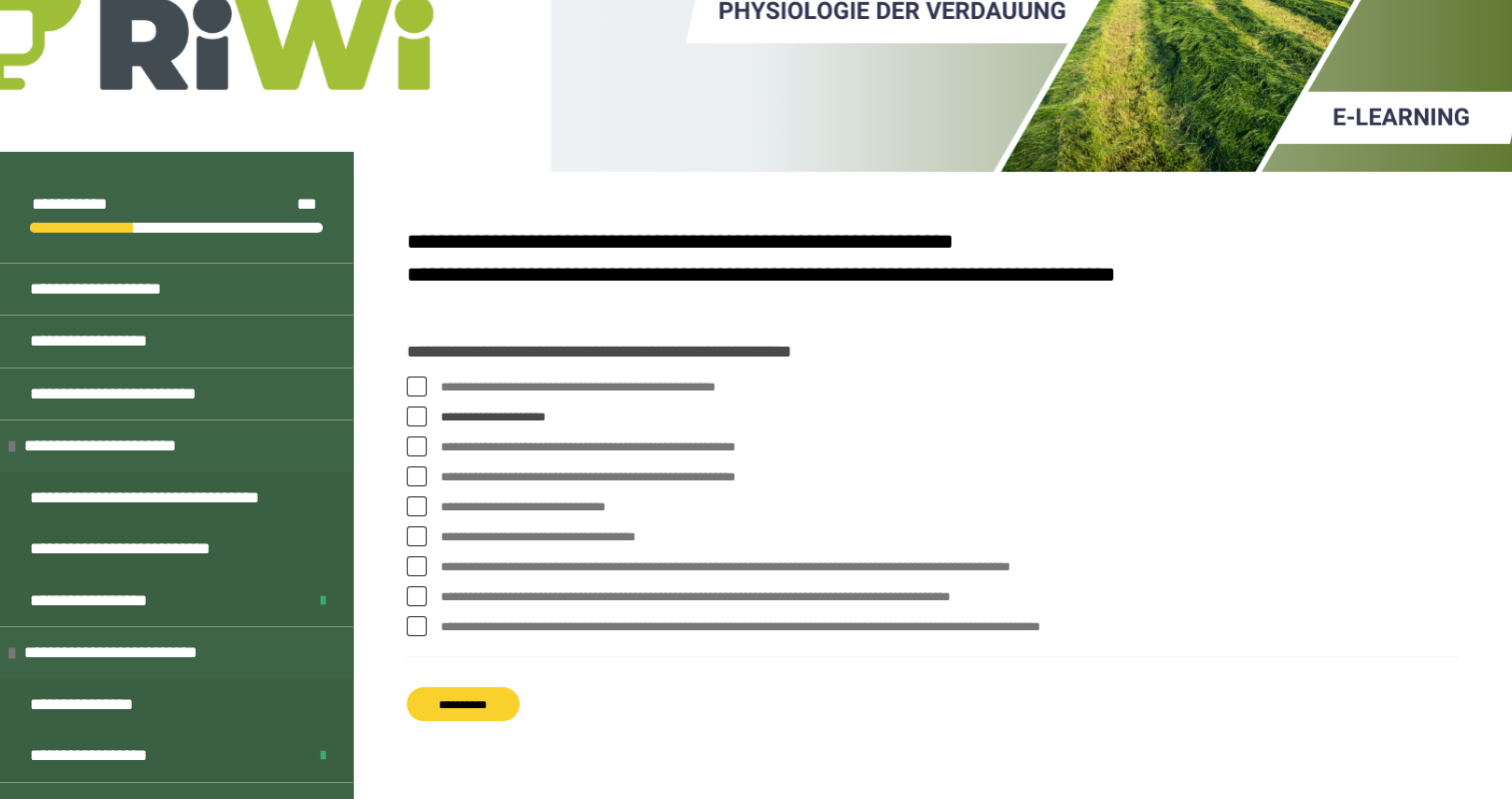 click at bounding box center (417, 446) 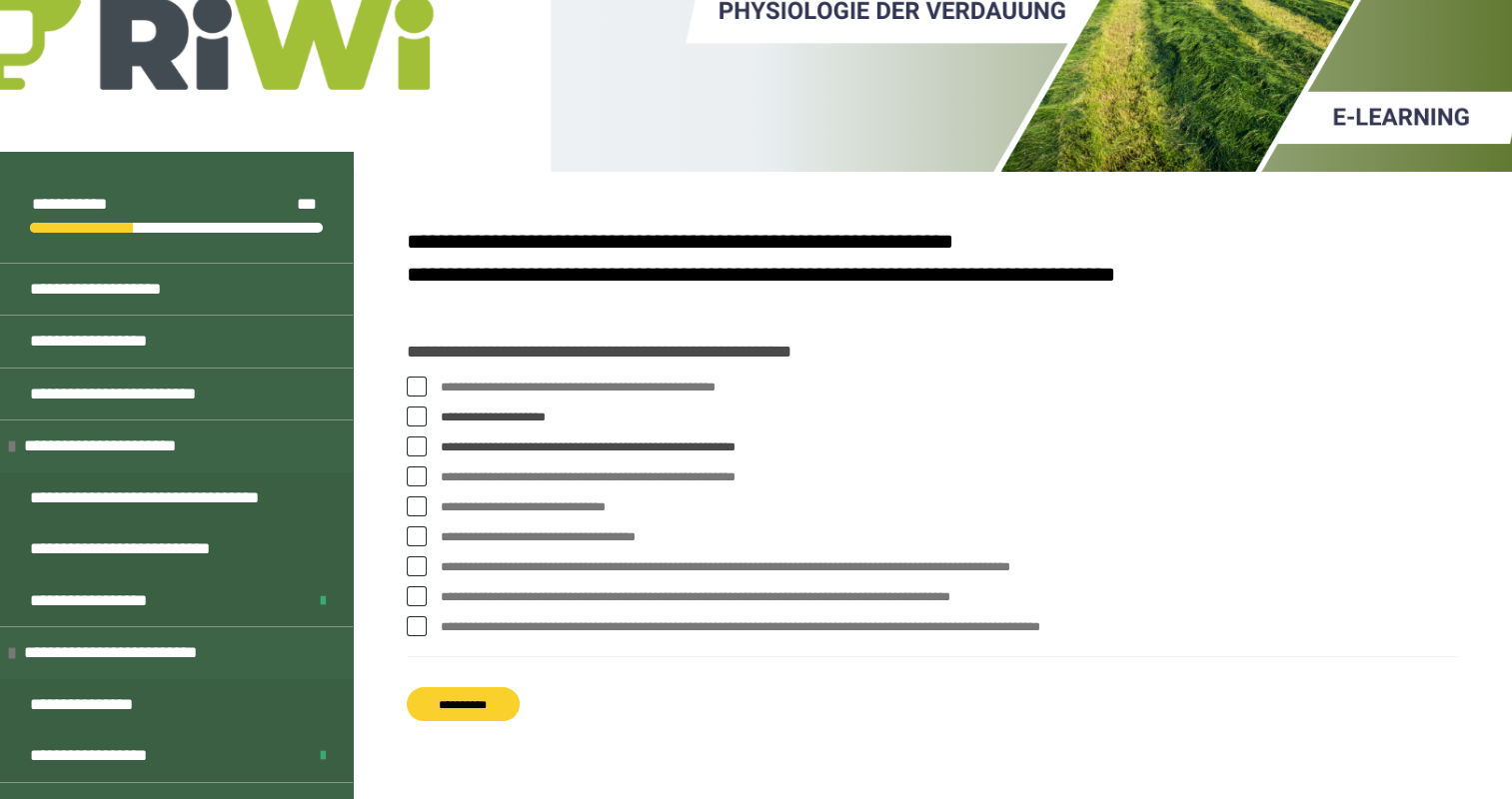 click at bounding box center [417, 626] 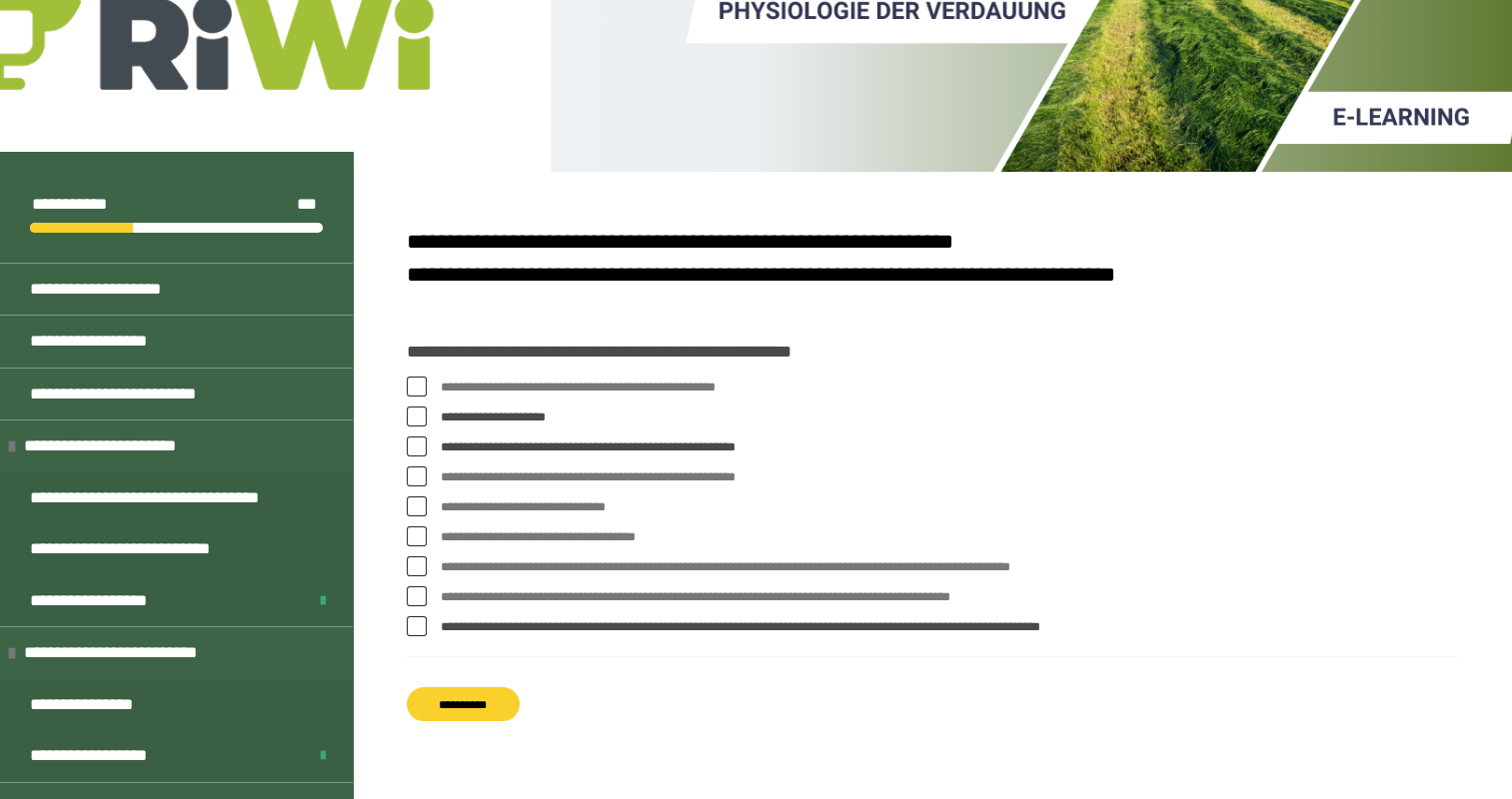 click on "**********" at bounding box center [463, 704] 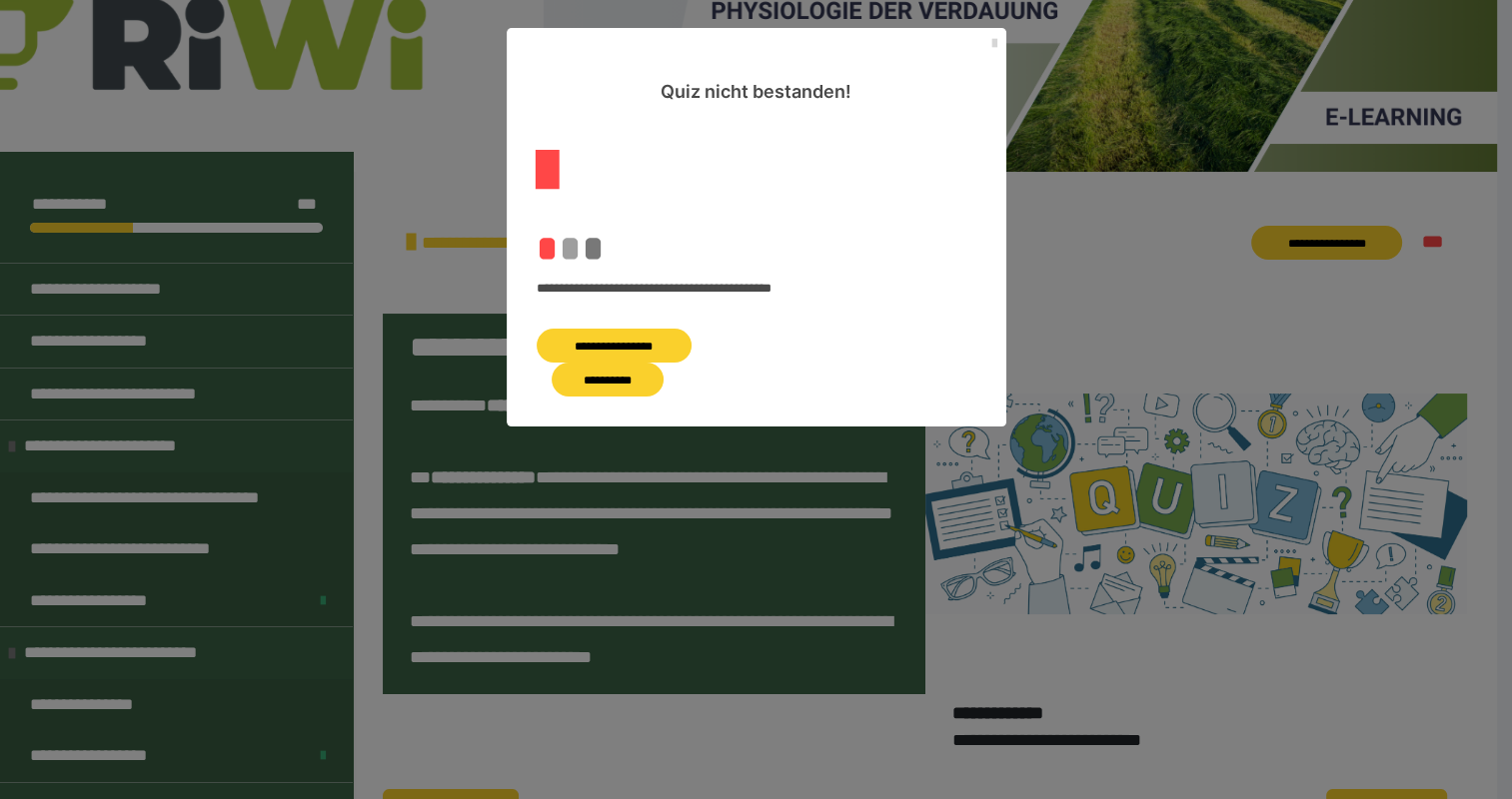 click at bounding box center (994, 44) 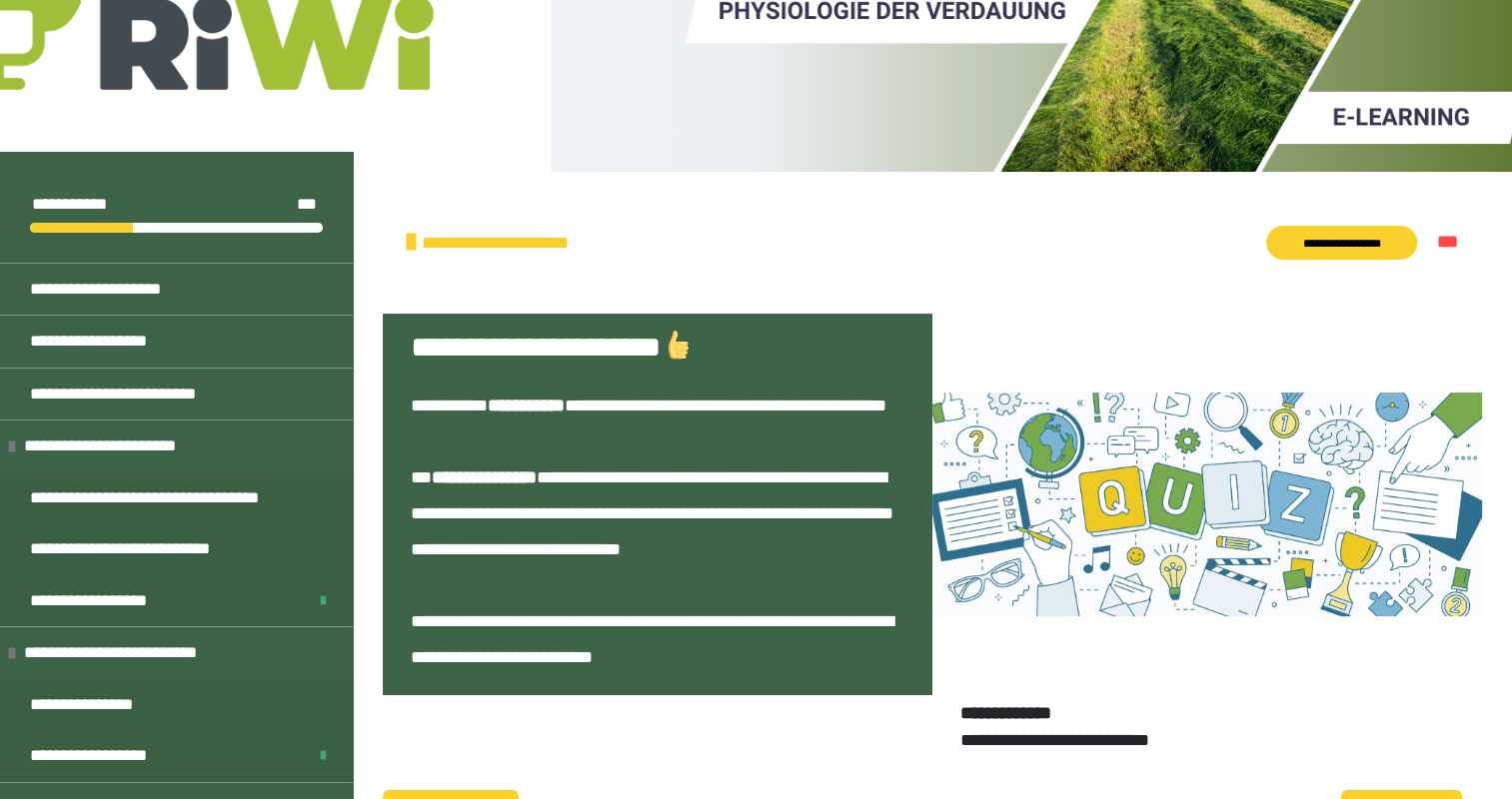 click on "**********" at bounding box center [649, 405] 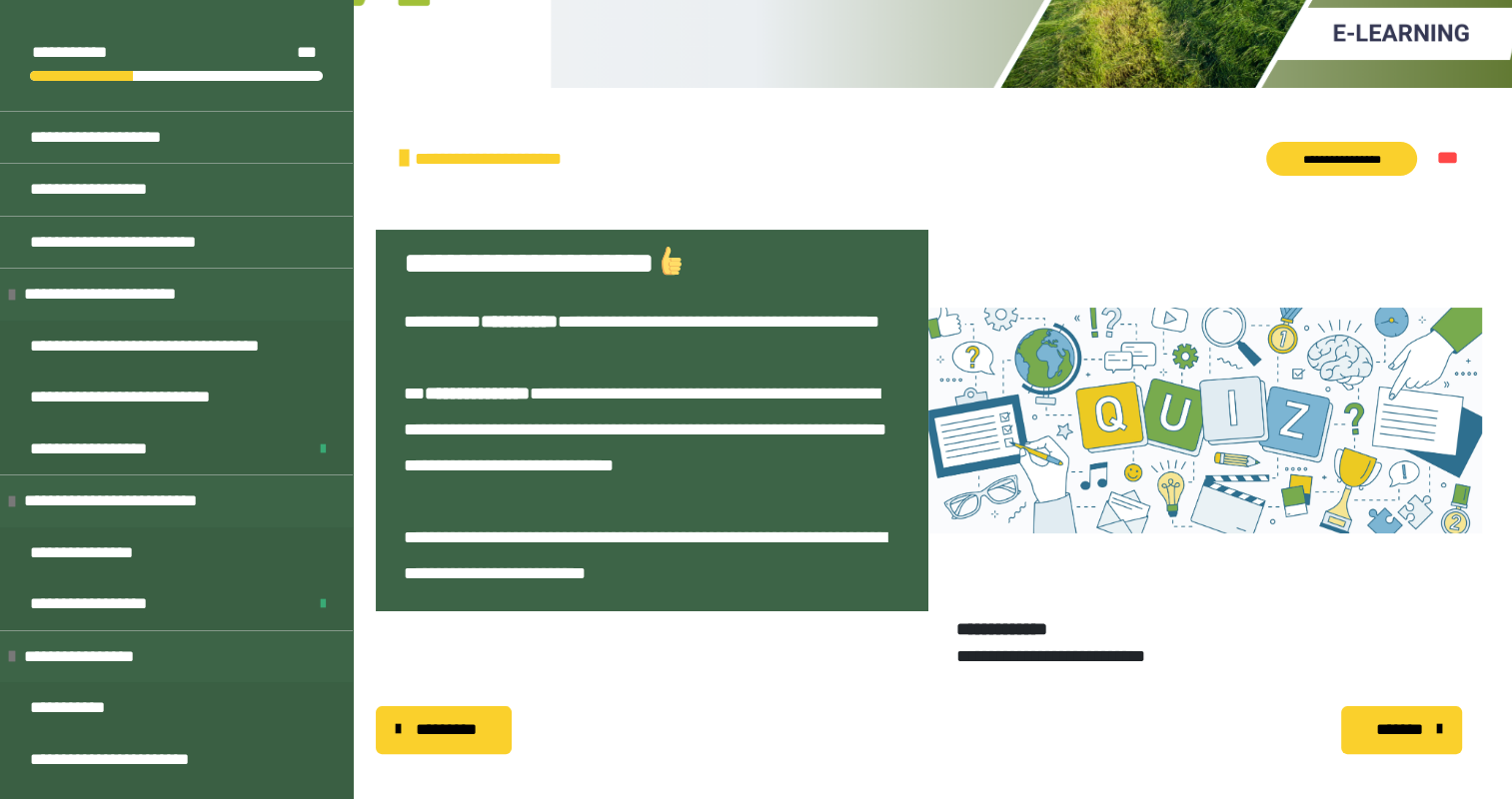 scroll, scrollTop: 340, scrollLeft: 0, axis: vertical 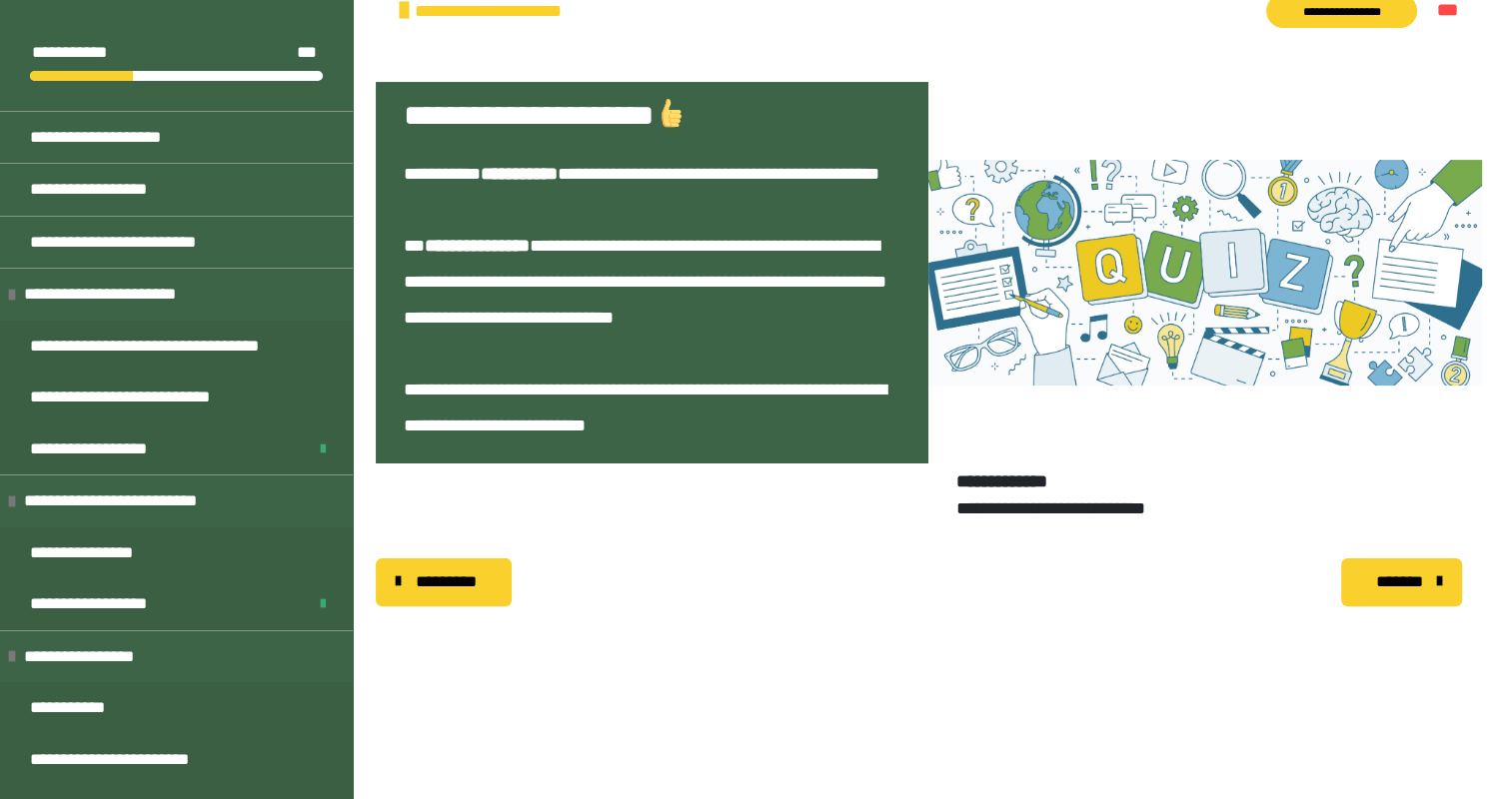 click on "*********" at bounding box center [444, 582] 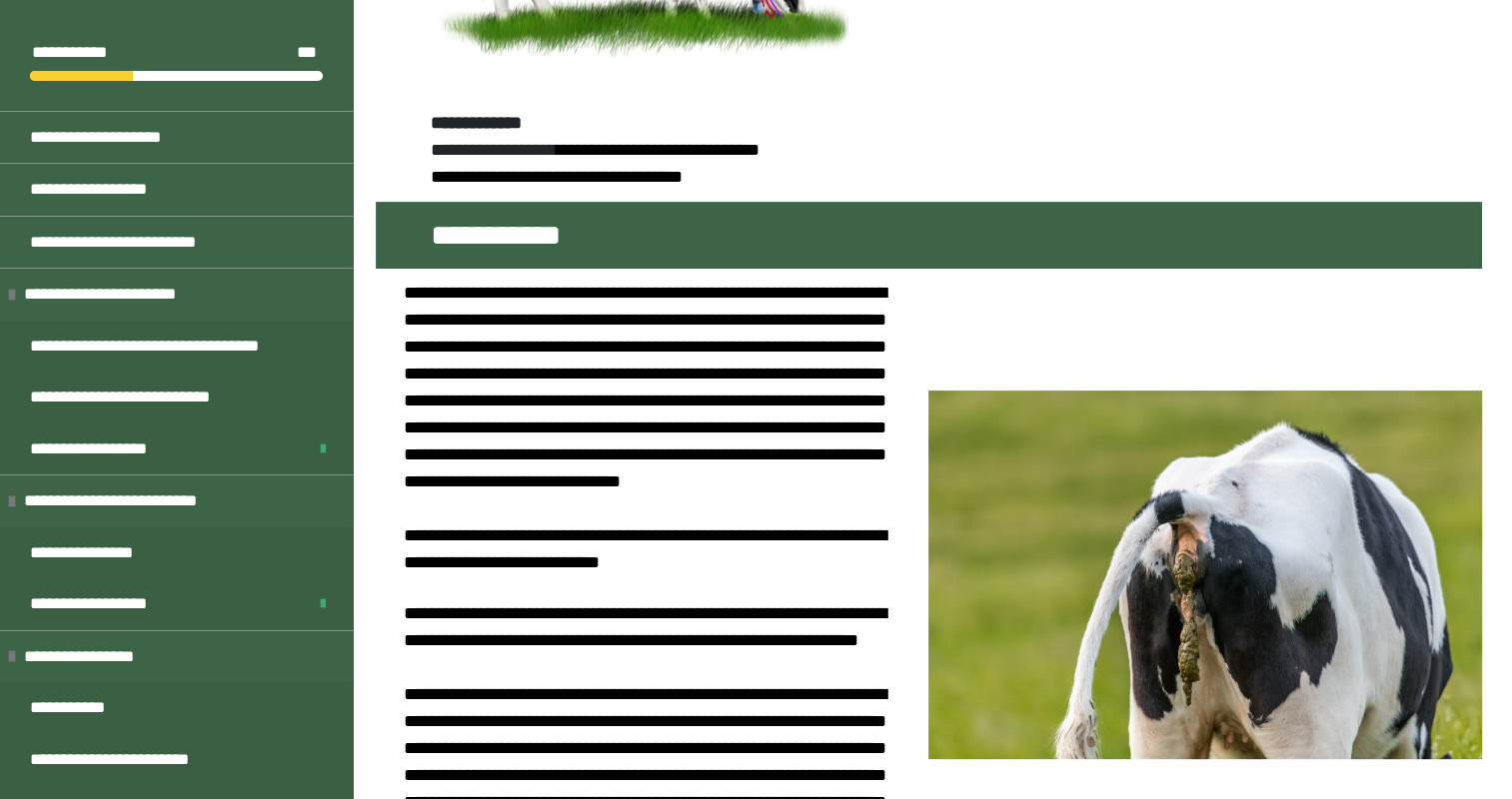 scroll, scrollTop: 575, scrollLeft: 0, axis: vertical 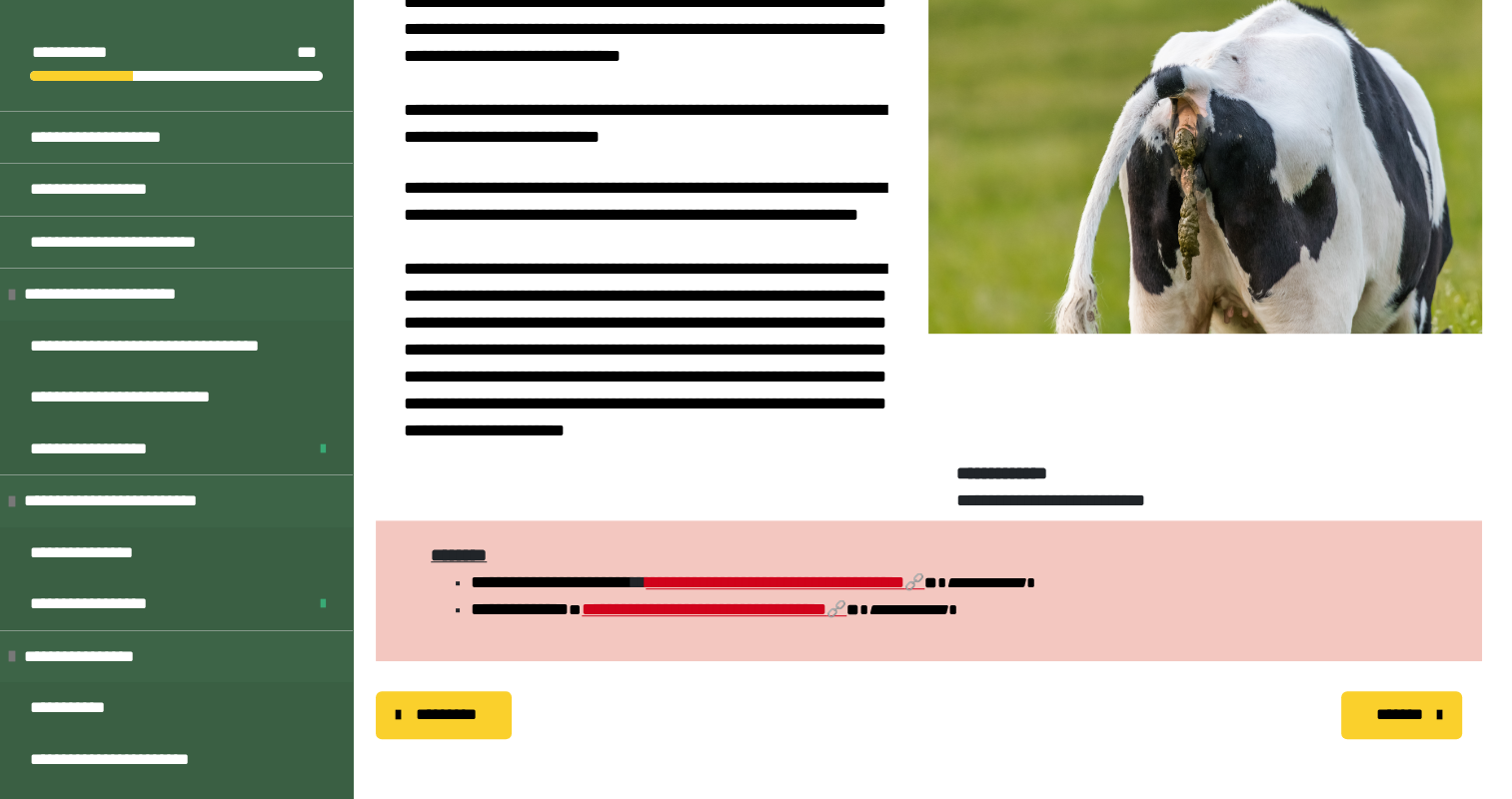 click on "*******" at bounding box center (1401, 715) 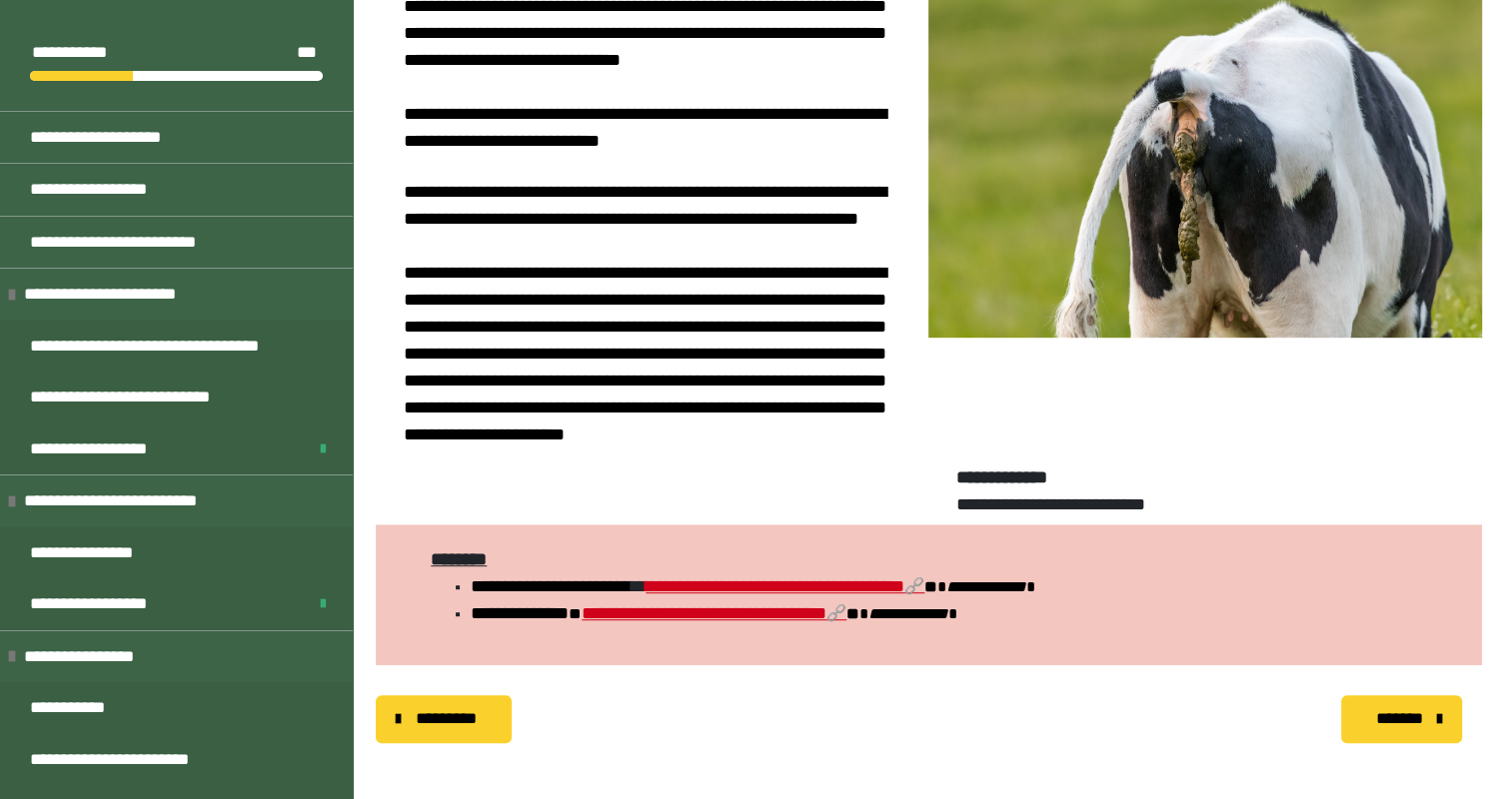 scroll, scrollTop: 340, scrollLeft: 0, axis: vertical 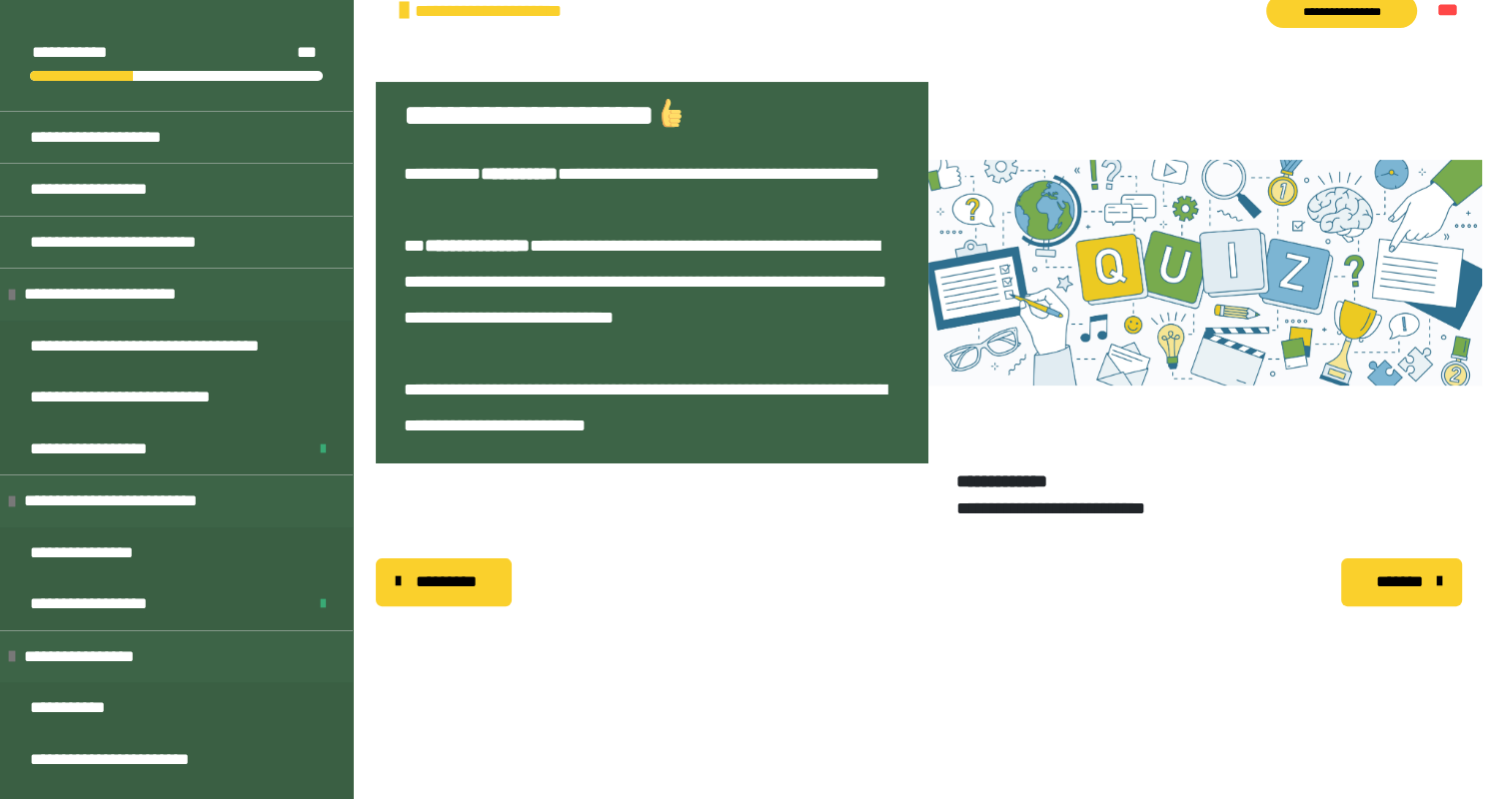 click on "*******" at bounding box center [1399, 582] 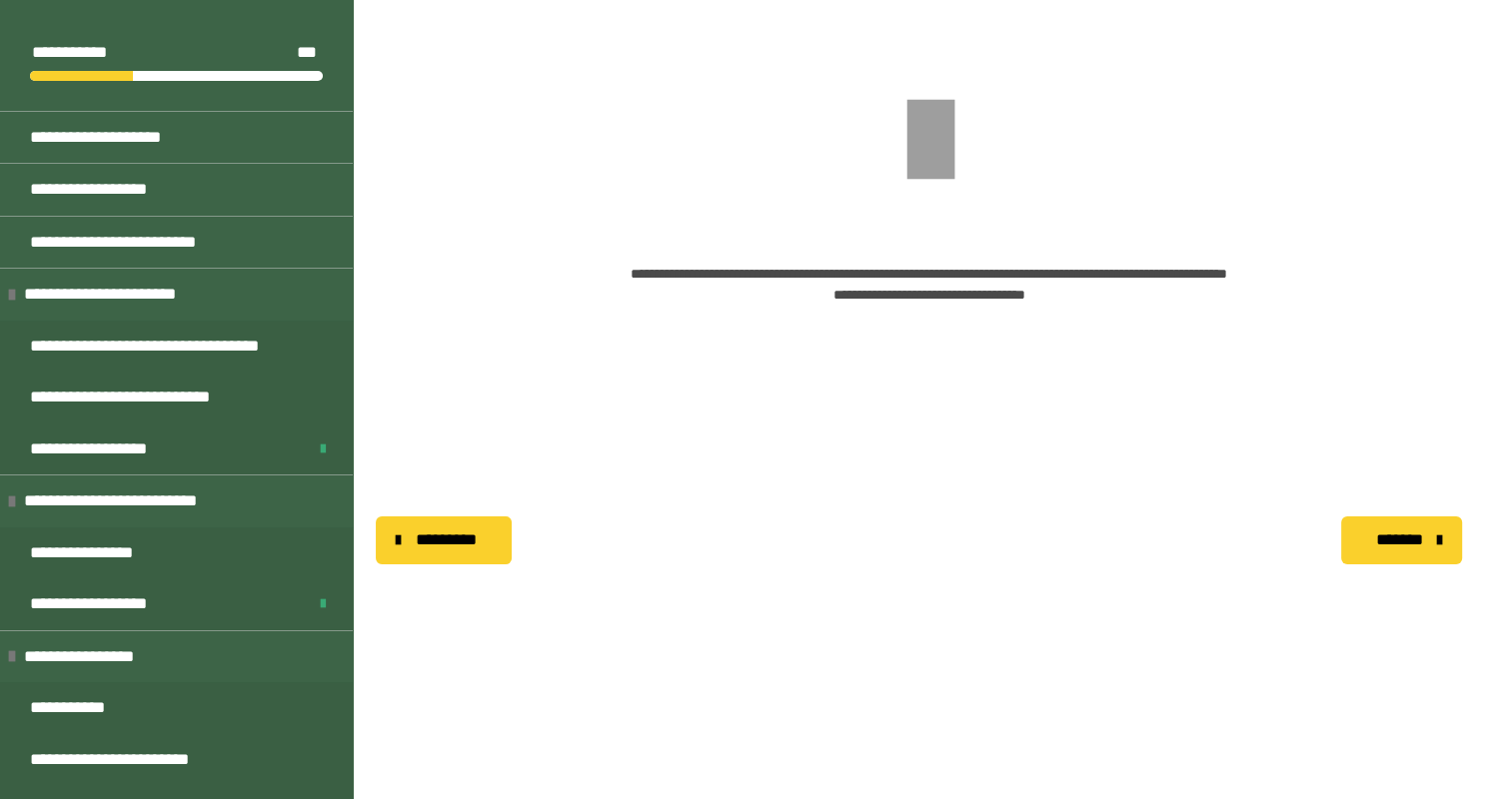 scroll, scrollTop: 328, scrollLeft: 0, axis: vertical 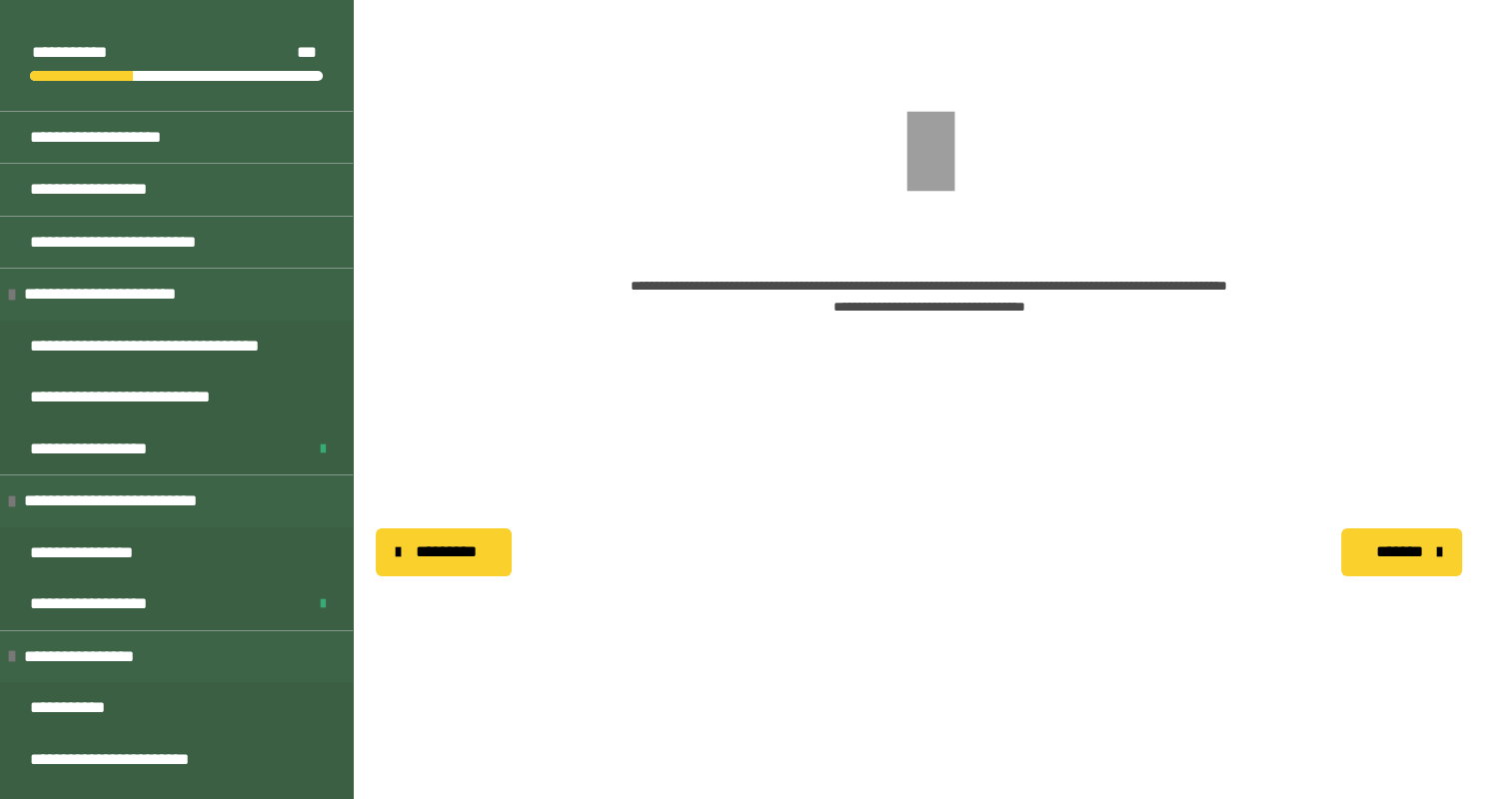 click on "*********" at bounding box center [446, 552] 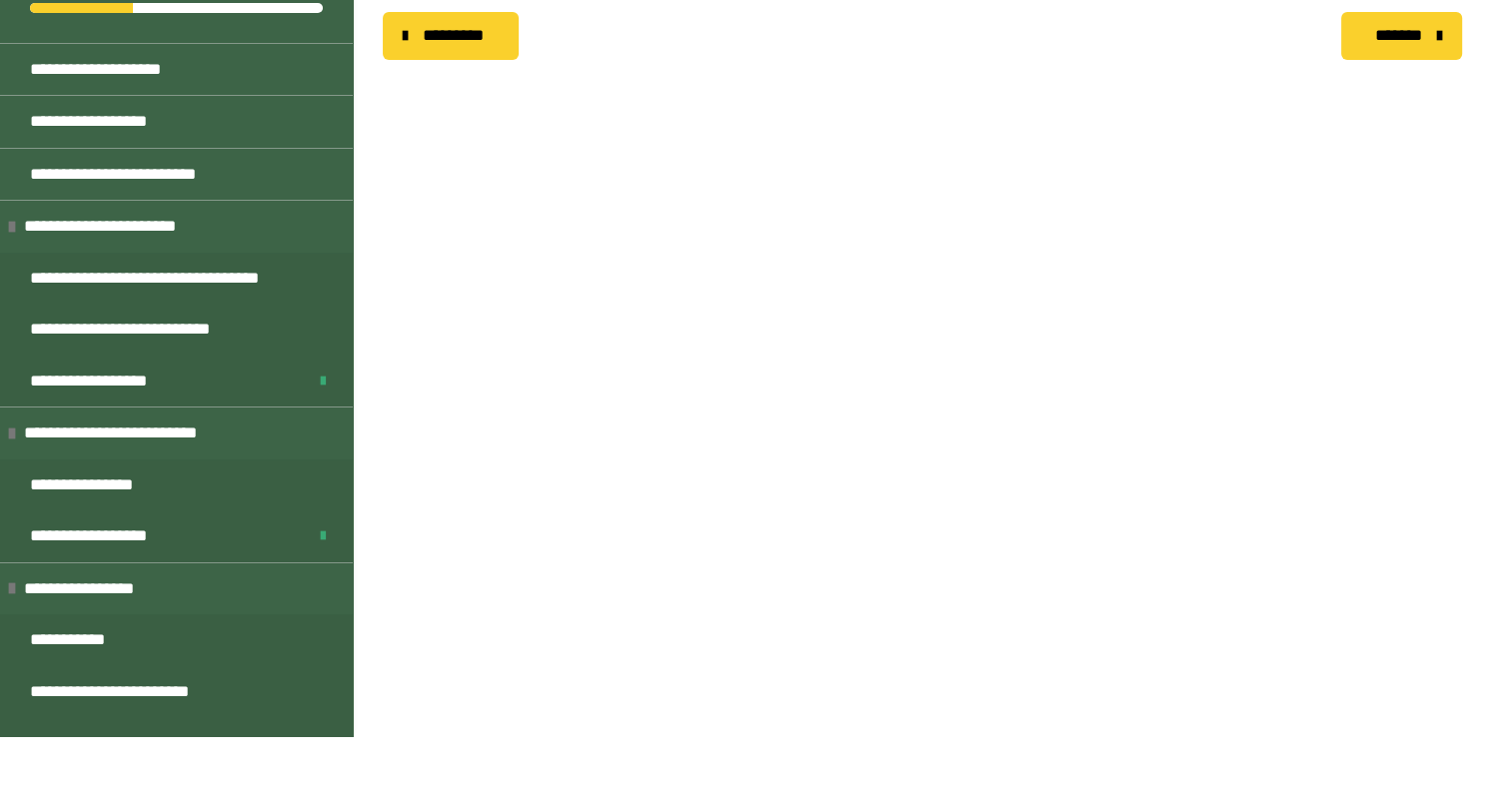 scroll, scrollTop: 340, scrollLeft: 0, axis: vertical 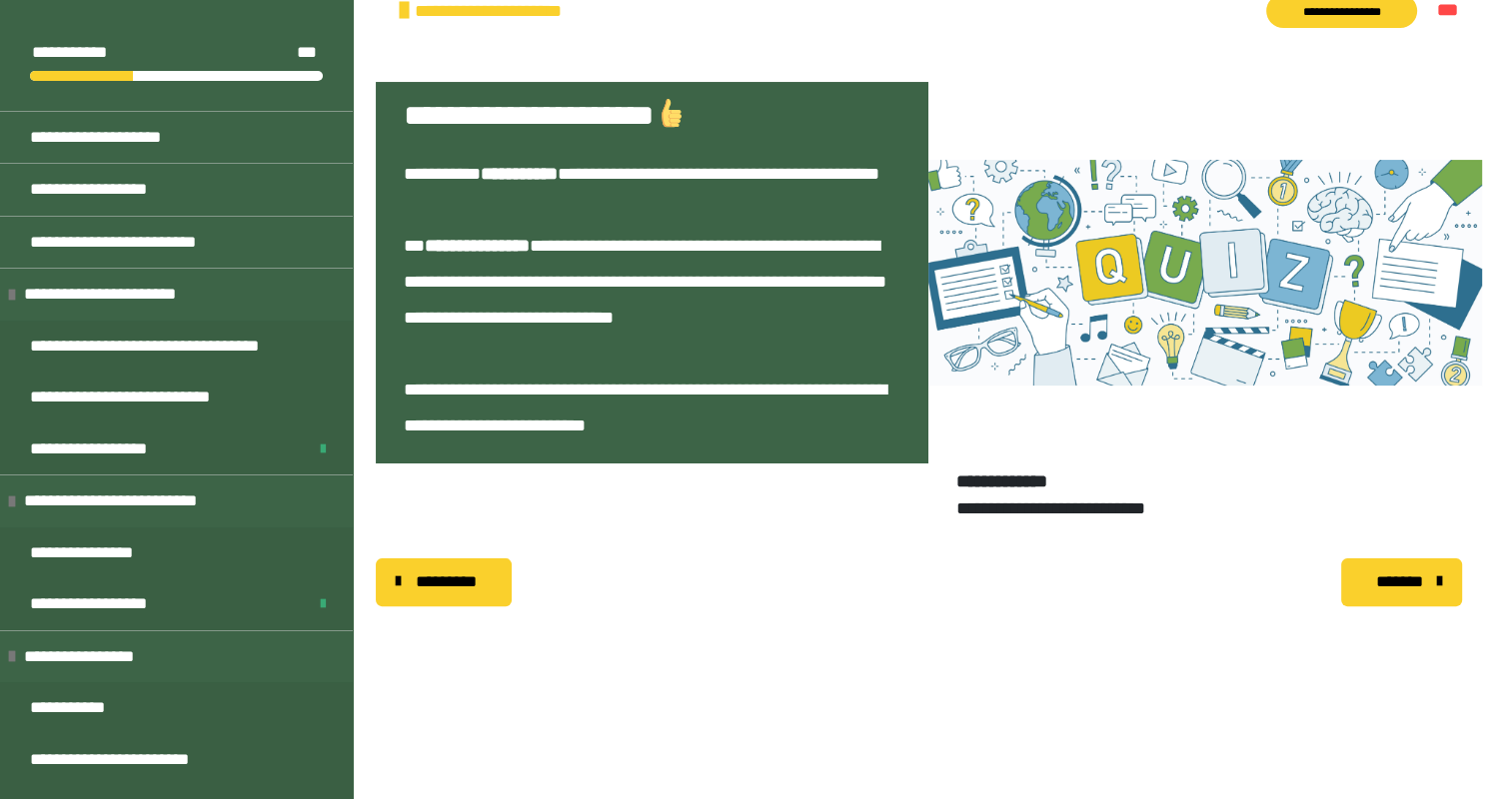click on "**********" at bounding box center (653, 298) 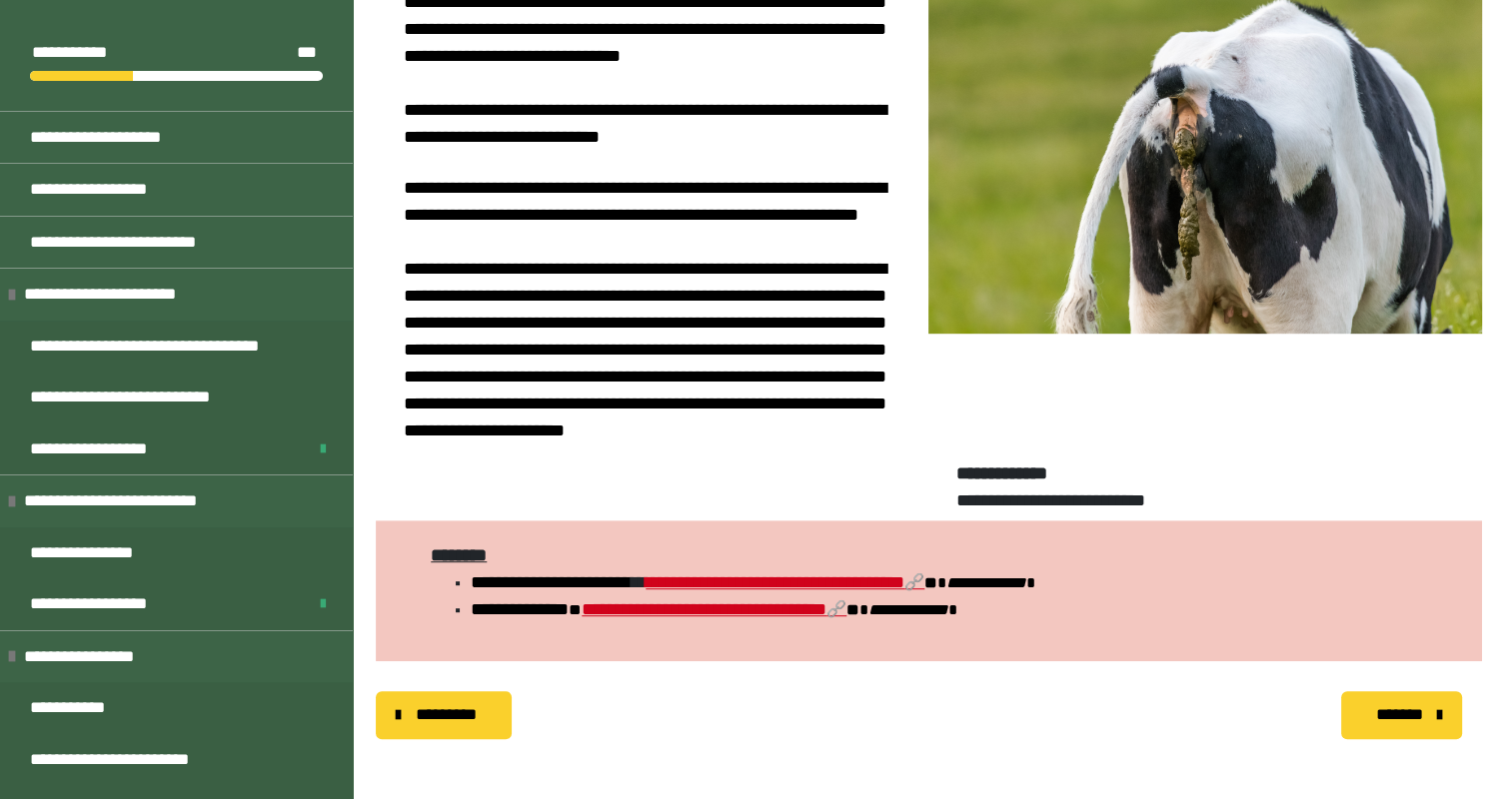 scroll, scrollTop: 1089, scrollLeft: 0, axis: vertical 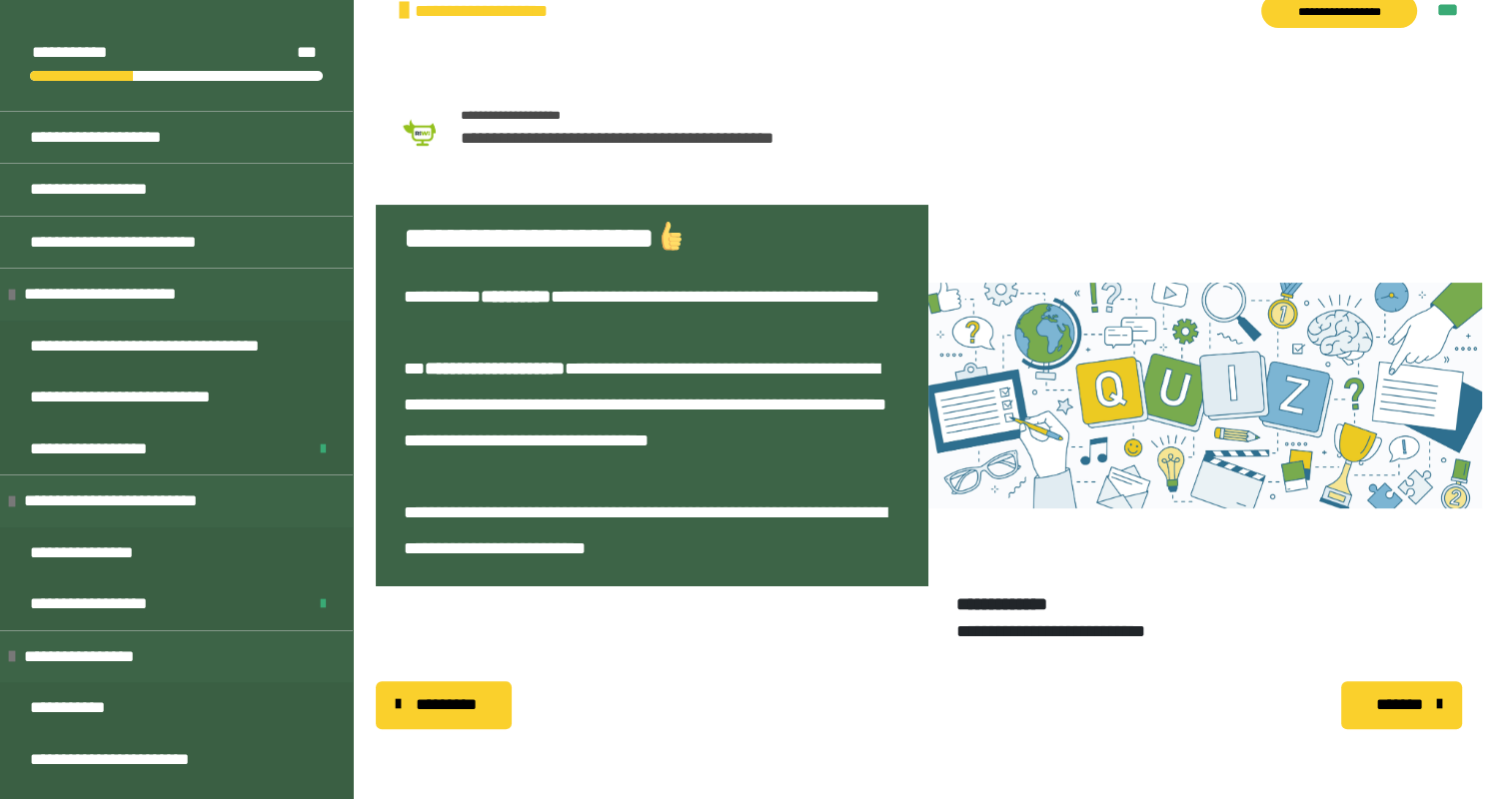click on "*******" at bounding box center (1399, 705) 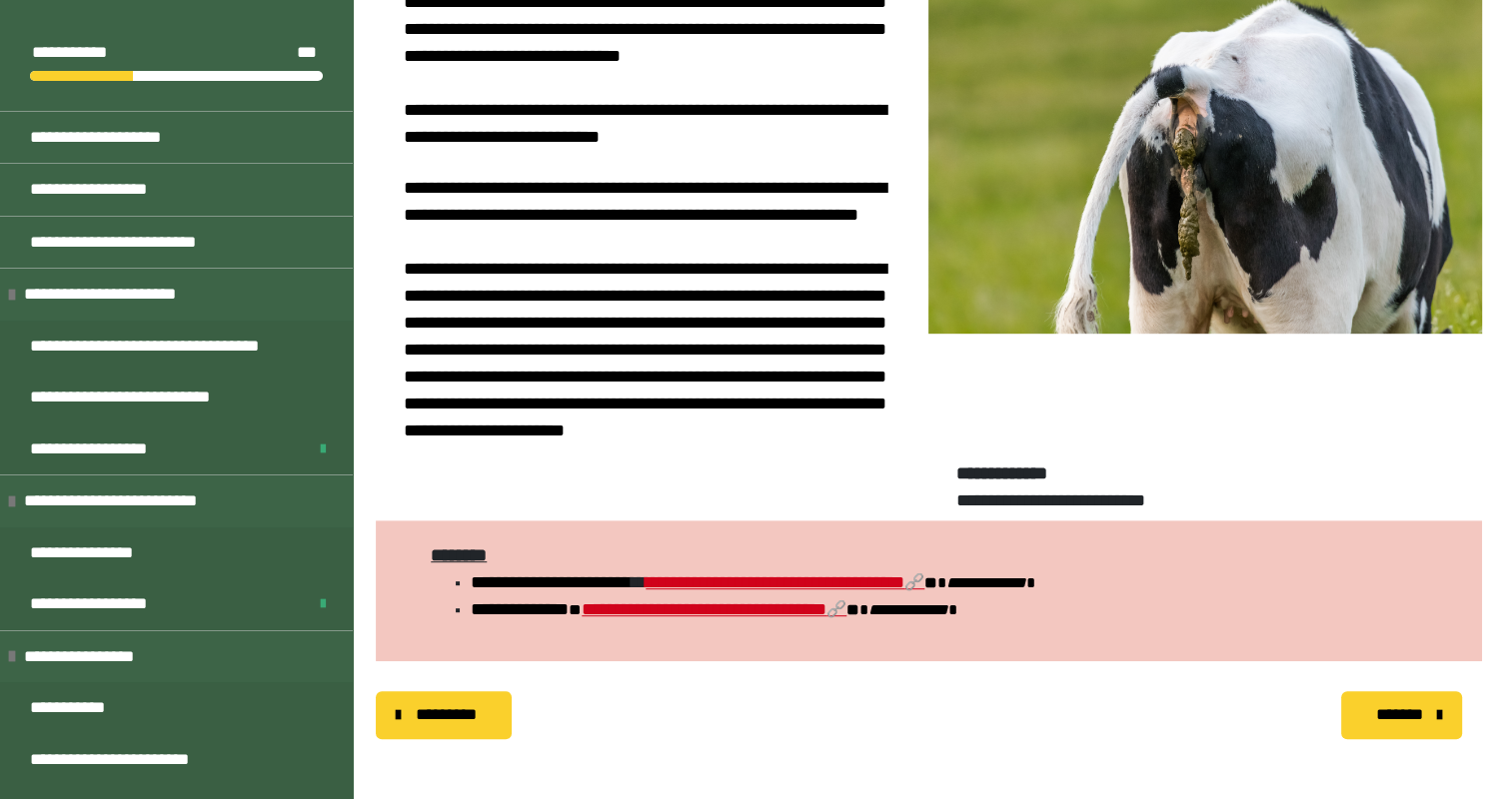 scroll, scrollTop: 1089, scrollLeft: 0, axis: vertical 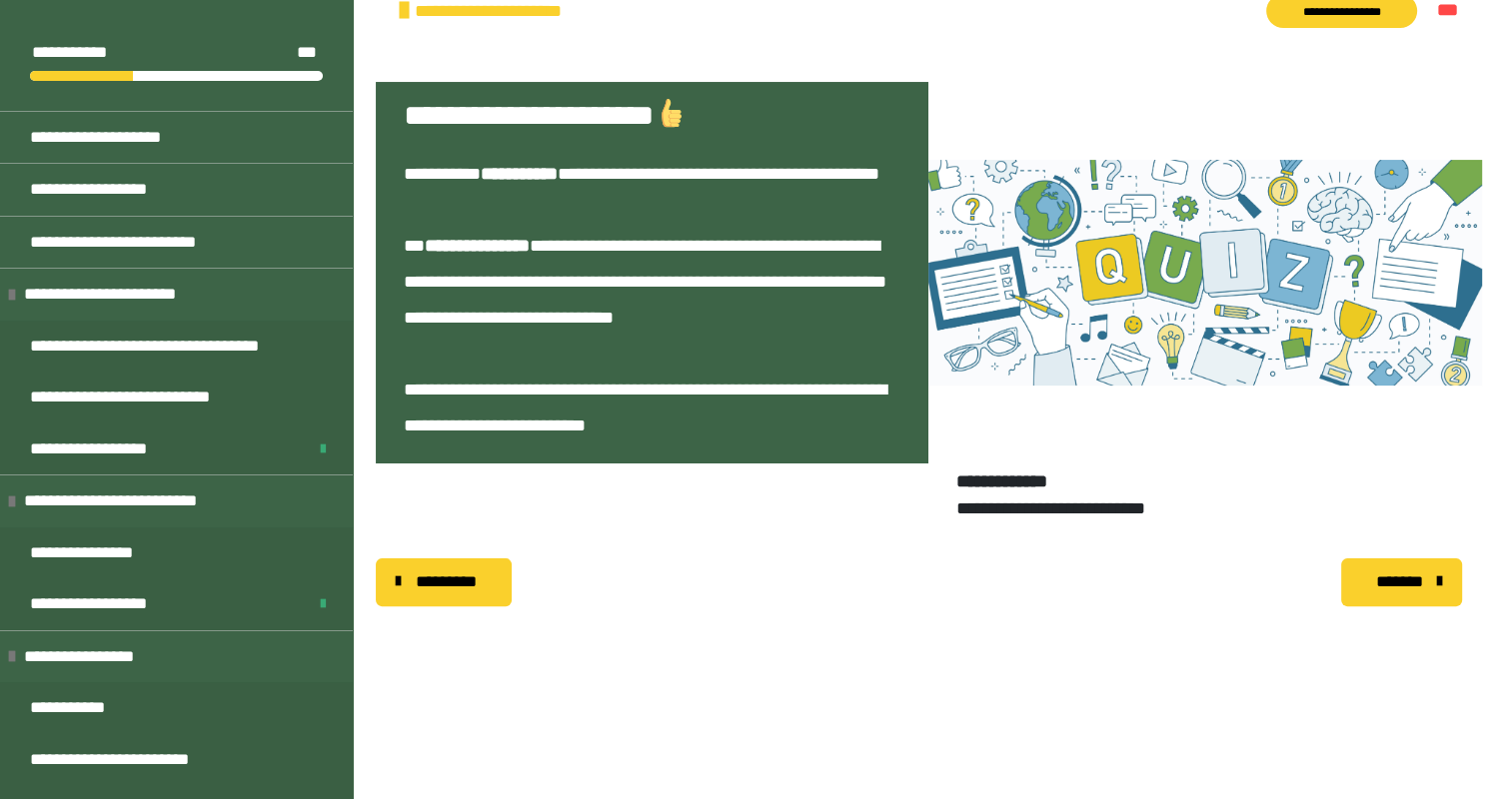 click on "*******" at bounding box center (1399, 582) 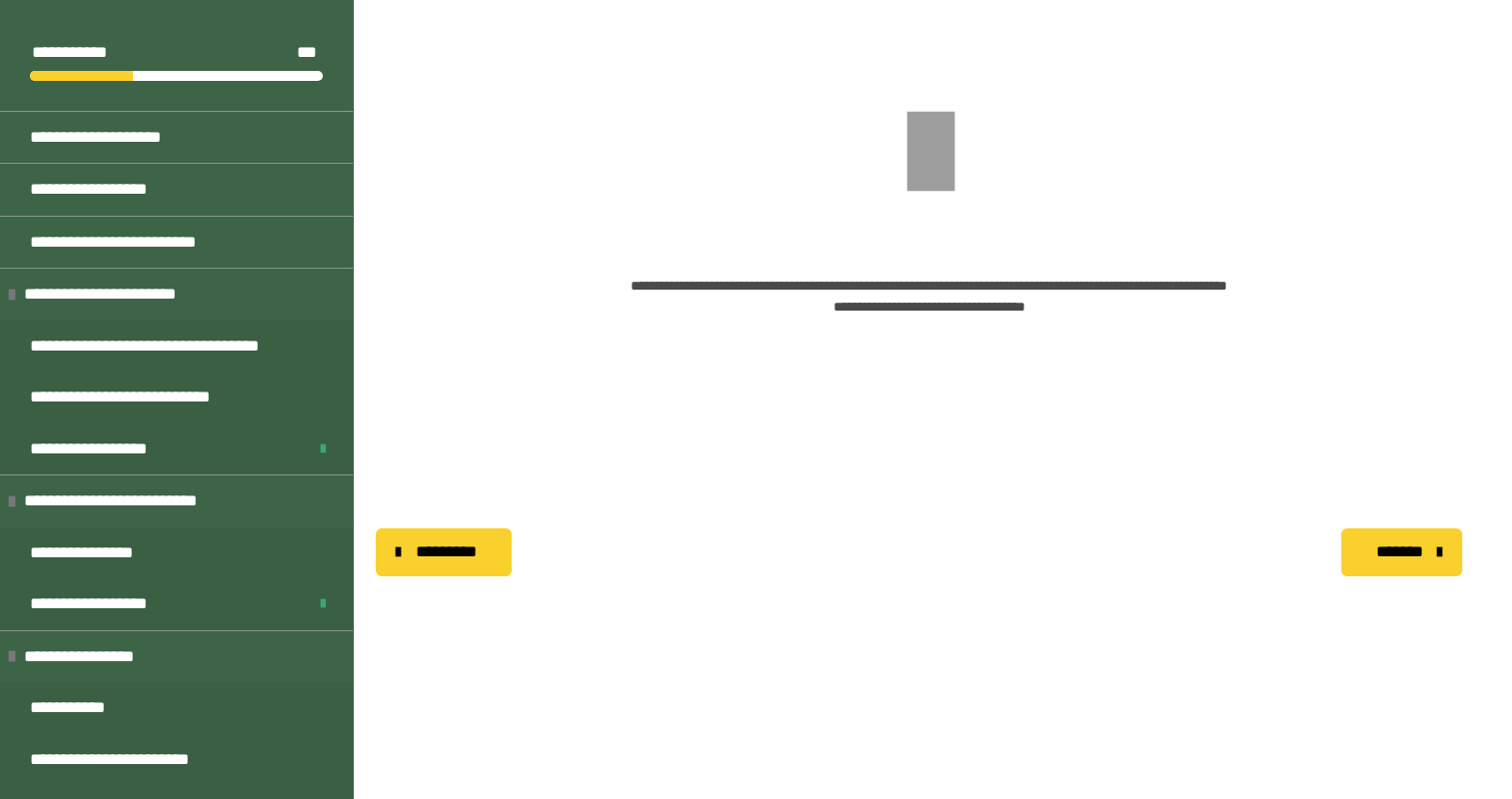 click at bounding box center [398, 552] 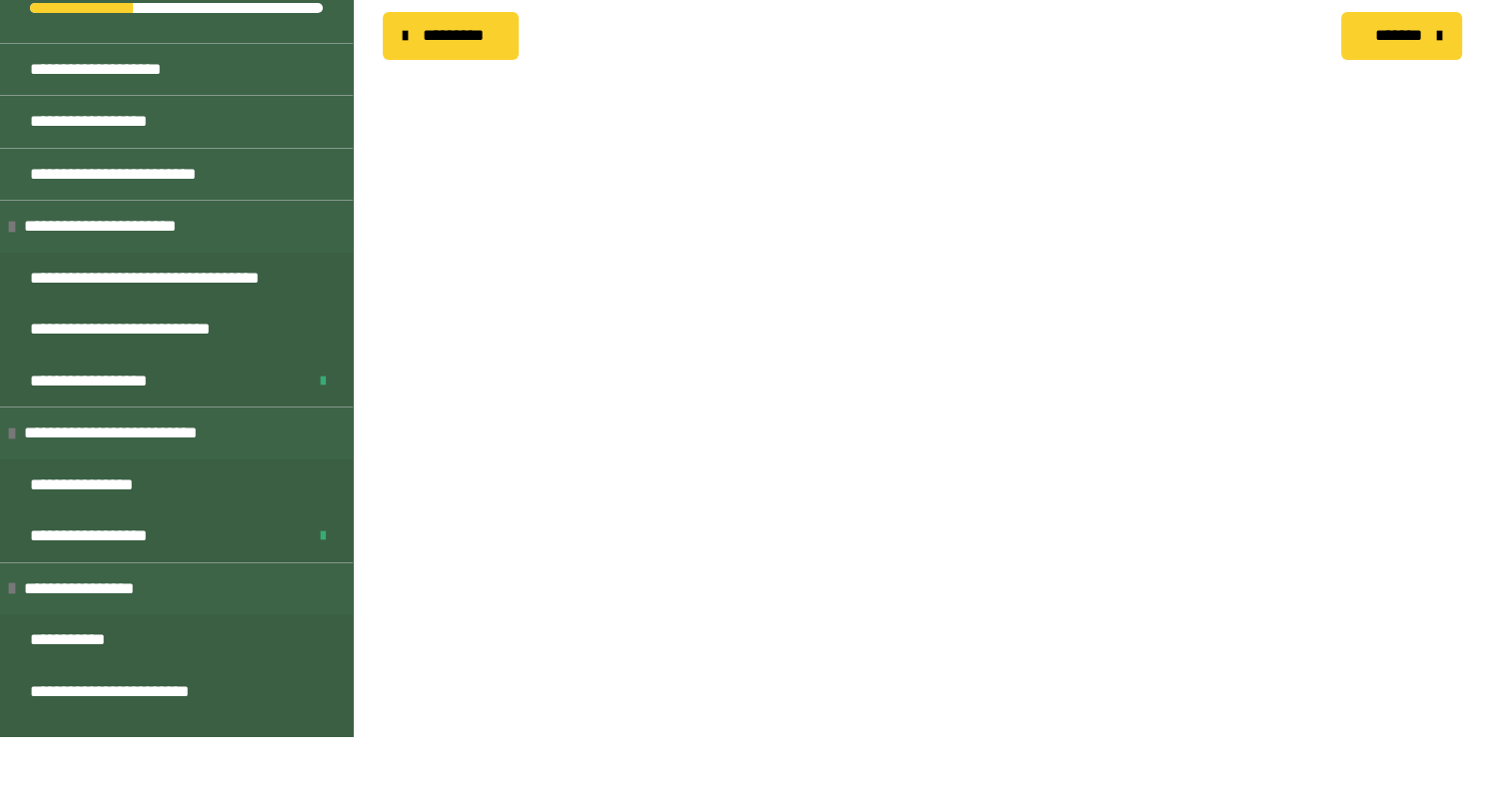 scroll, scrollTop: 340, scrollLeft: 0, axis: vertical 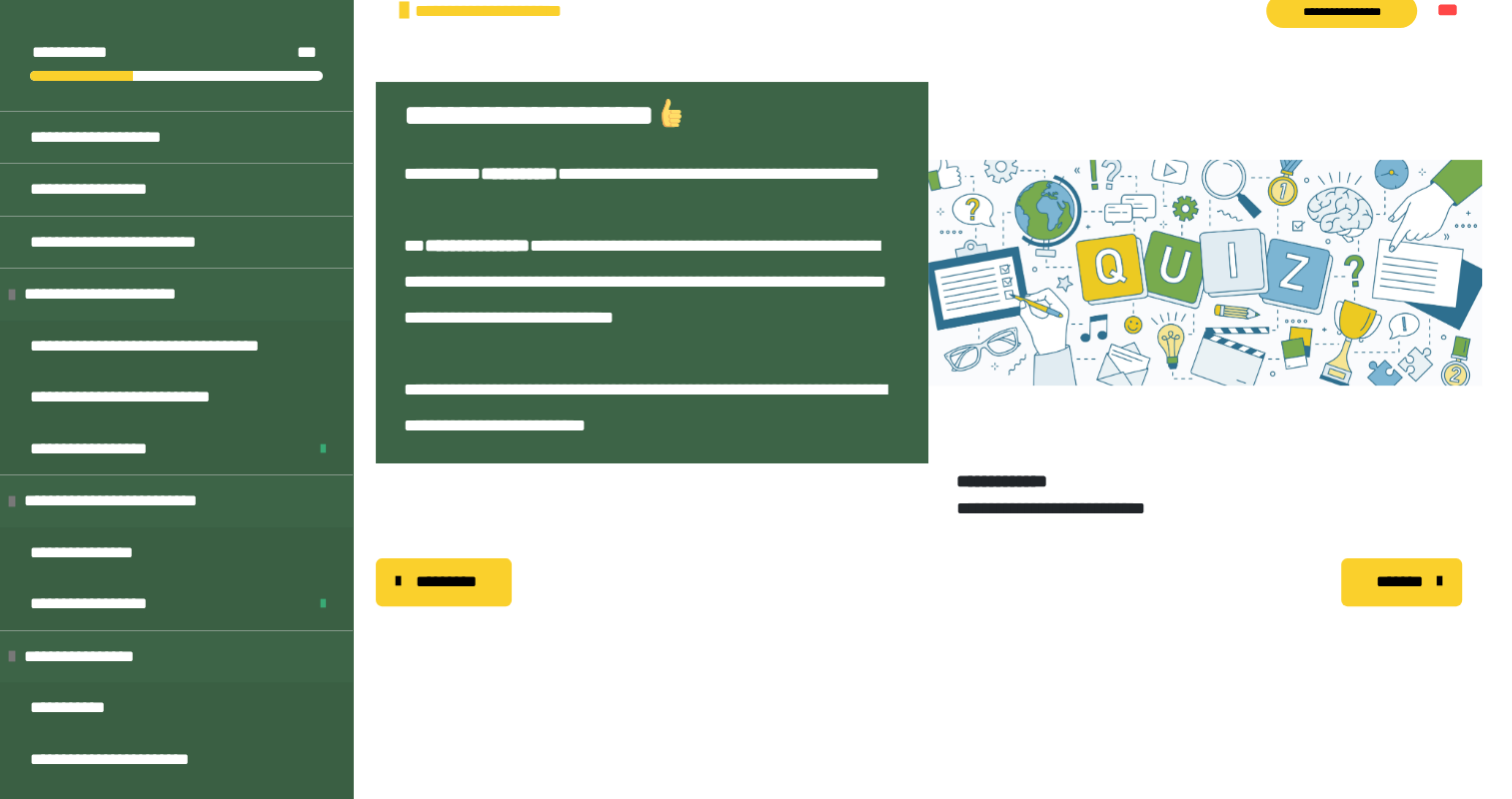 click on "**********" at bounding box center (547, 115) 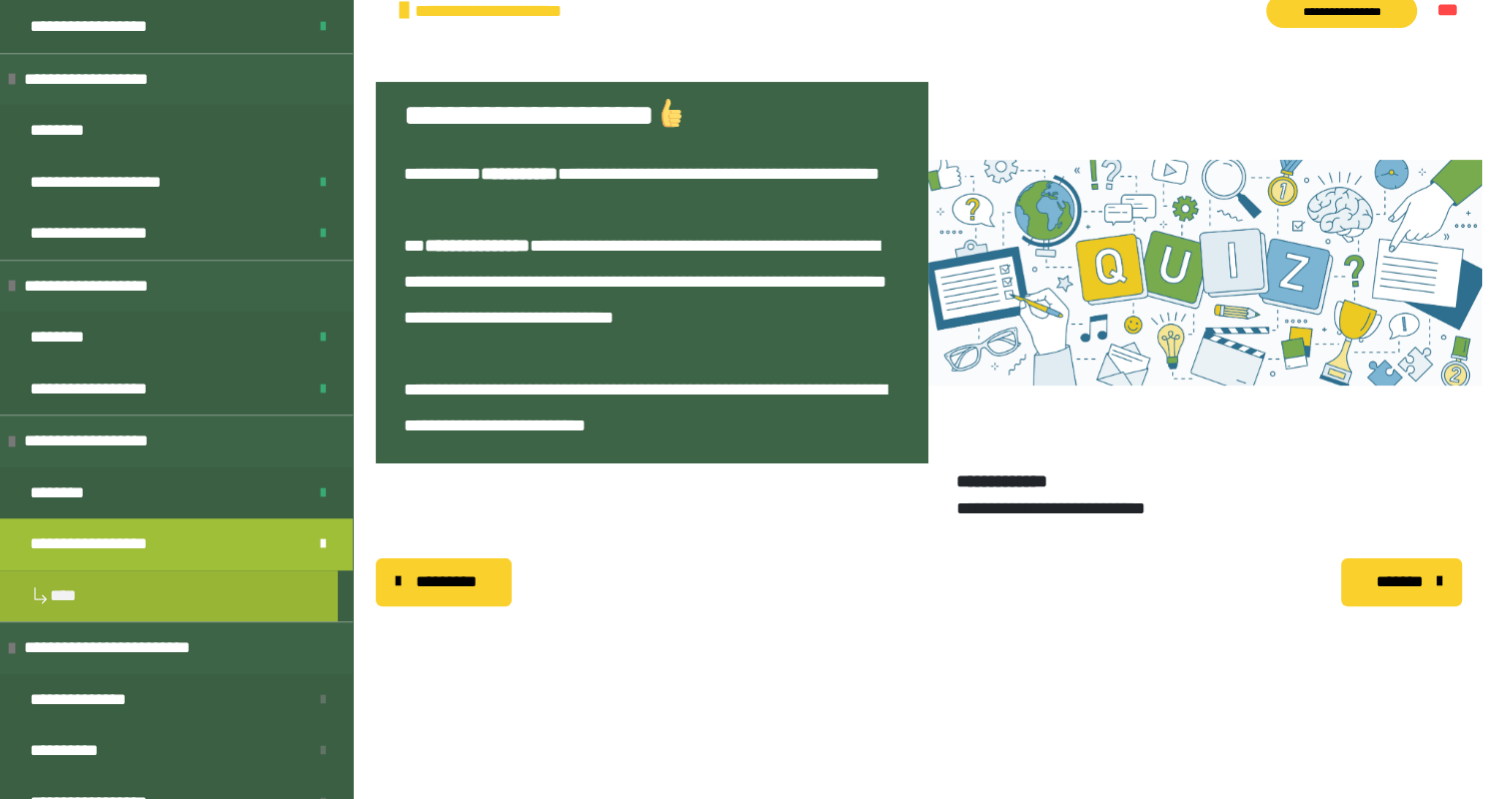 scroll, scrollTop: 1622, scrollLeft: 0, axis: vertical 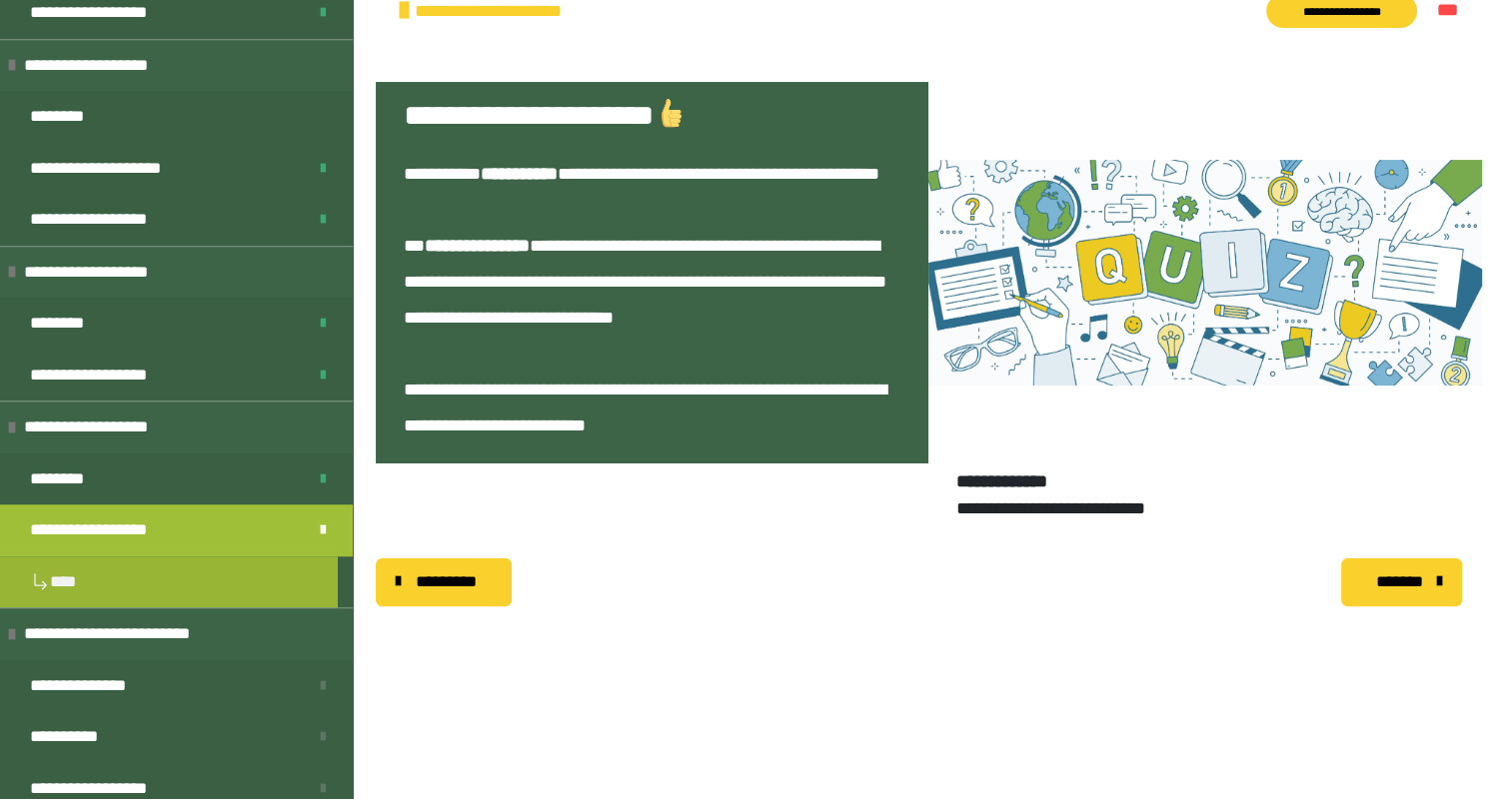 click on "**********" at bounding box center (99, 530) 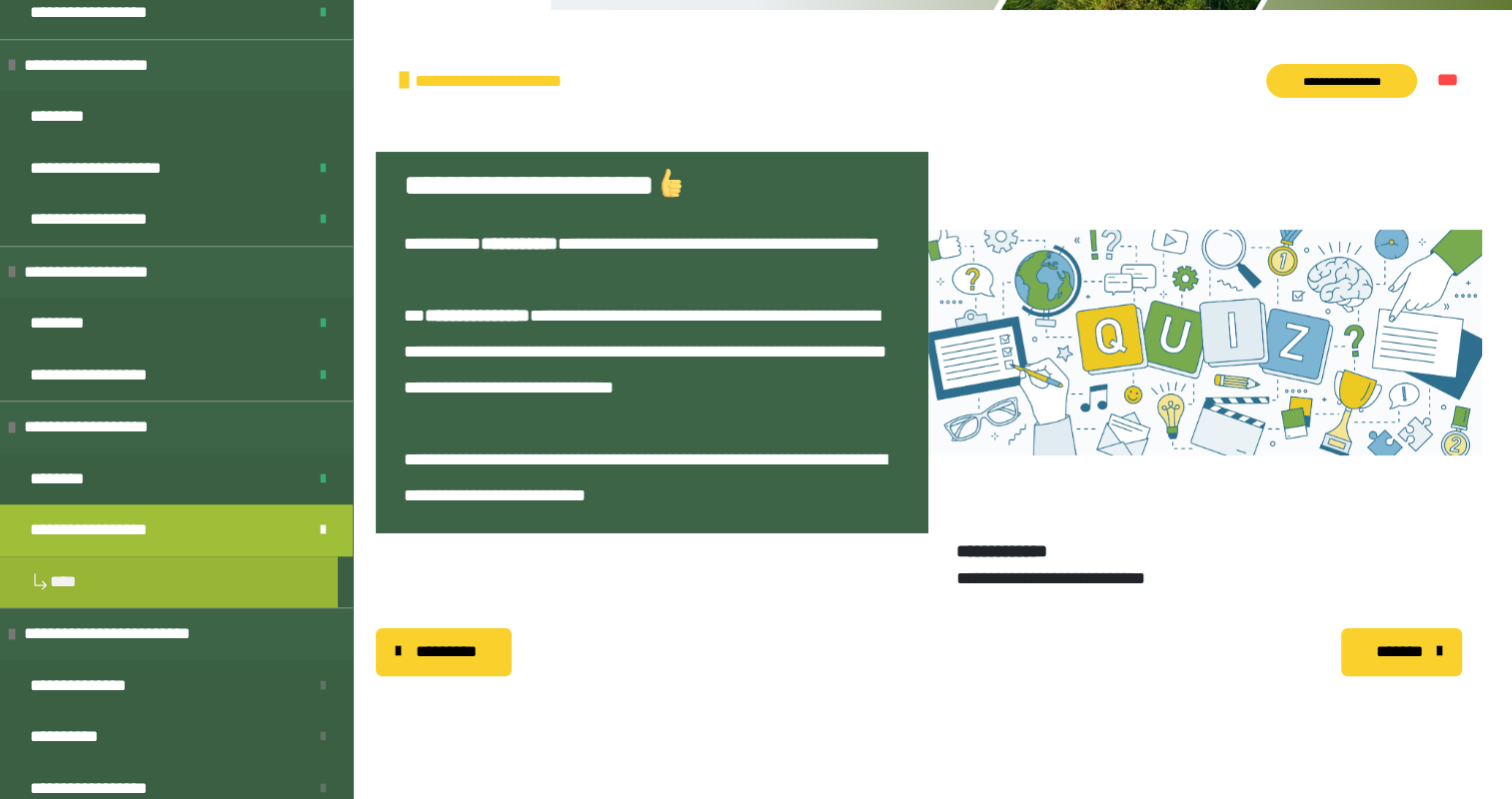 click on "**********" at bounding box center (99, 530) 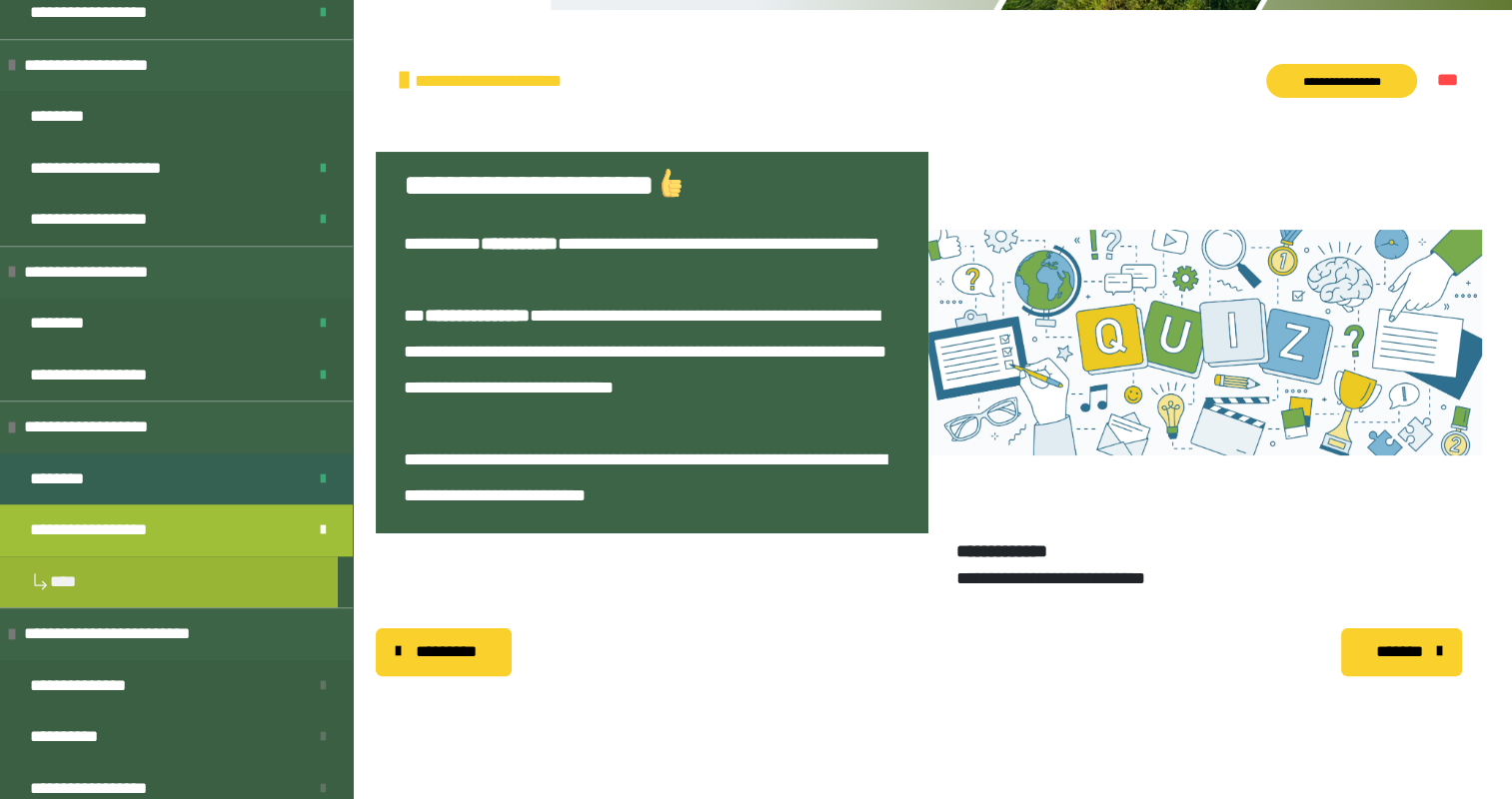 click on "********" at bounding box center [176, 479] 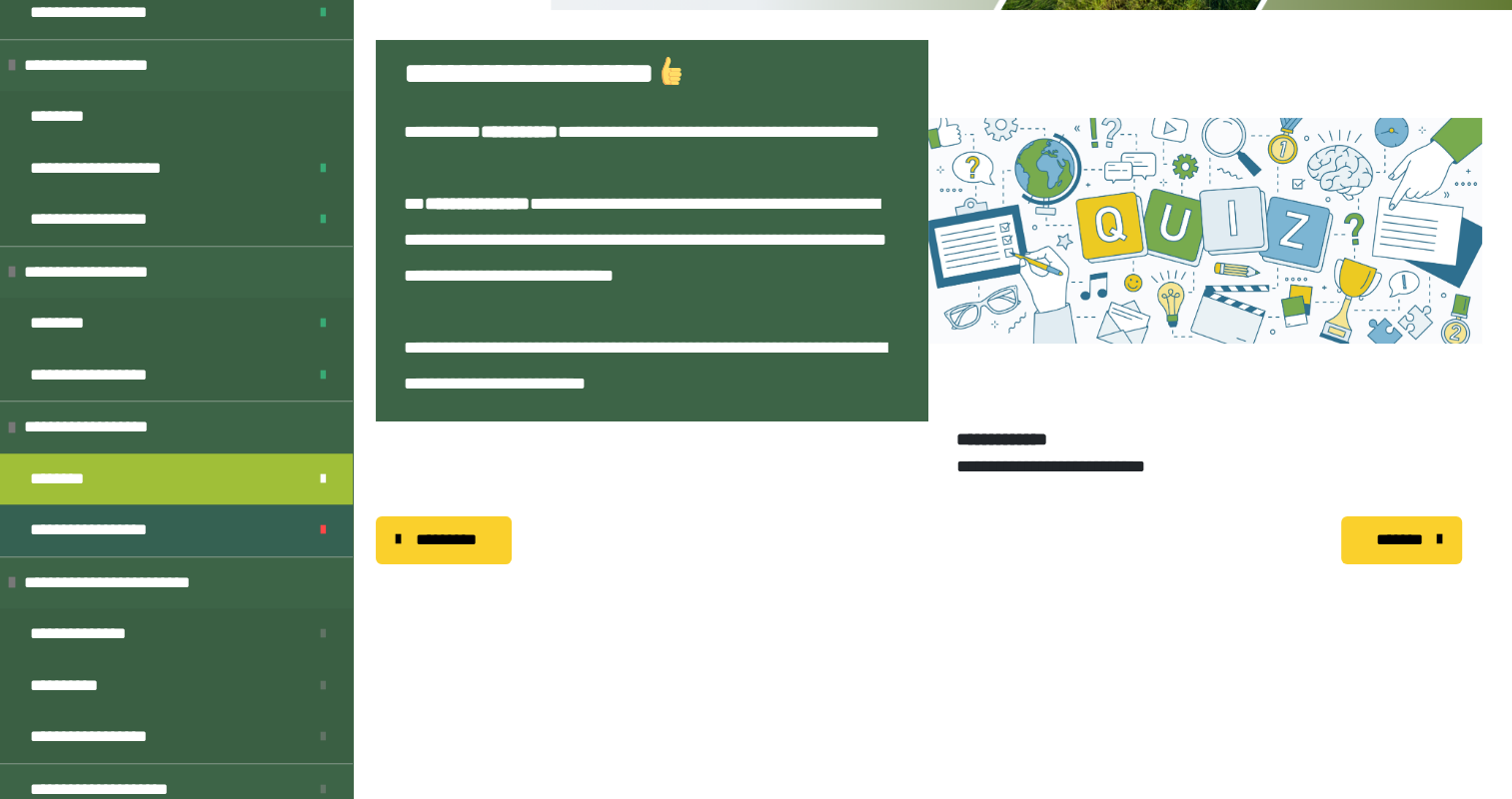click on "**********" at bounding box center (99, 530) 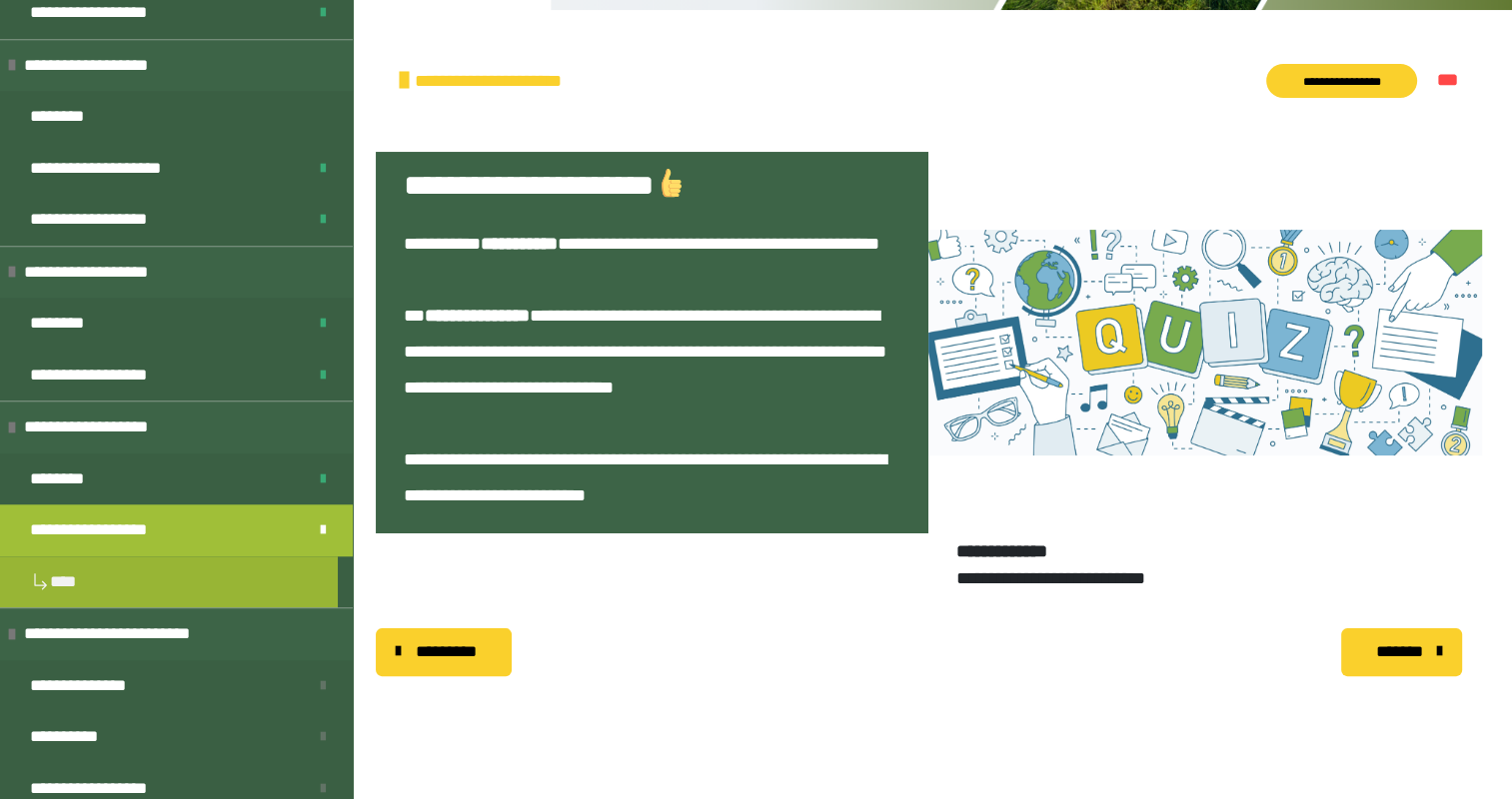 click on "*******" at bounding box center [1399, 652] 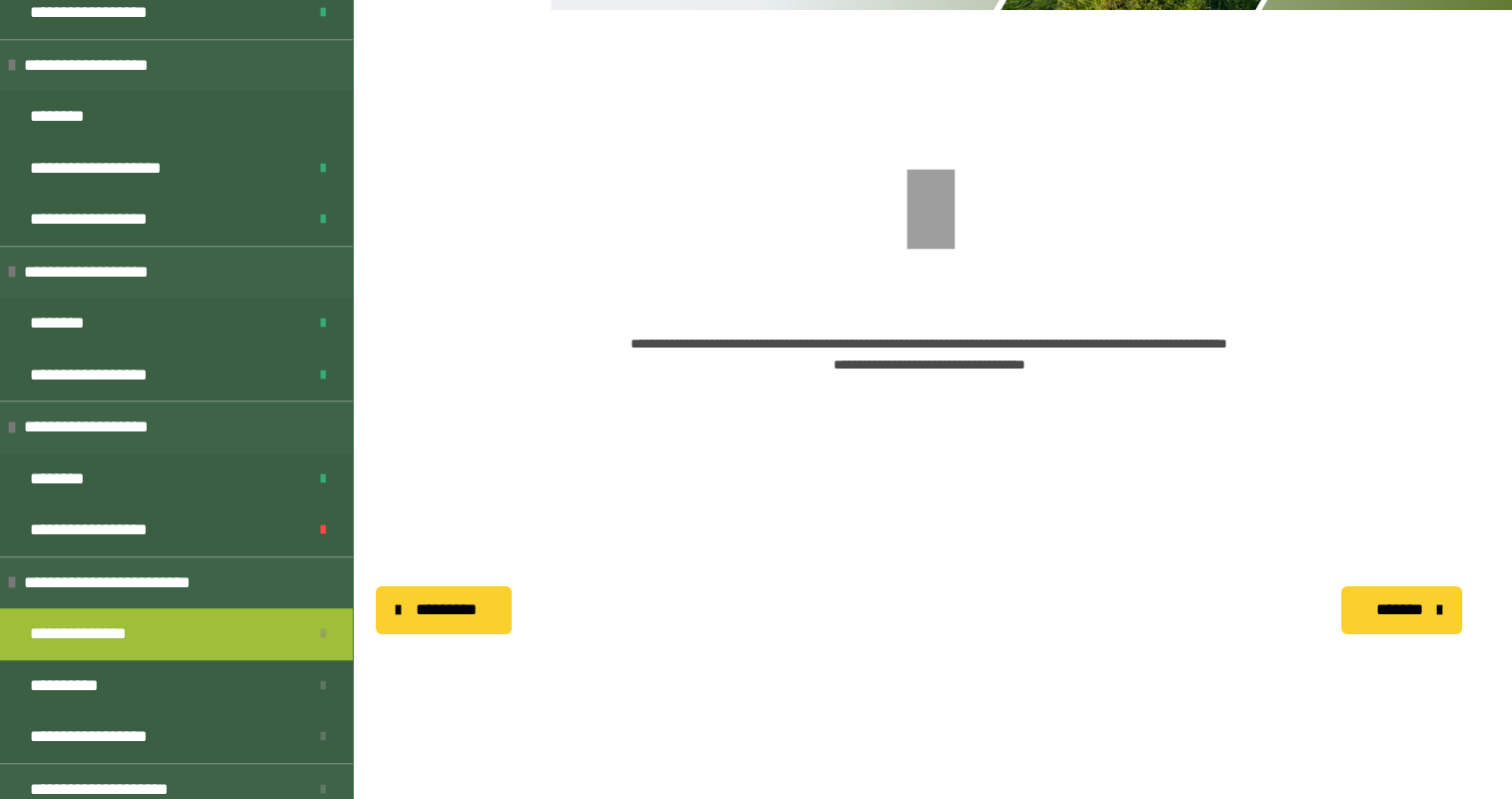 drag, startPoint x: 975, startPoint y: 350, endPoint x: 967, endPoint y: 343, distance: 10.630146 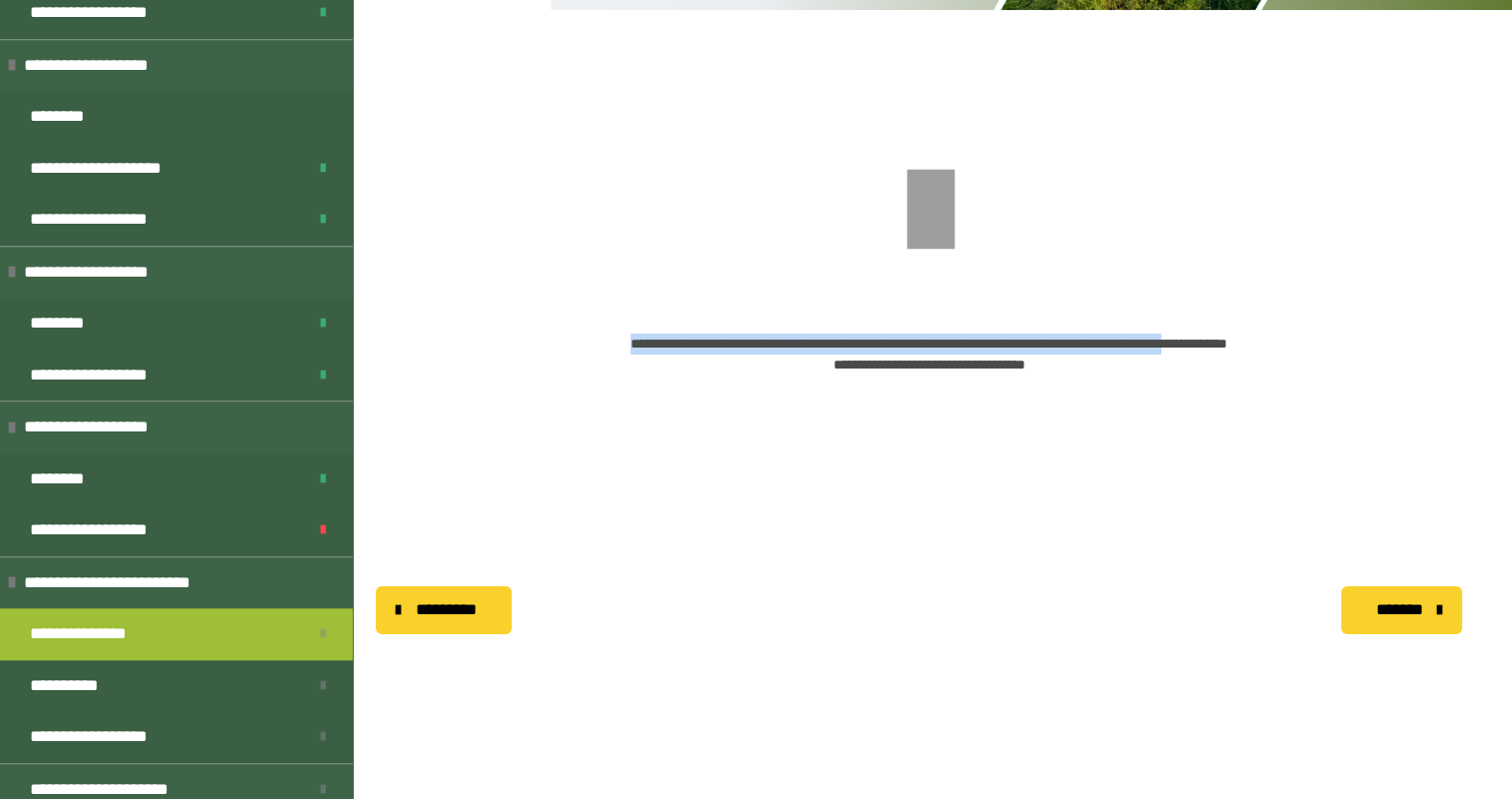 drag, startPoint x: 912, startPoint y: 226, endPoint x: 890, endPoint y: 366, distance: 141.71803 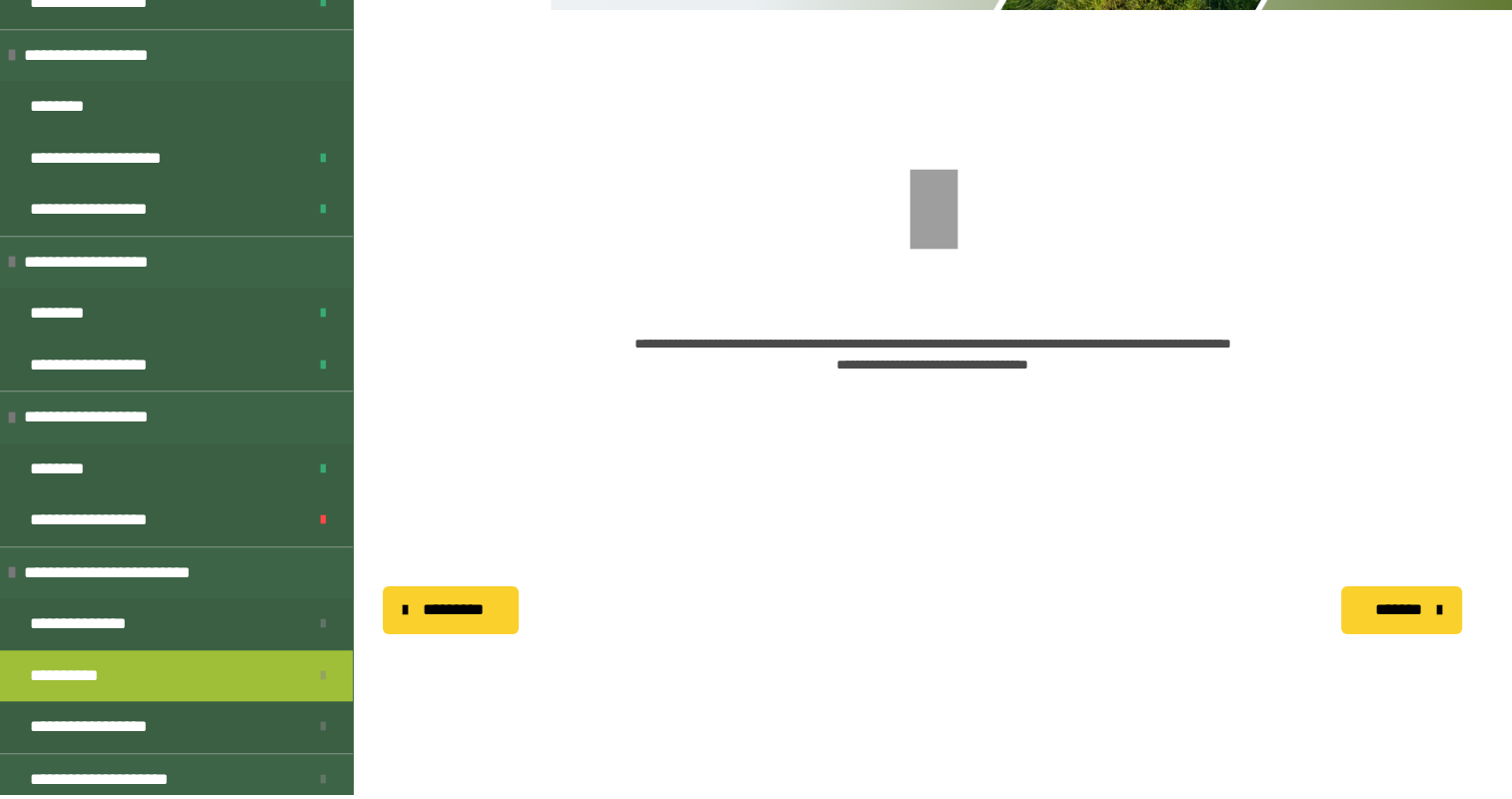 scroll, scrollTop: 0, scrollLeft: 0, axis: both 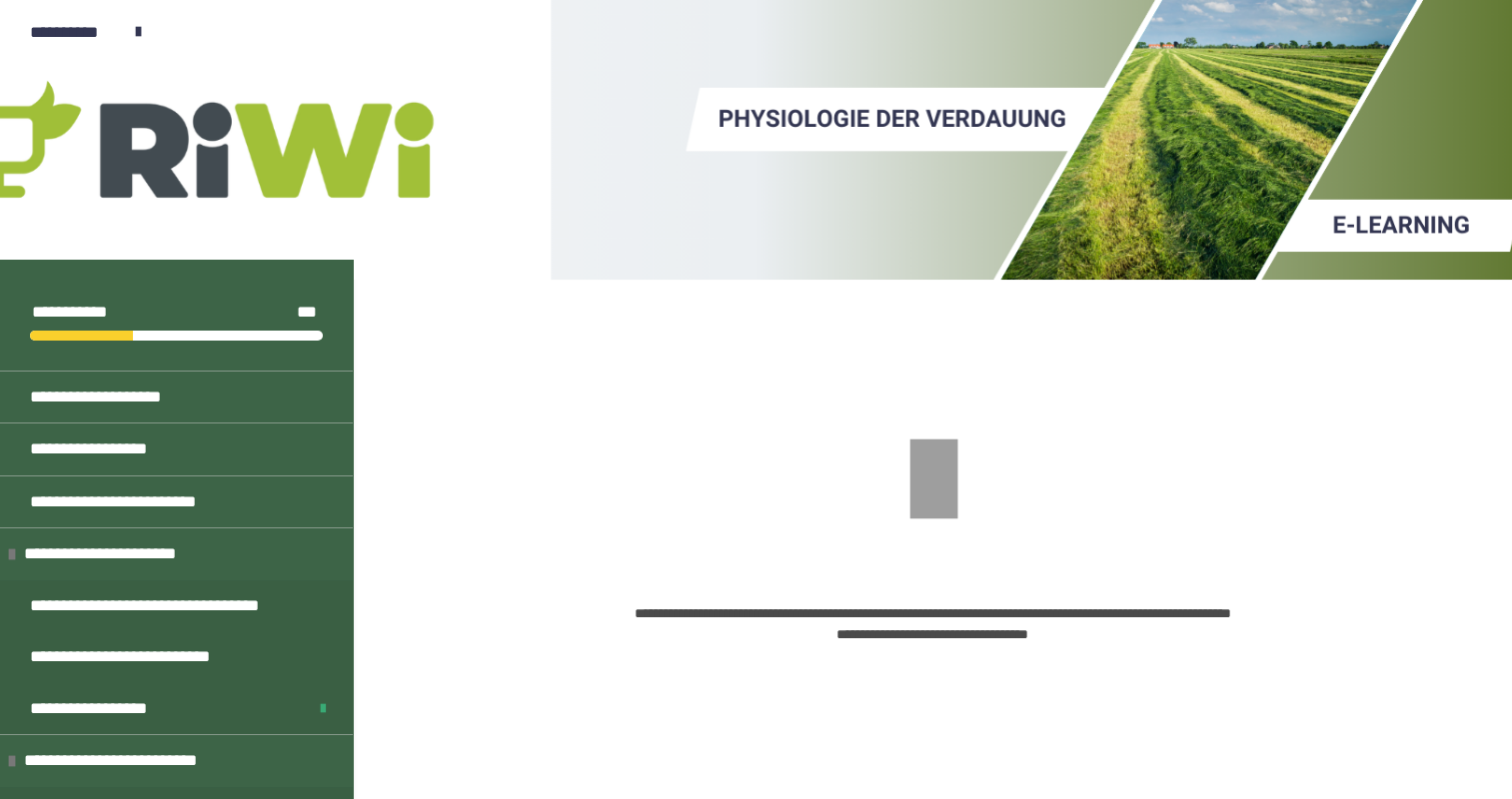 drag, startPoint x: 830, startPoint y: 101, endPoint x: 832, endPoint y: 297, distance: 196.0102 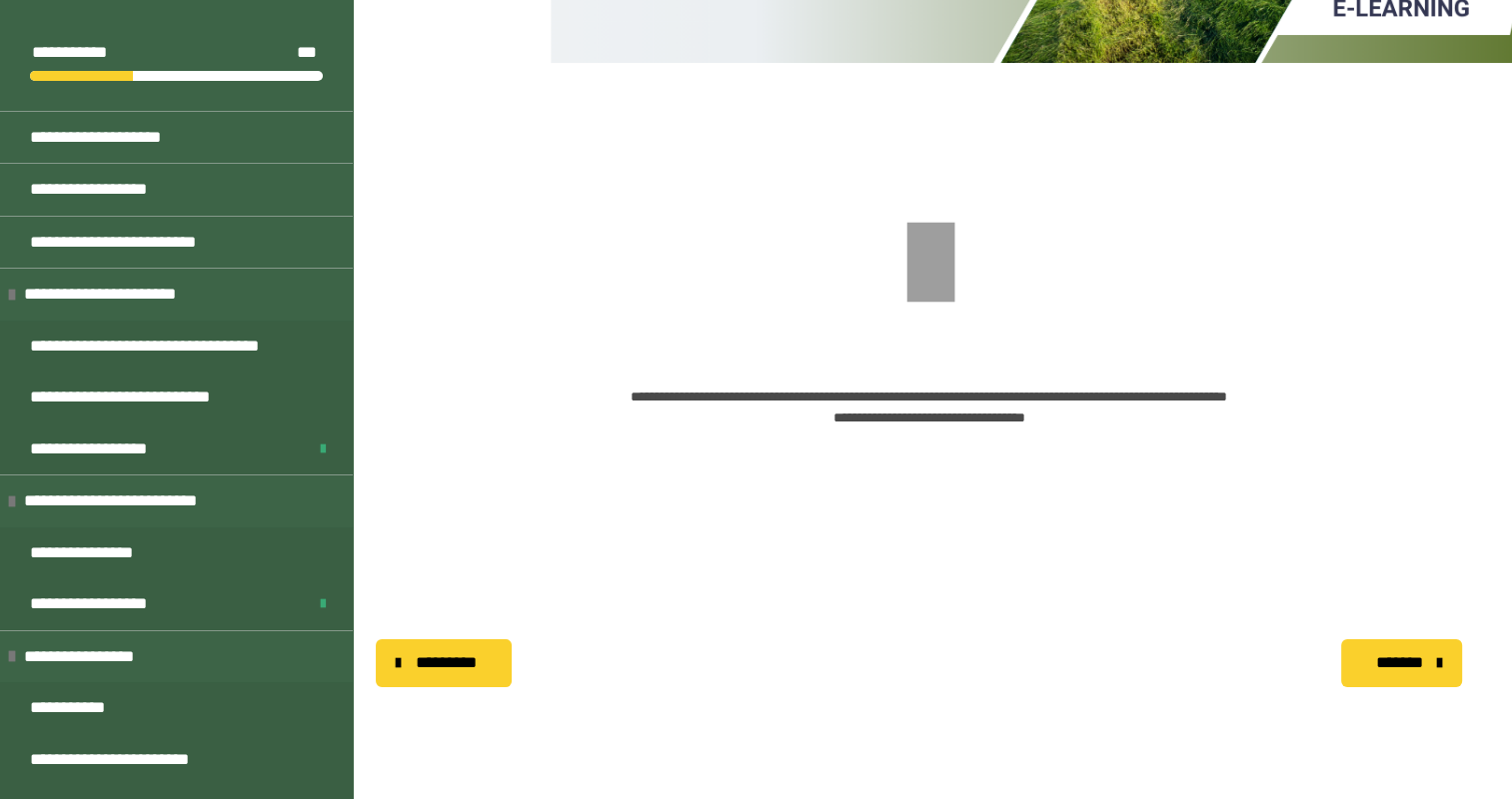 scroll, scrollTop: 340, scrollLeft: 0, axis: vertical 